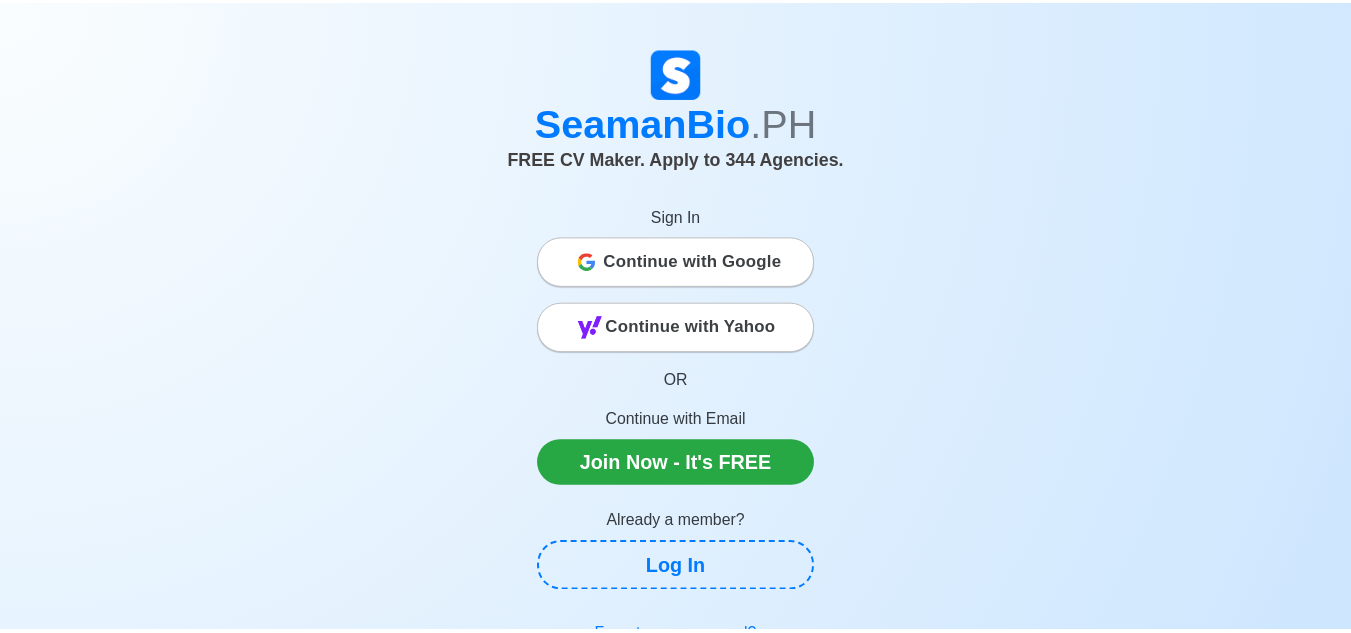 scroll, scrollTop: 0, scrollLeft: 0, axis: both 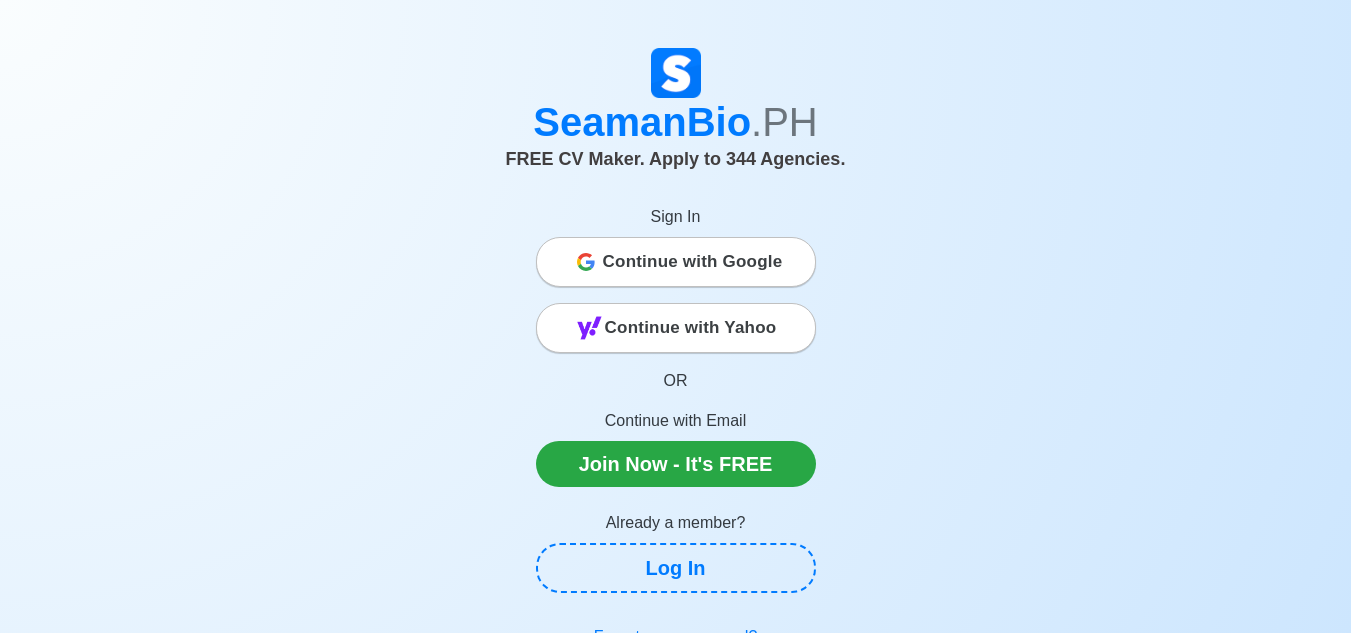 click on "Continue with Google" at bounding box center [693, 262] 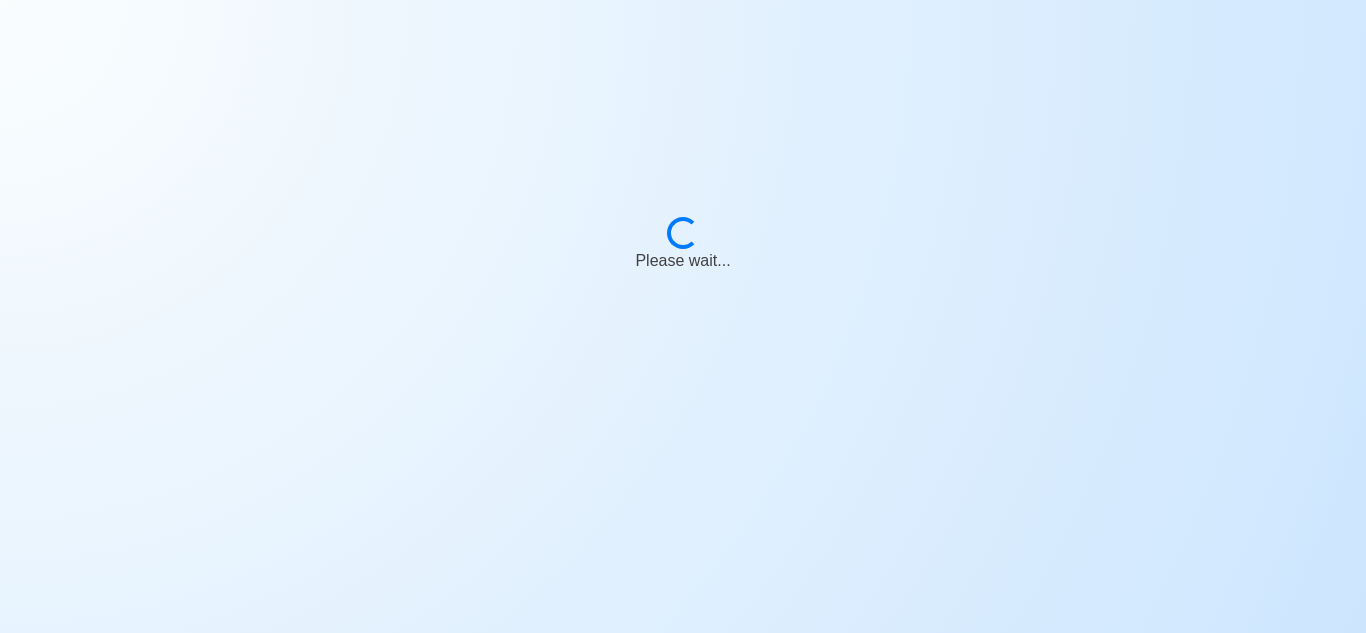 scroll, scrollTop: 0, scrollLeft: 0, axis: both 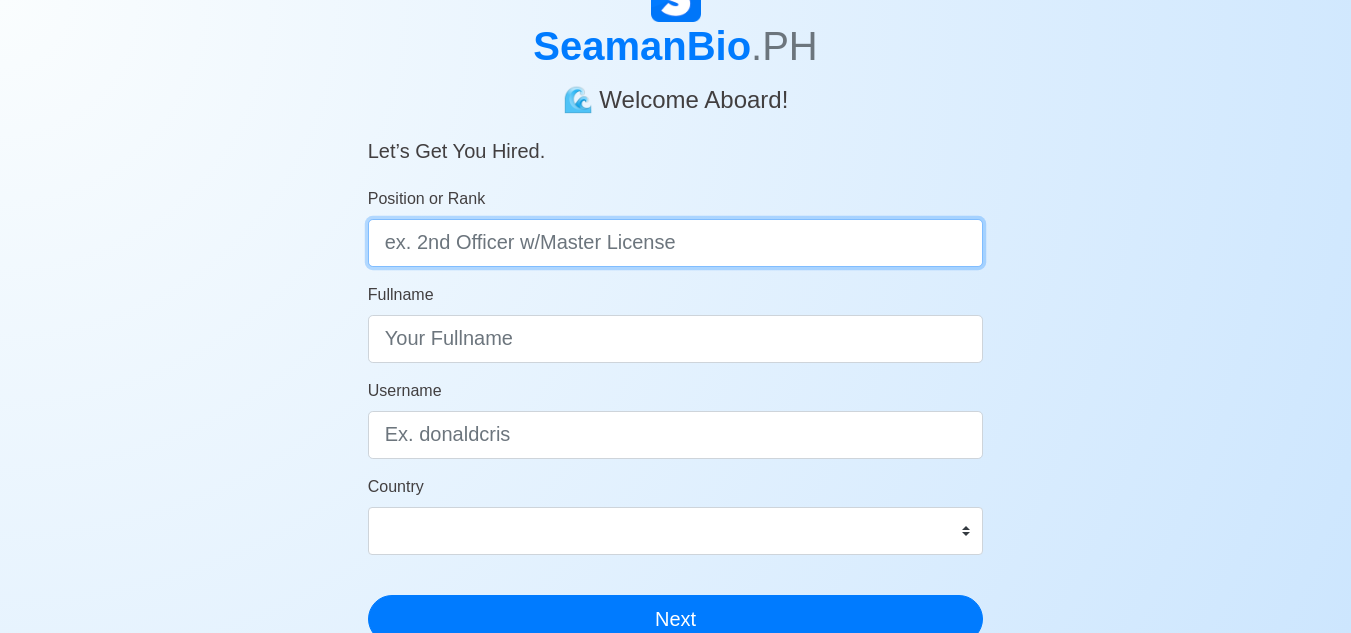 click on "Position or Rank" at bounding box center (676, 243) 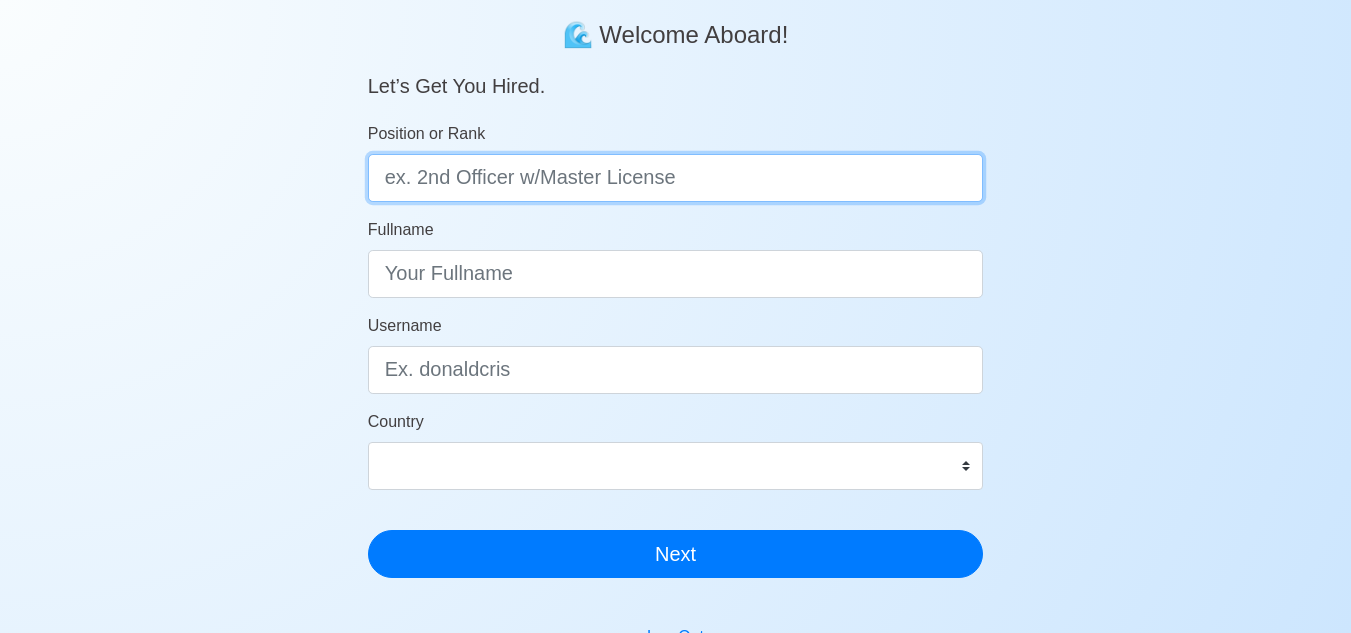 scroll, scrollTop: 200, scrollLeft: 0, axis: vertical 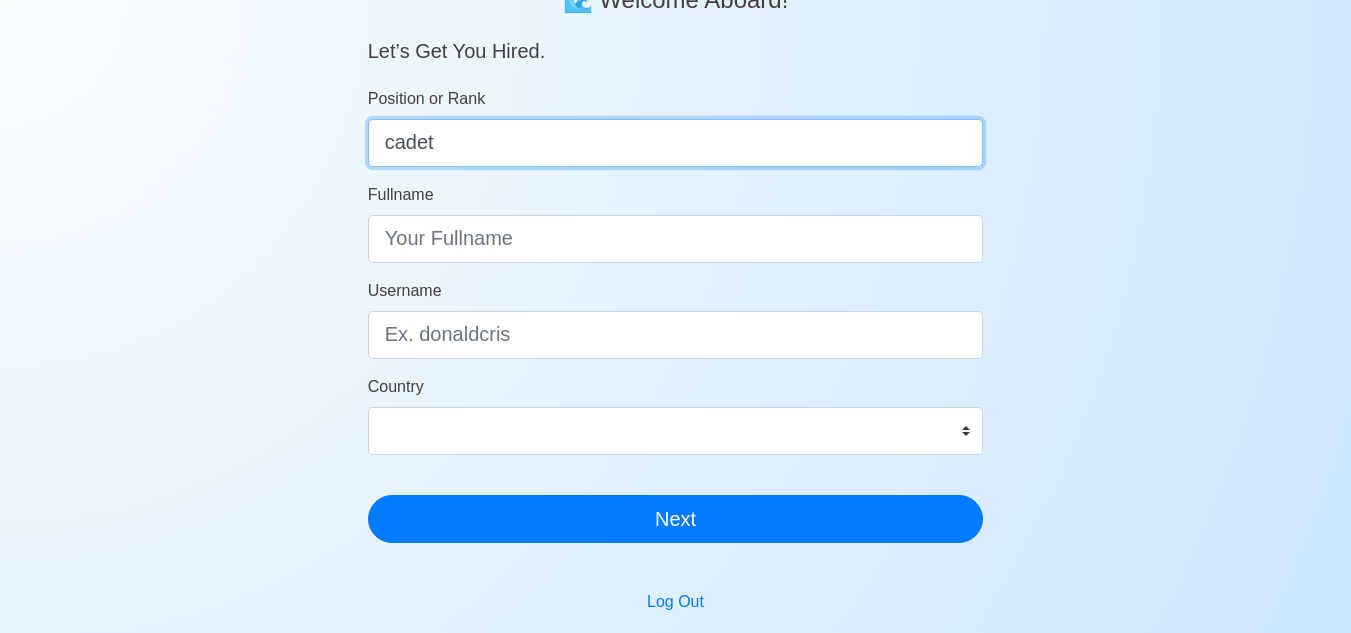 type on "cadet" 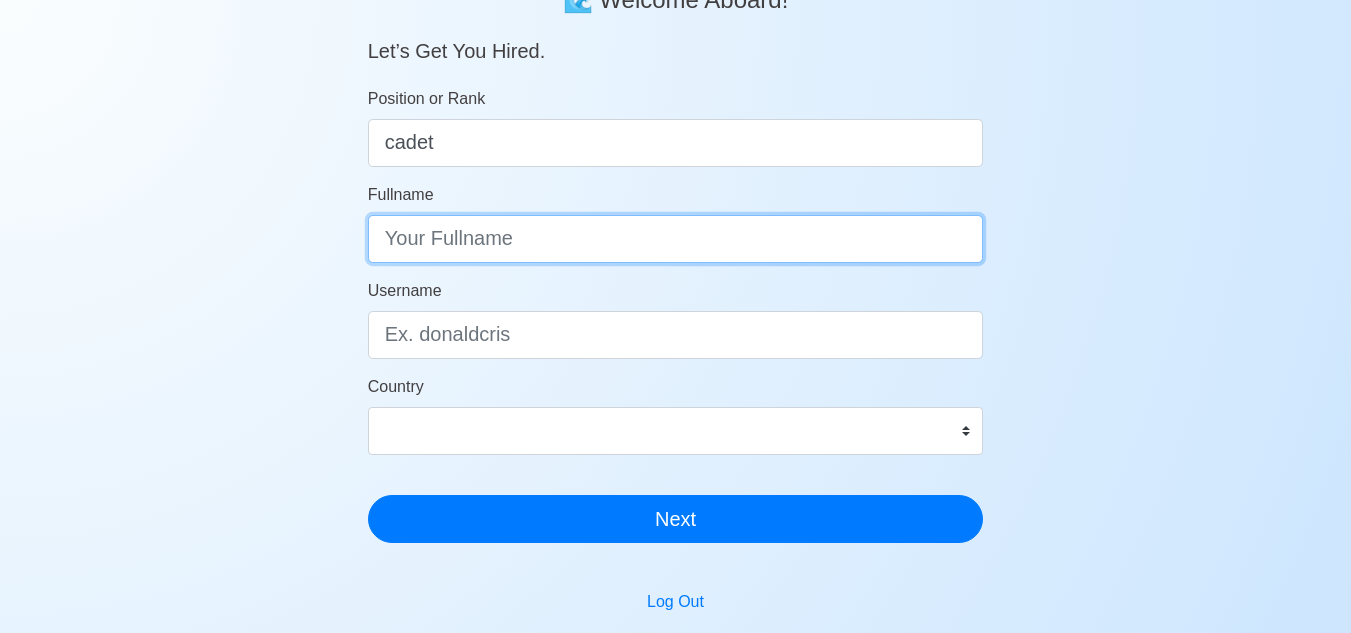 click on "Fullname" at bounding box center [676, 239] 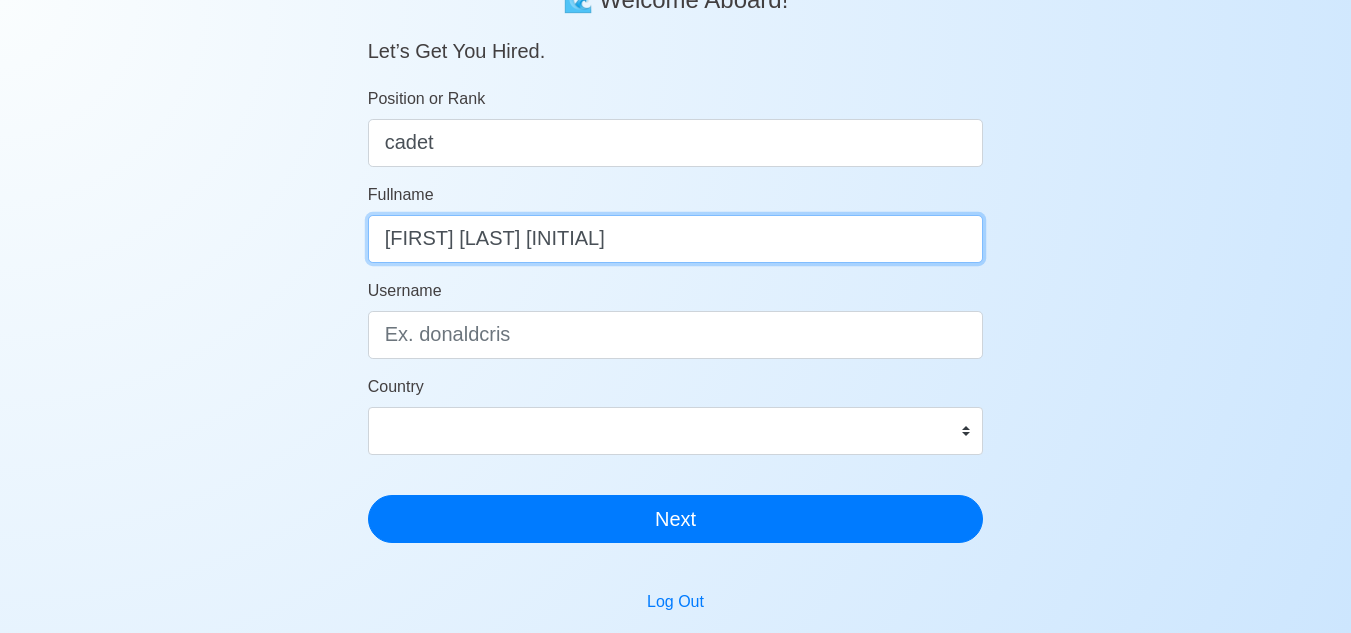 type on "Aiman Andrea L. Pingli" 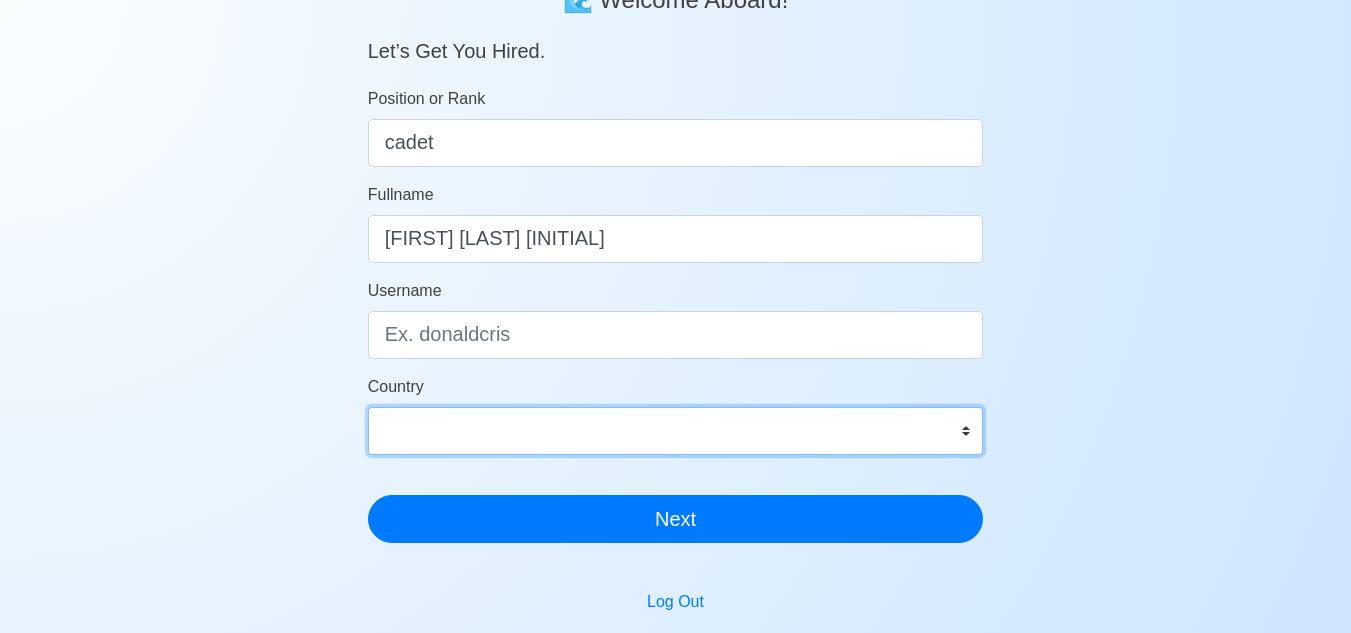 click on "Afghanistan Åland Islands Albania Algeria American Samoa Andorra Angola Anguilla Antarctica Antigua and Barbuda Argentina Armenia Aruba Australia Austria Azerbaijan Bahamas Bahrain Bangladesh Barbados Belarus Belgium Belize Benin Bermuda Bhutan Bolivia, Plurinational State of Bonaire, Sint Eustatius and Saba Bosnia and Herzegovina Botswana Bouvet Island Brazil British Indian Ocean Territory Brunei Darussalam Bulgaria Burkina Faso Burundi Cabo Verde Cambodia Cameroon Canada Cayman Islands Central African Republic Chad Chile China Christmas Island Cocos (Keeling) Islands Colombia Comoros Congo Congo, Democratic Republic of the Cook Islands Costa Rica Croatia Cuba Curaçao Cyprus Czechia Côte d'Ivoire Denmark Djibouti Dominica Dominican Republic Ecuador Egypt El Salvador Equatorial Guinea Eritrea Estonia Eswatini Ethiopia Falkland Islands (Malvinas) Faroe Islands Fiji Finland France French Guiana French Polynesia French Southern Territories Gabon Gambia Georgia Germany Ghana Gibraltar Greece Greenland Grenada" at bounding box center (676, 431) 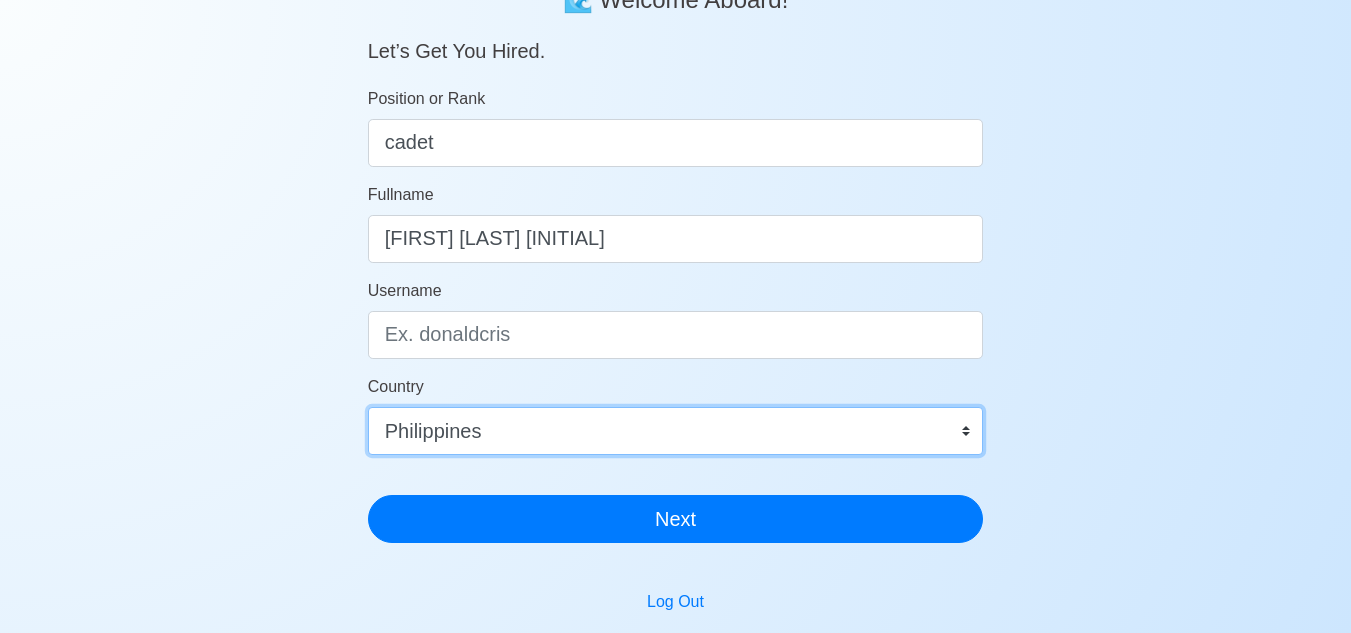 click on "Afghanistan Åland Islands Albania Algeria American Samoa Andorra Angola Anguilla Antarctica Antigua and Barbuda Argentina Armenia Aruba Australia Austria Azerbaijan Bahamas Bahrain Bangladesh Barbados Belarus Belgium Belize Benin Bermuda Bhutan Bolivia, Plurinational State of Bonaire, Sint Eustatius and Saba Bosnia and Herzegovina Botswana Bouvet Island Brazil British Indian Ocean Territory Brunei Darussalam Bulgaria Burkina Faso Burundi Cabo Verde Cambodia Cameroon Canada Cayman Islands Central African Republic Chad Chile China Christmas Island Cocos (Keeling) Islands Colombia Comoros Congo Congo, Democratic Republic of the Cook Islands Costa Rica Croatia Cuba Curaçao Cyprus Czechia Côte d'Ivoire Denmark Djibouti Dominica Dominican Republic Ecuador Egypt El Salvador Equatorial Guinea Eritrea Estonia Eswatini Ethiopia Falkland Islands (Malvinas) Faroe Islands Fiji Finland France French Guiana French Polynesia French Southern Territories Gabon Gambia Georgia Germany Ghana Gibraltar Greece Greenland Grenada" at bounding box center (676, 431) 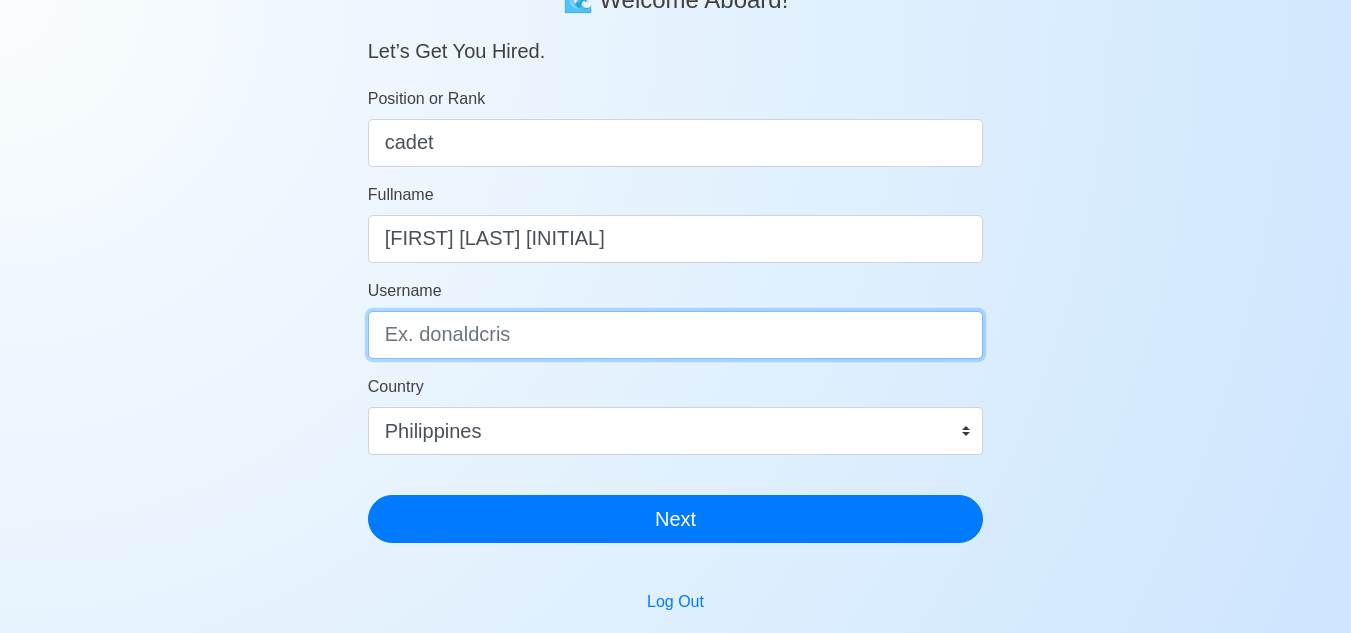 click on "Username" at bounding box center (676, 335) 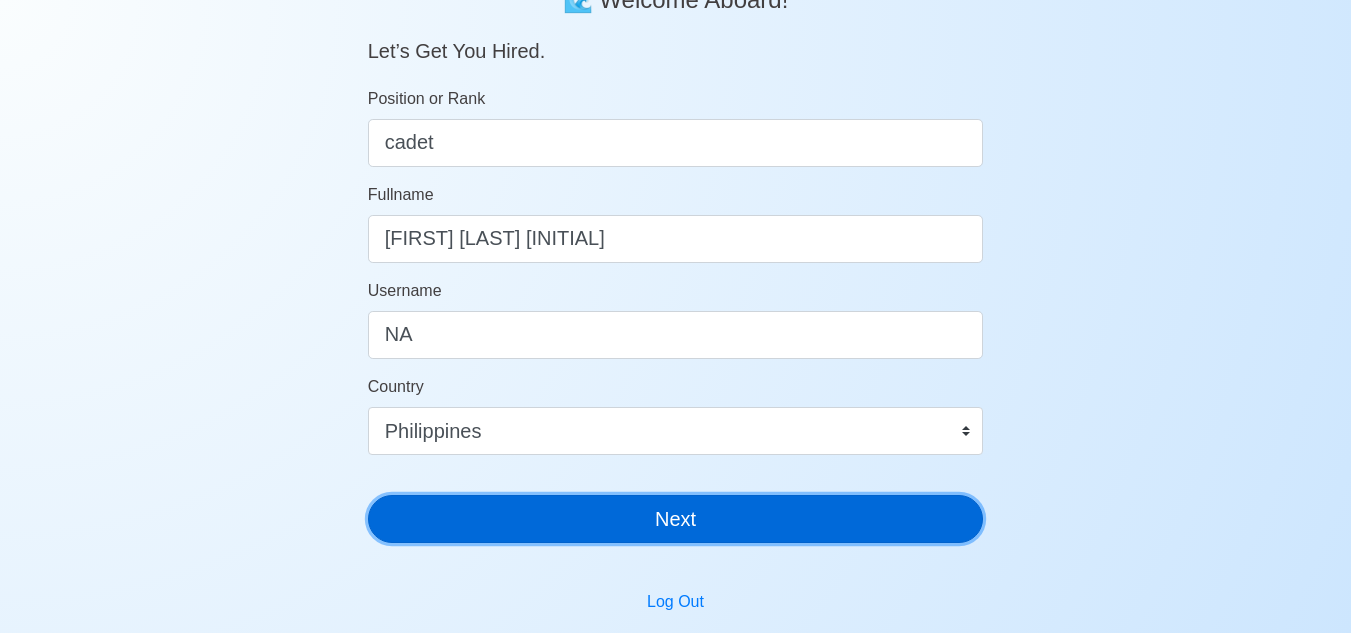 click on "Next" at bounding box center [676, 519] 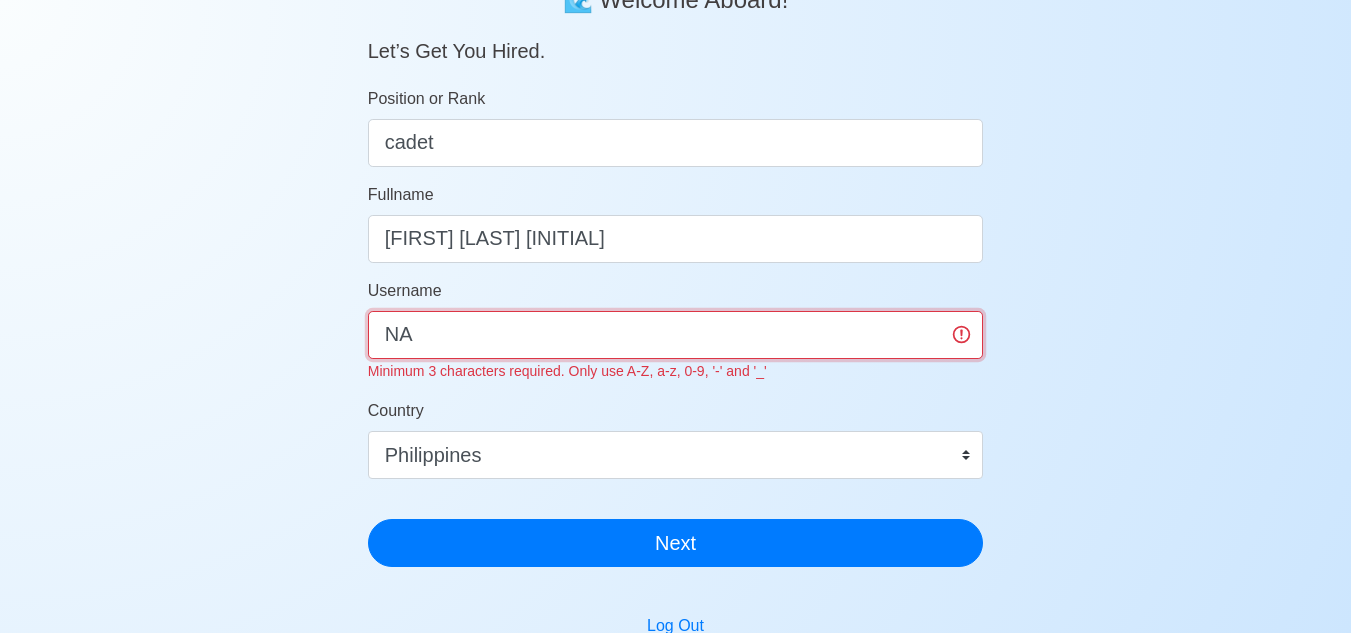 click on "NA" at bounding box center (676, 335) 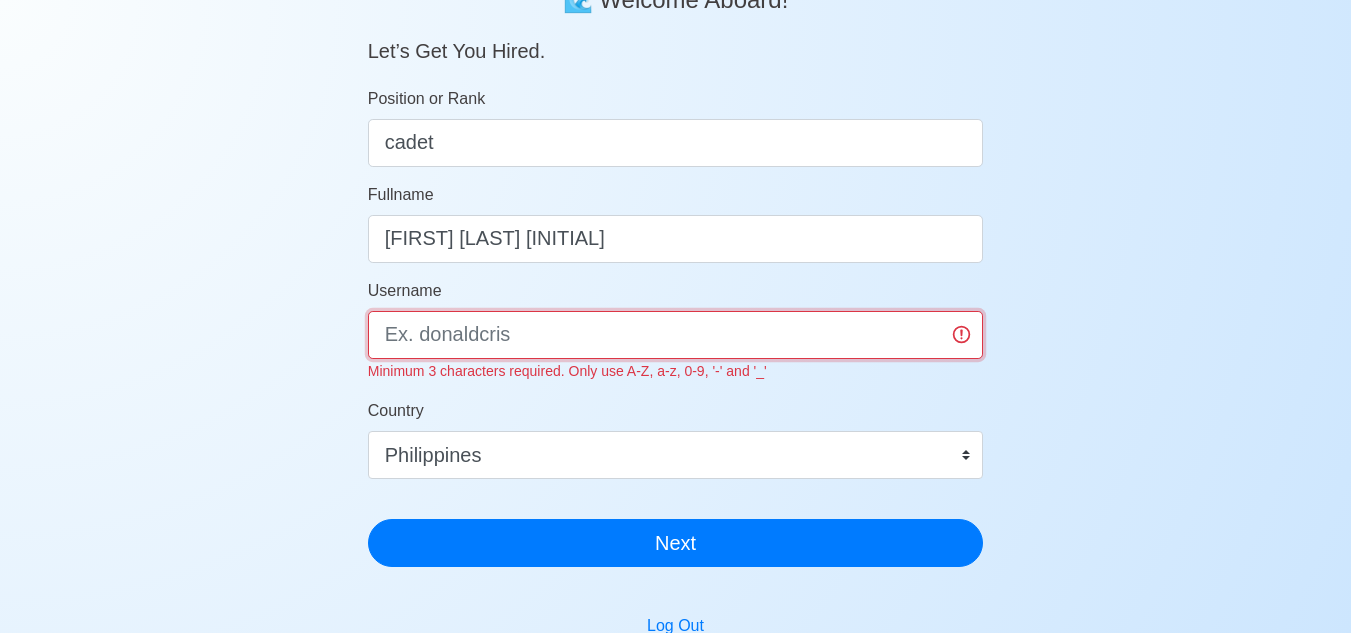 click on "Username" at bounding box center (676, 335) 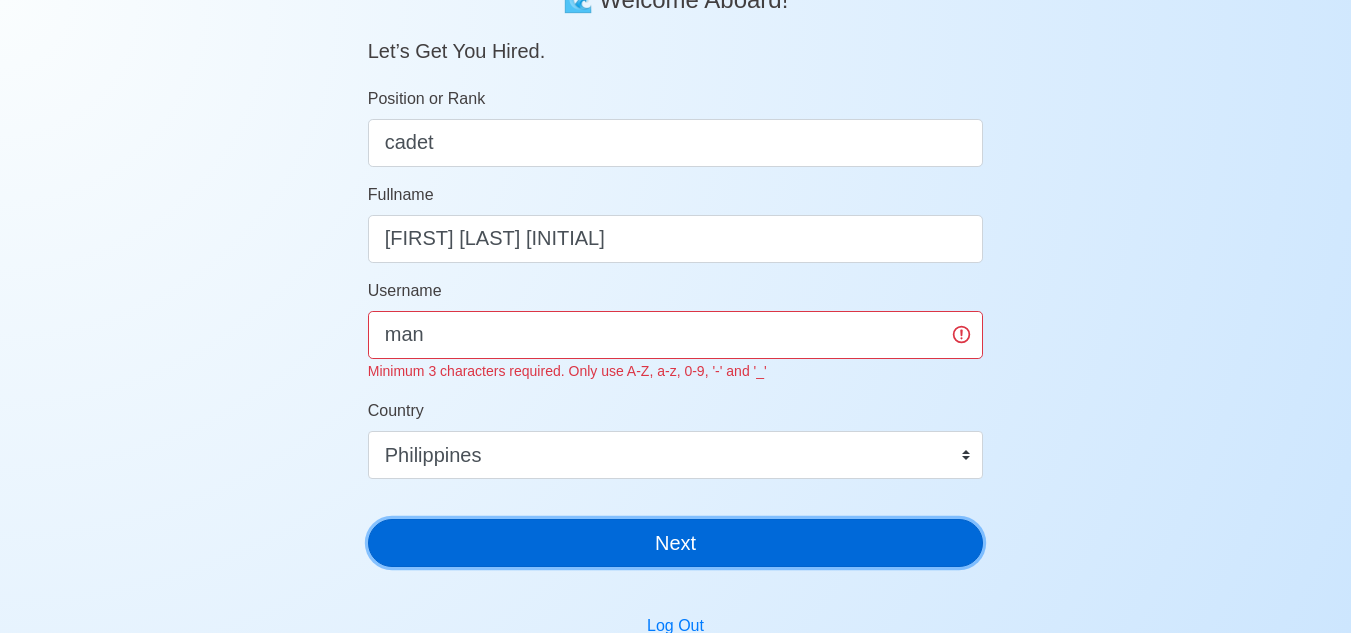 click on "Next" at bounding box center [676, 543] 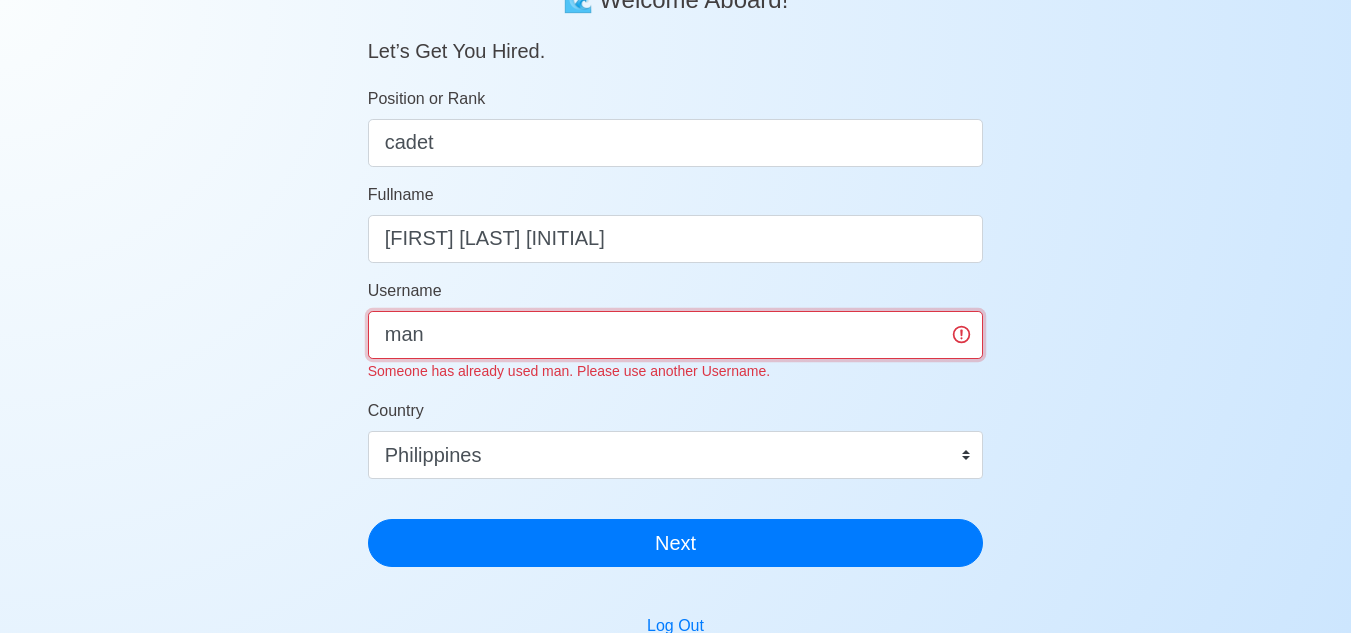 click on "man" at bounding box center (676, 335) 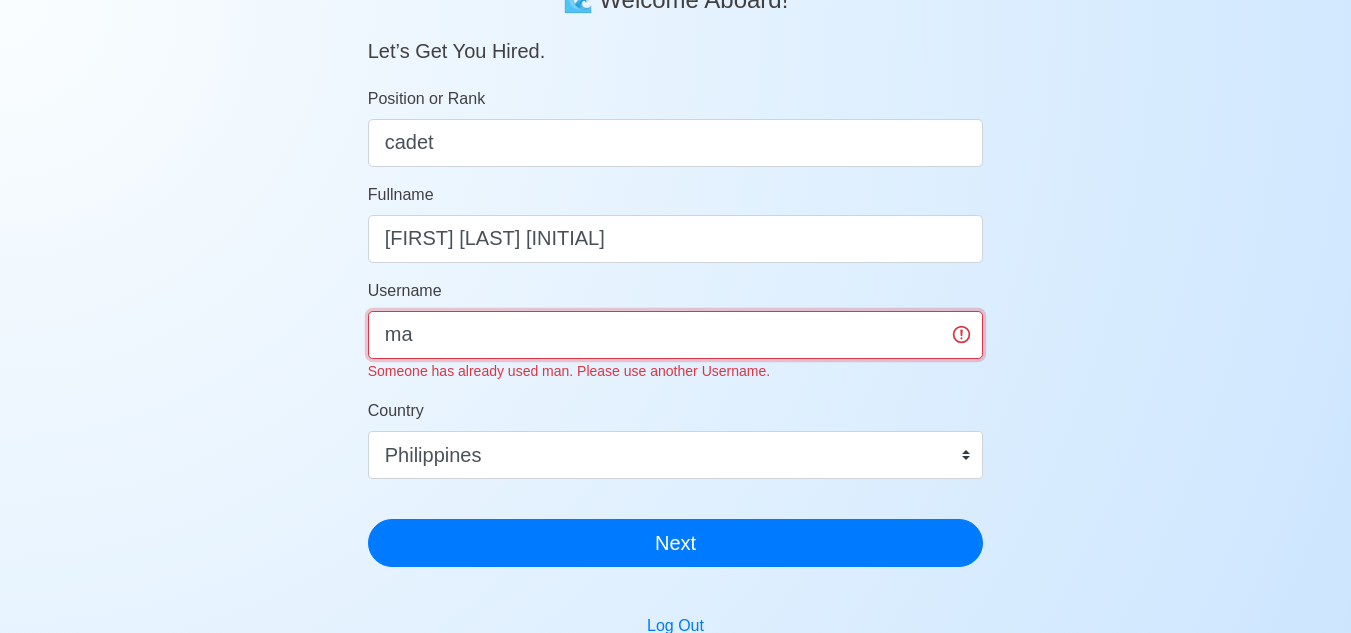 type on "m" 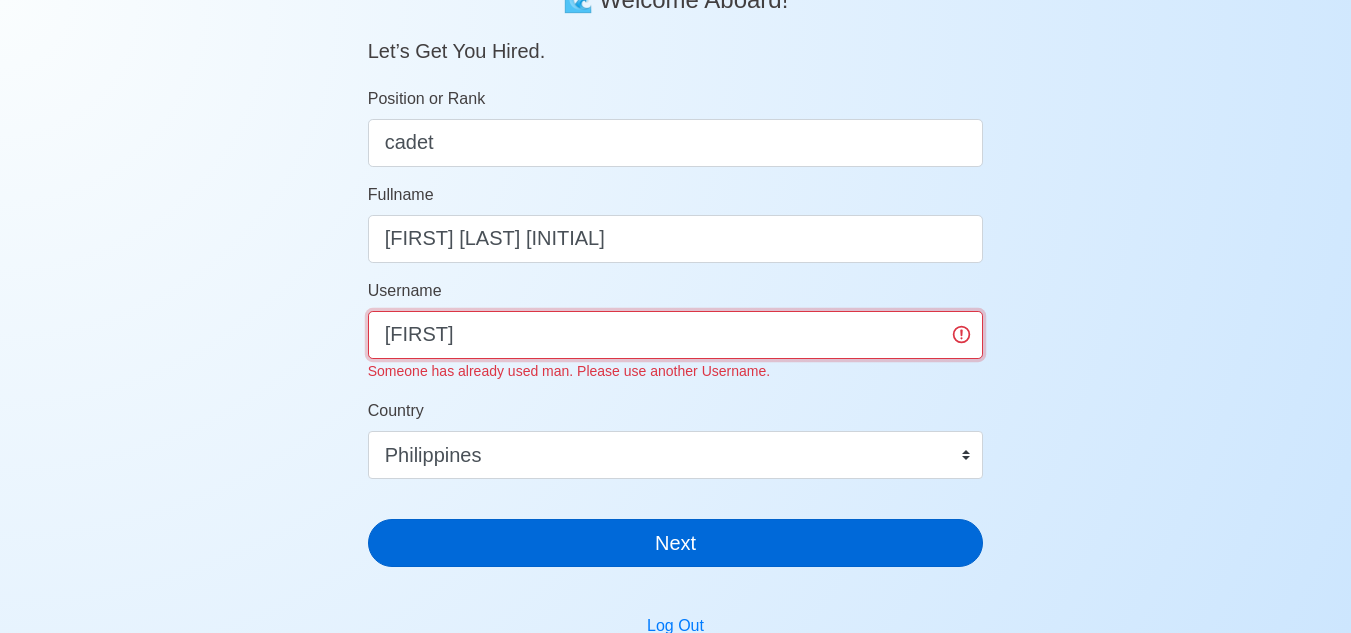 type on "Iman" 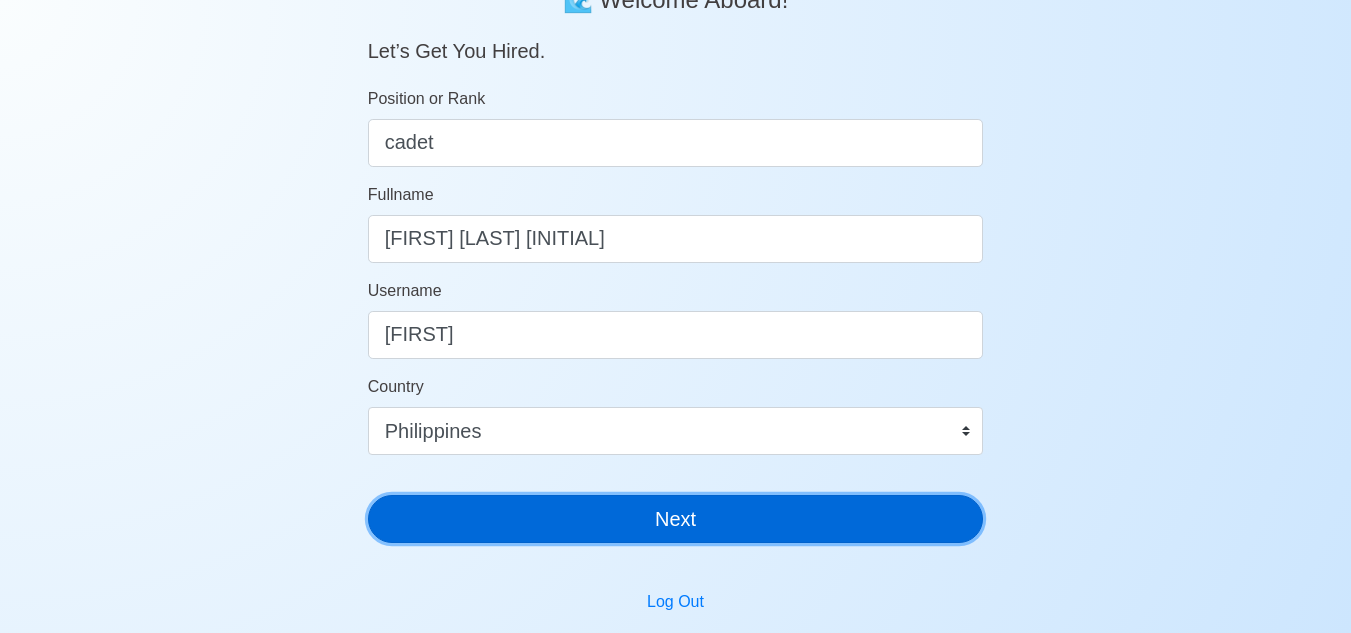click on "Next" at bounding box center [676, 519] 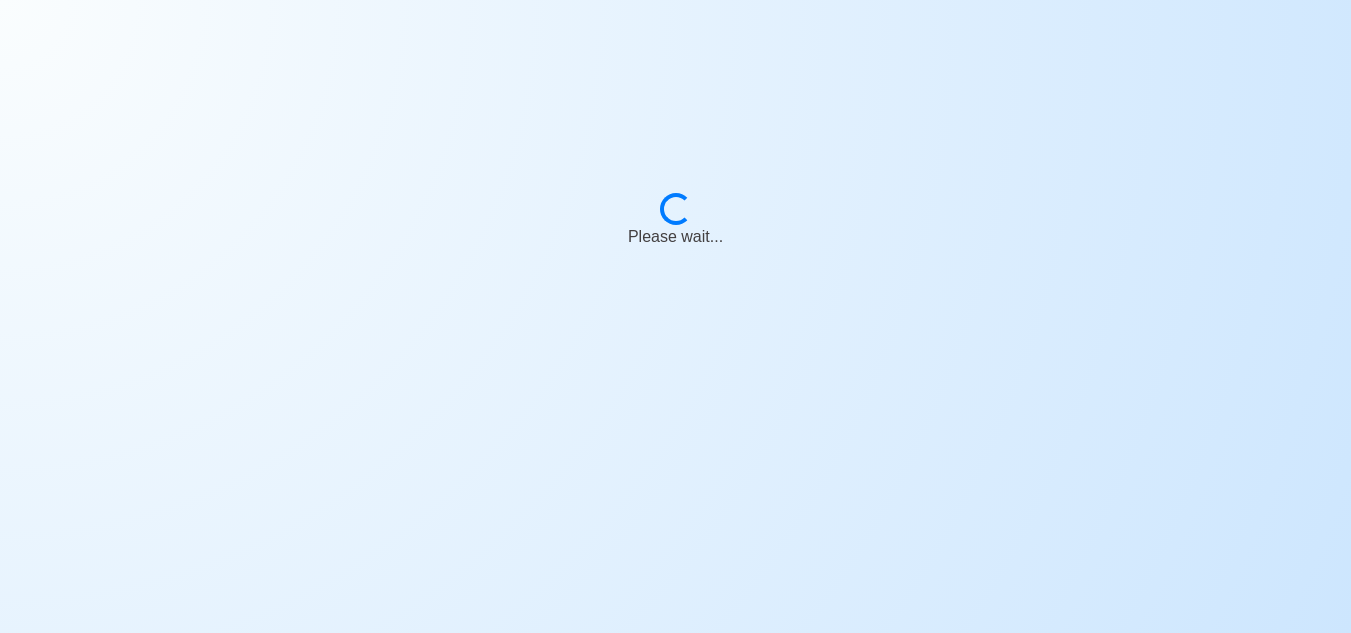 scroll, scrollTop: 24, scrollLeft: 0, axis: vertical 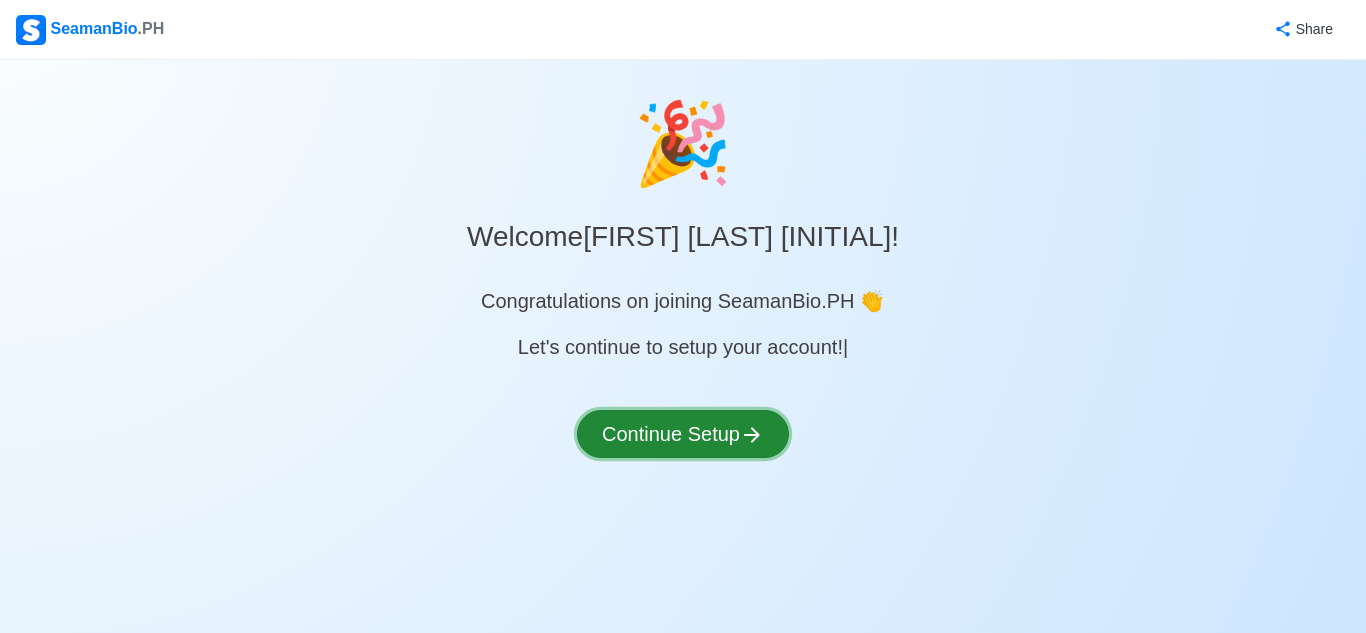 click 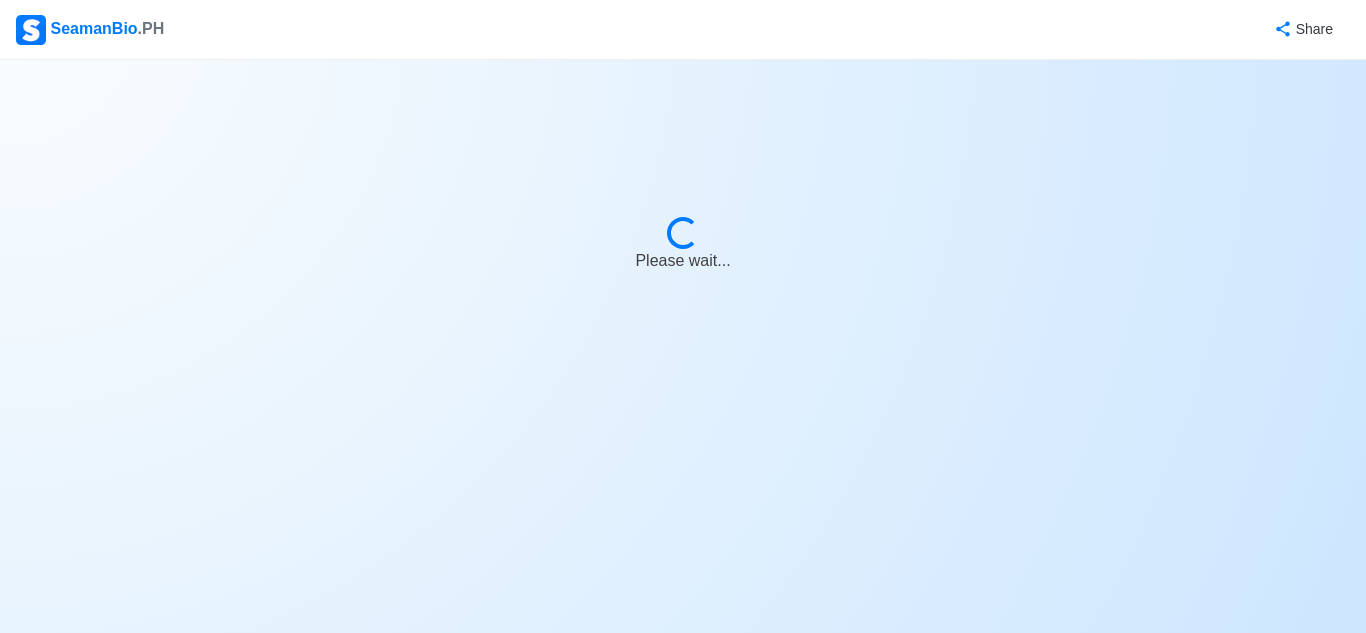select on "Visible for Hiring" 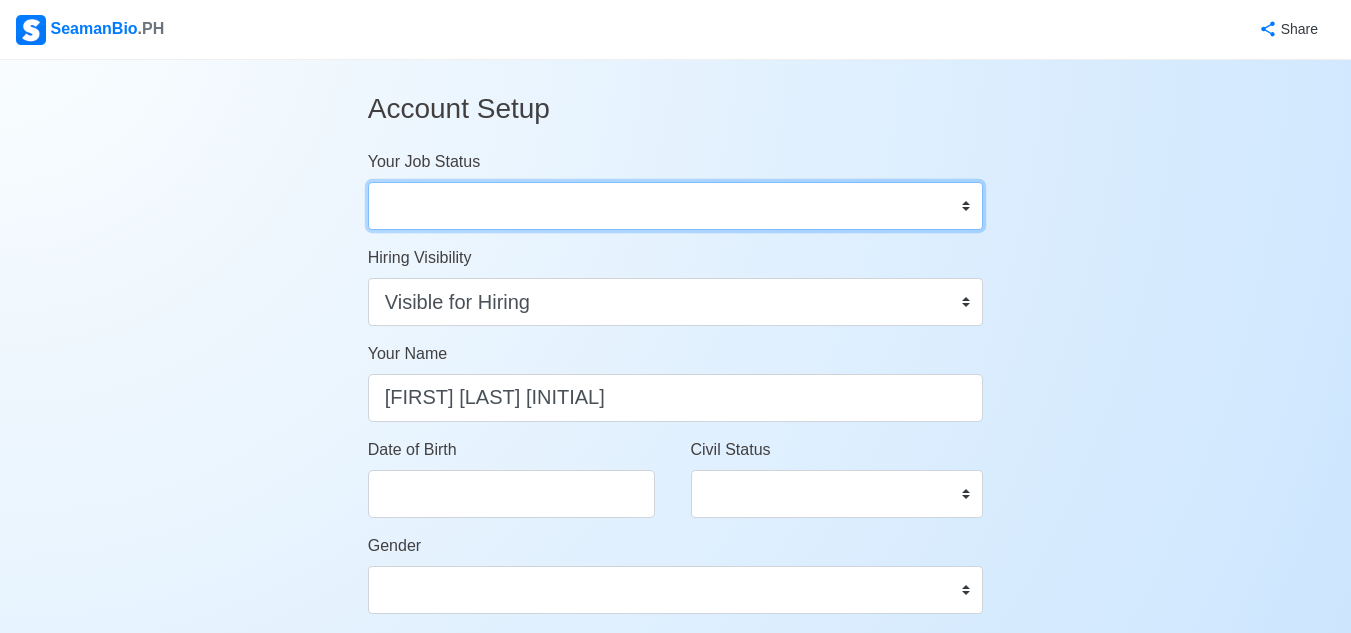 click on "Onboard Actively Looking for Job Not Looking for Job" at bounding box center (676, 206) 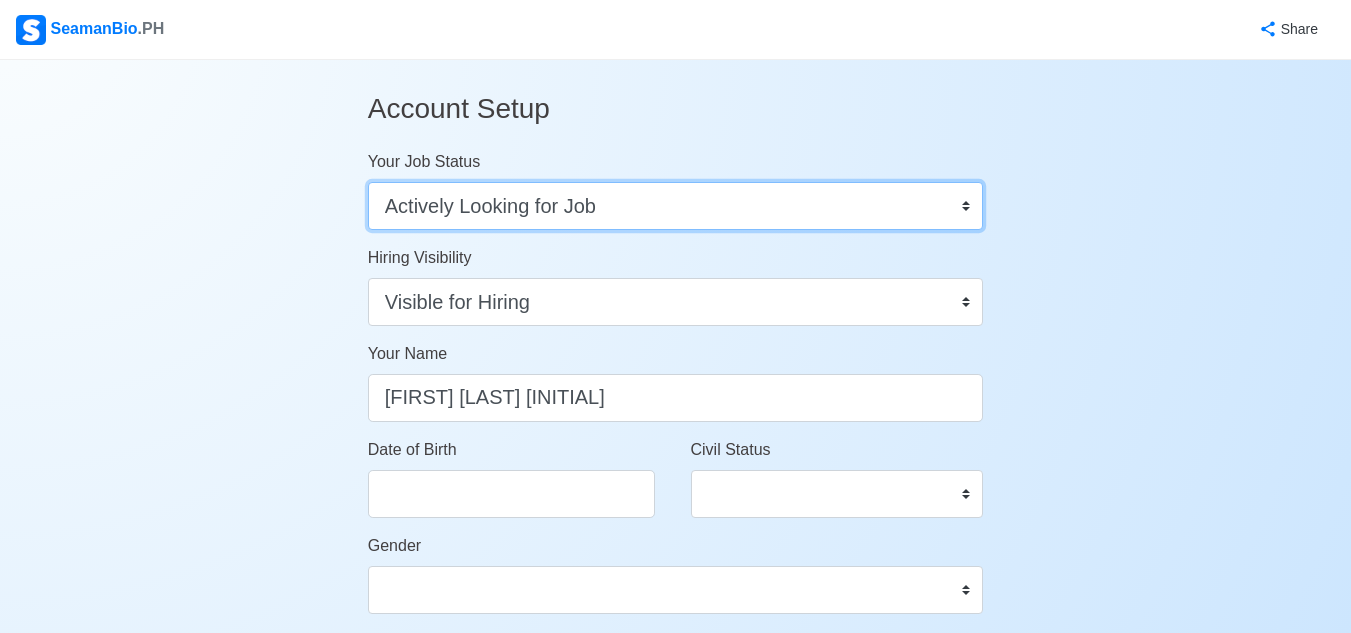click on "Onboard Actively Looking for Job Not Looking for Job" at bounding box center (676, 206) 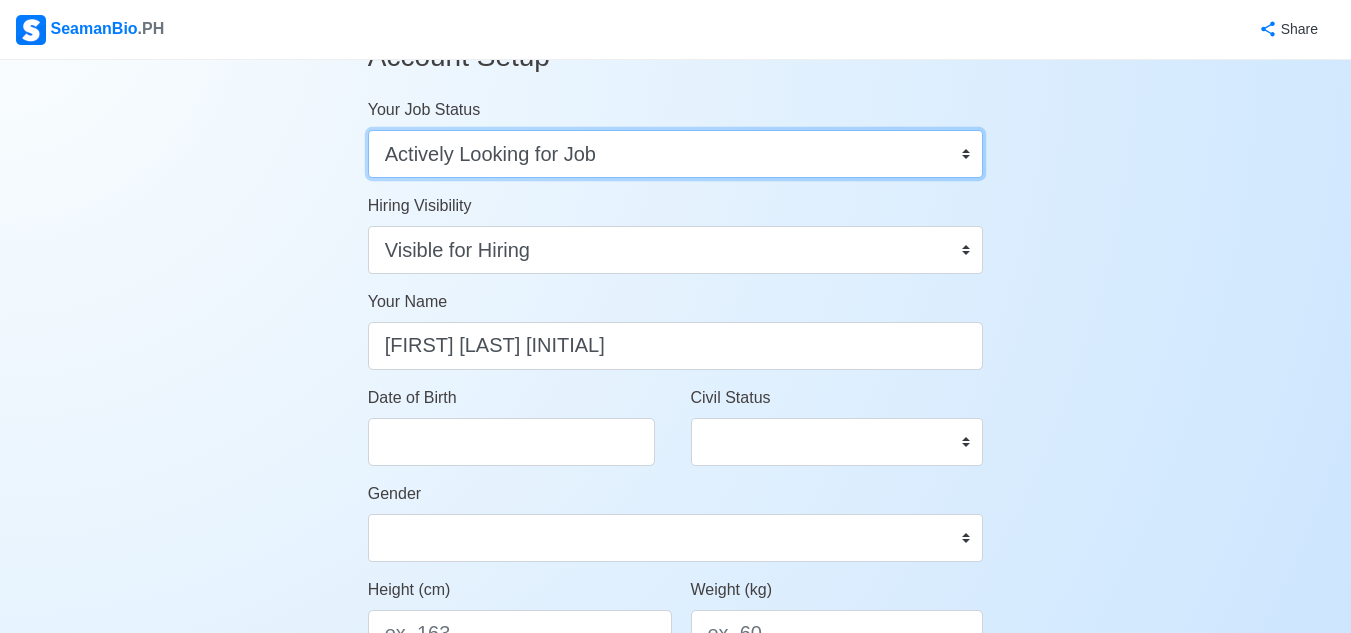scroll, scrollTop: 100, scrollLeft: 0, axis: vertical 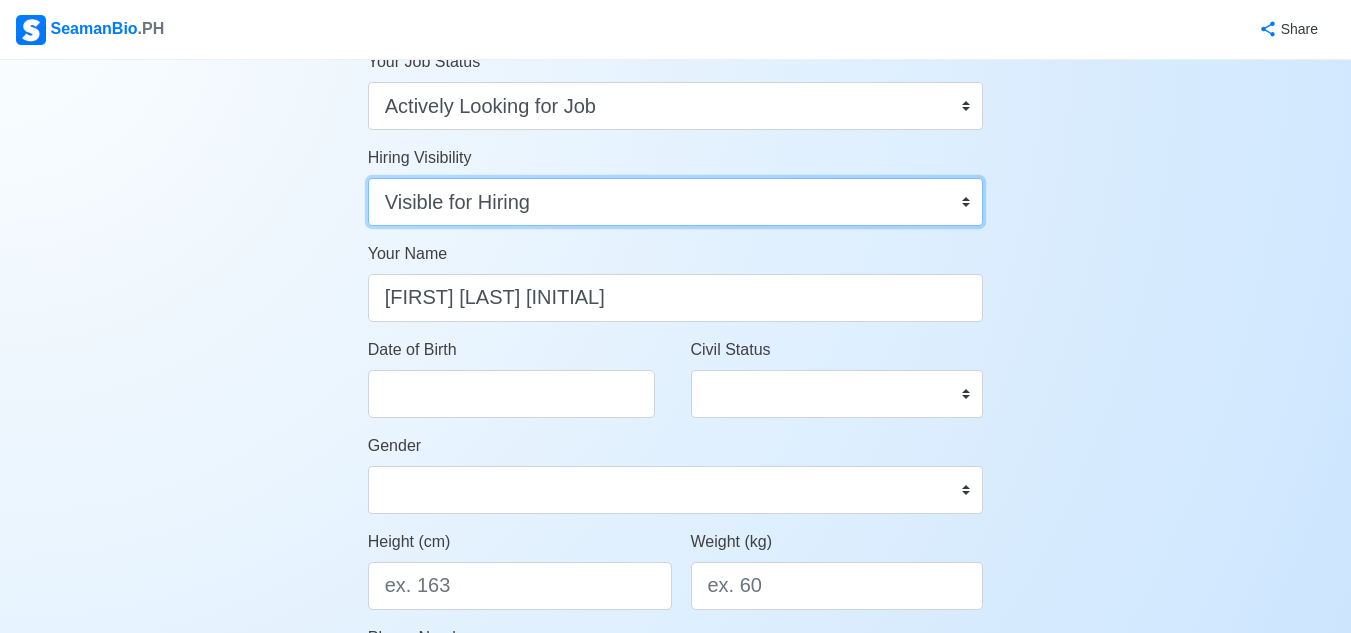 click on "Visible for Hiring Not Visible for Hiring" at bounding box center (676, 202) 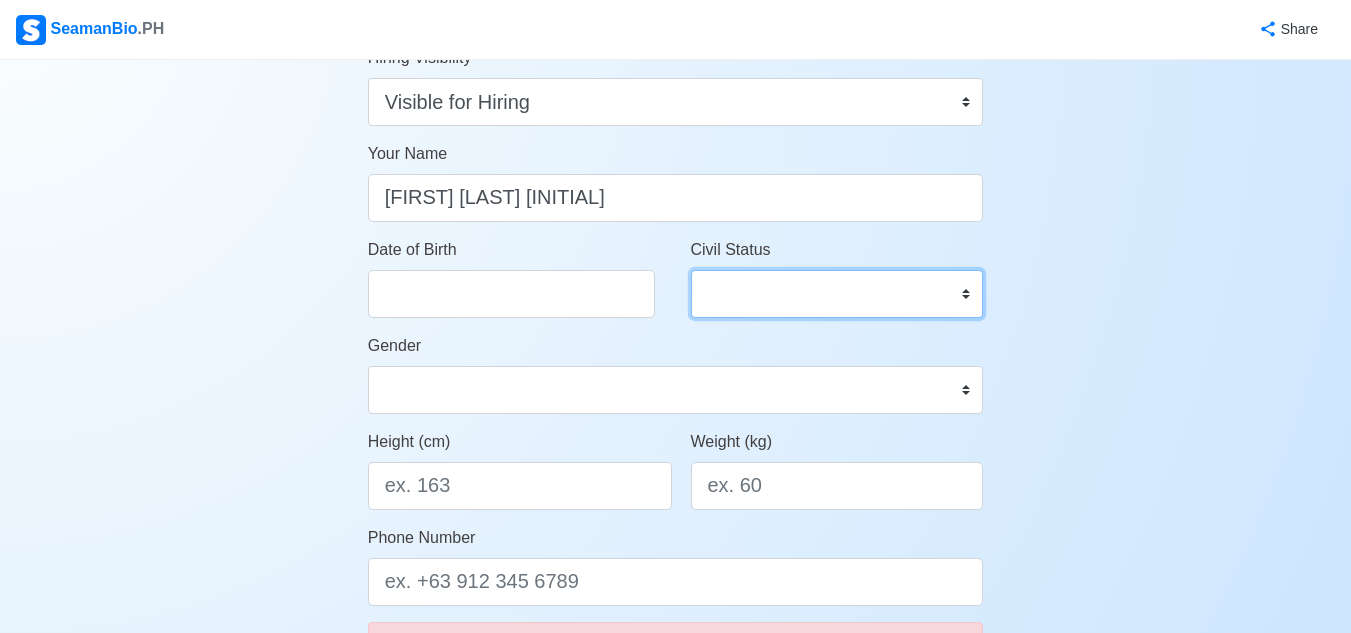 click on "Single Married Widowed Separated" at bounding box center (837, 294) 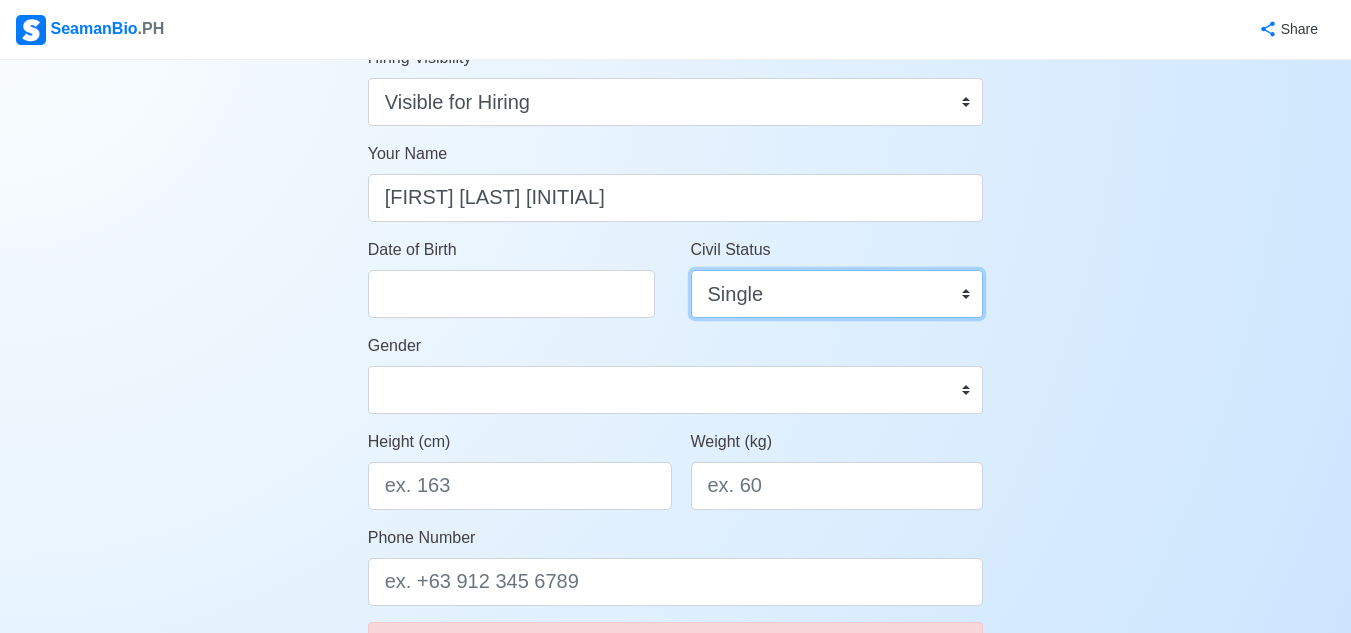 click on "Single Married Widowed Separated" at bounding box center [837, 294] 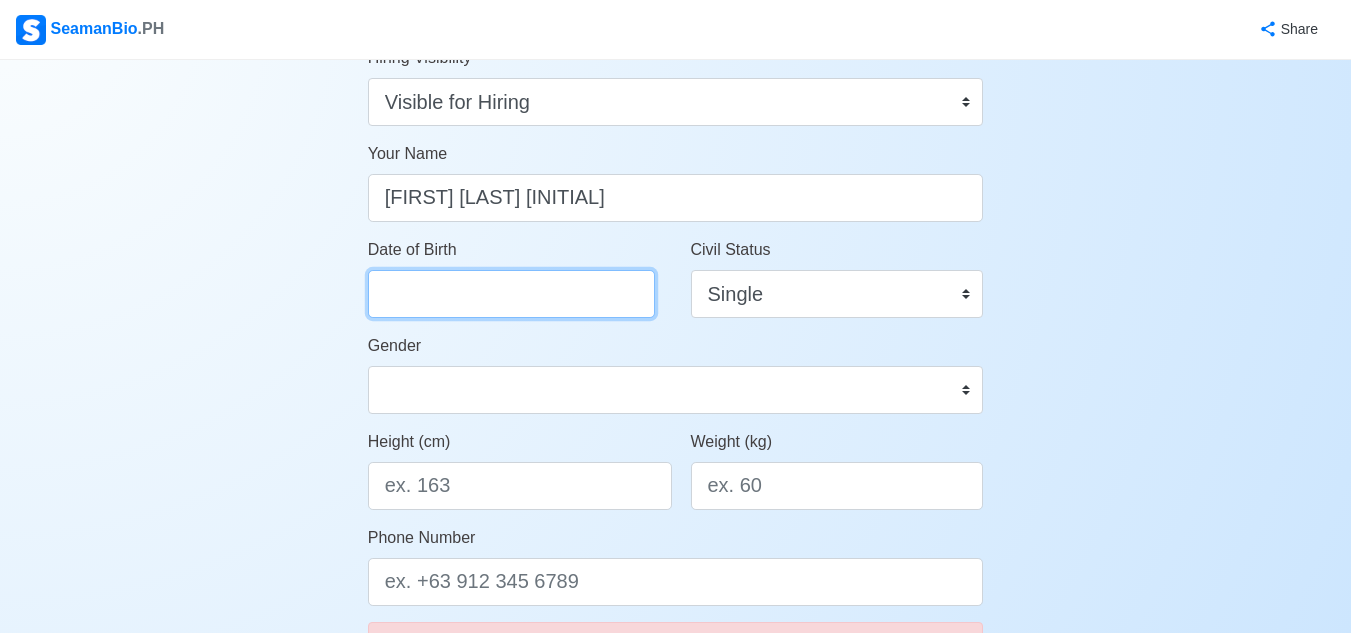 click on "Date of Birth" at bounding box center [511, 294] 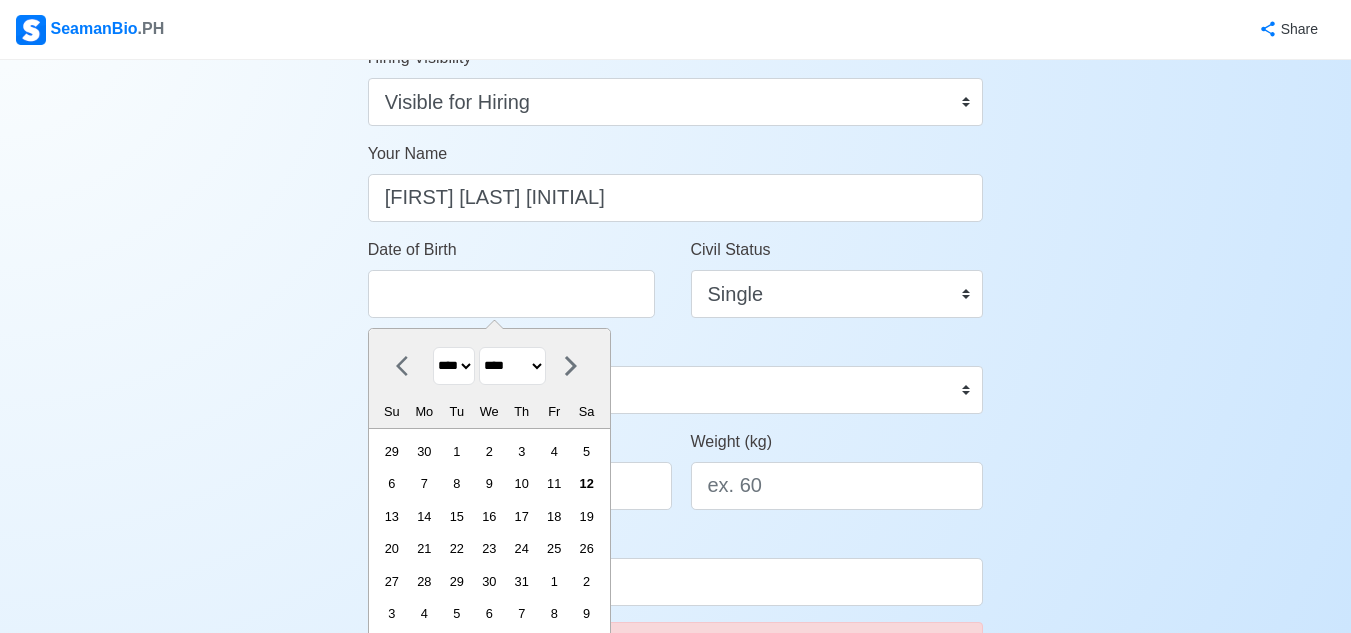 click on "**** **** **** **** **** **** **** **** **** **** **** **** **** **** **** **** **** **** **** **** **** **** **** **** **** **** **** **** **** **** **** **** **** **** **** **** **** **** **** **** **** **** **** **** **** **** **** **** **** **** **** **** **** **** **** **** **** **** **** **** **** **** **** **** **** **** **** **** **** **** **** **** **** **** **** **** **** **** **** **** **** **** **** **** **** **** **** **** **** **** **** **** **** **** **** **** **** **** **** **** **** **** **** **** **** ****" at bounding box center (454, 366) 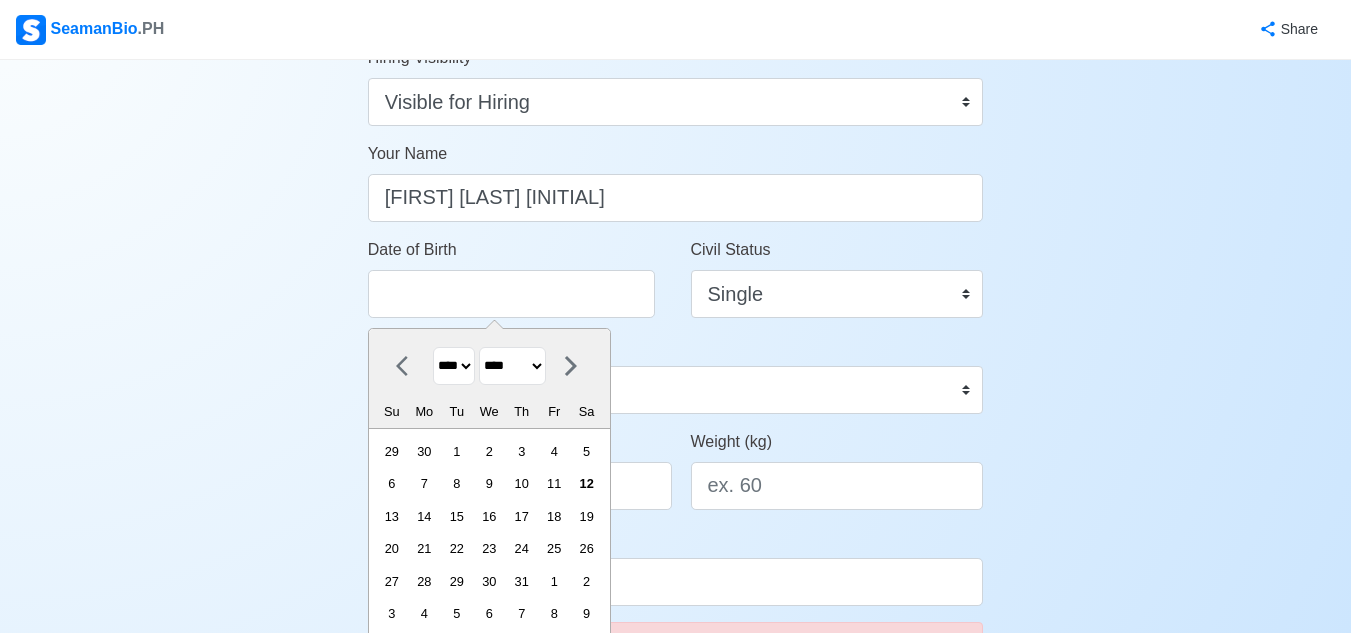select on "****" 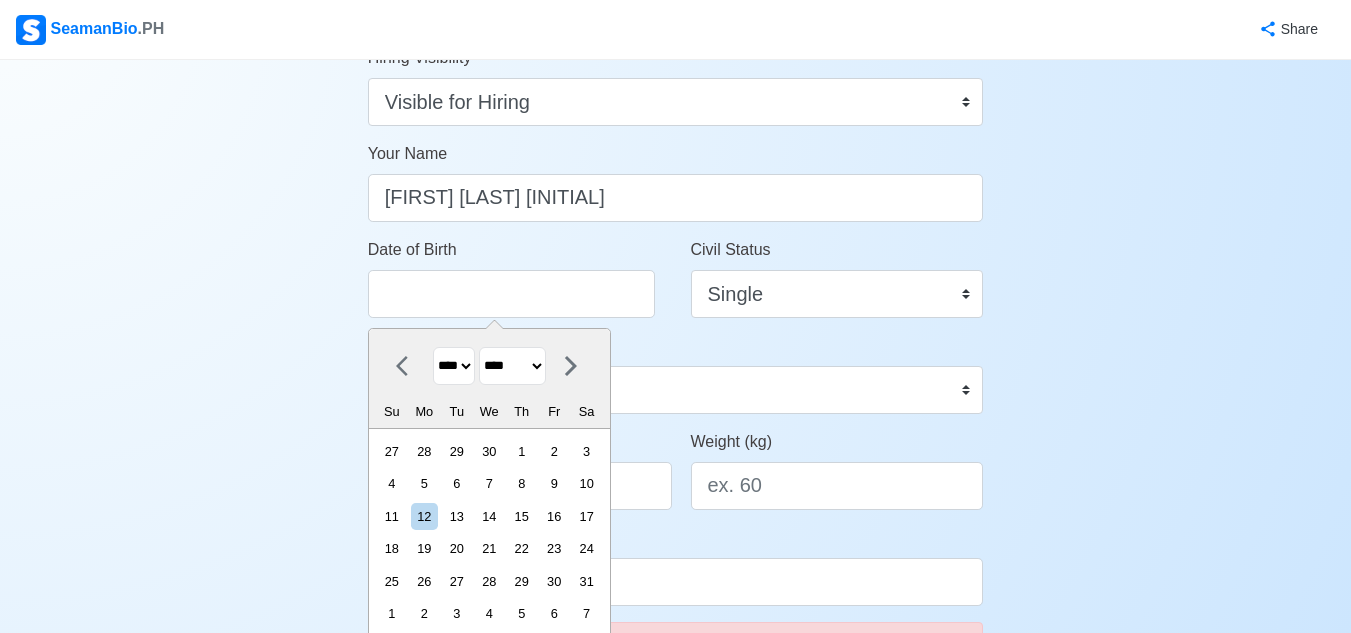 click on "******* ******** ***** ***** *** **** **** ****** ********* ******* ******** ********" at bounding box center (512, 366) 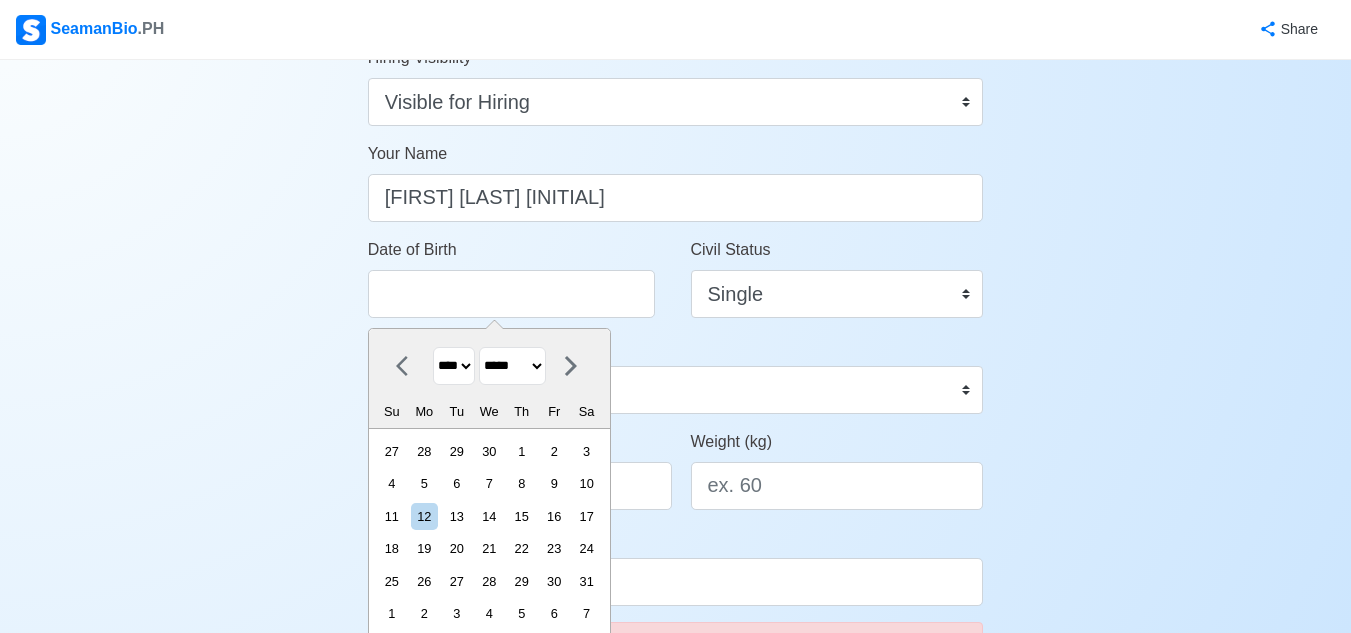 click on "******* ******** ***** ***** *** **** **** ****** ********* ******* ******** ********" at bounding box center (512, 366) 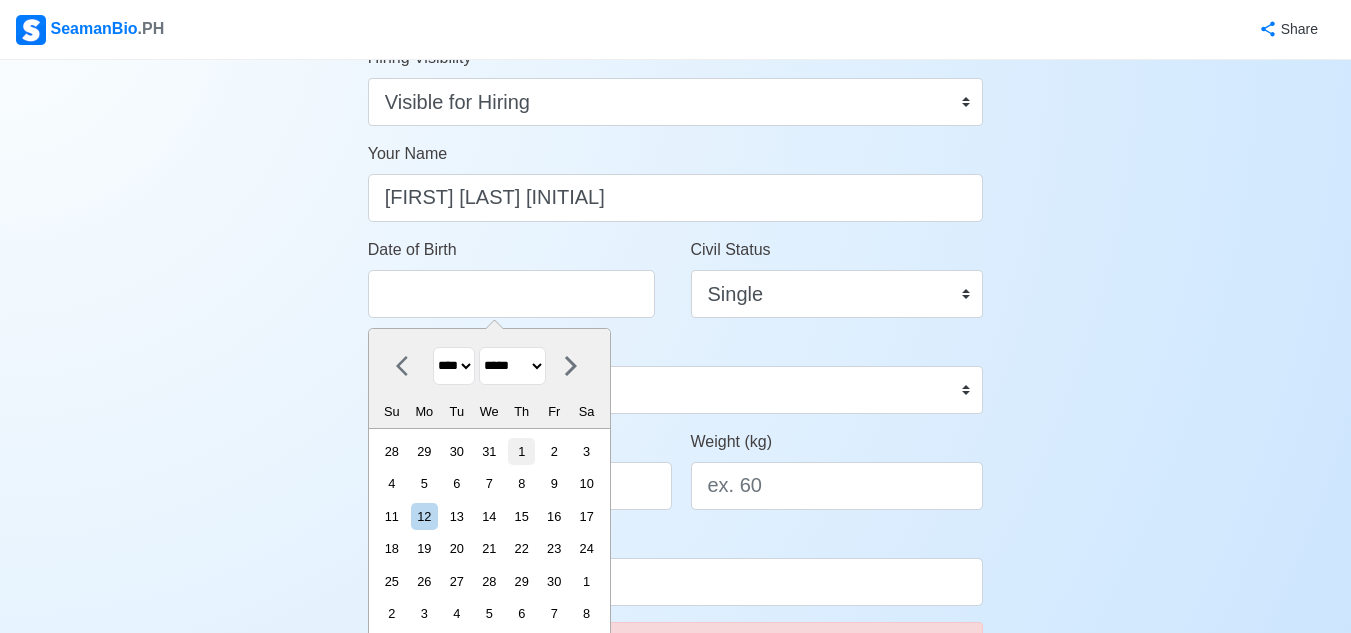 click on "1" at bounding box center [521, 451] 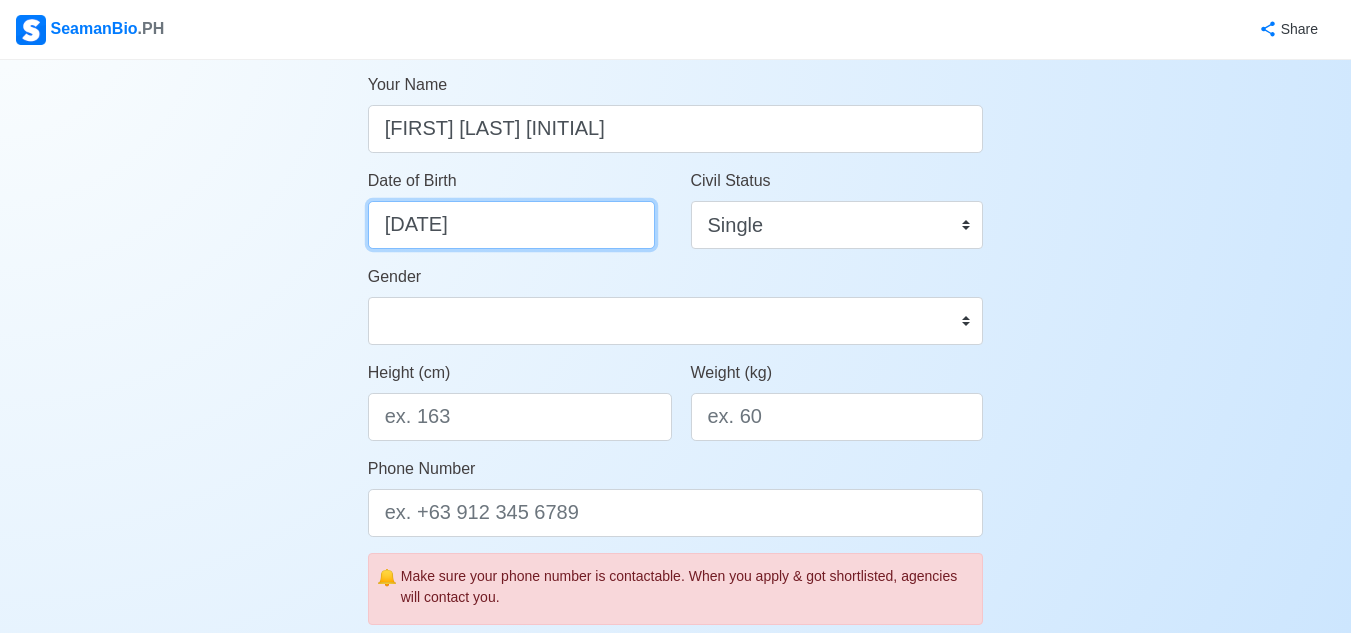 scroll, scrollTop: 300, scrollLeft: 0, axis: vertical 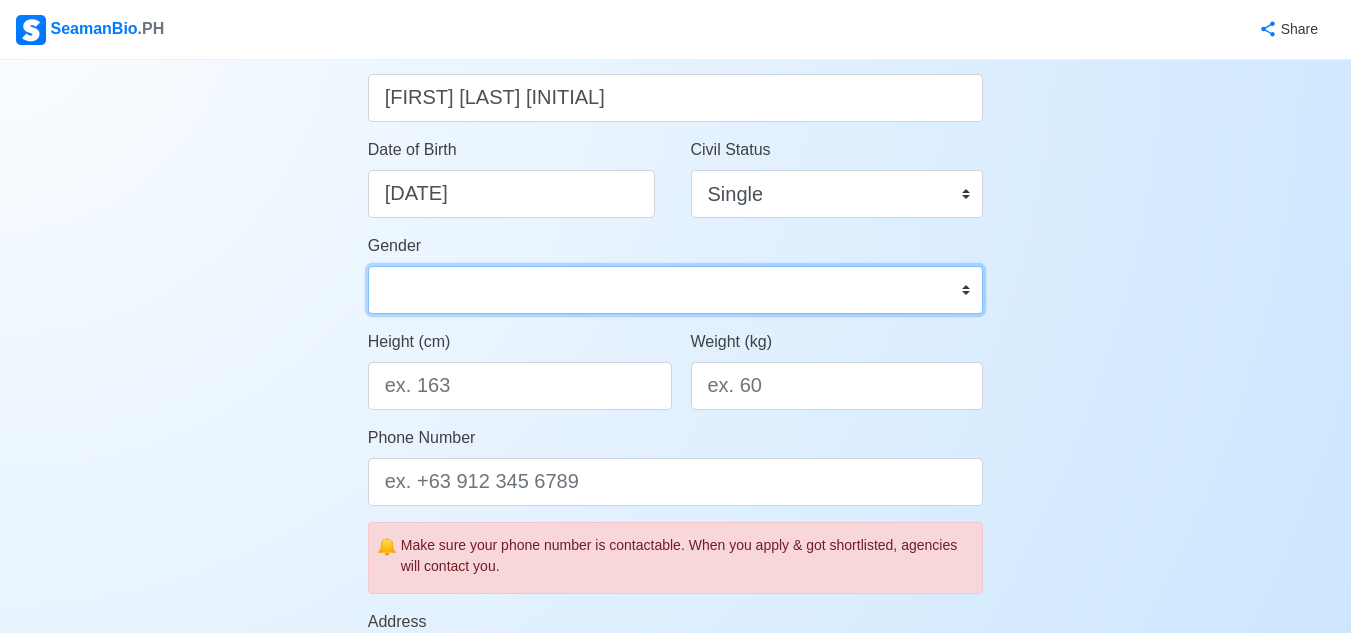 click on "Male Female" at bounding box center [676, 290] 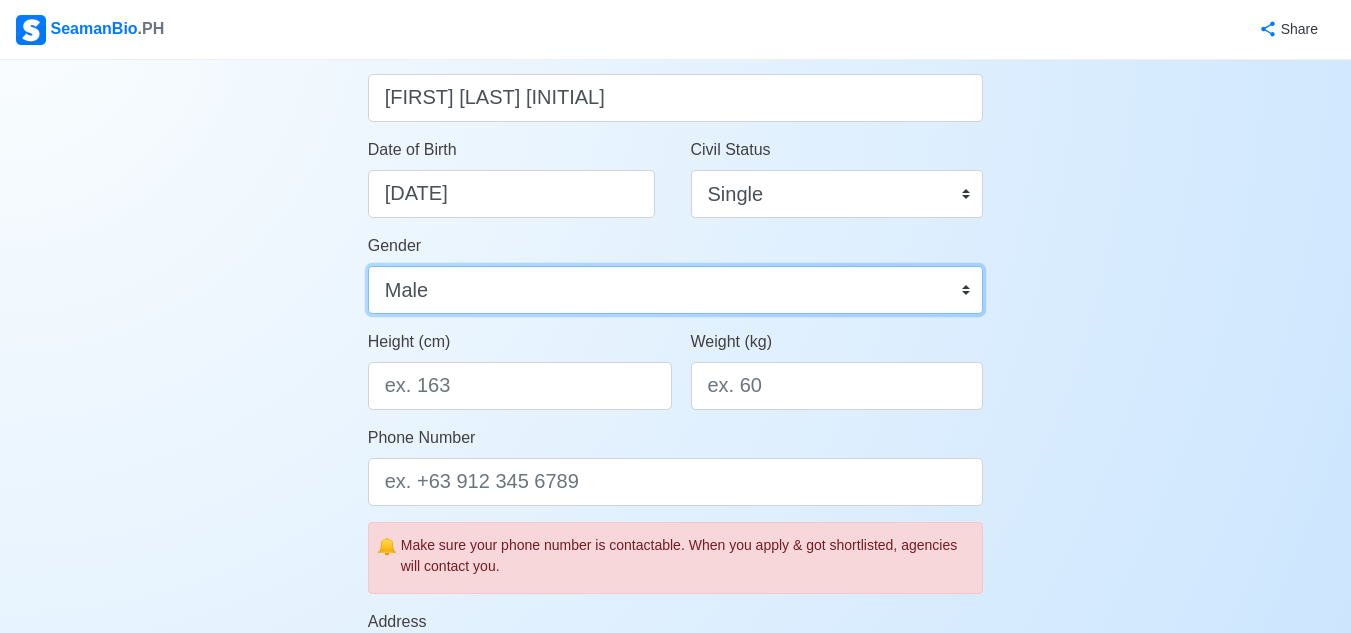 click on "Male Female" at bounding box center [676, 290] 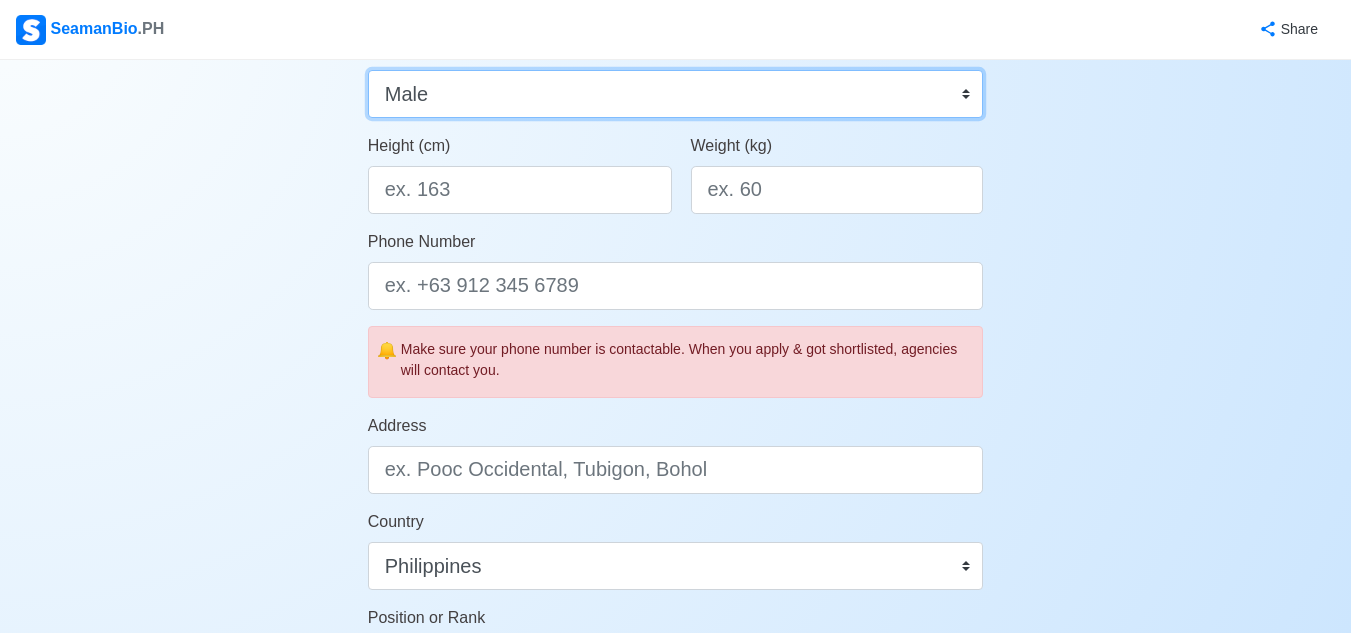 scroll, scrollTop: 500, scrollLeft: 0, axis: vertical 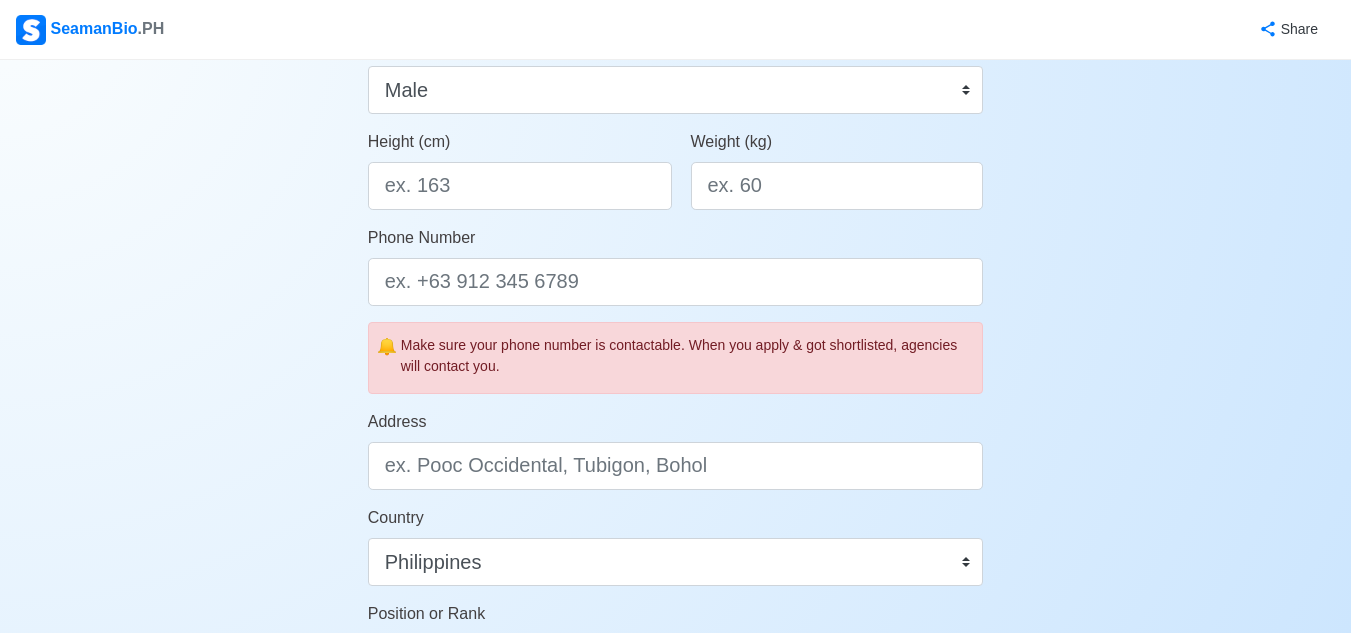 click on "Height (cm)" at bounding box center [514, 178] 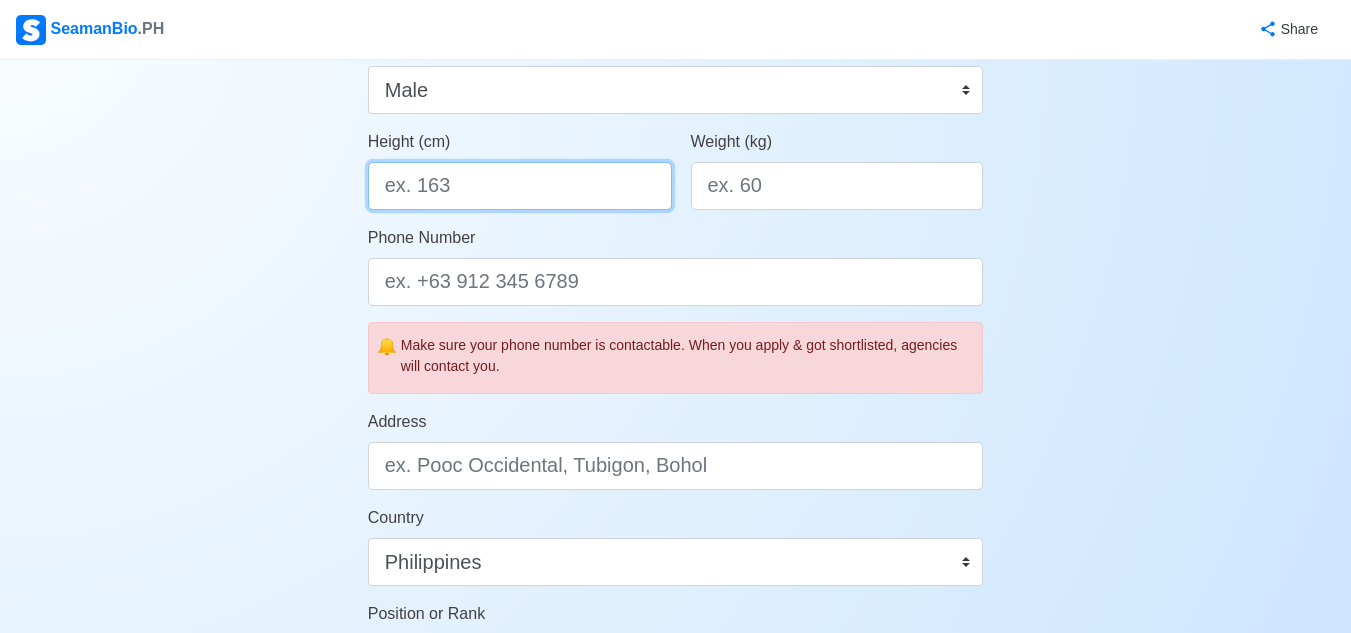 click on "Height (cm)" at bounding box center [520, 186] 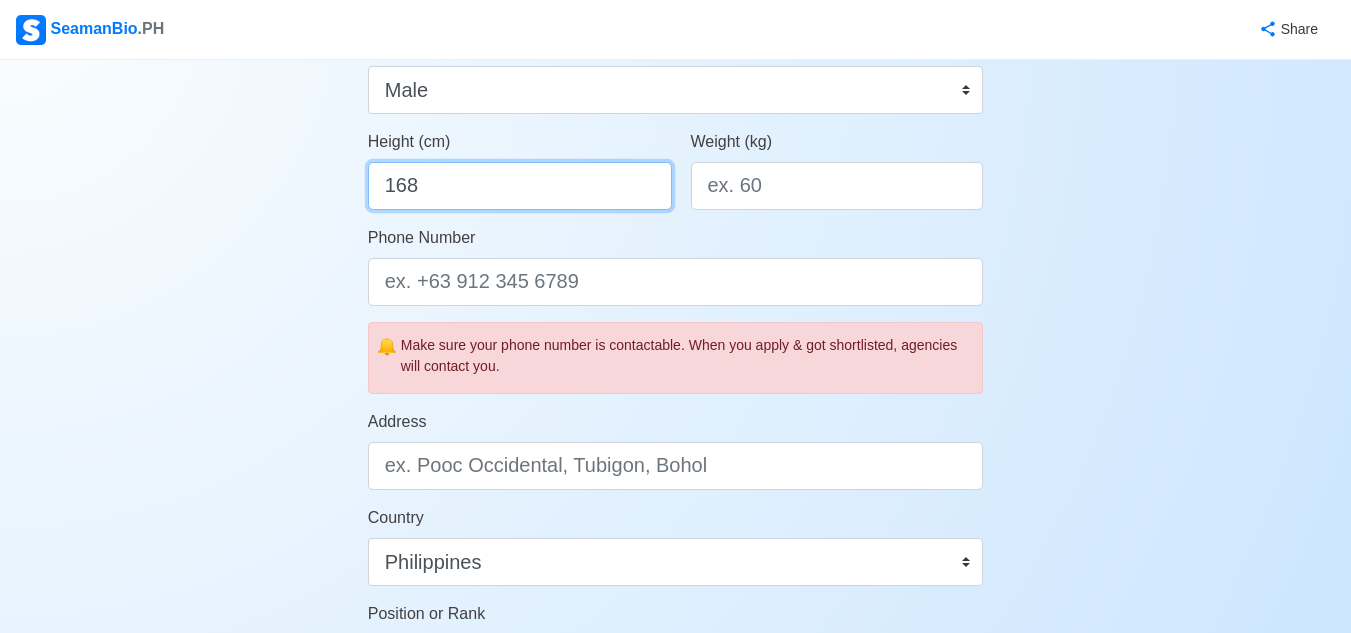 type on "168" 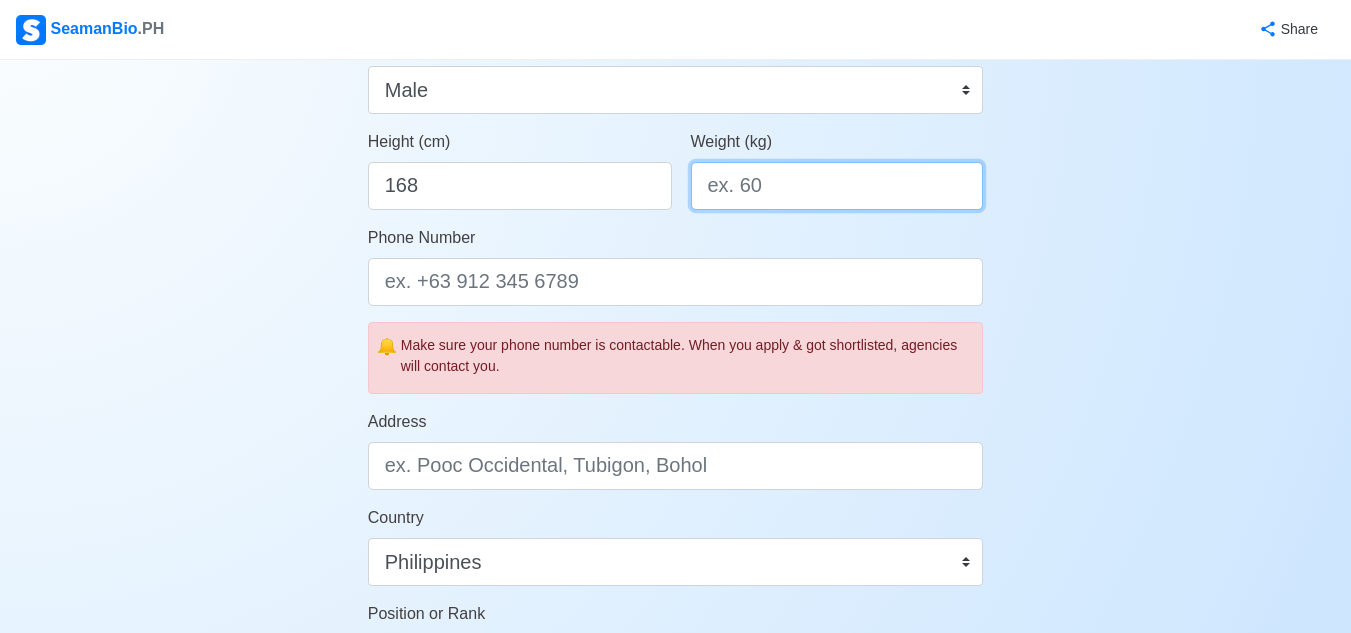 click on "Weight (kg)" at bounding box center (837, 186) 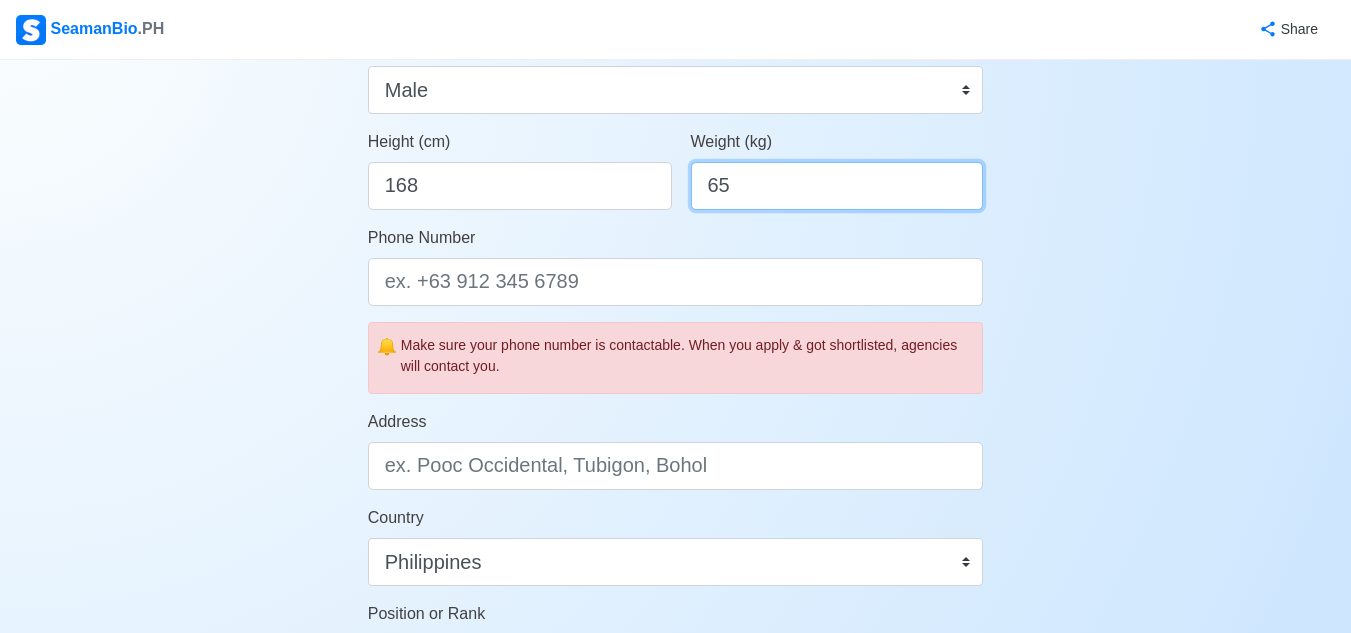 type on "65" 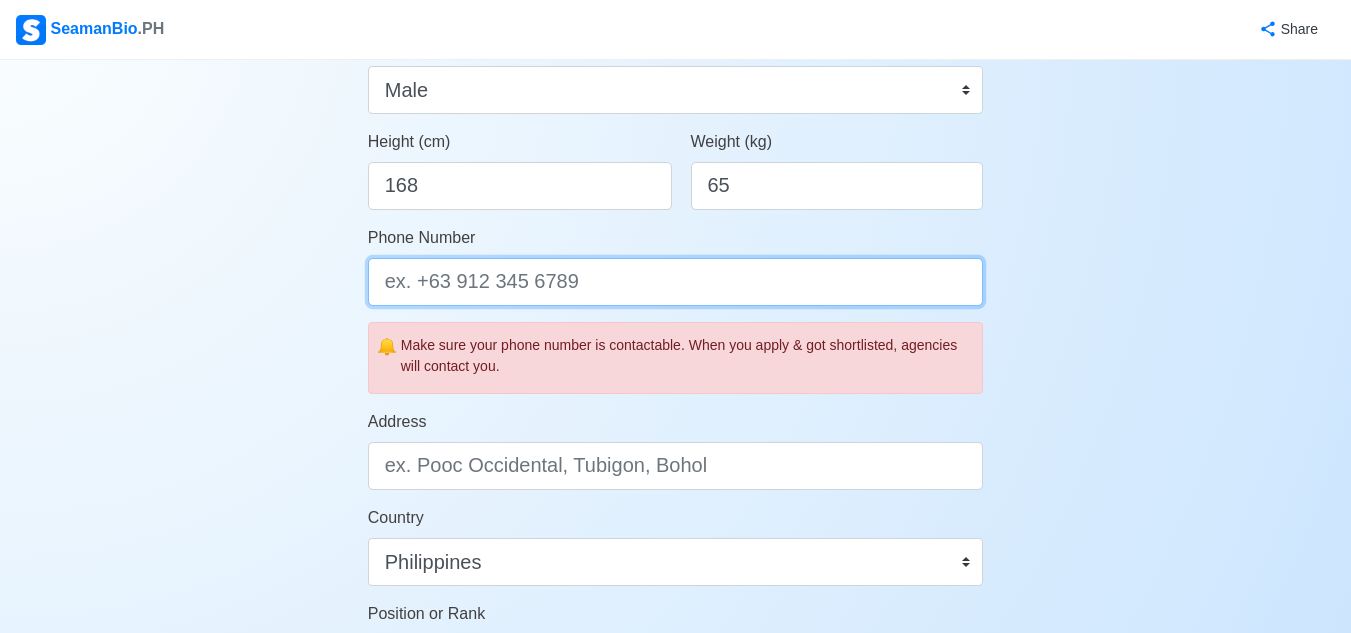 click on "Phone Number" at bounding box center [676, 282] 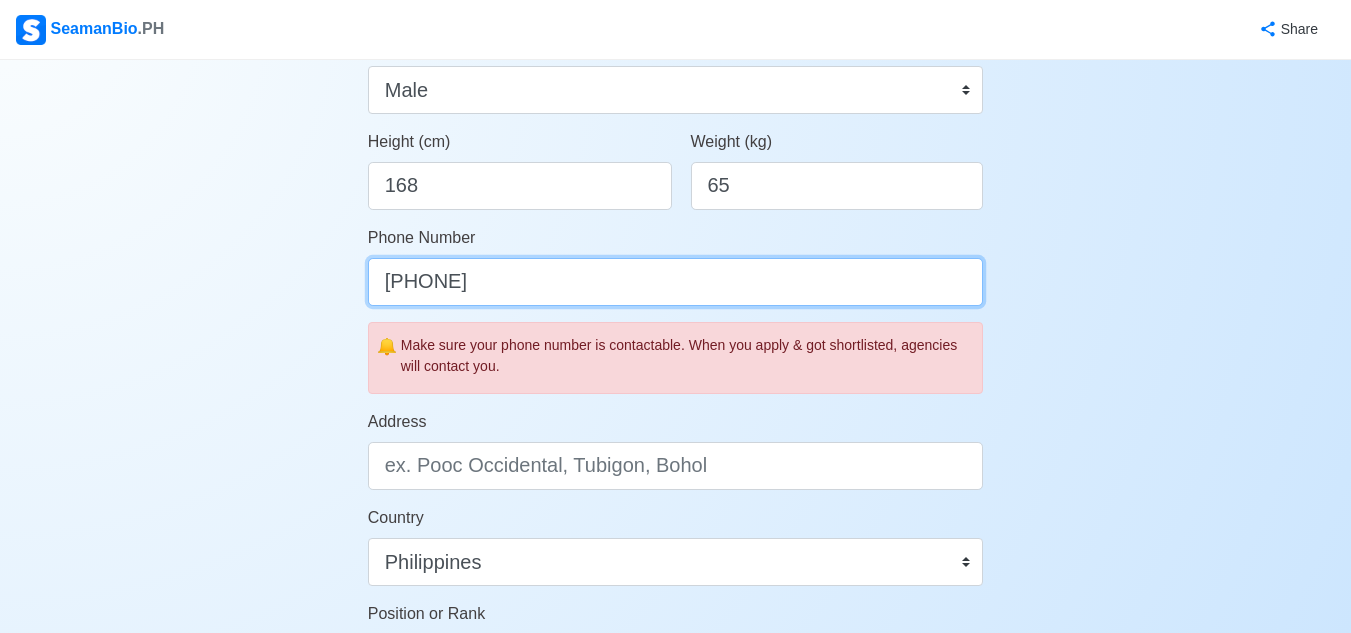 scroll, scrollTop: 600, scrollLeft: 0, axis: vertical 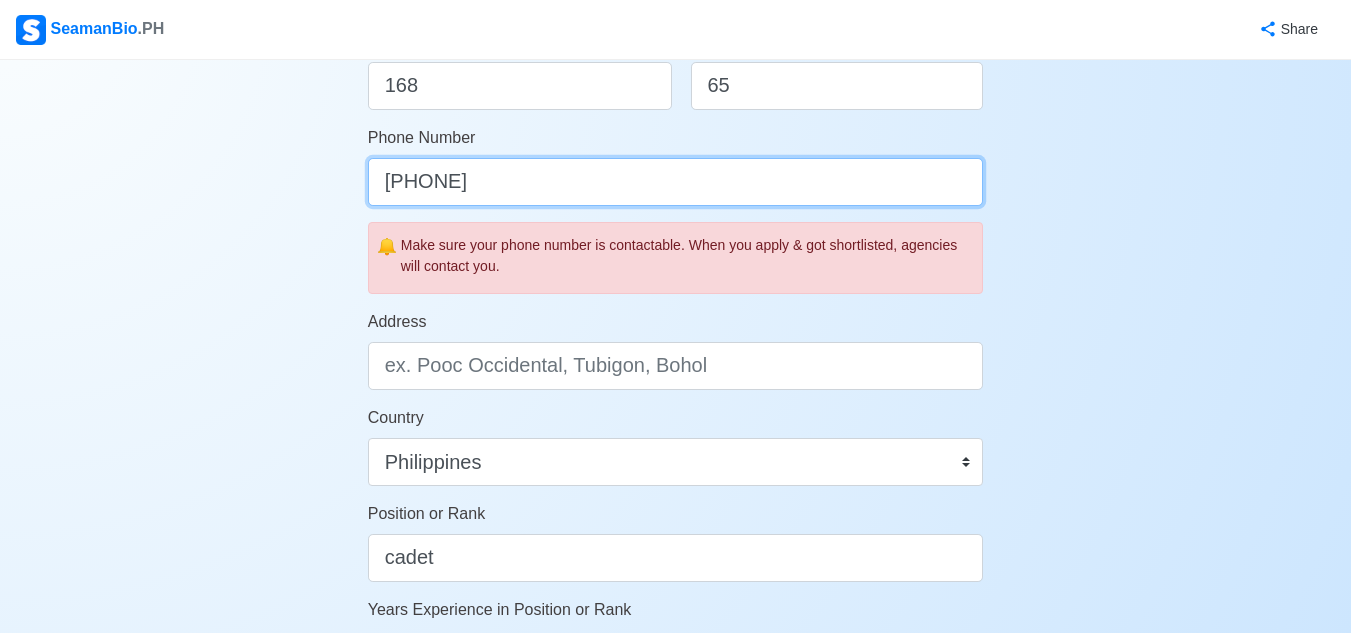 type on "[PHONE]" 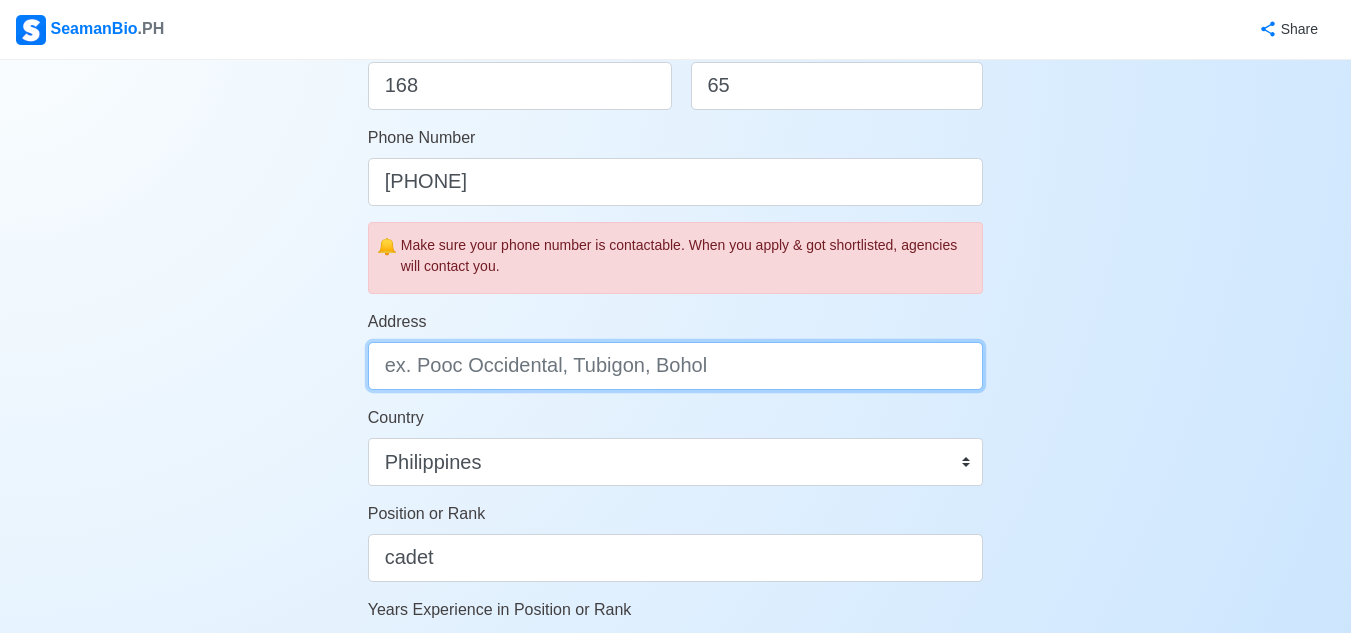 click on "Address" at bounding box center [676, 366] 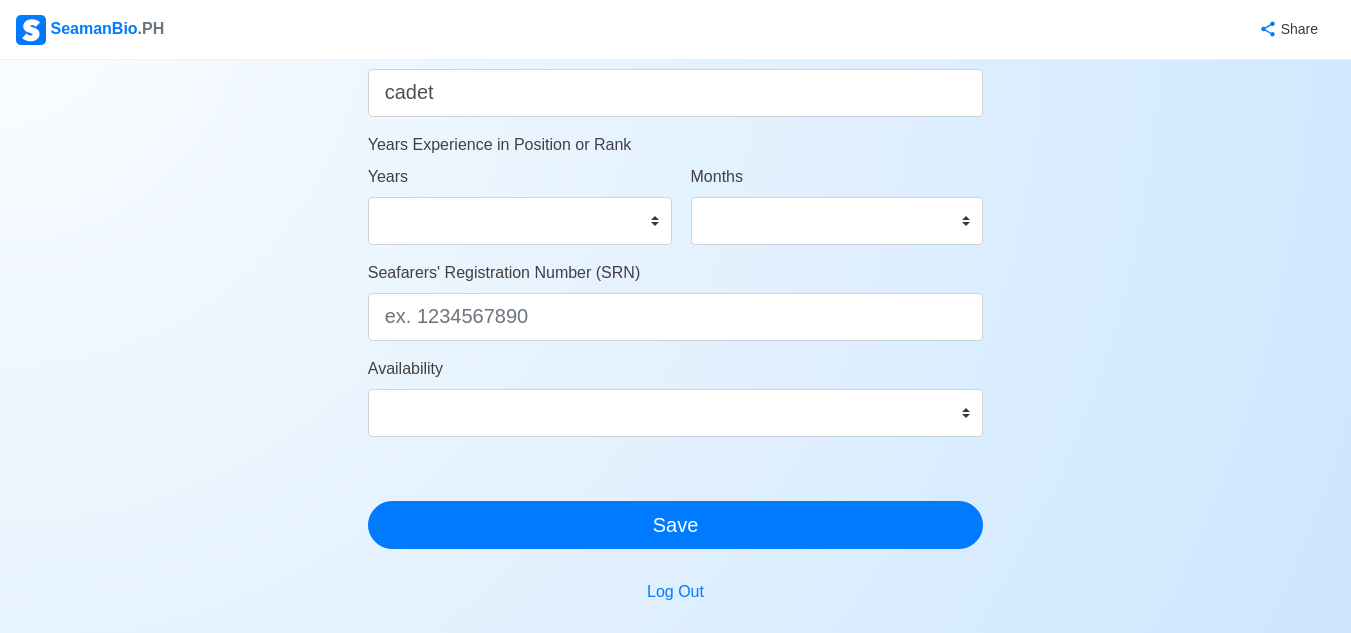 scroll, scrollTop: 1100, scrollLeft: 0, axis: vertical 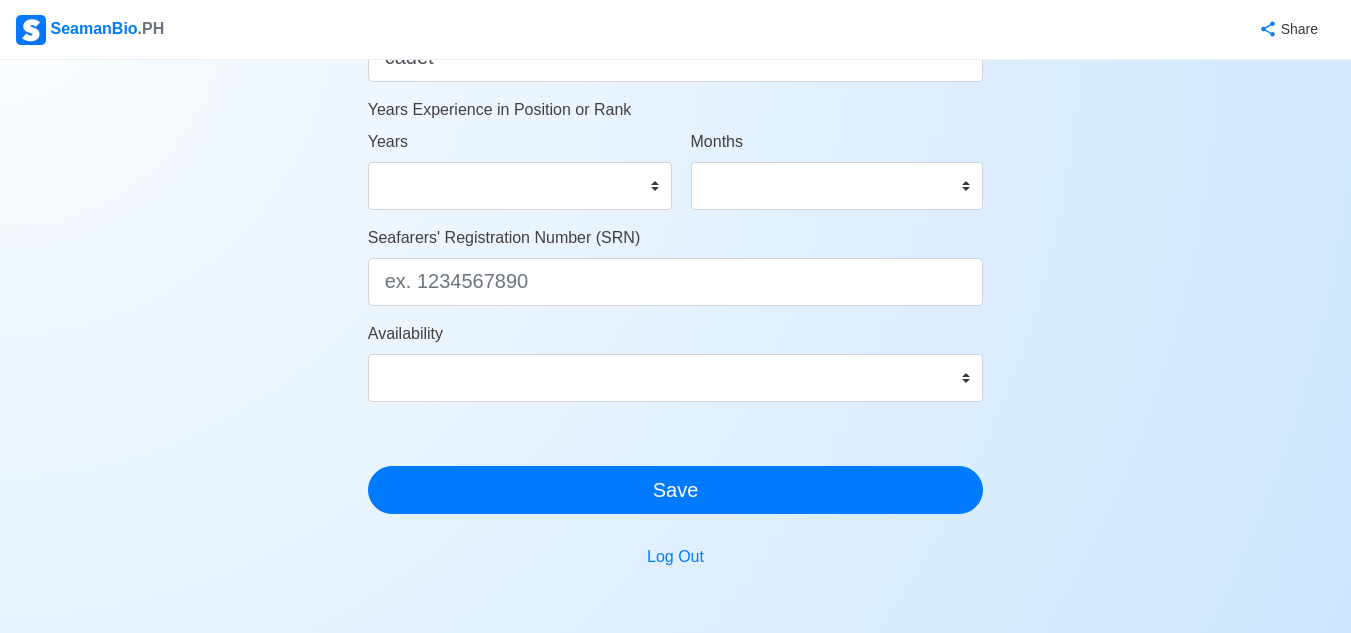 type on "San Roque, Zamboanga City" 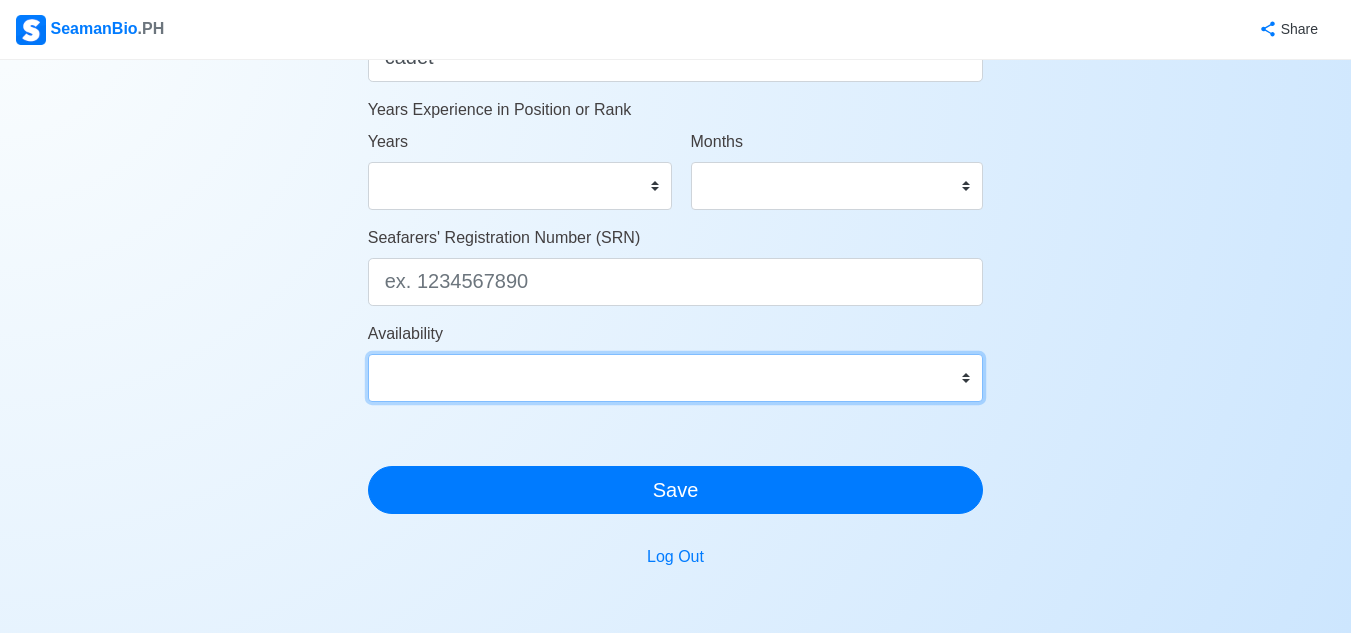 click on "Immediate Aug 2025  Sep 2025  Oct 2025  Nov 2025  Dec 2025  Jan 2026  Feb 2026  Mar 2026  Apr 2026" at bounding box center [676, 378] 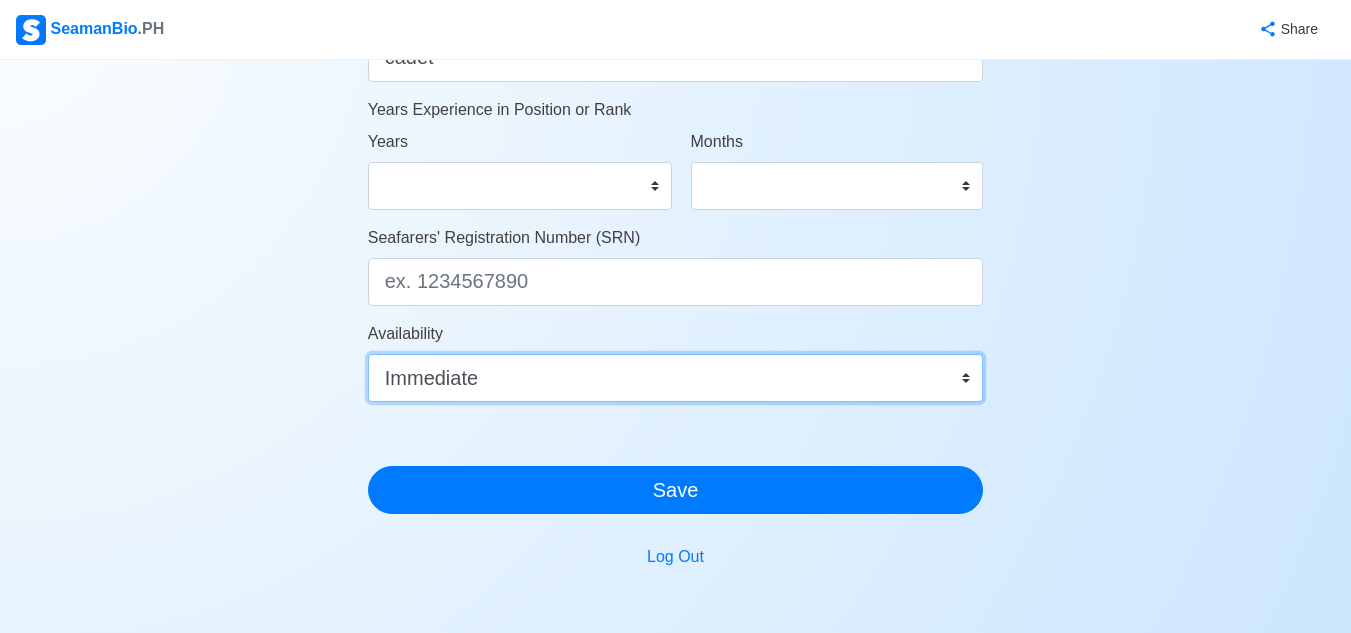 click on "Immediate Aug 2025  Sep 2025  Oct 2025  Nov 2025  Dec 2025  Jan 2026  Feb 2026  Mar 2026  Apr 2026" at bounding box center (676, 378) 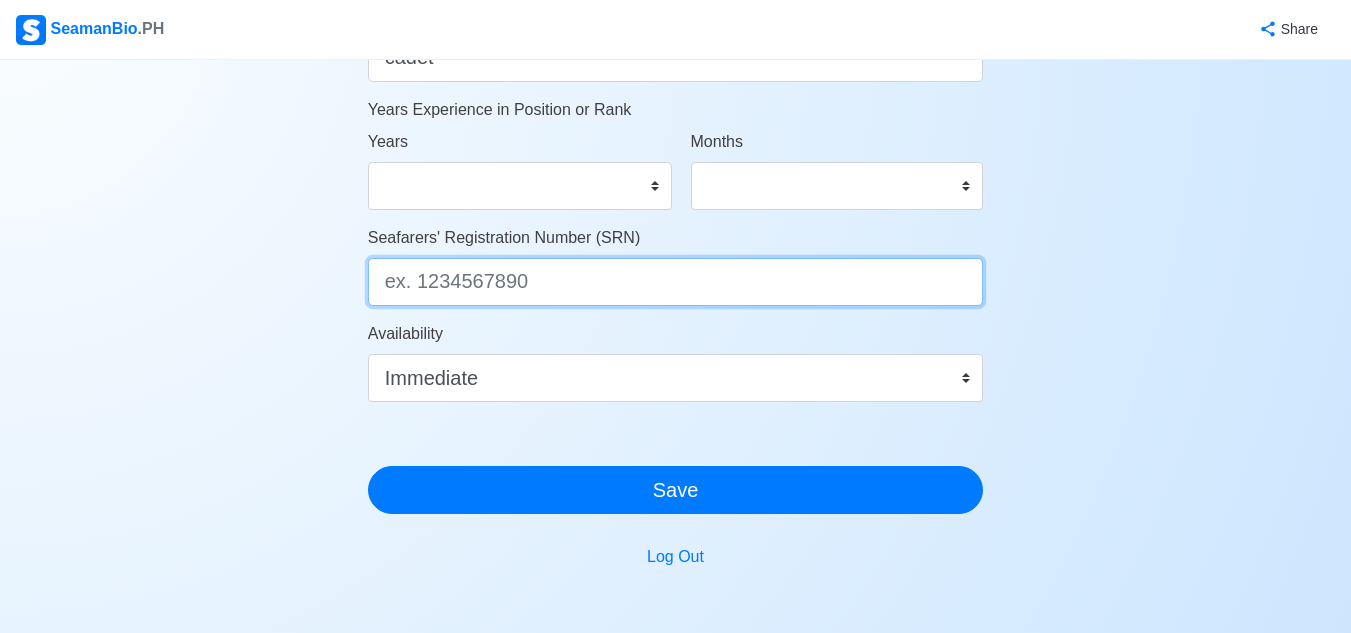 click on "Seafarers' Registration Number (SRN)" at bounding box center [676, 282] 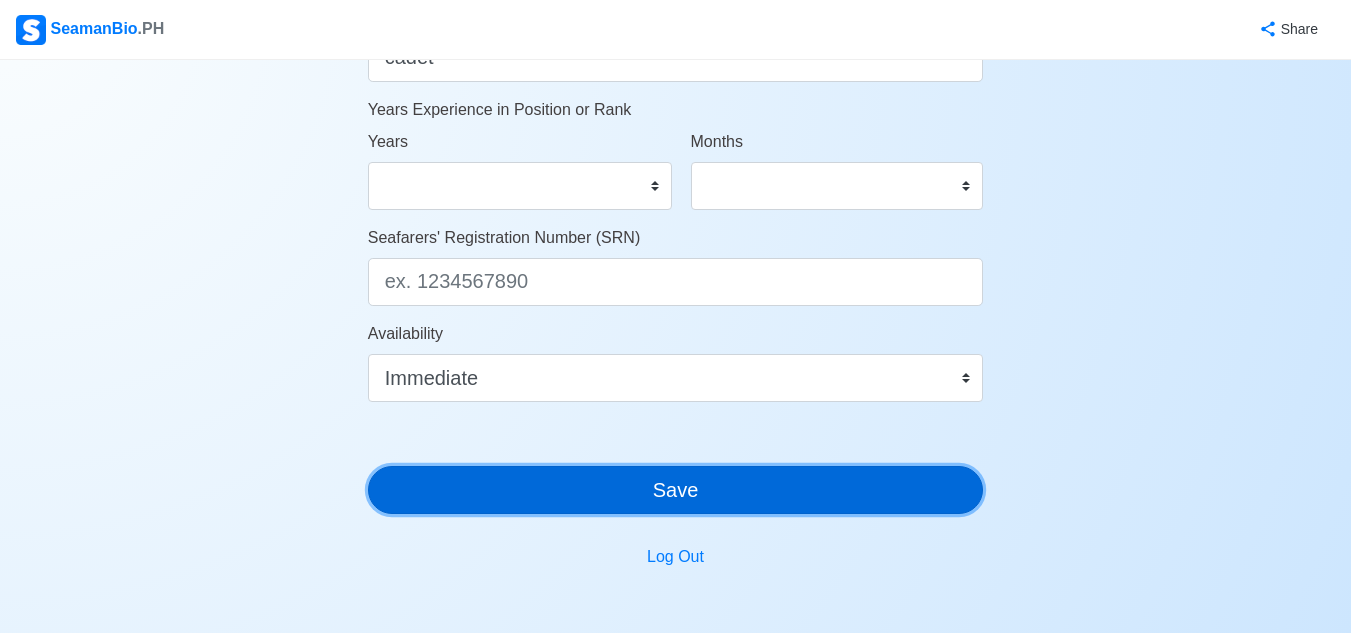 click on "Save" at bounding box center (676, 490) 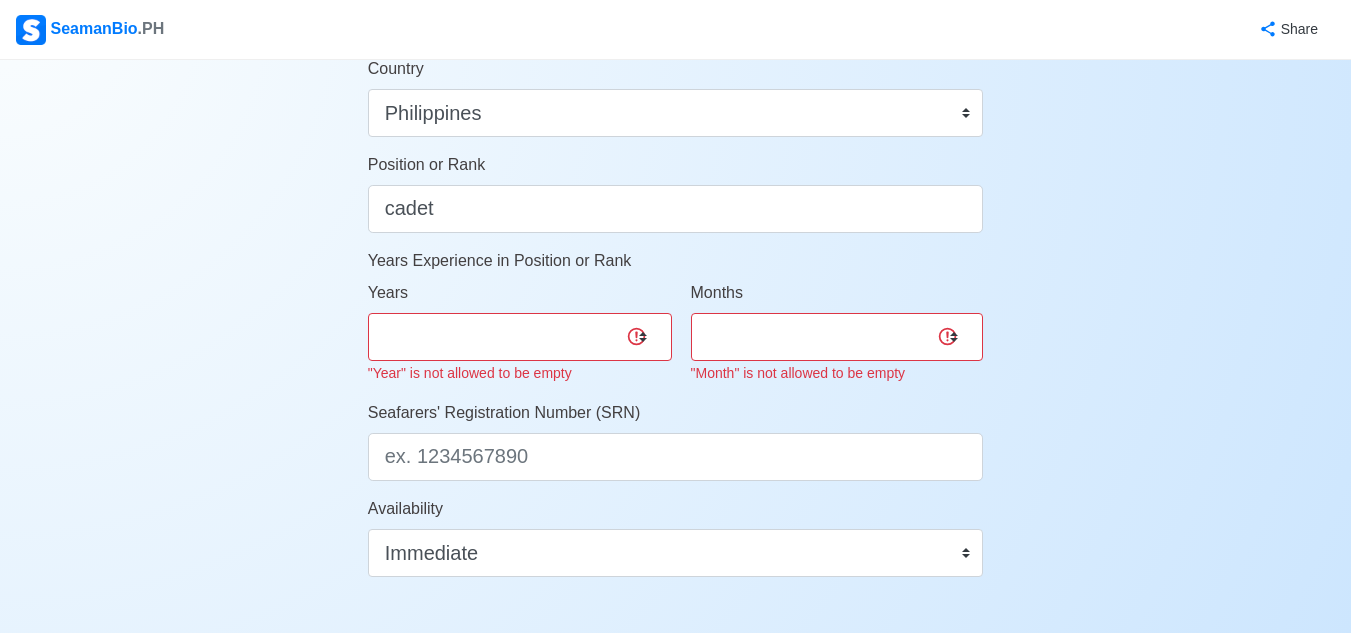 scroll, scrollTop: 900, scrollLeft: 0, axis: vertical 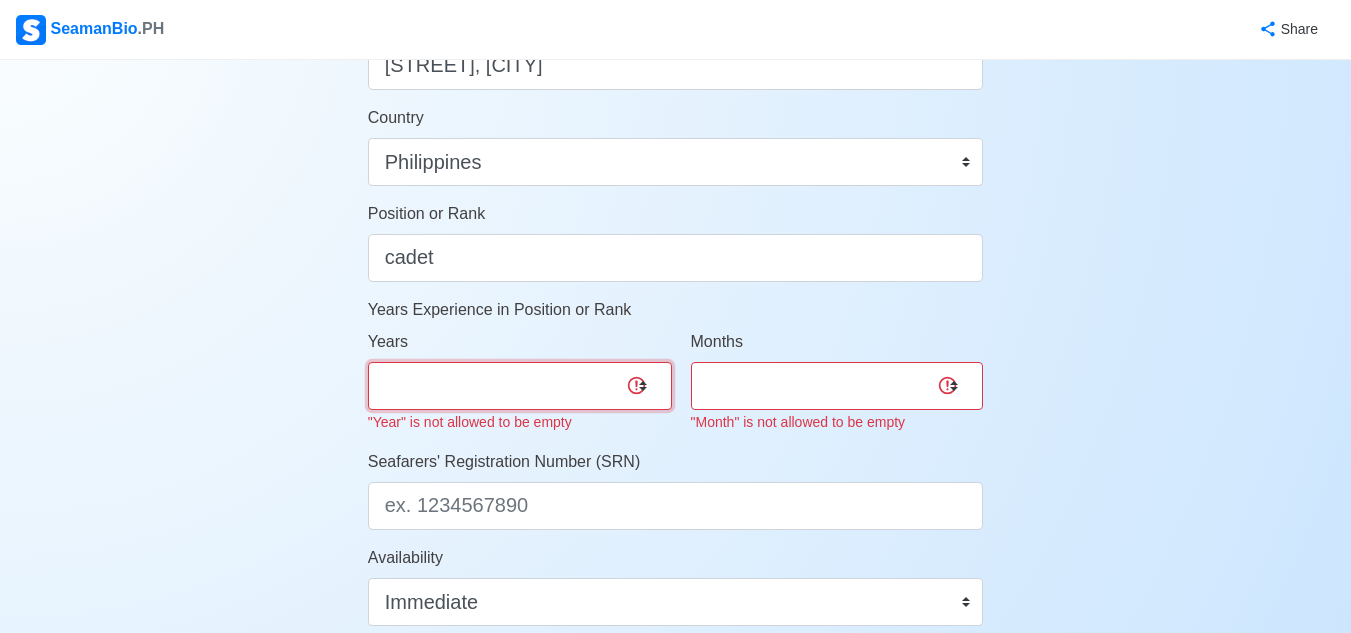 click on "0 1 2 3 4 5 6 7 8 9 10 11 12 13 14 15 16 17 18 19 20 21 22 23 24 25 26 27 28 29 30 31 32 33 34 35 36 37 38 39 40 41 42 43 44 45 46 47 48 49 50" at bounding box center (520, 386) 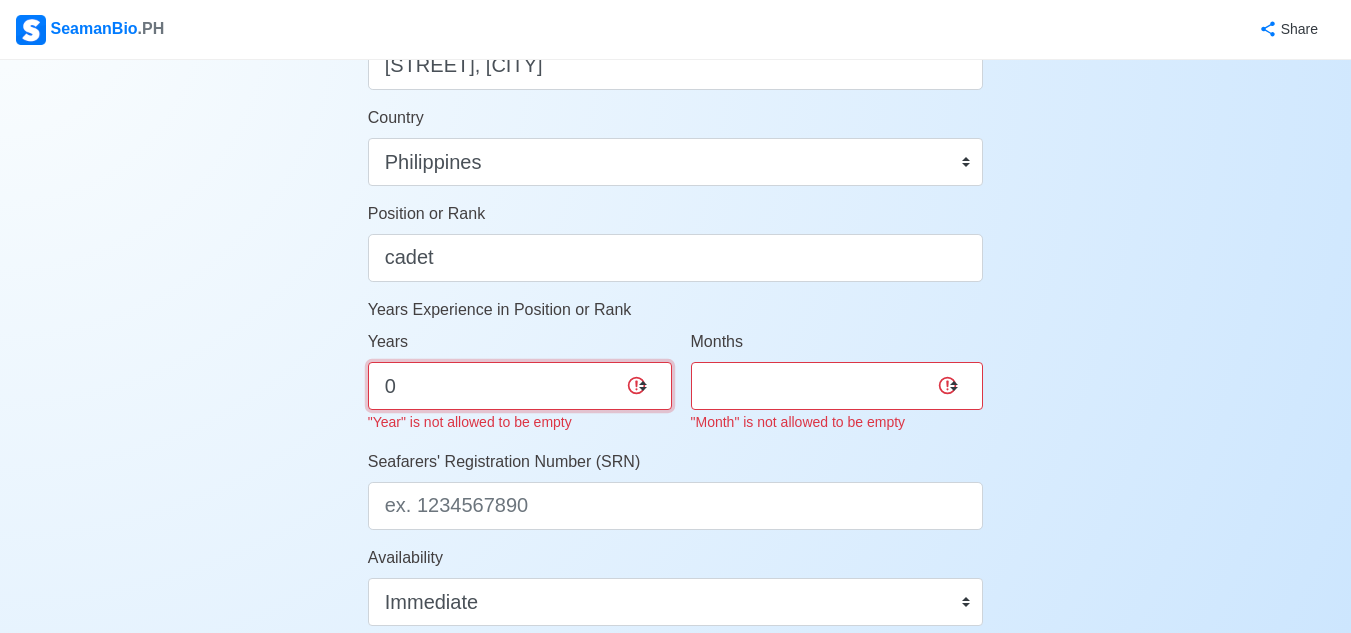 click on "0 1 2 3 4 5 6 7 8 9 10 11 12 13 14 15 16 17 18 19 20 21 22 23 24 25 26 27 28 29 30 31 32 33 34 35 36 37 38 39 40 41 42 43 44 45 46 47 48 49 50" at bounding box center [520, 386] 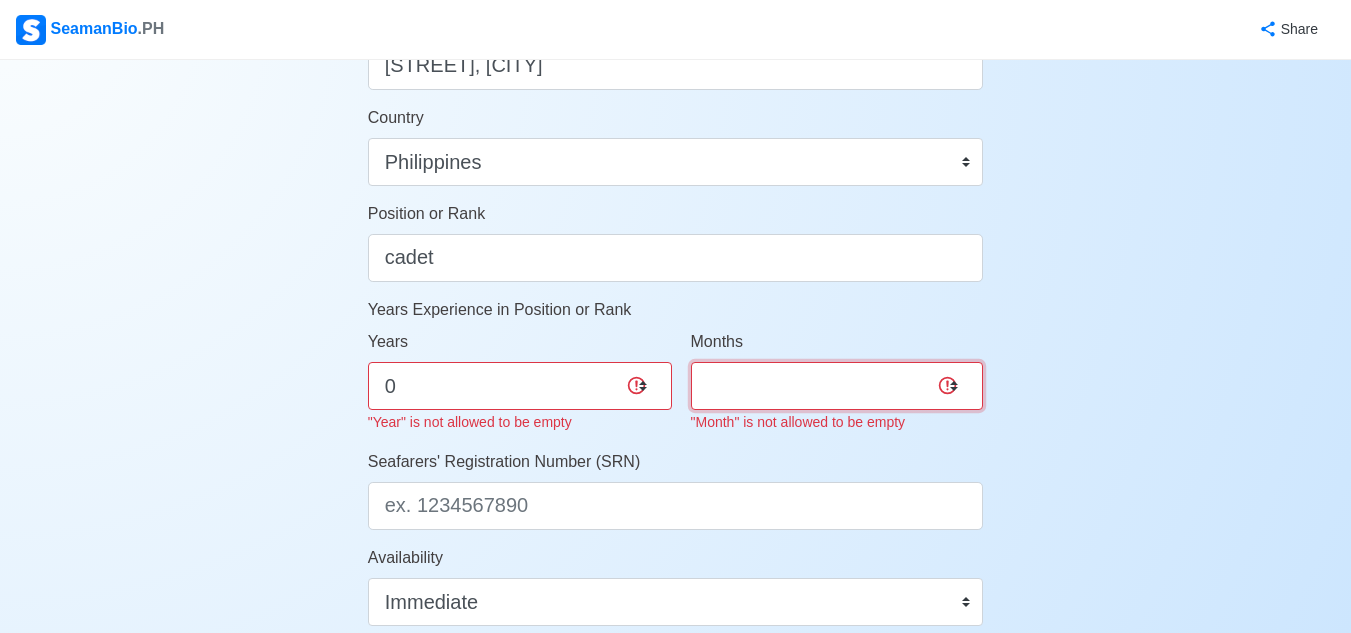 click on "0 1 2 3 4 5 6 7 8 9 10 11" at bounding box center (837, 386) 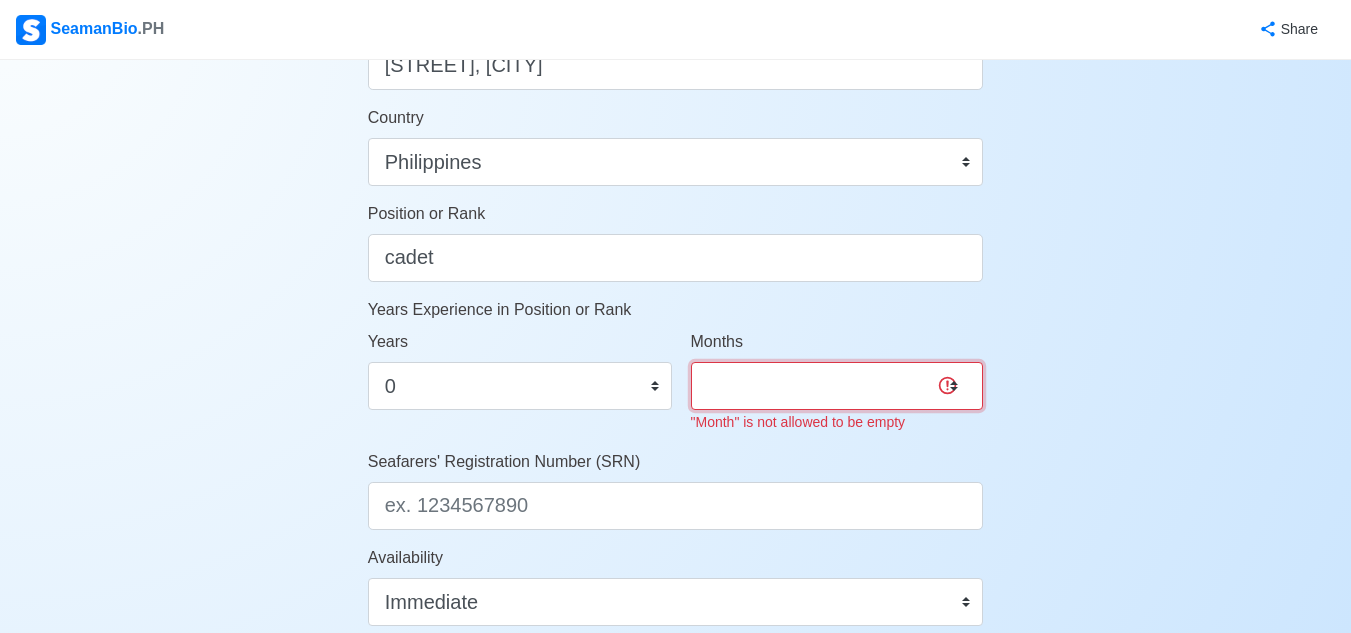 select on "0" 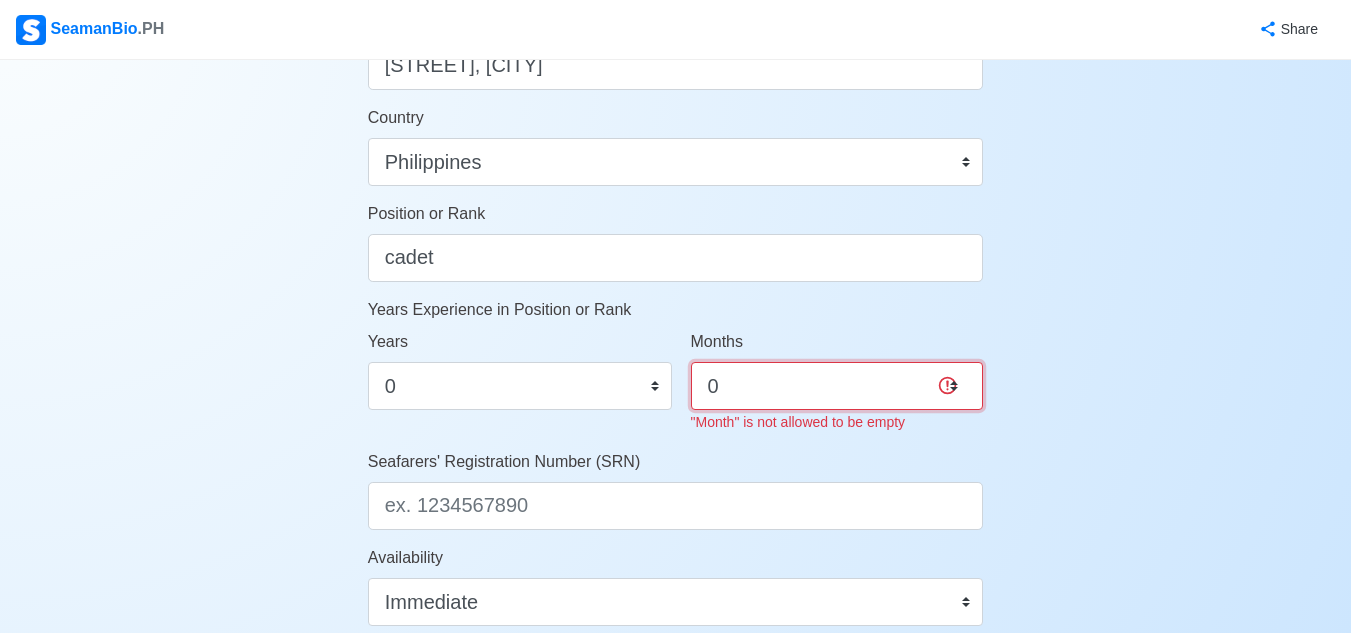 click on "0 1 2 3 4 5 6 7 8 9 10 11" at bounding box center [837, 386] 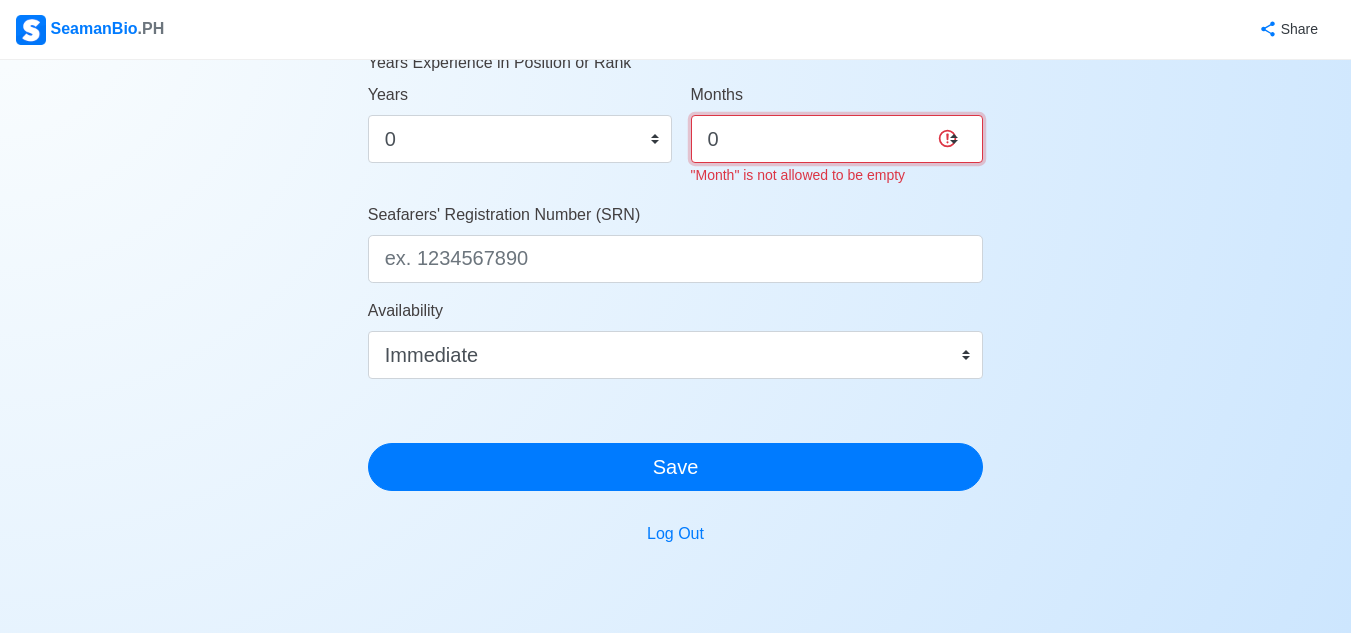 scroll, scrollTop: 1200, scrollLeft: 0, axis: vertical 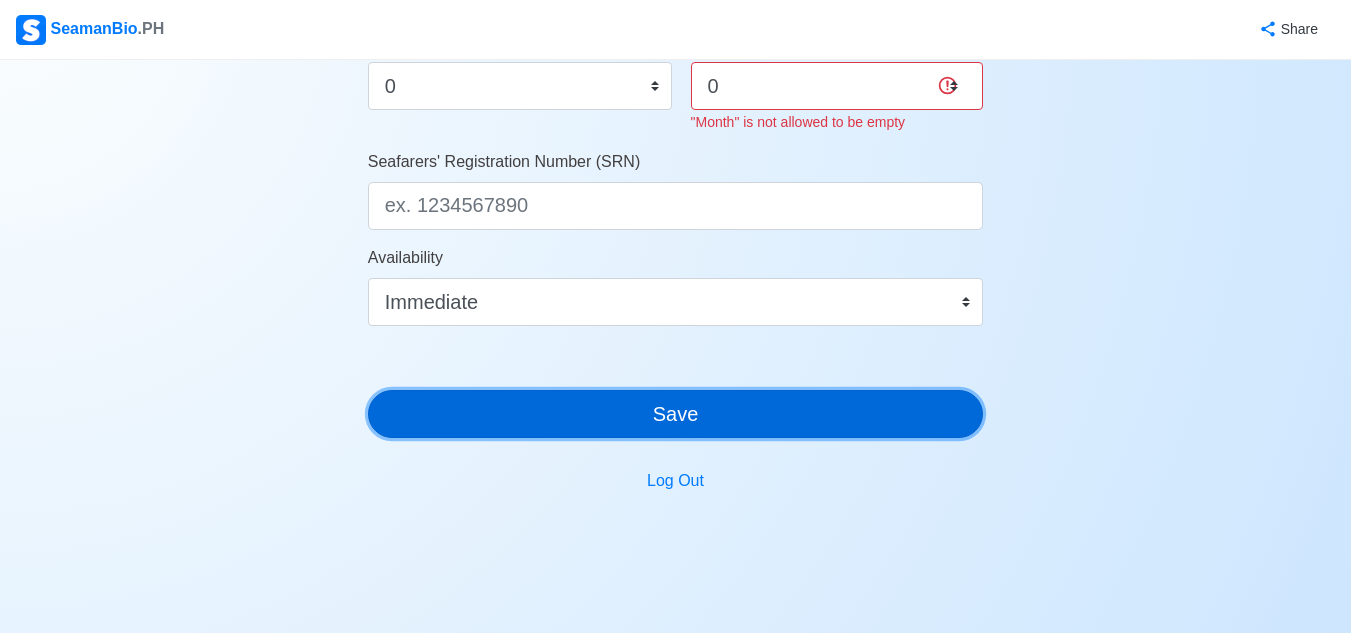click on "Account Setup Your Job Status Onboard Actively Looking for Job Not Looking for Job Hiring Visibility Visible for Hiring Not Visible for Hiring Your Name Aiman Andrea L. Pingli Date of Birth     04/01/2004 Civil Status Single Married Widowed Separated Gender Male Female Height (cm) 168 Weight (kg) 65 Phone Number 09662635346 🔔 Make sure your phone number is contactable. When you apply & got shortlisted, agencies will contact you. Address San Roque, Zamboanga City Country Afghanistan Åland Islands Albania Algeria American Samoa Andorra Angola Anguilla Antarctica Antigua and Barbuda Argentina Armenia Aruba Australia Austria Azerbaijan Bahamas Bahrain Bangladesh Barbados Belarus Belgium Belize Benin Bermuda Bhutan Bolivia, Plurinational State of Bonaire, Sint Eustatius and Saba Bosnia and Herzegovina Botswana Bouvet Island Brazil British Indian Ocean Territory Brunei Darussalam Bulgaria Burkina Faso Burundi Cabo Verde Cambodia Cameroon Canada Cayman Islands Central African Republic Chad Chile China Congo" at bounding box center [676, -252] 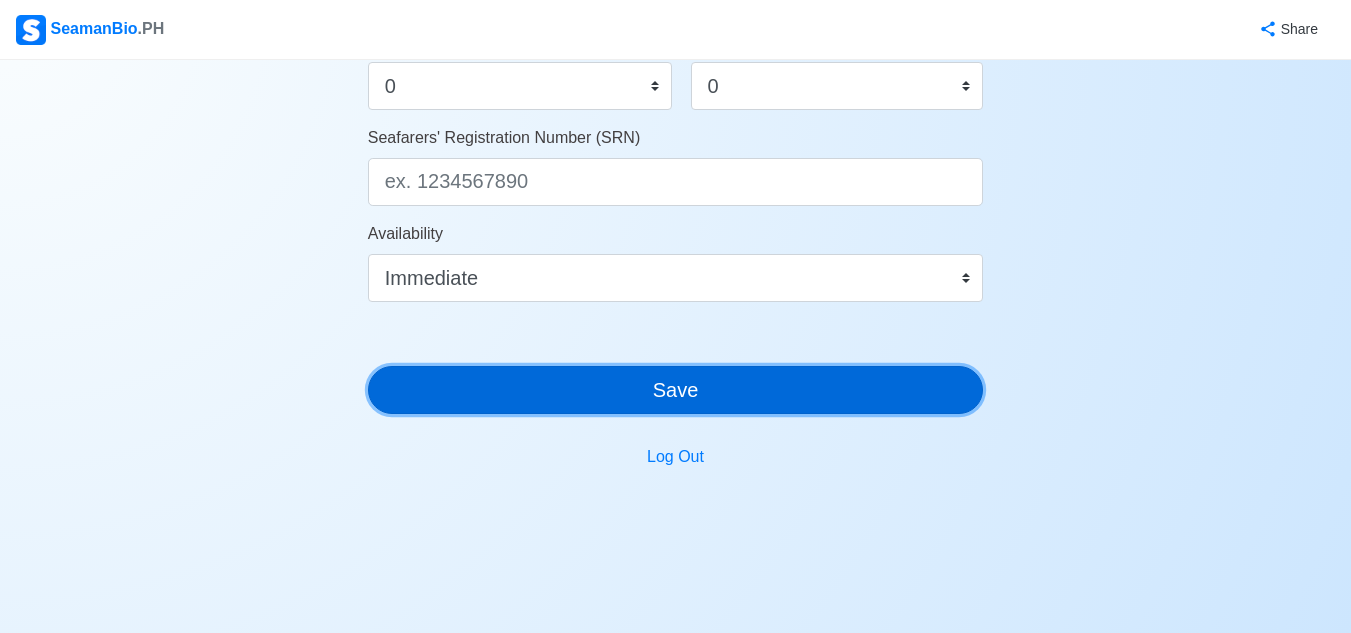 click on "Save" at bounding box center [676, 390] 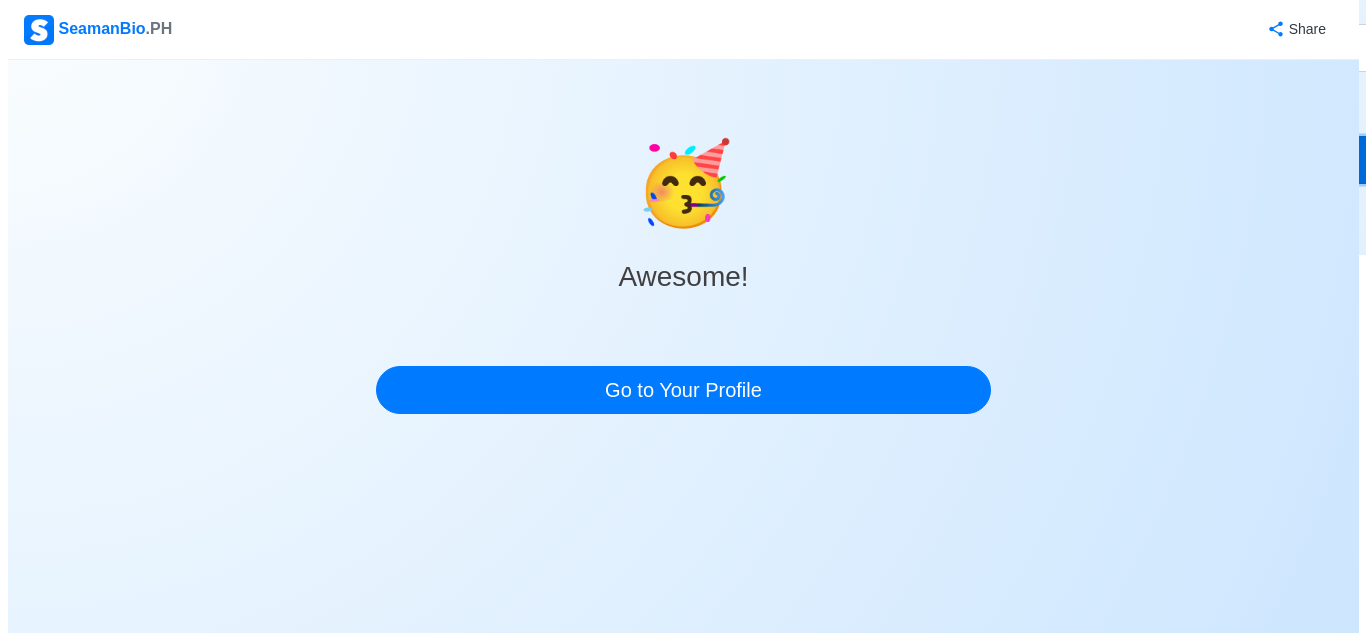 scroll, scrollTop: 0, scrollLeft: 0, axis: both 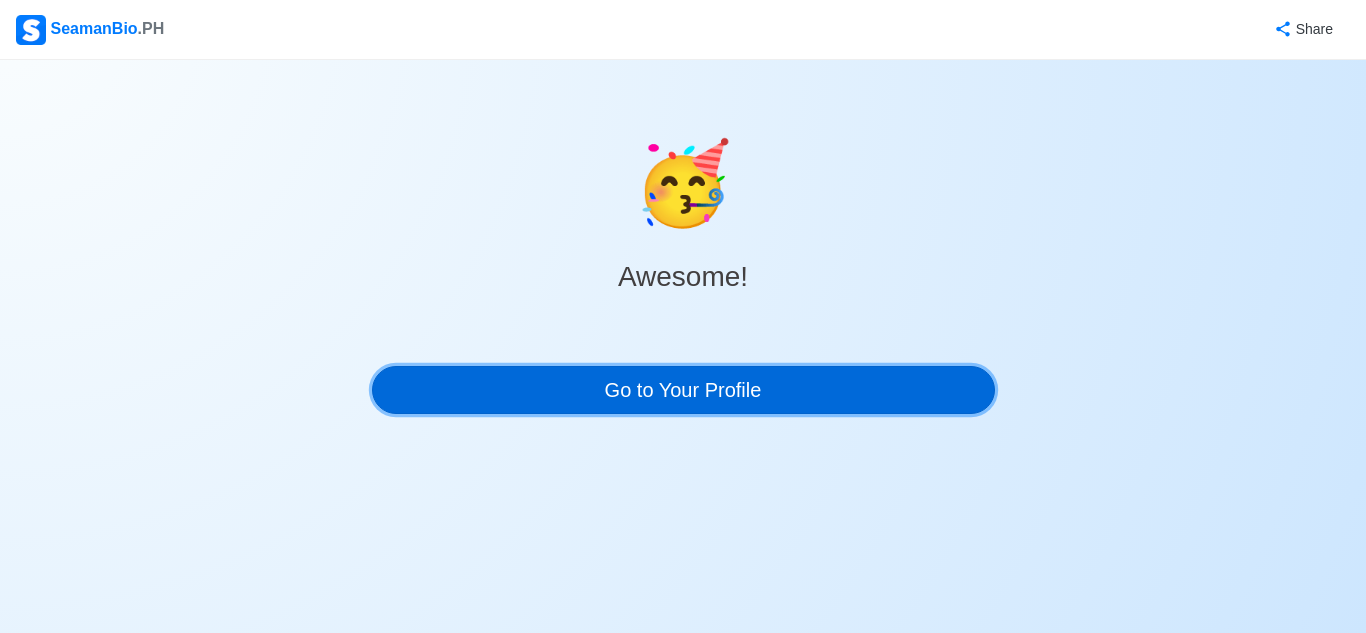 click on "Go to Your Profile" at bounding box center (683, 390) 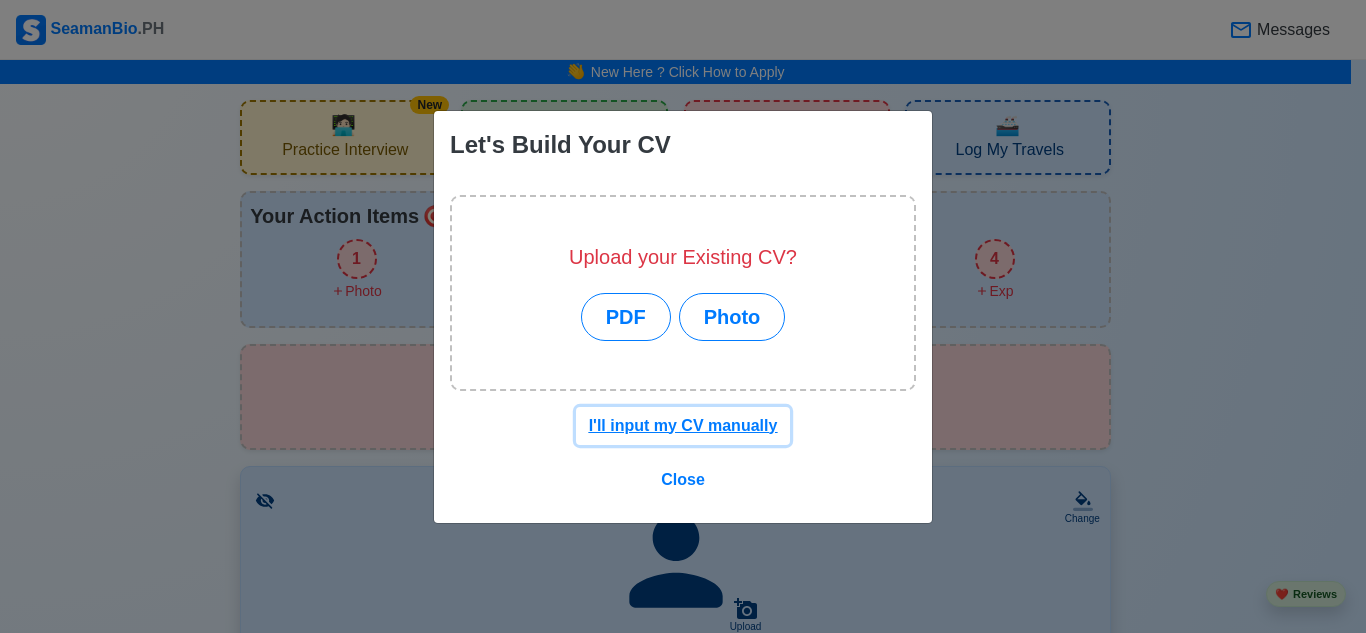 click on "I'll input my CV manually" at bounding box center (683, 425) 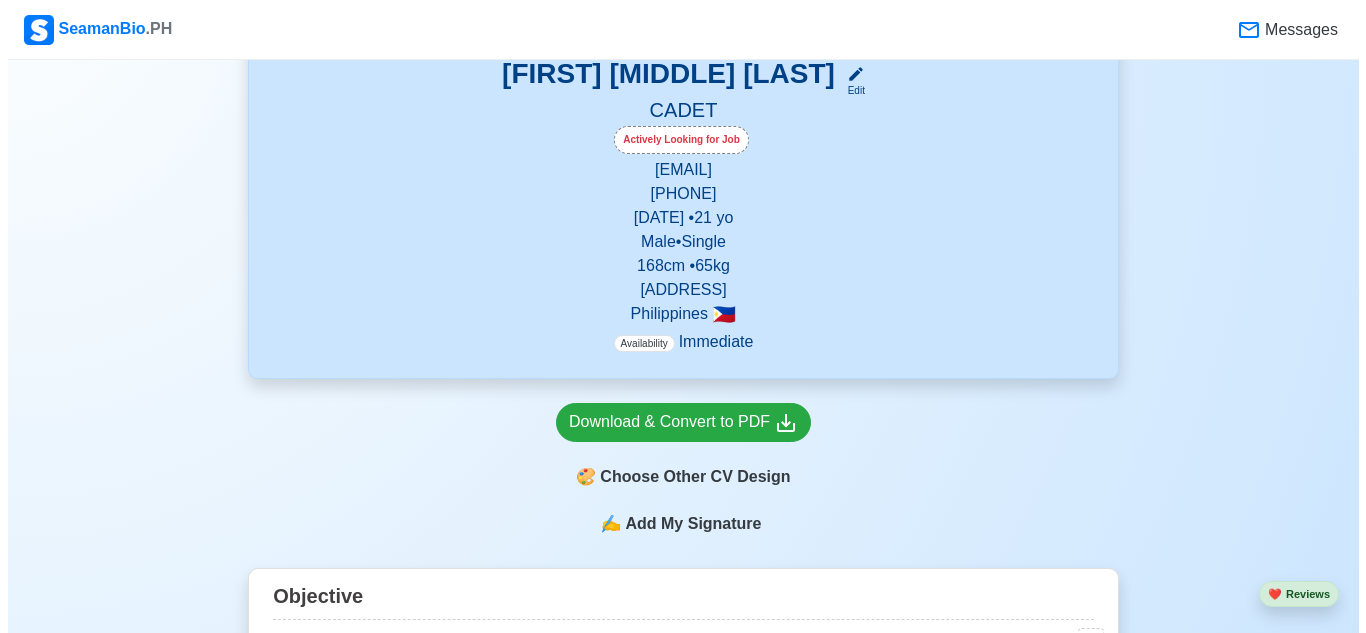 scroll, scrollTop: 586, scrollLeft: 0, axis: vertical 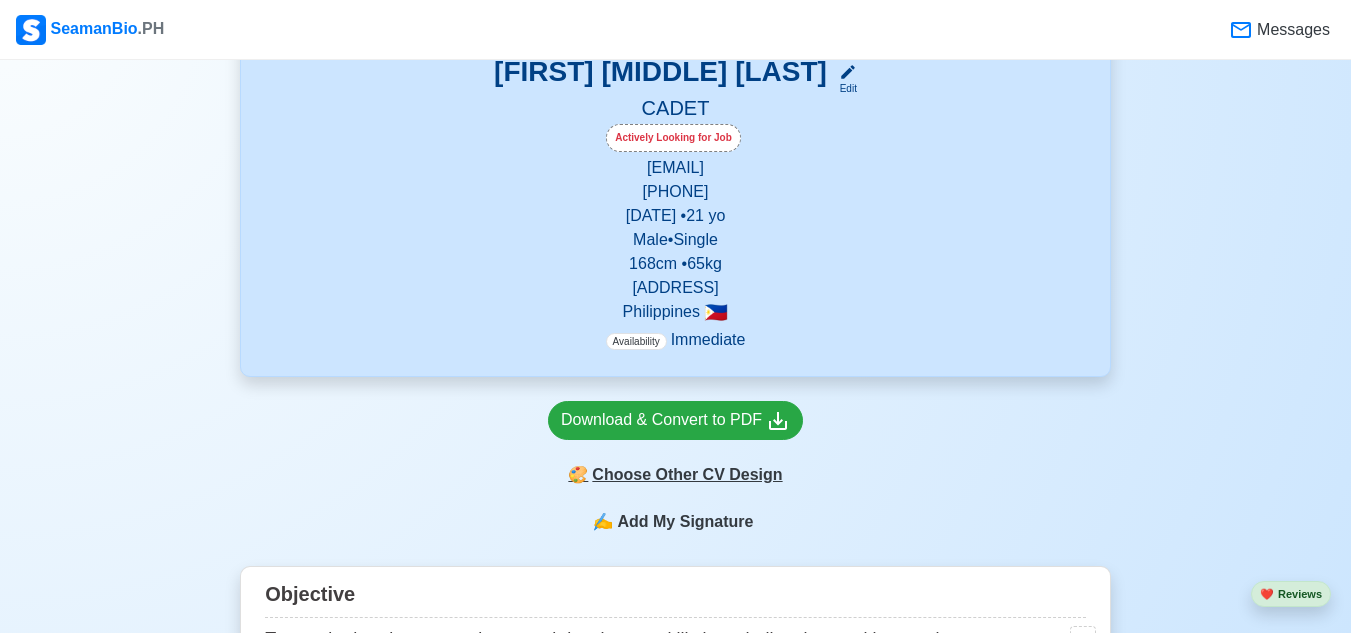 click on "🎨 Choose Other CV Design" at bounding box center (675, 475) 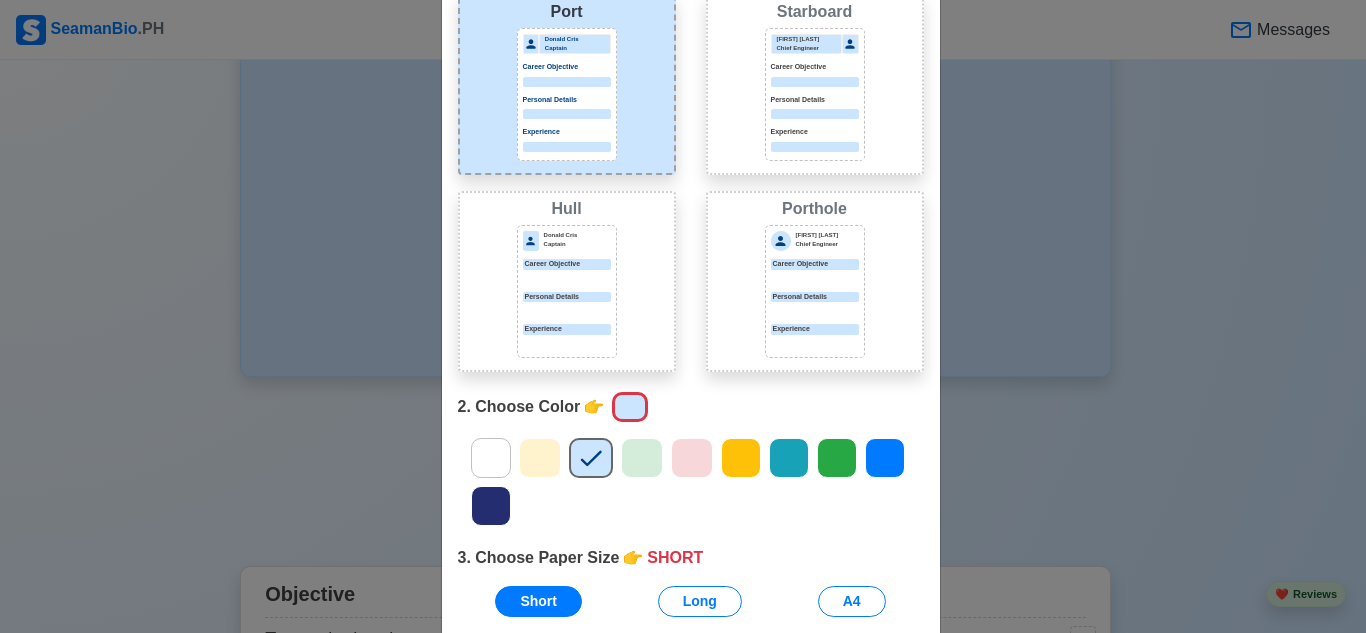 scroll, scrollTop: 100, scrollLeft: 0, axis: vertical 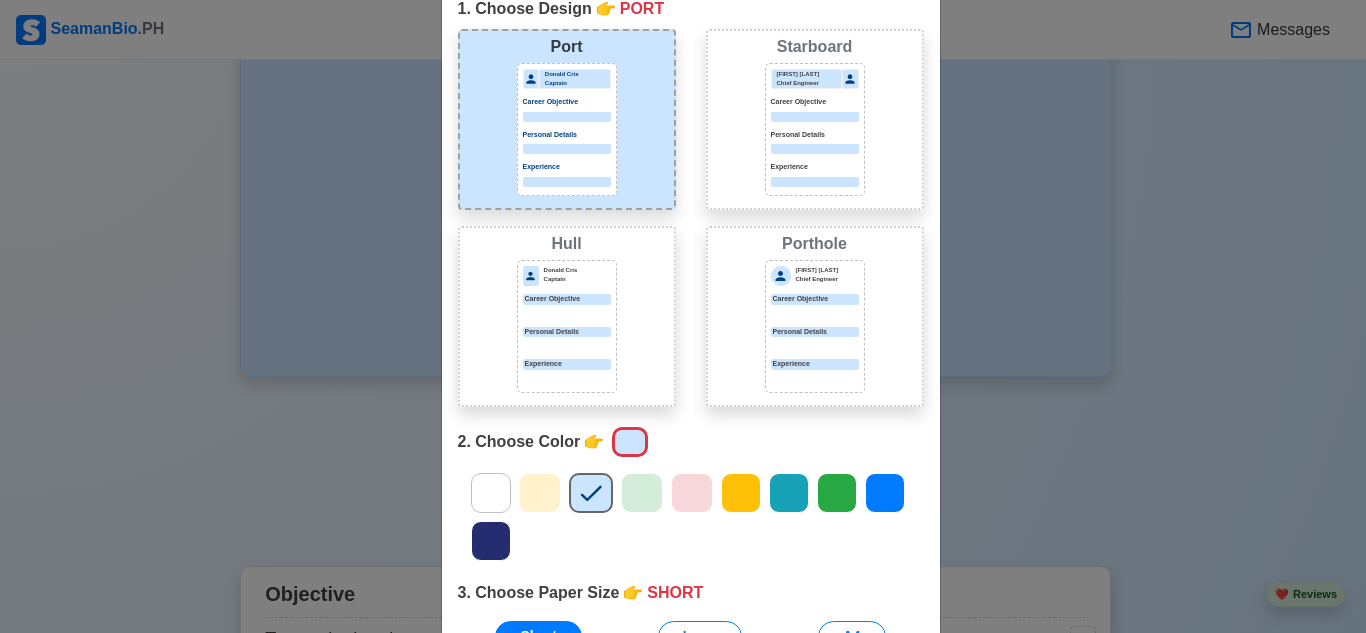 click 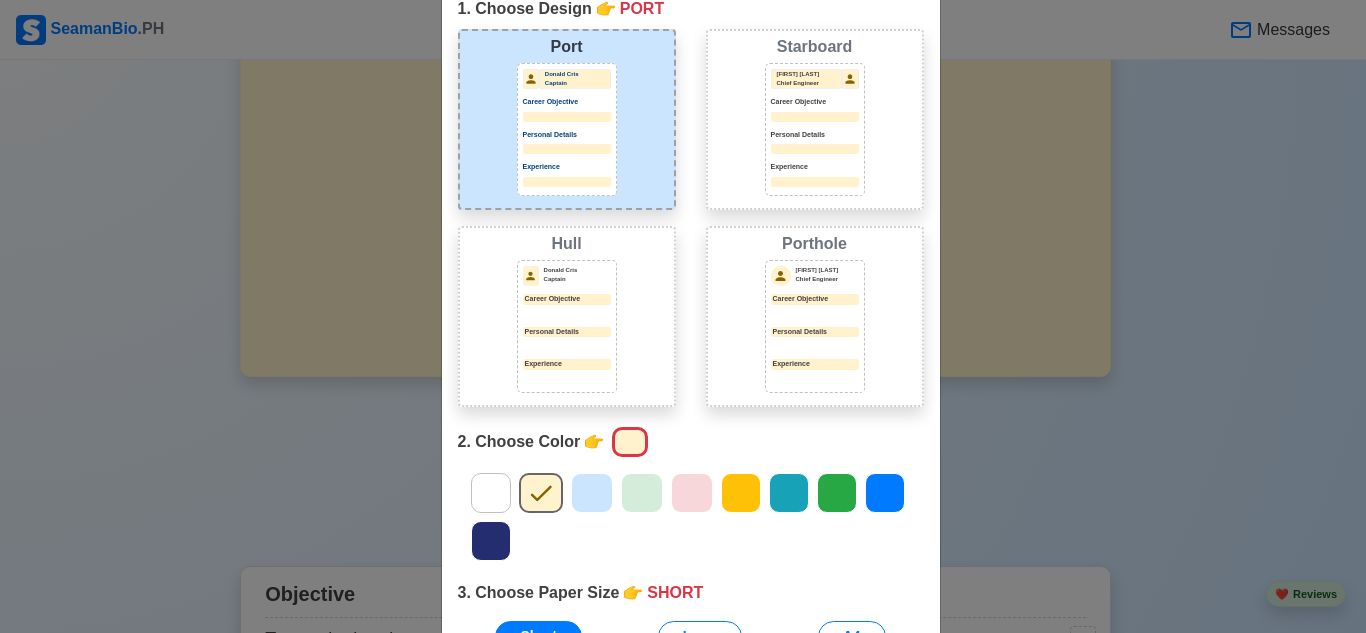 click 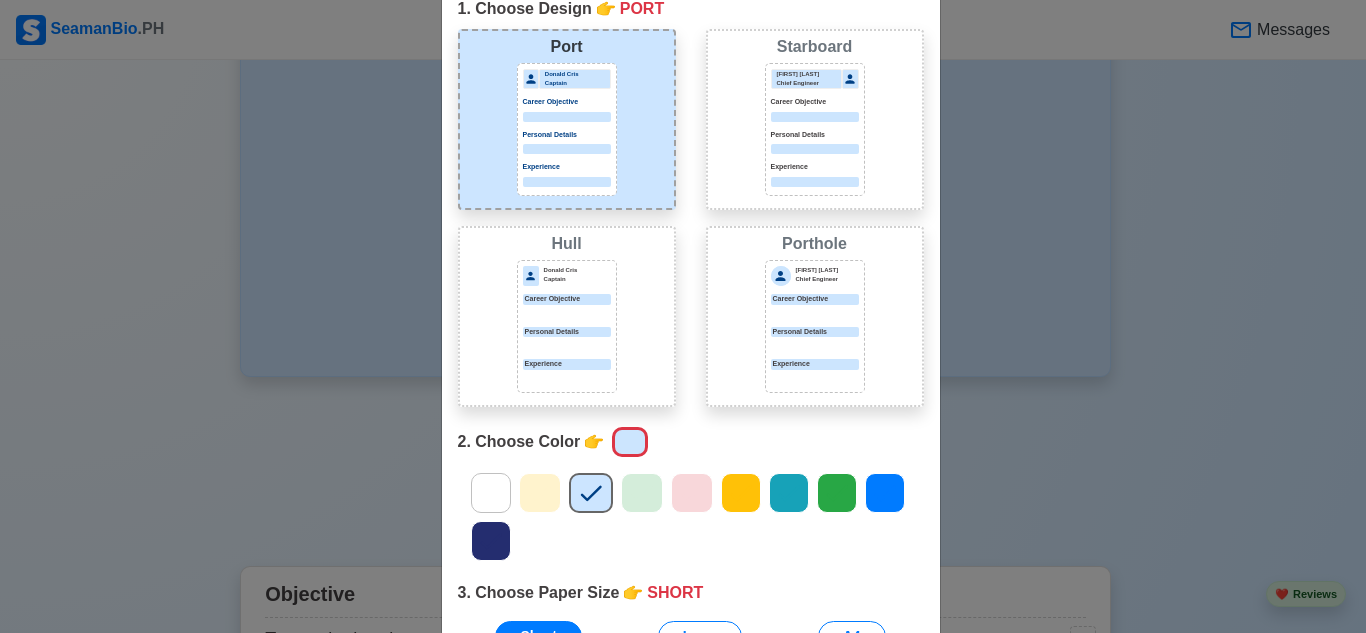 click 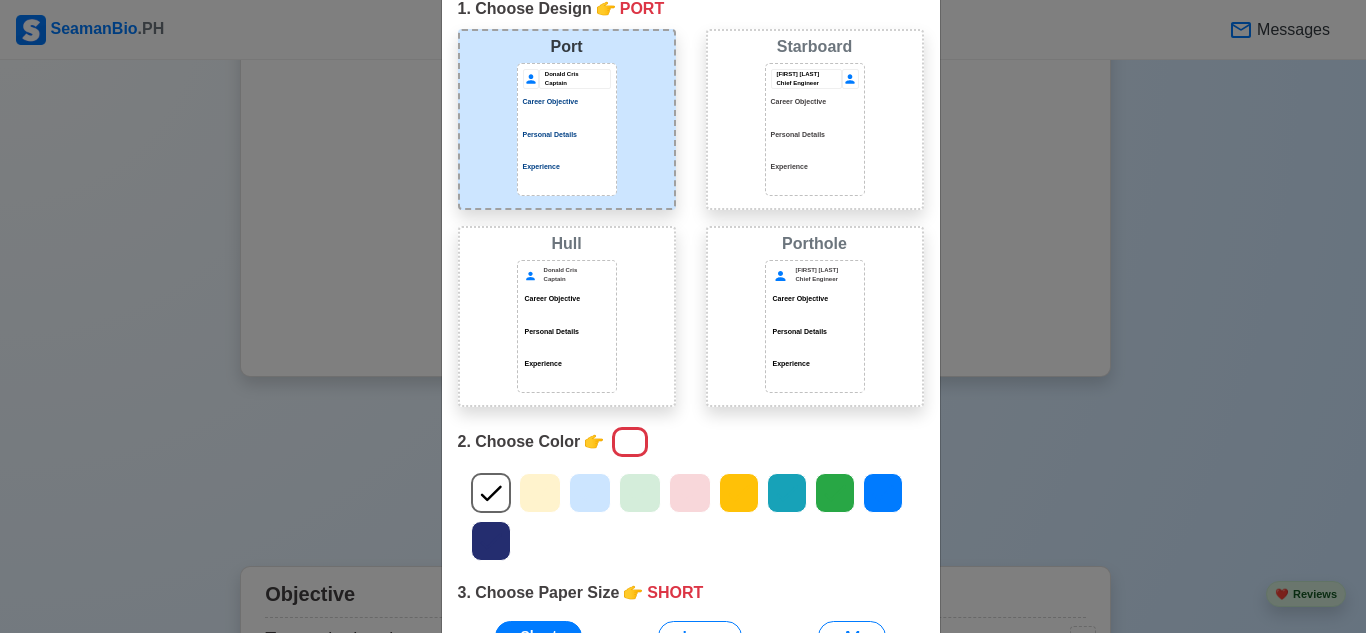 click 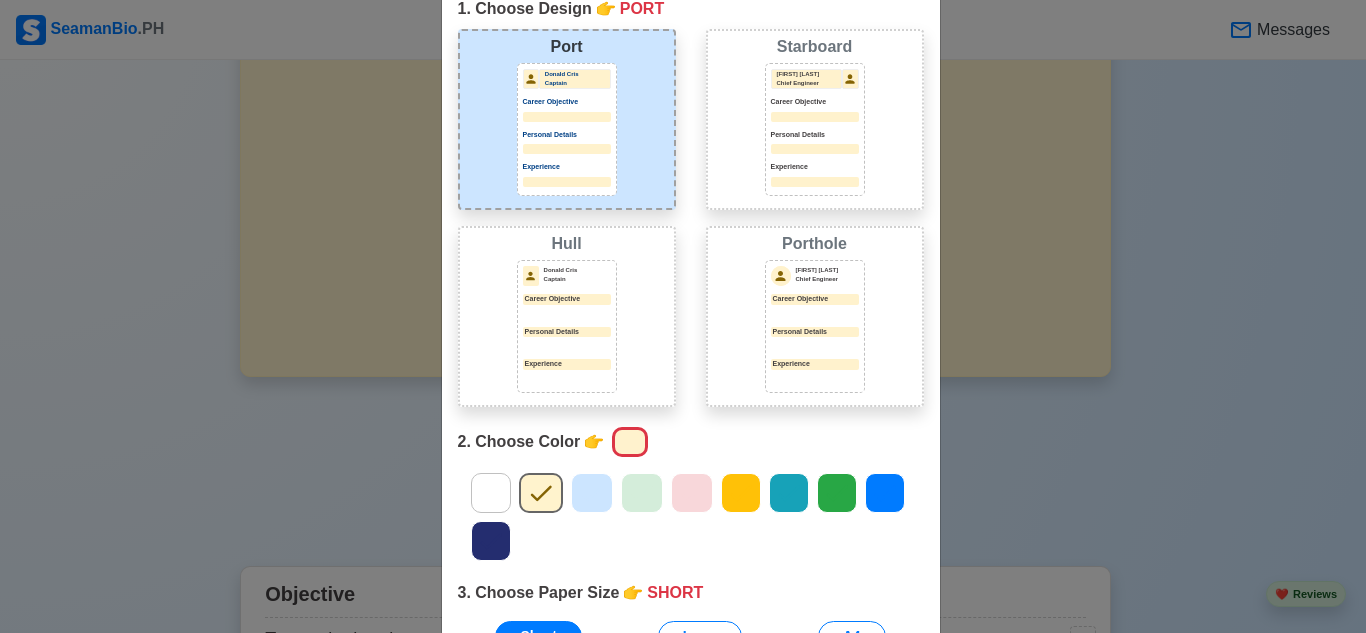 click 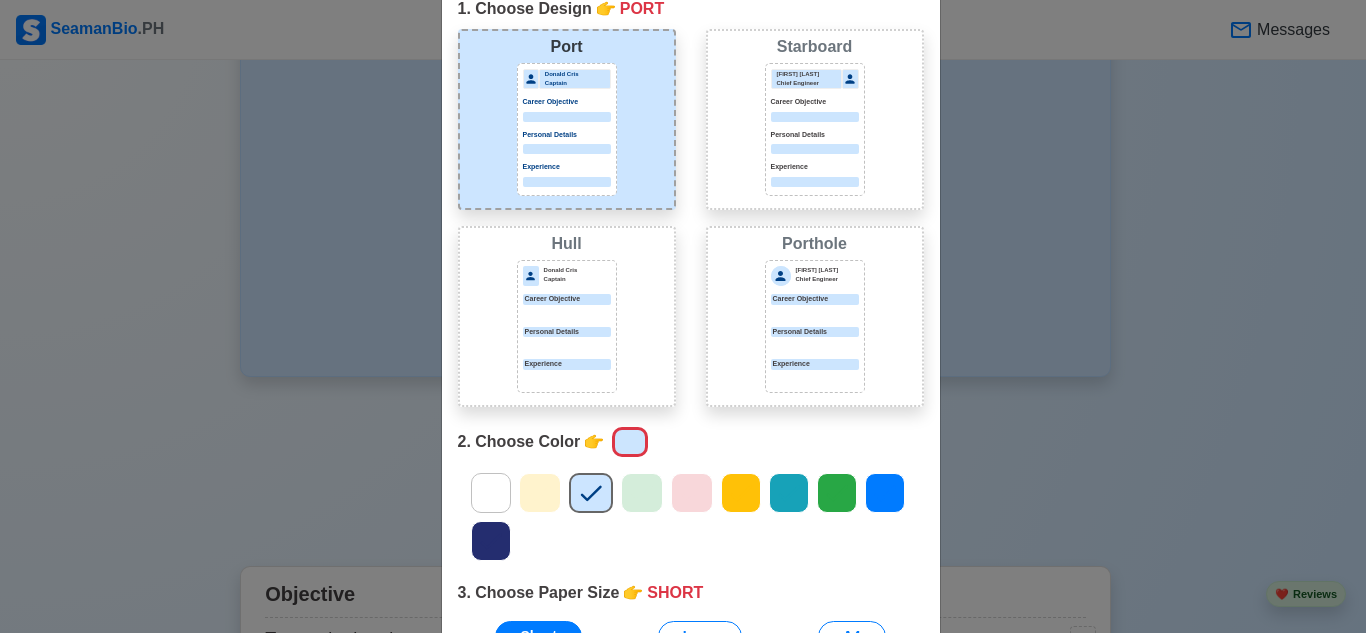 click 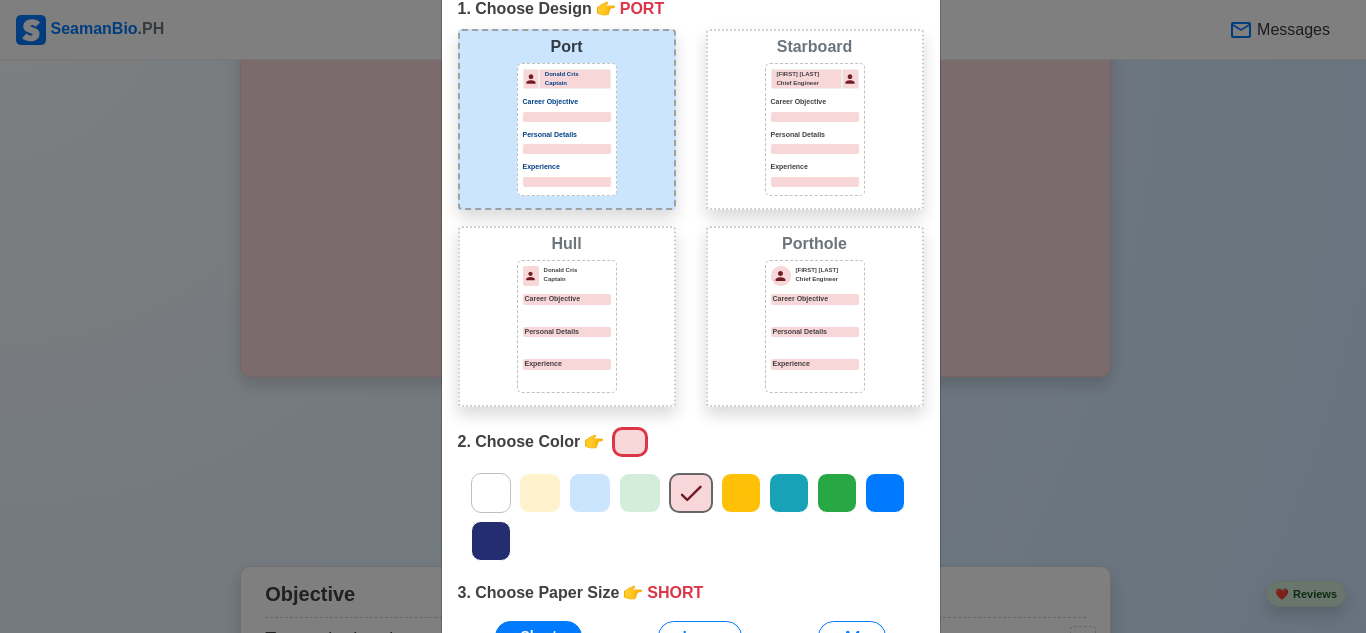 click 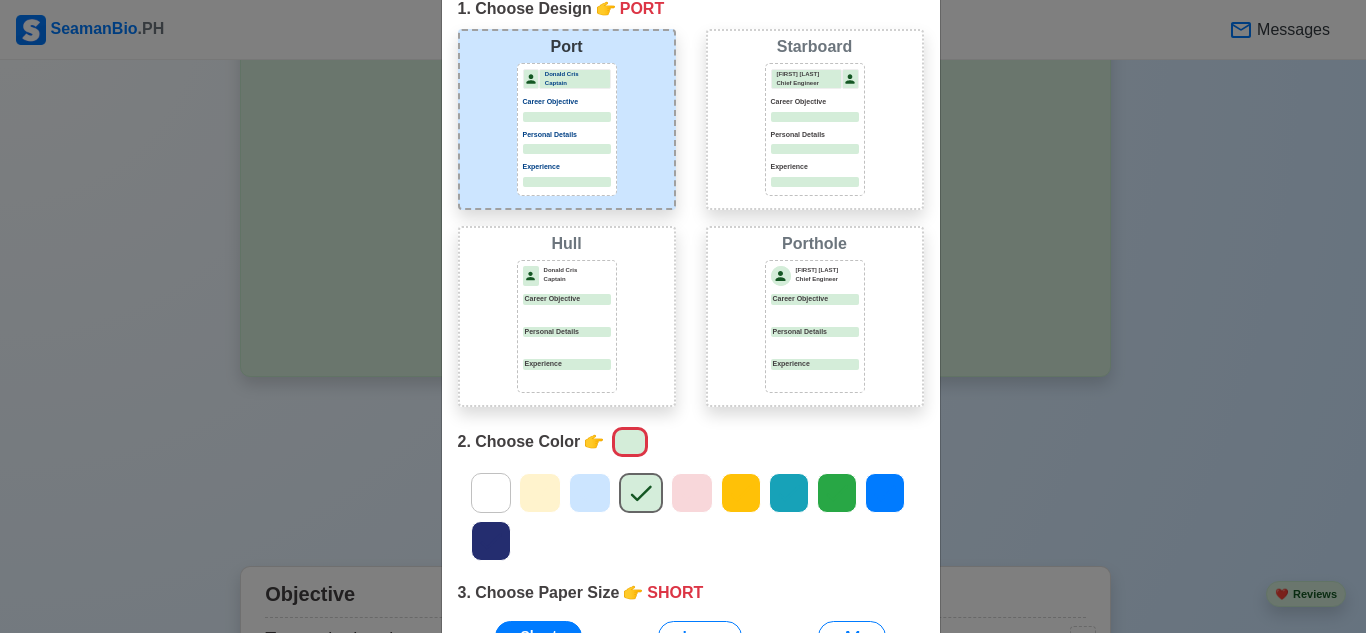 click 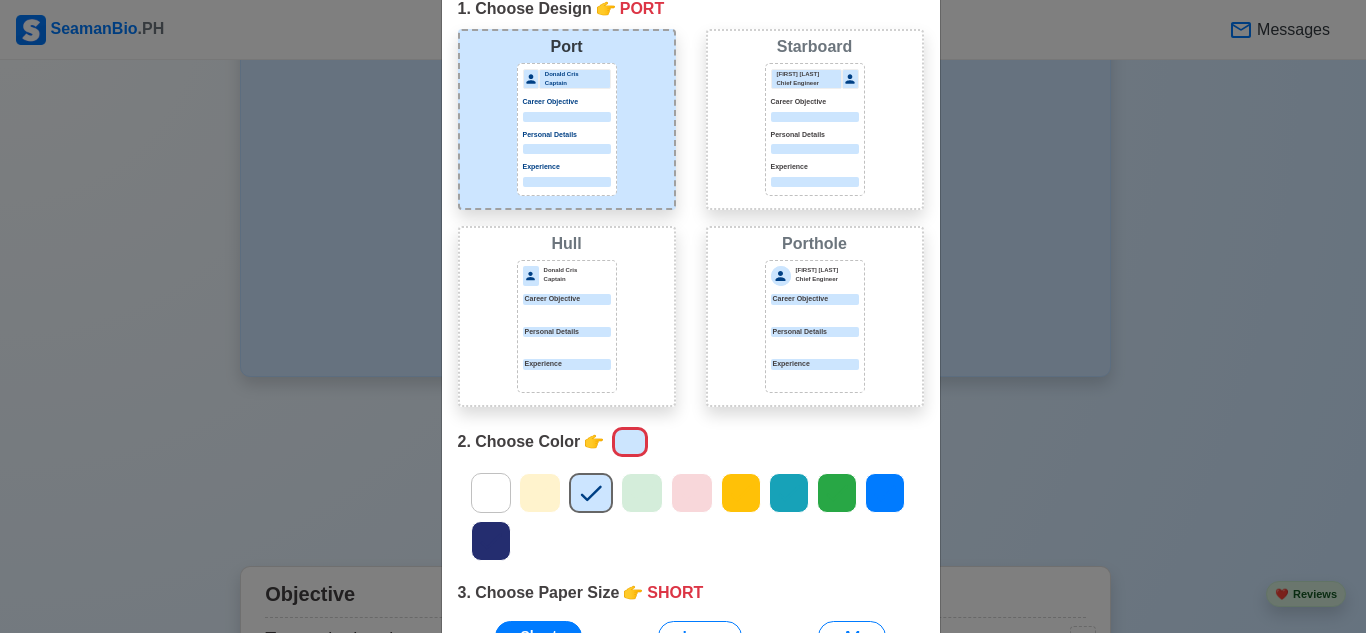 click 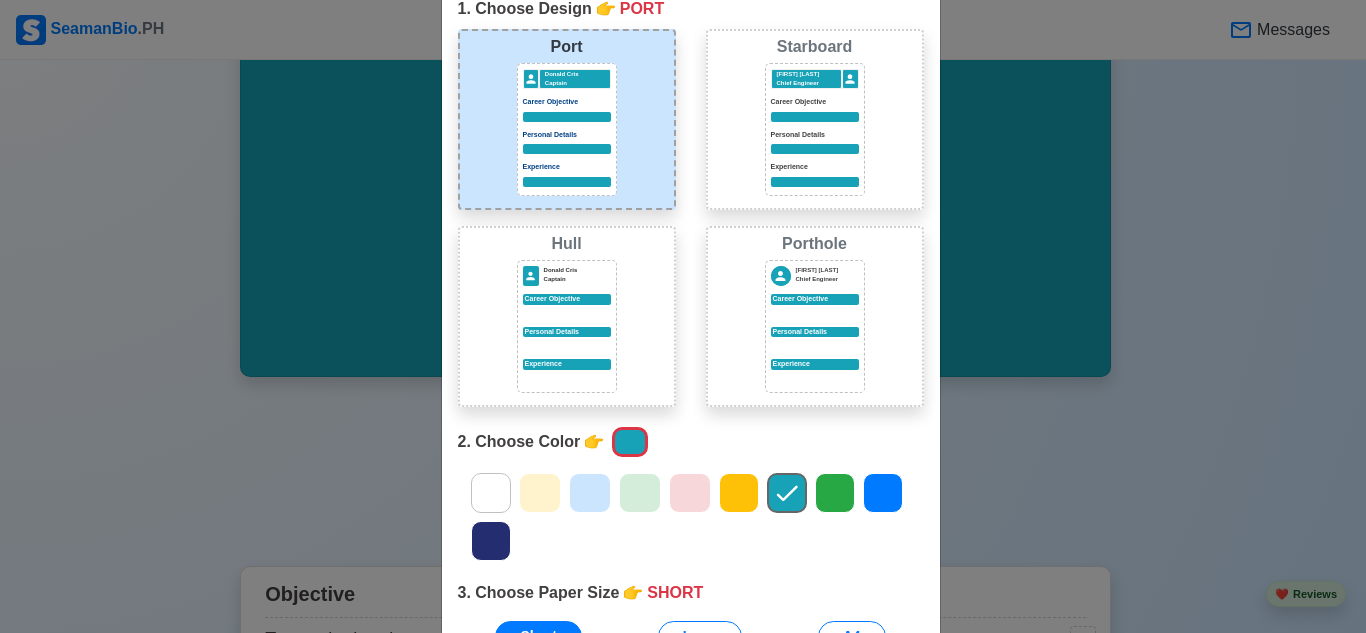click at bounding box center [835, 493] 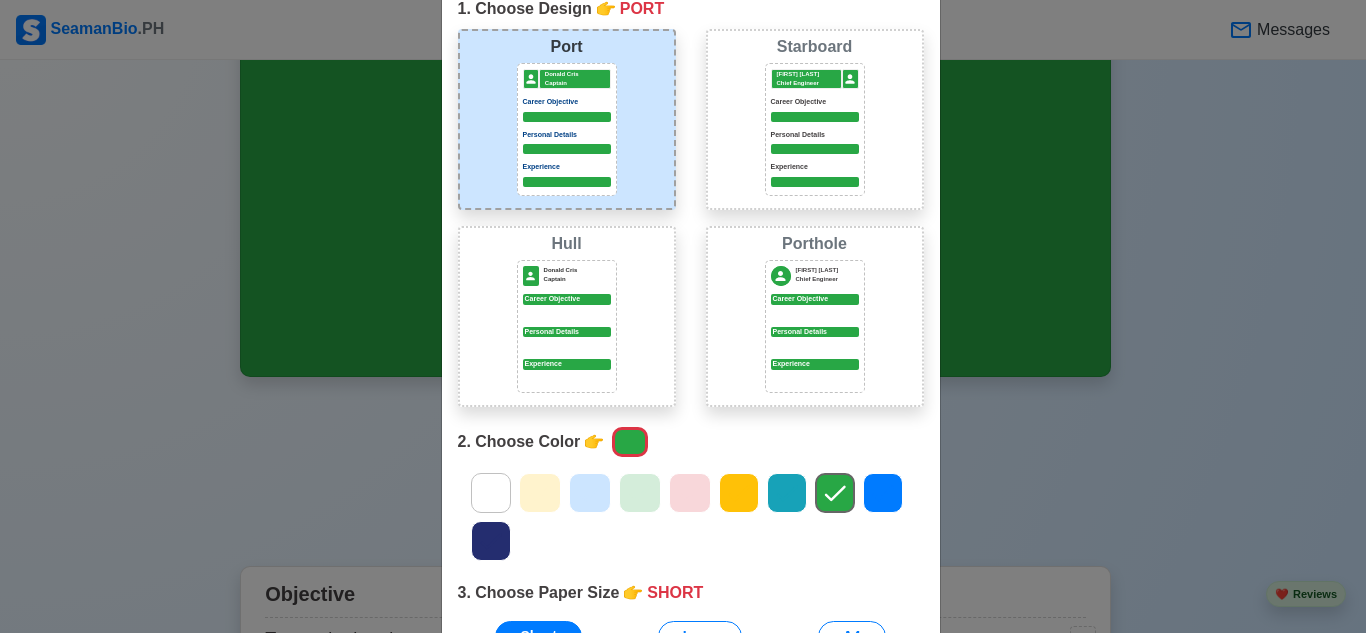 click 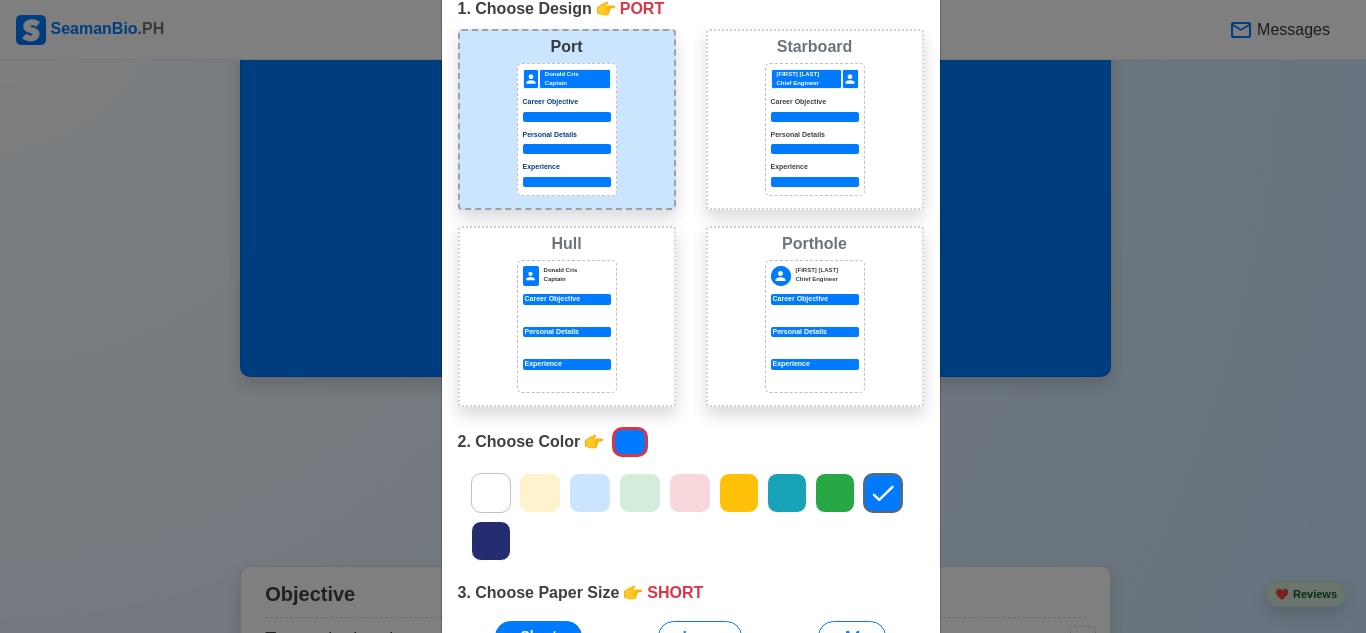 click 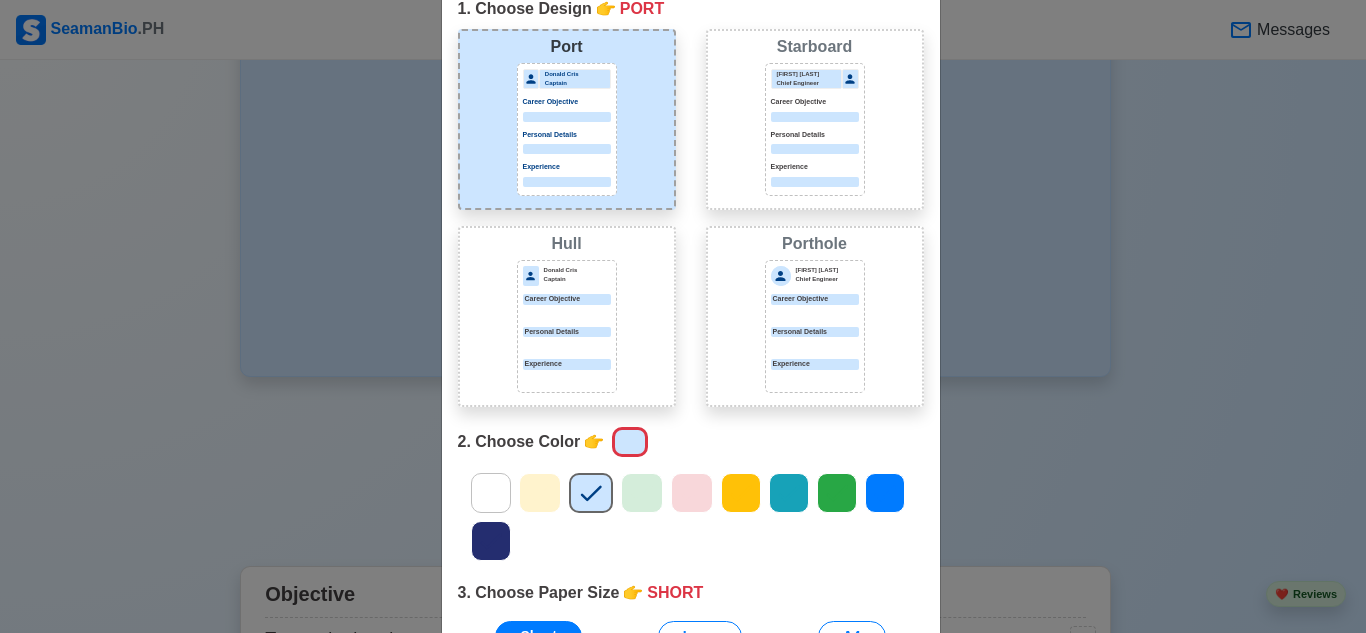 click on "[NAME] Career Objective Personal Details Experience" at bounding box center [567, 129] 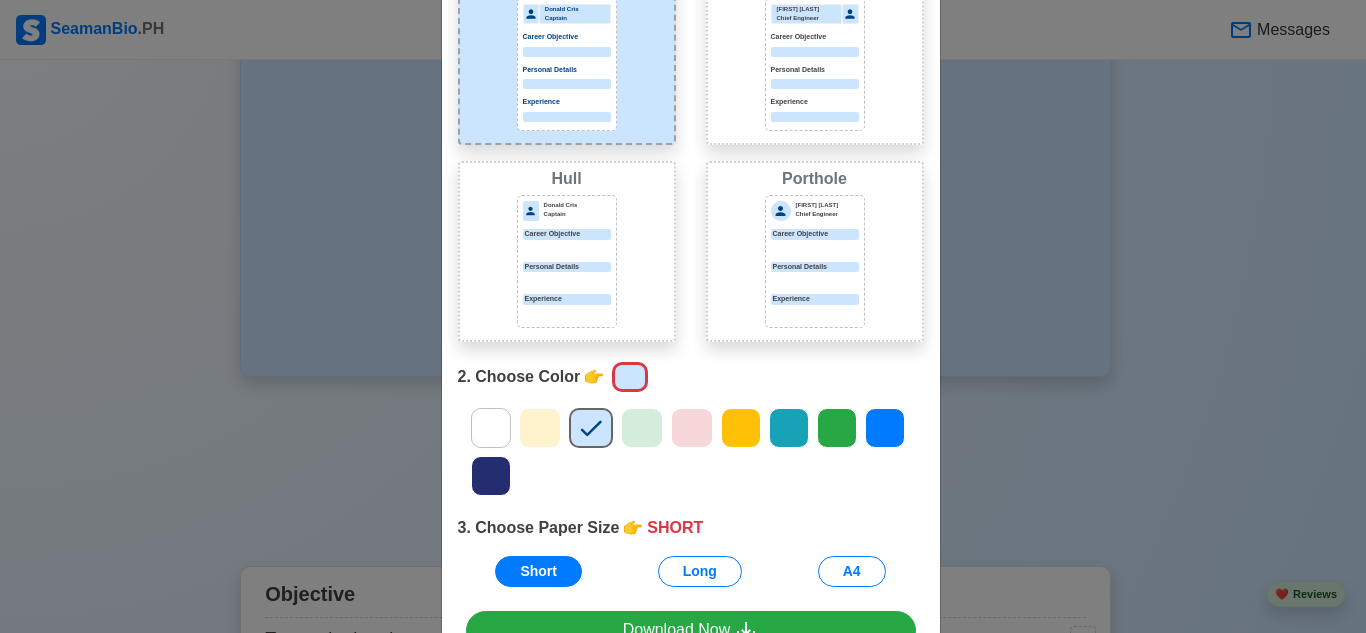 scroll, scrollTop: 200, scrollLeft: 0, axis: vertical 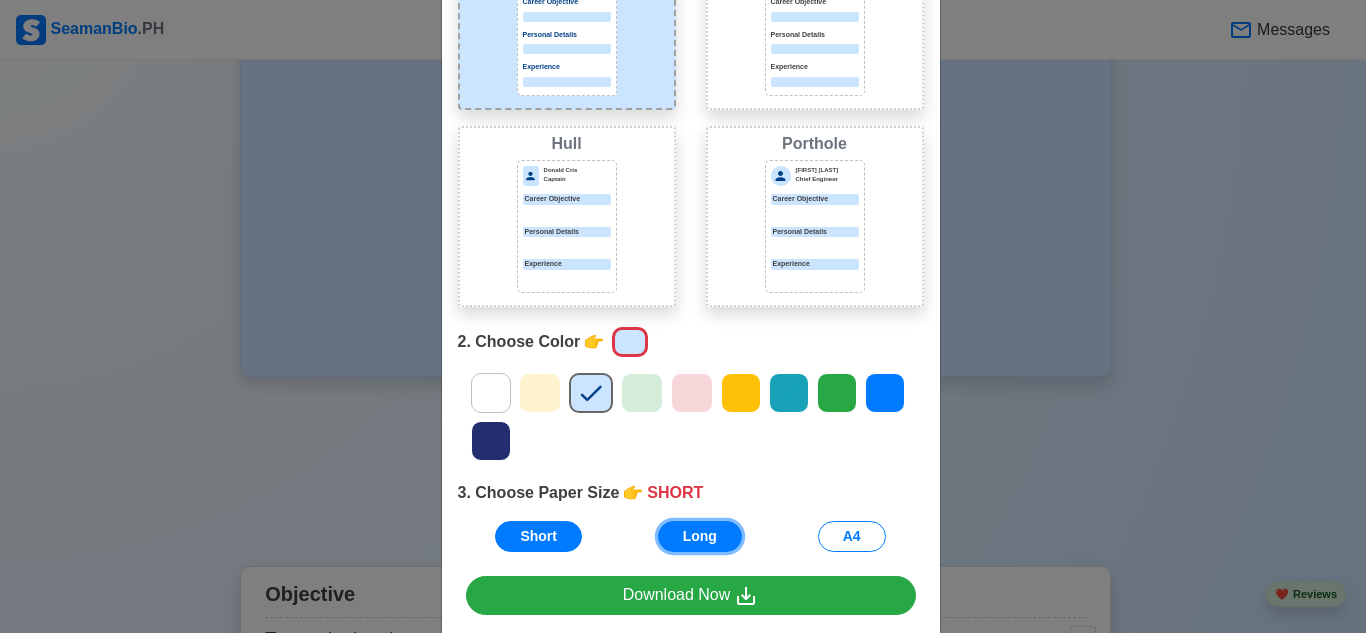 click on "Long" at bounding box center (700, 536) 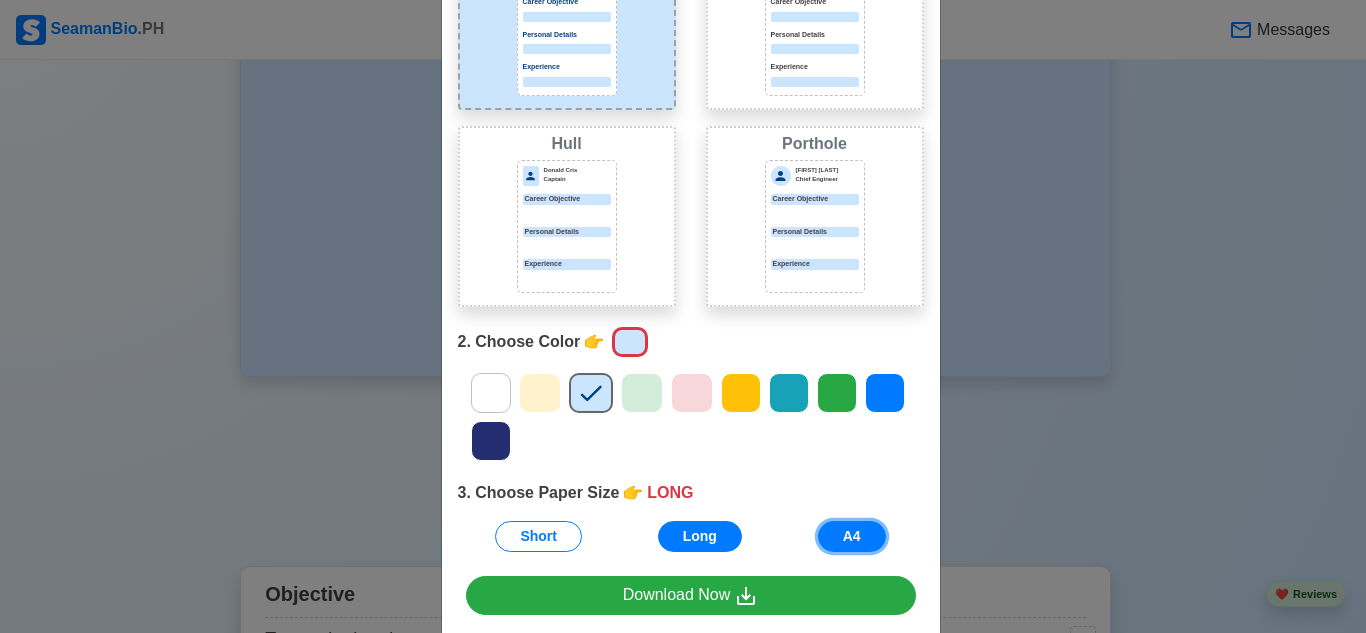 click on "A4" at bounding box center (852, 536) 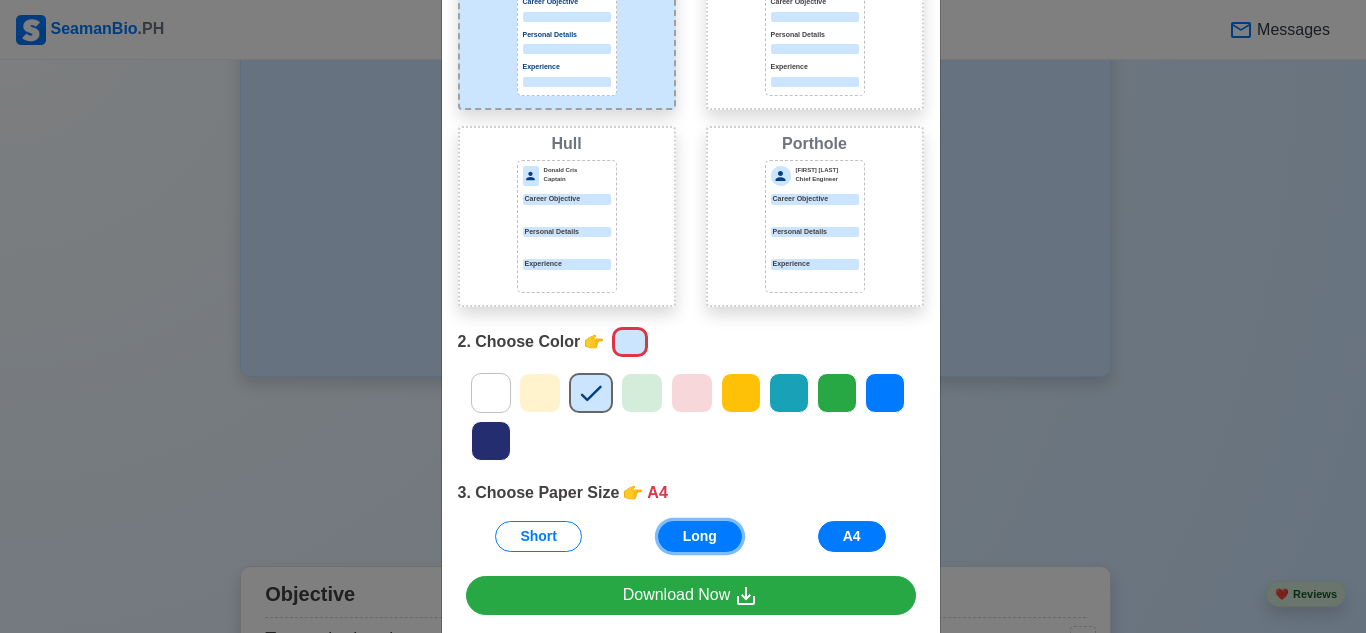 click on "Long" at bounding box center [700, 536] 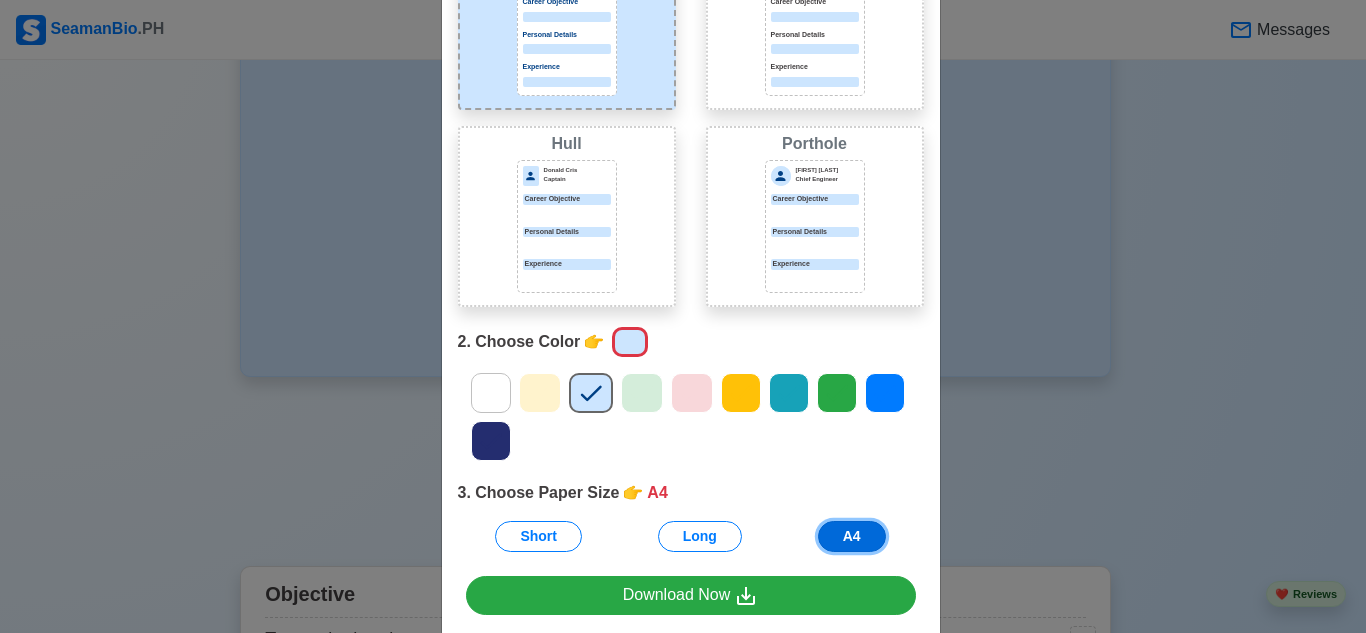 click on "A4" at bounding box center [852, 536] 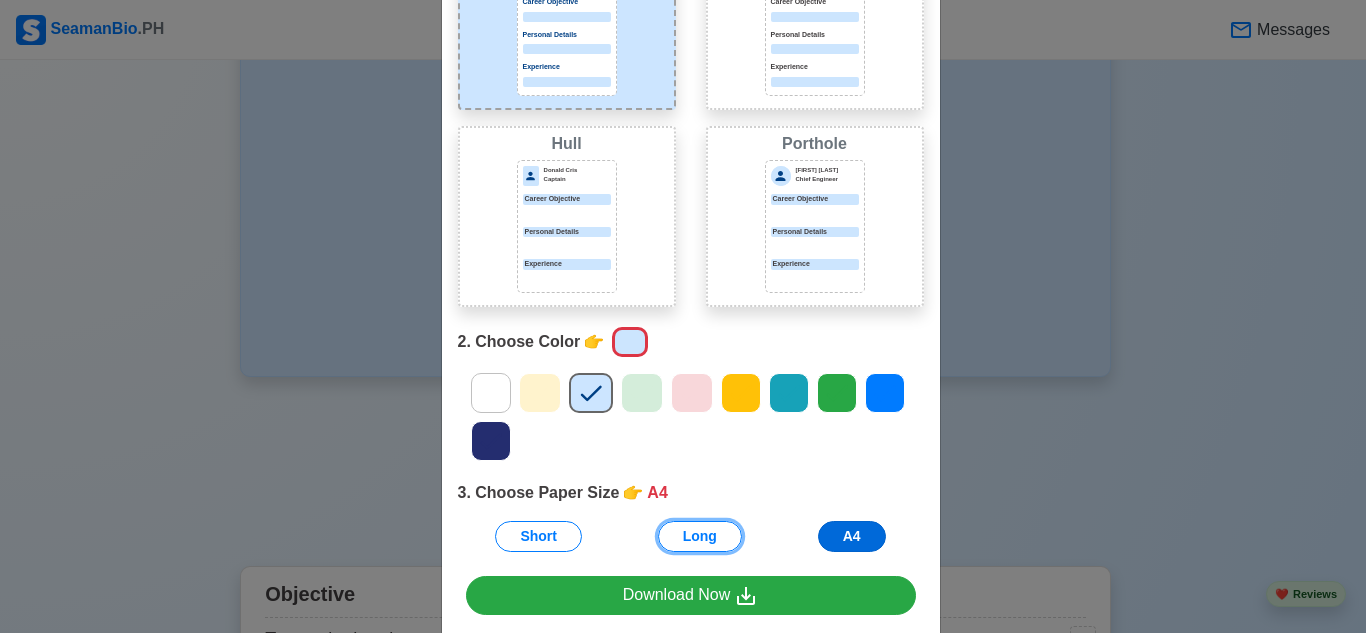 click on "Long" at bounding box center (700, 536) 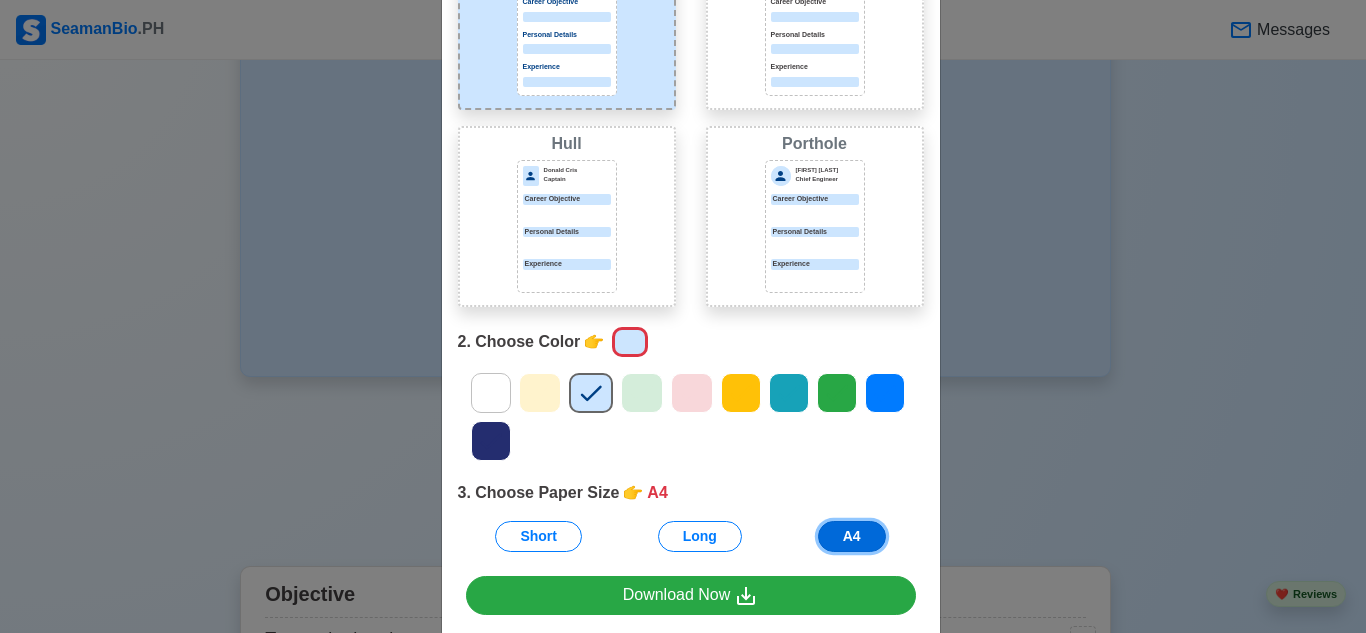 click on "A4" at bounding box center (852, 536) 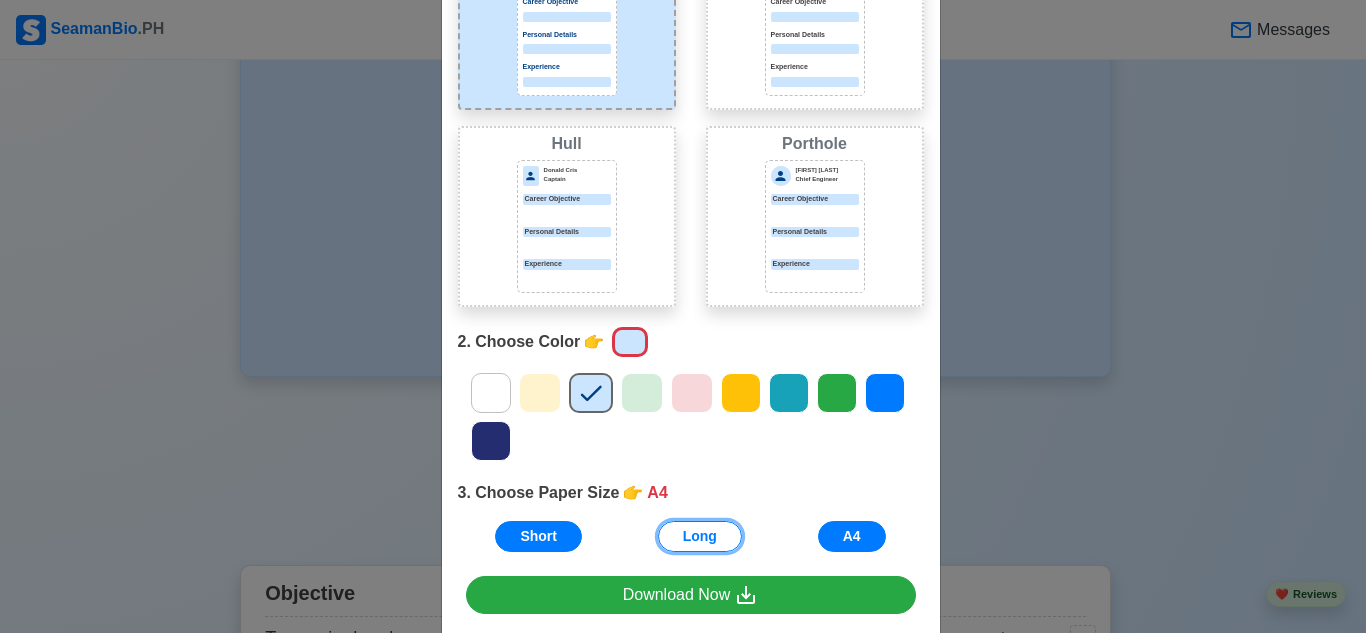 click on "Long" at bounding box center (700, 536) 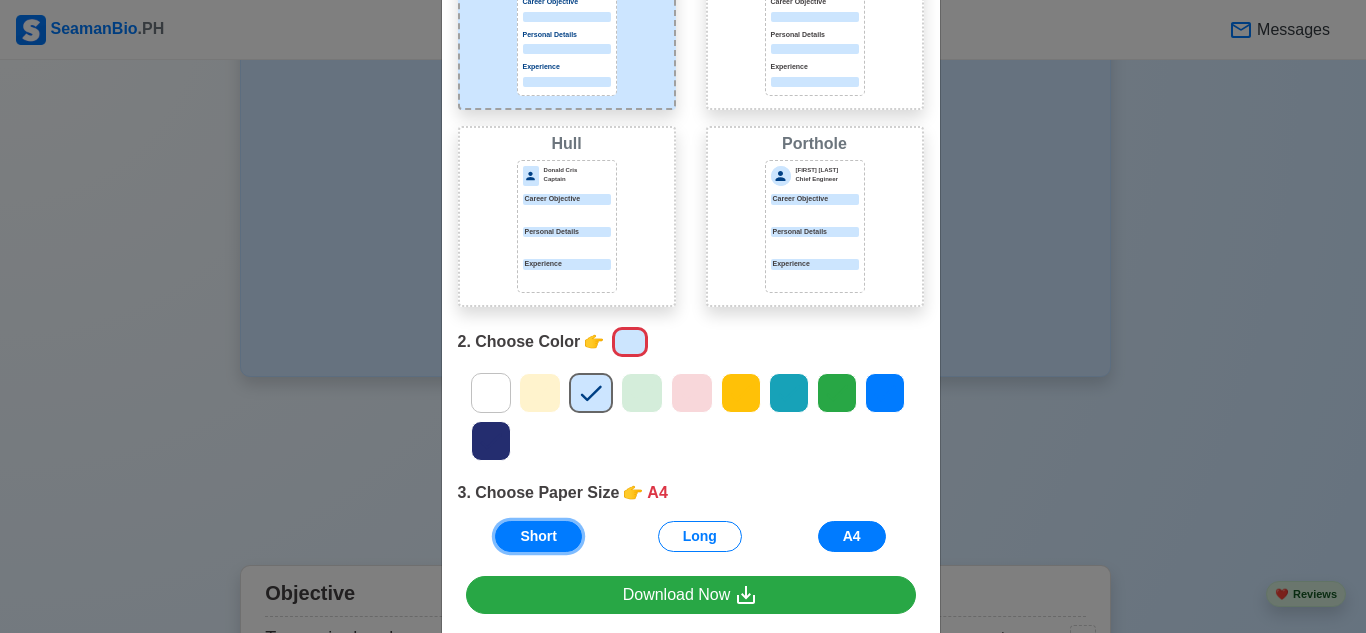 click on "Short" at bounding box center (538, 536) 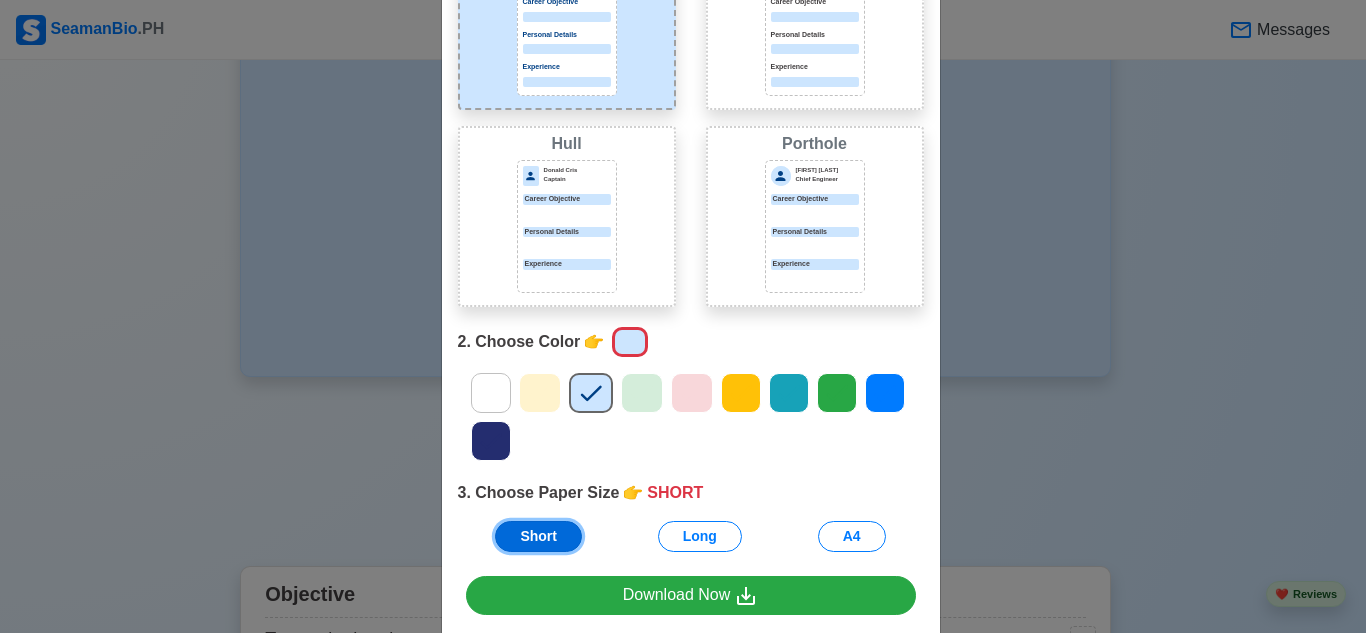 scroll, scrollTop: 290, scrollLeft: 0, axis: vertical 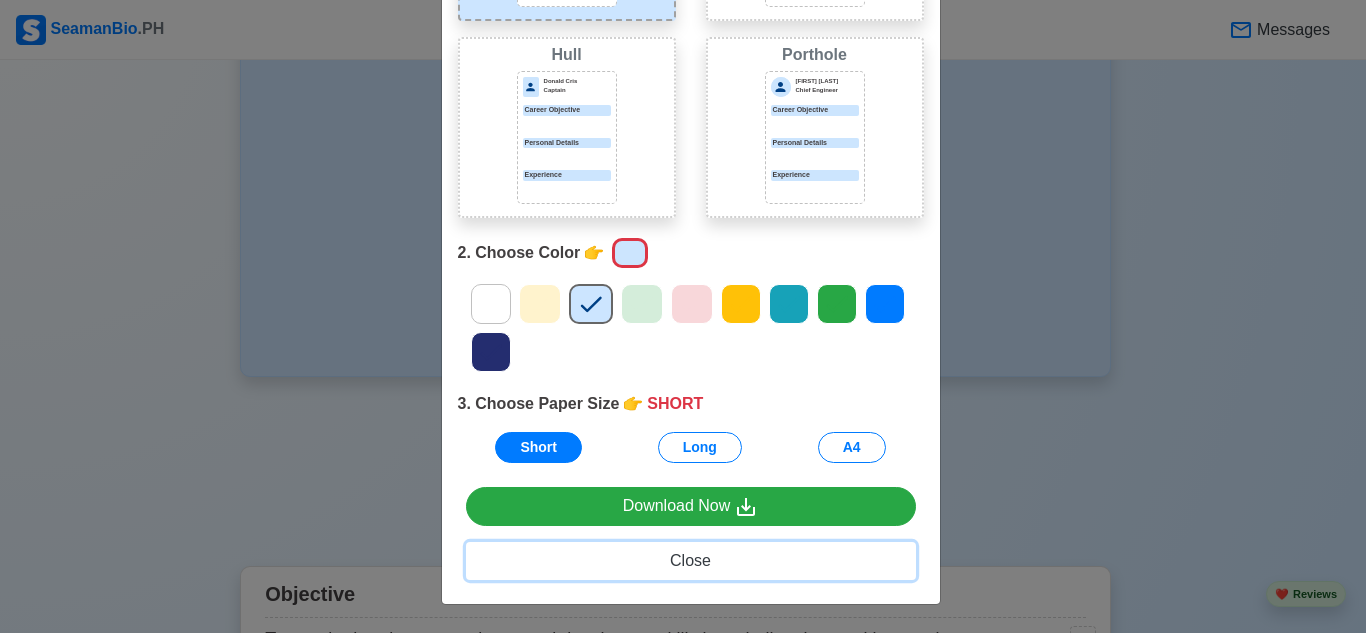 click on "Close" at bounding box center (690, 560) 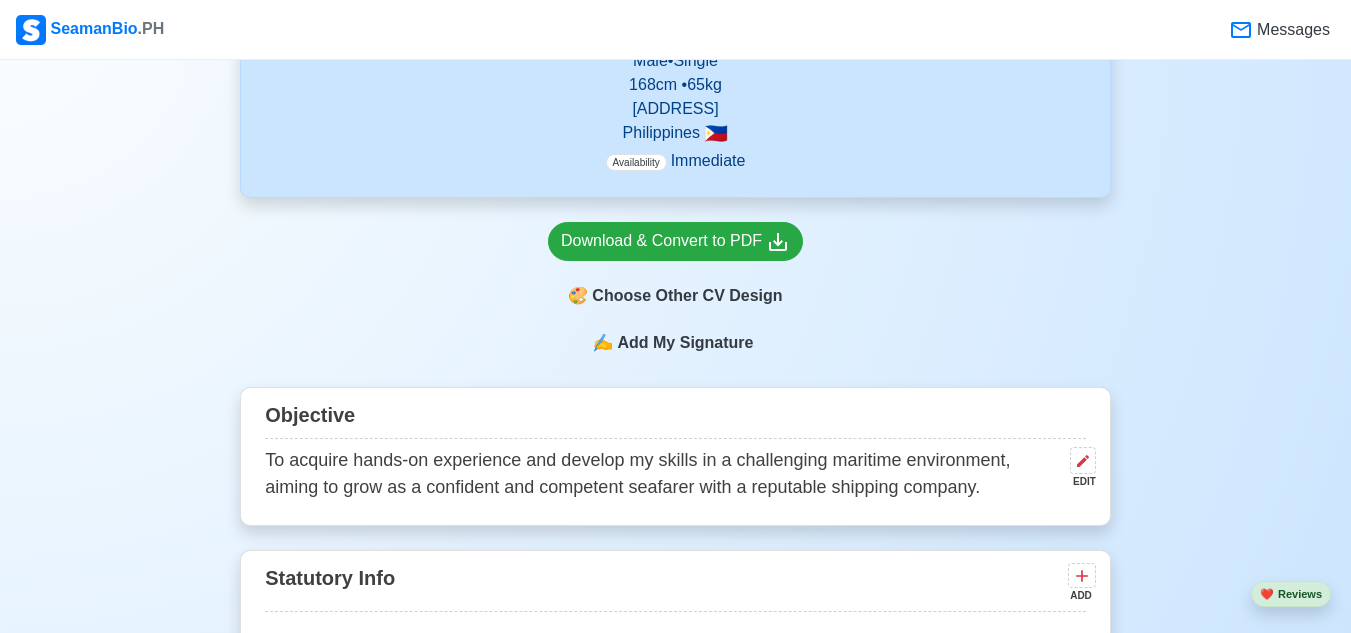 scroll, scrollTop: 786, scrollLeft: 0, axis: vertical 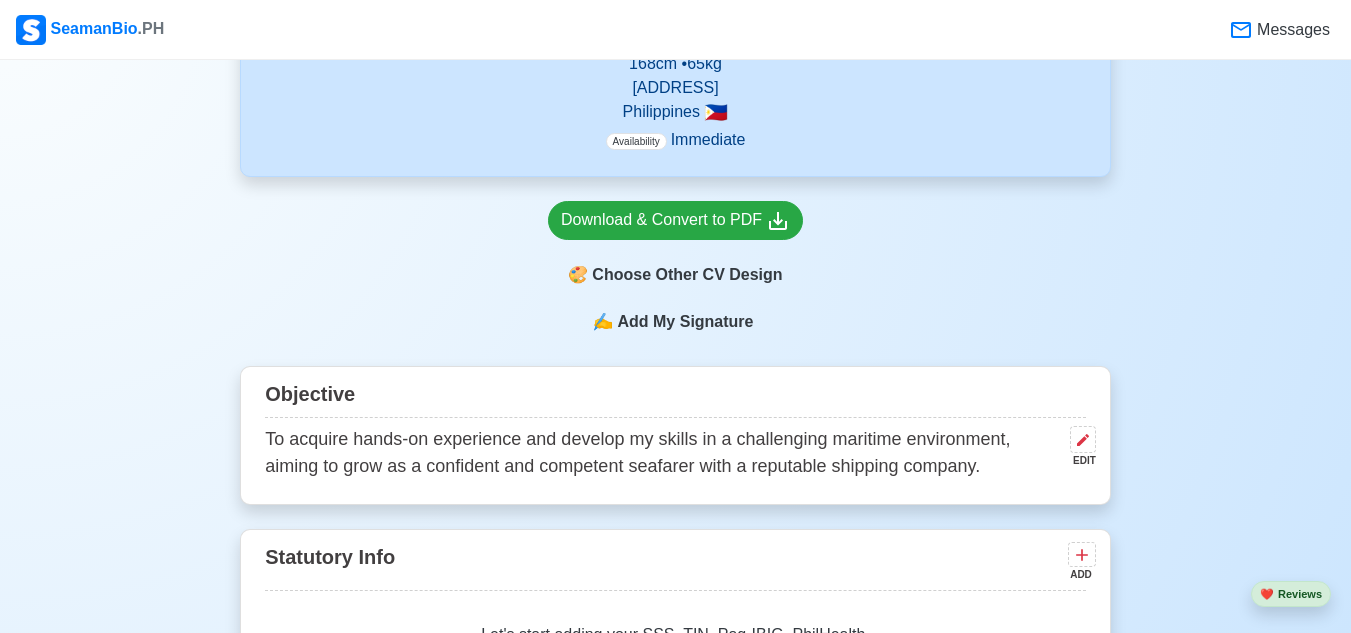 click on "Add My Signature" at bounding box center (685, 322) 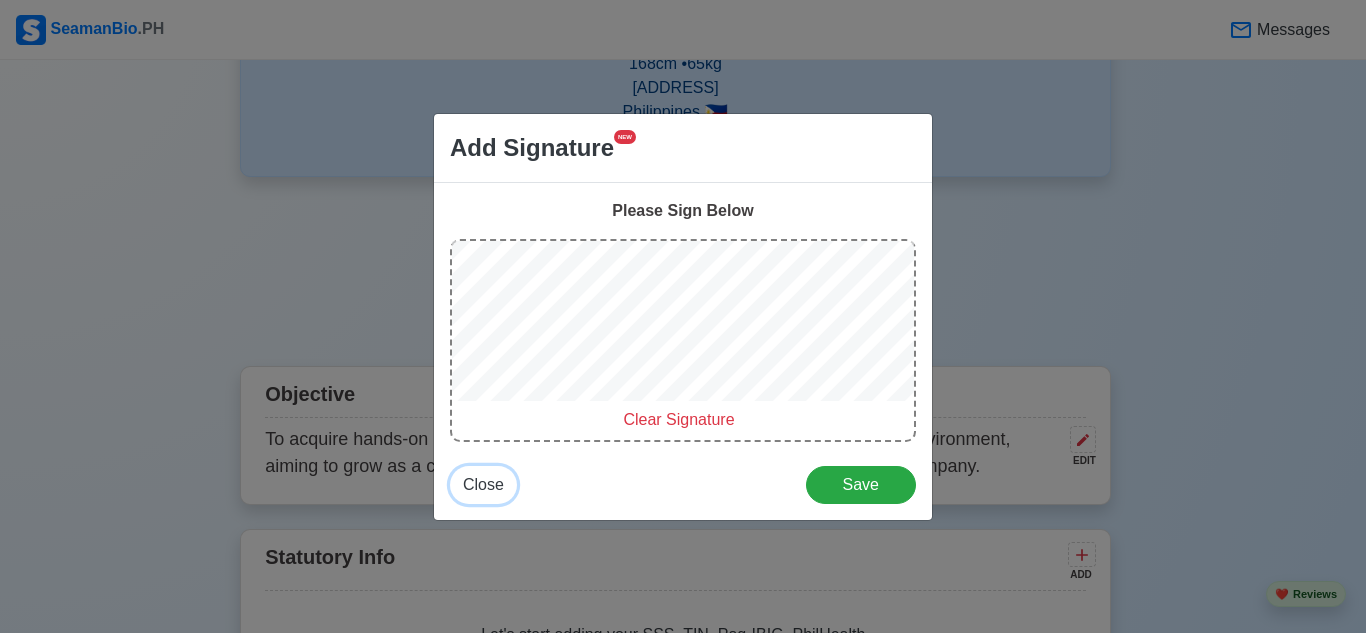 click on "Close" at bounding box center [483, 484] 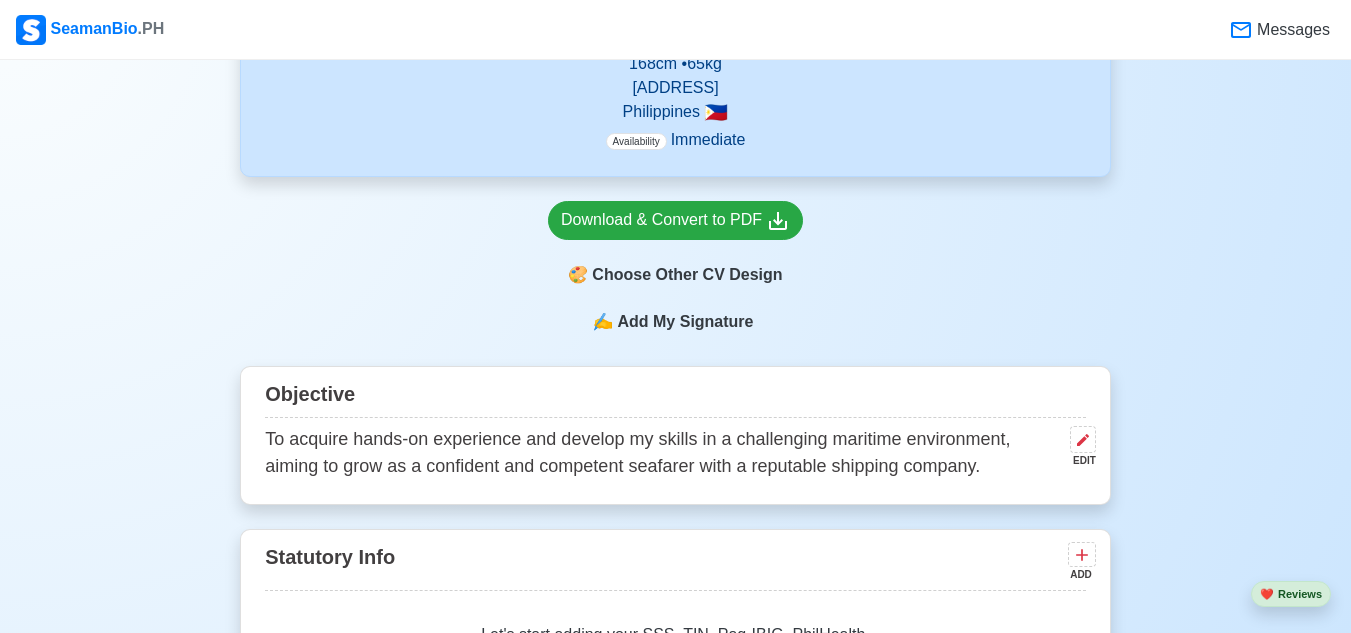 click on "Add My Signature" at bounding box center (685, 322) 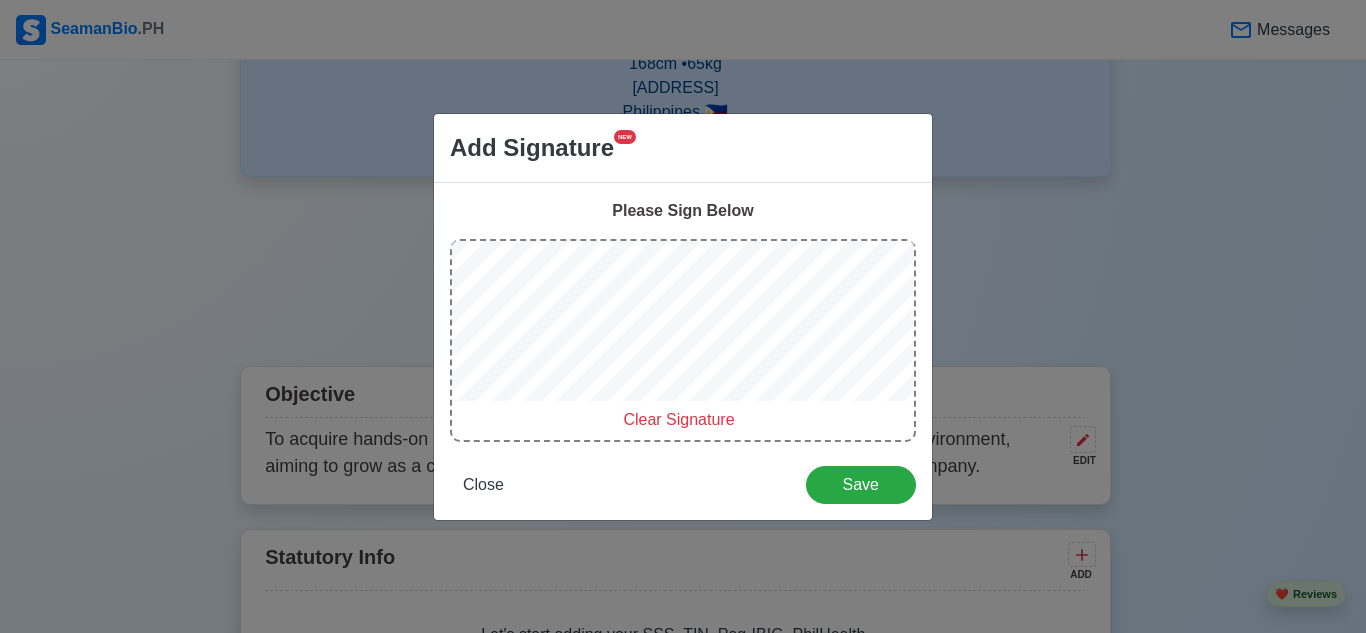 click on "Clear Signature" at bounding box center [678, 419] 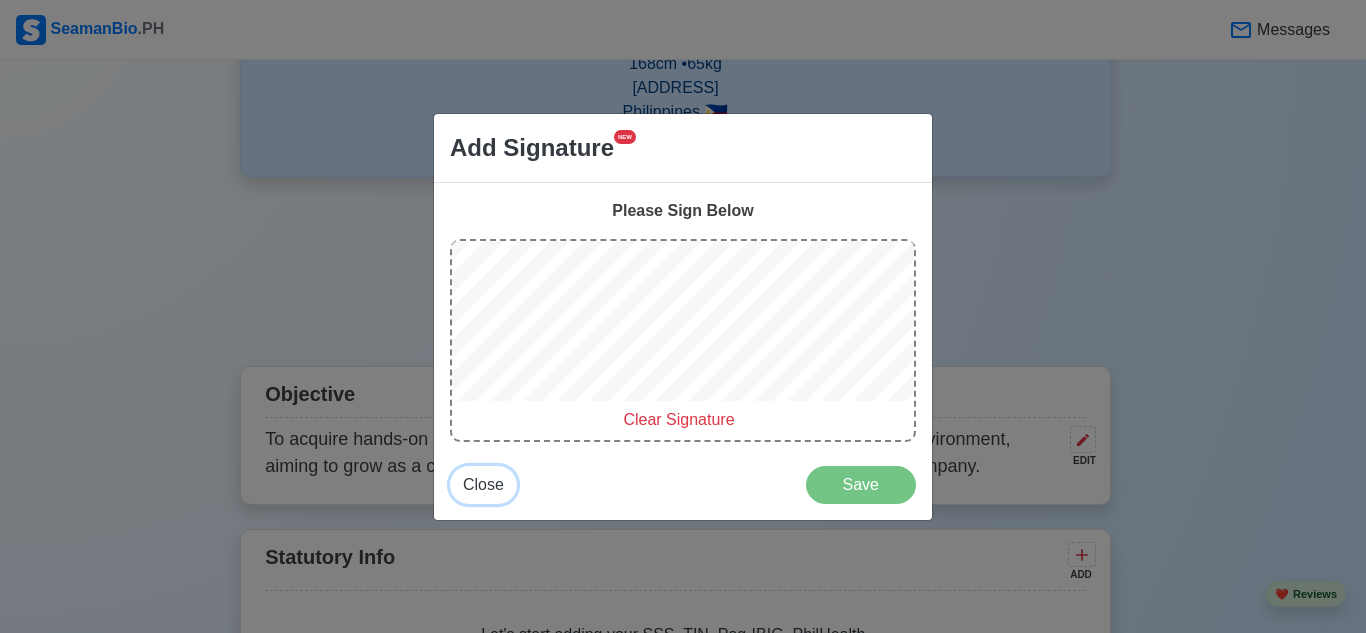 click on "Close" at bounding box center (483, 484) 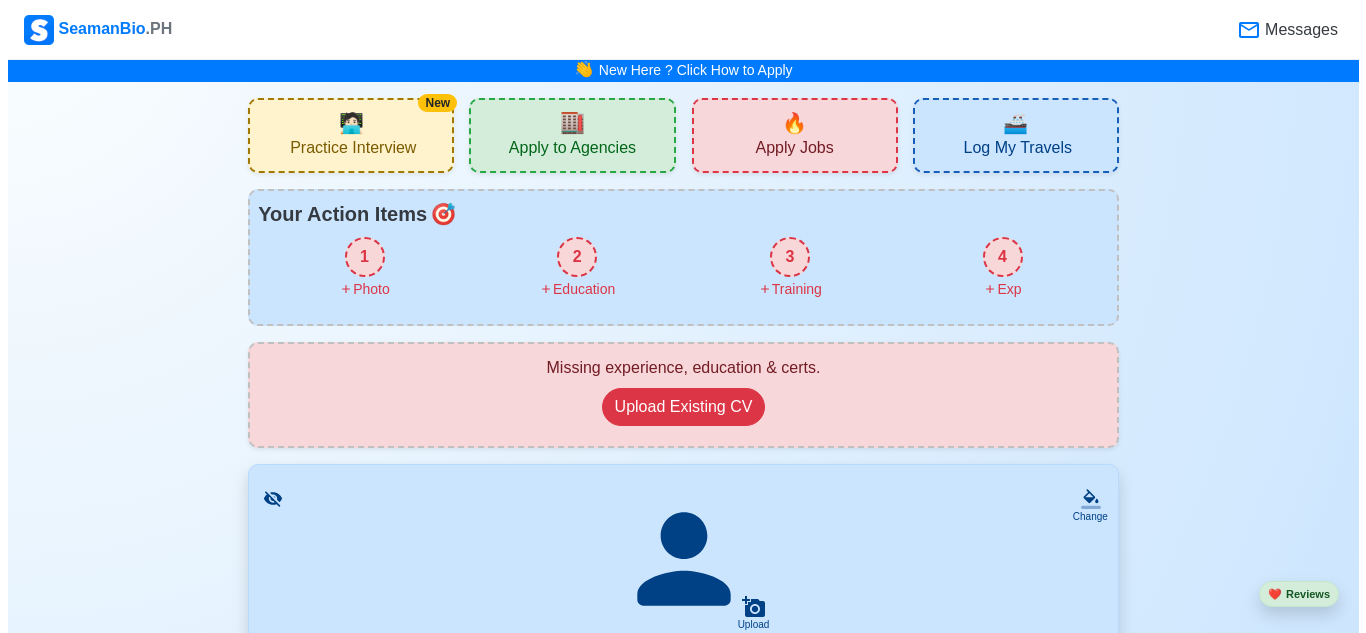 scroll, scrollTop: 0, scrollLeft: 0, axis: both 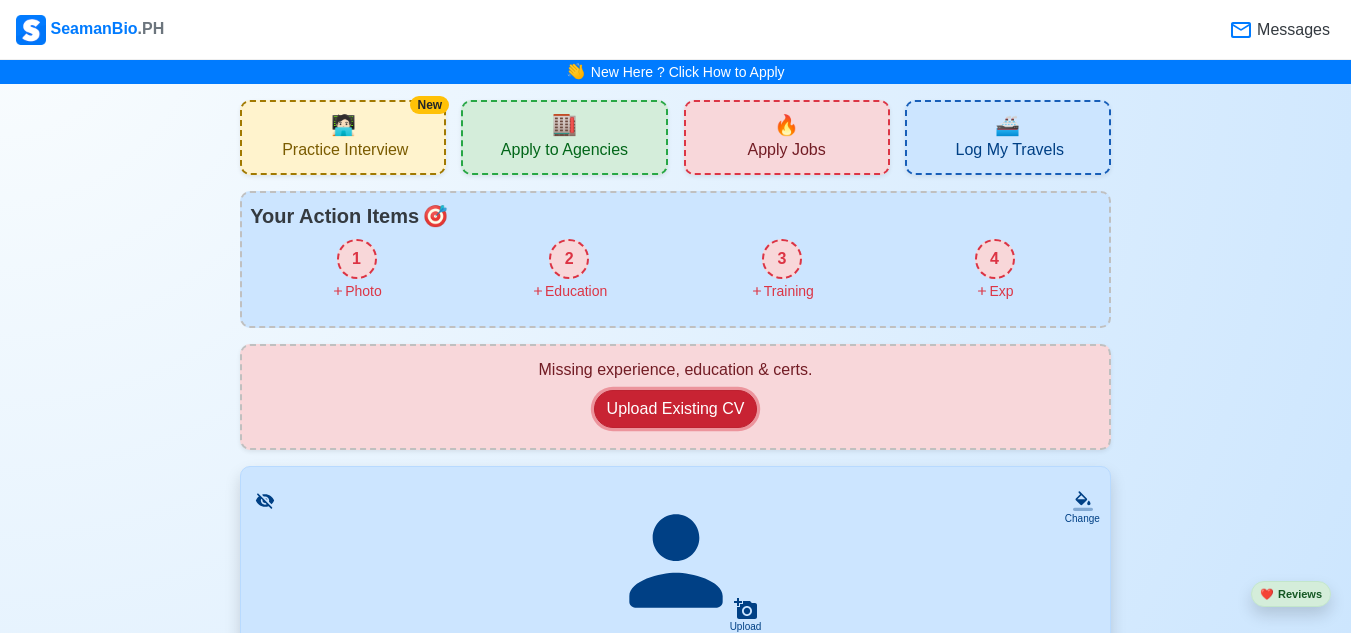 click on "Upload Existing CV" at bounding box center [676, 409] 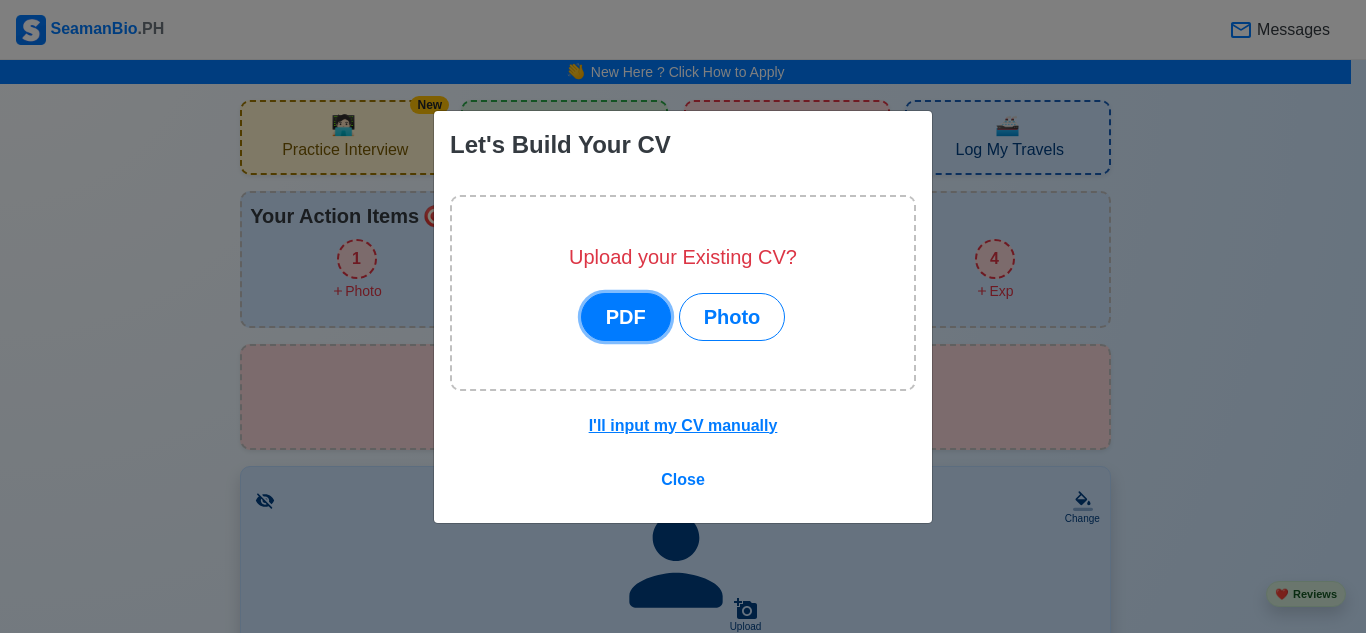 click on "PDF" at bounding box center (626, 317) 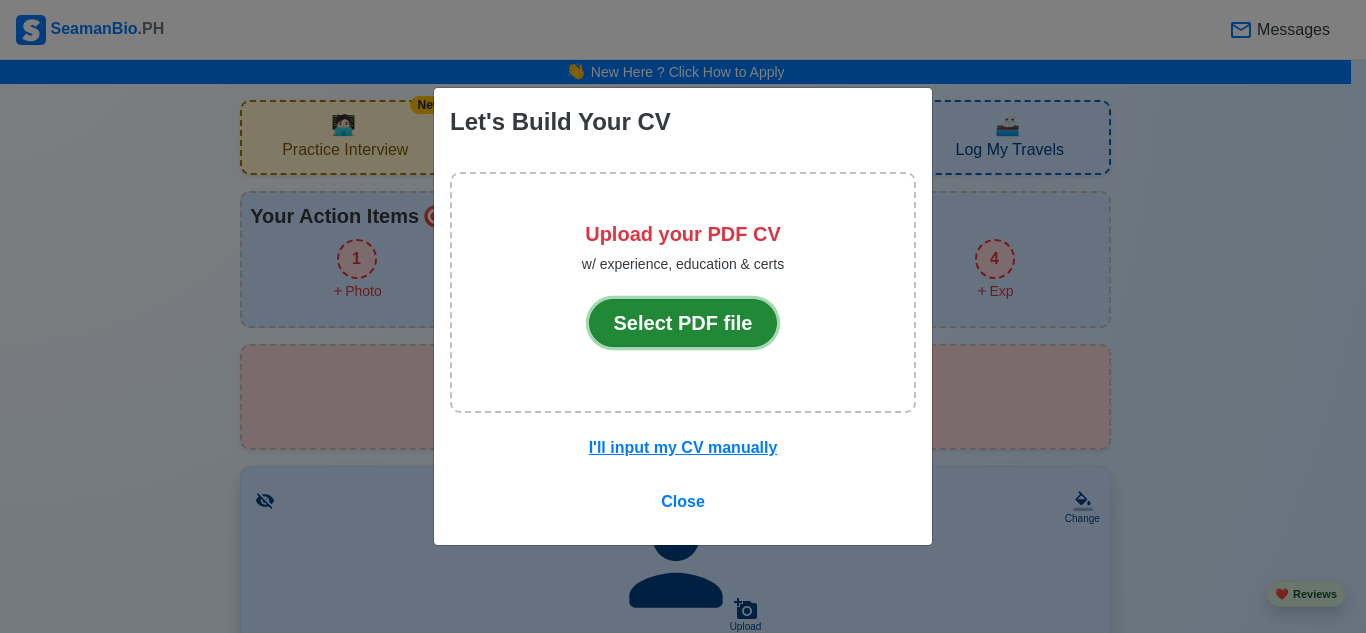 click on "Select PDF file" at bounding box center [683, 323] 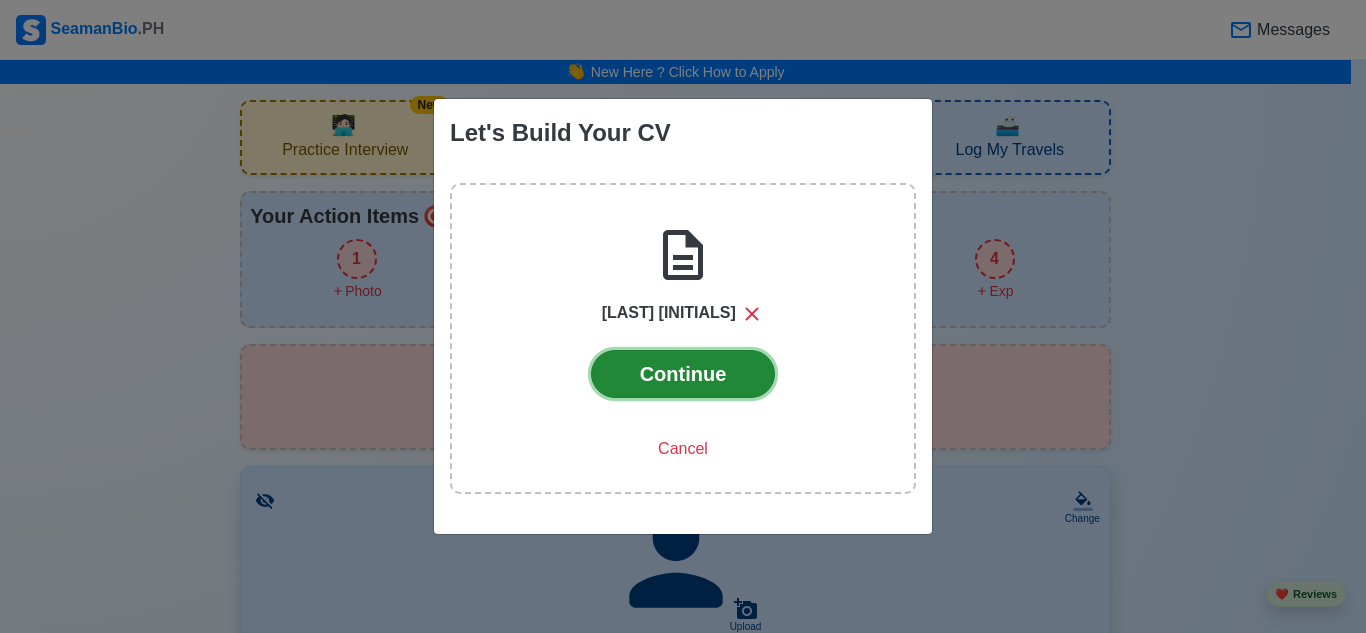 click on "Continue" at bounding box center [683, 374] 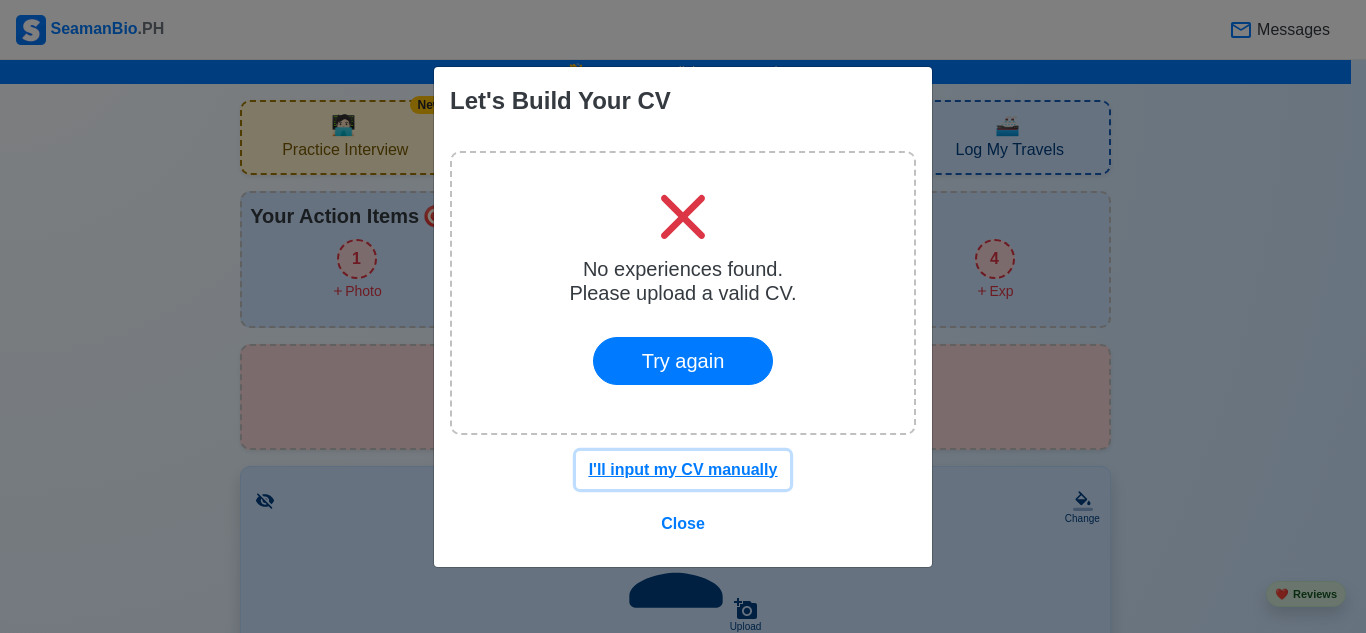 click on "I'll input my CV manually" at bounding box center [683, 469] 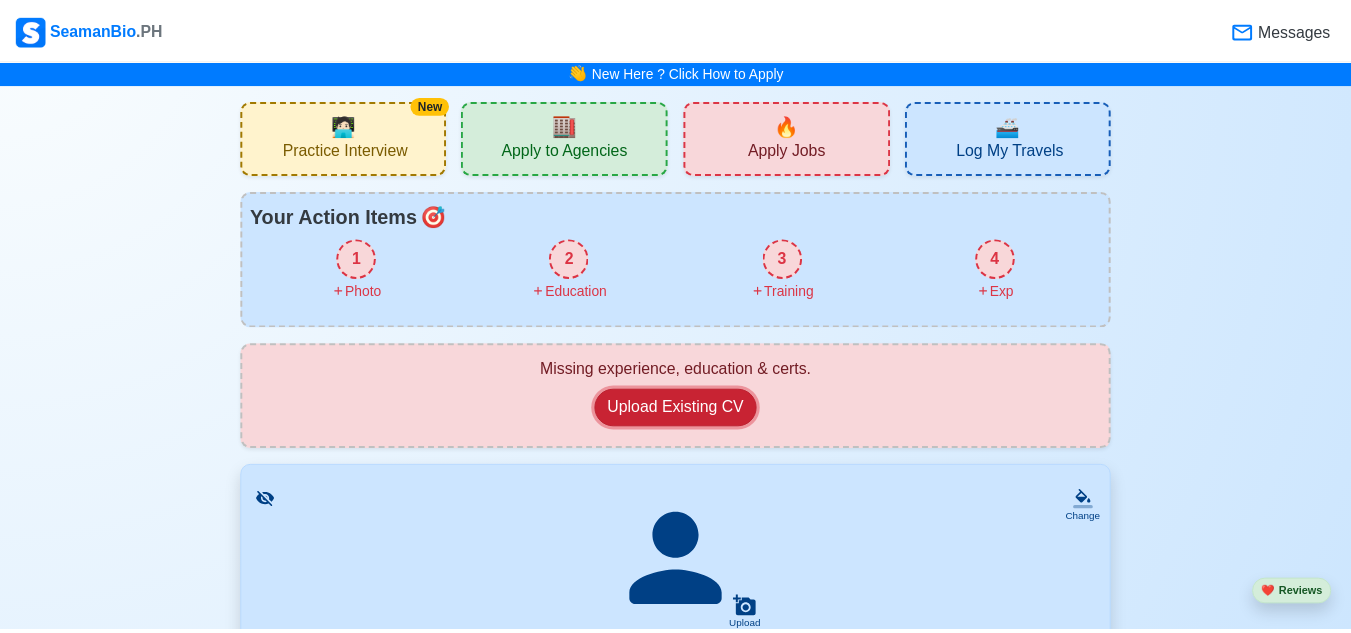 scroll, scrollTop: 1071, scrollLeft: 0, axis: vertical 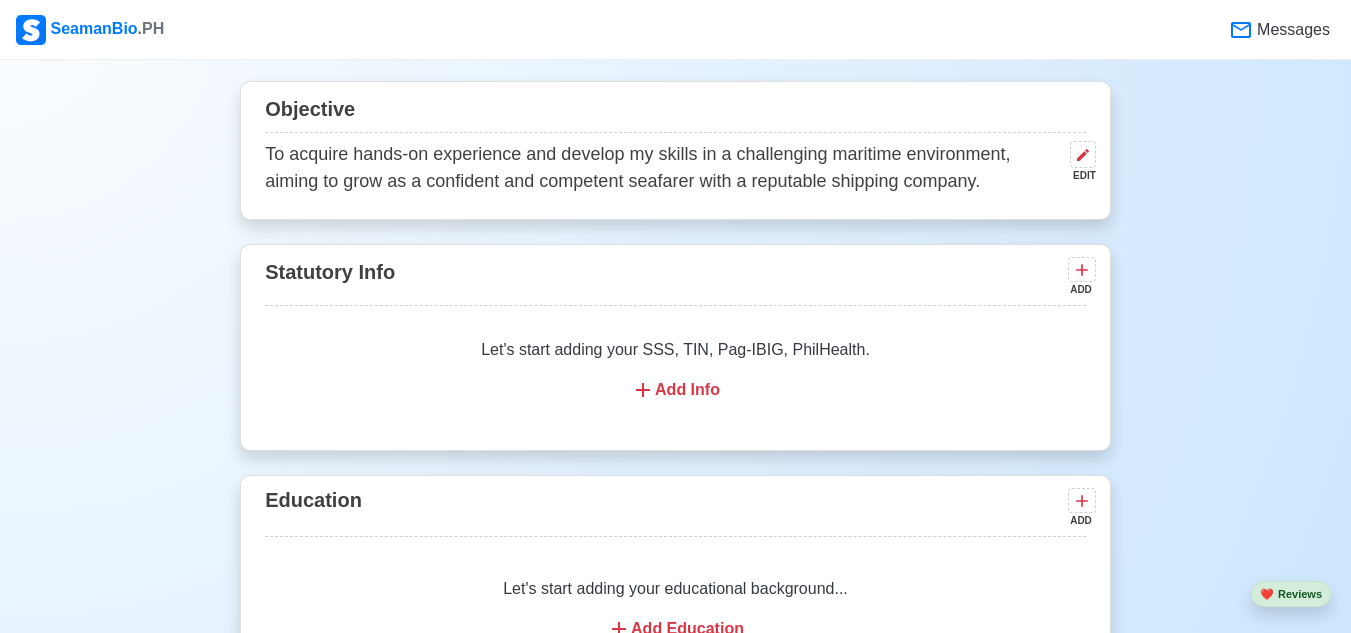 click on "Statutory Info ADD" at bounding box center [675, 279] 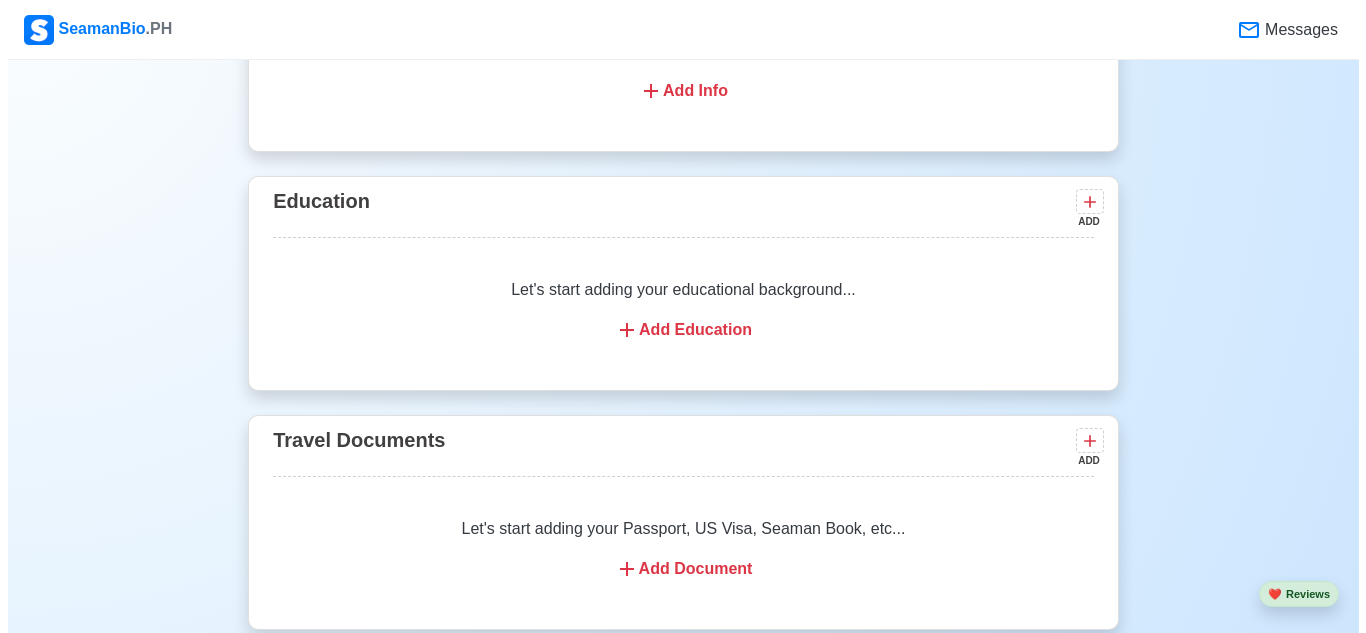 scroll, scrollTop: 1371, scrollLeft: 0, axis: vertical 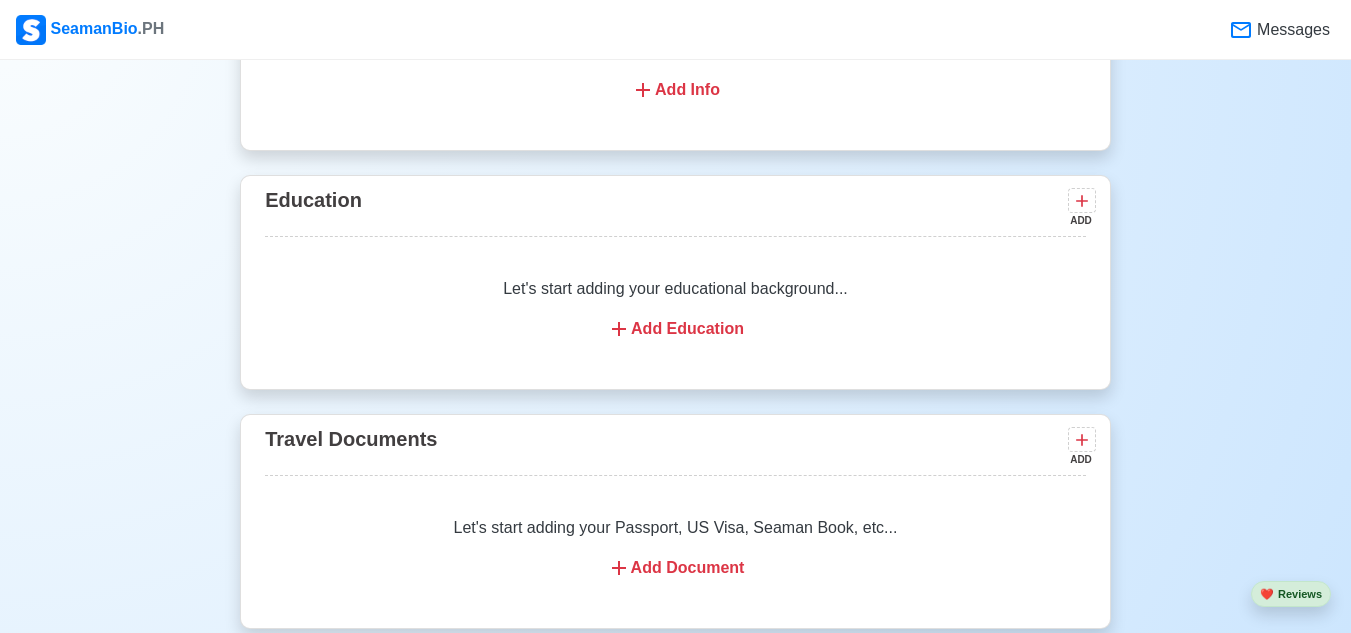 click on "Add Education" at bounding box center (675, 329) 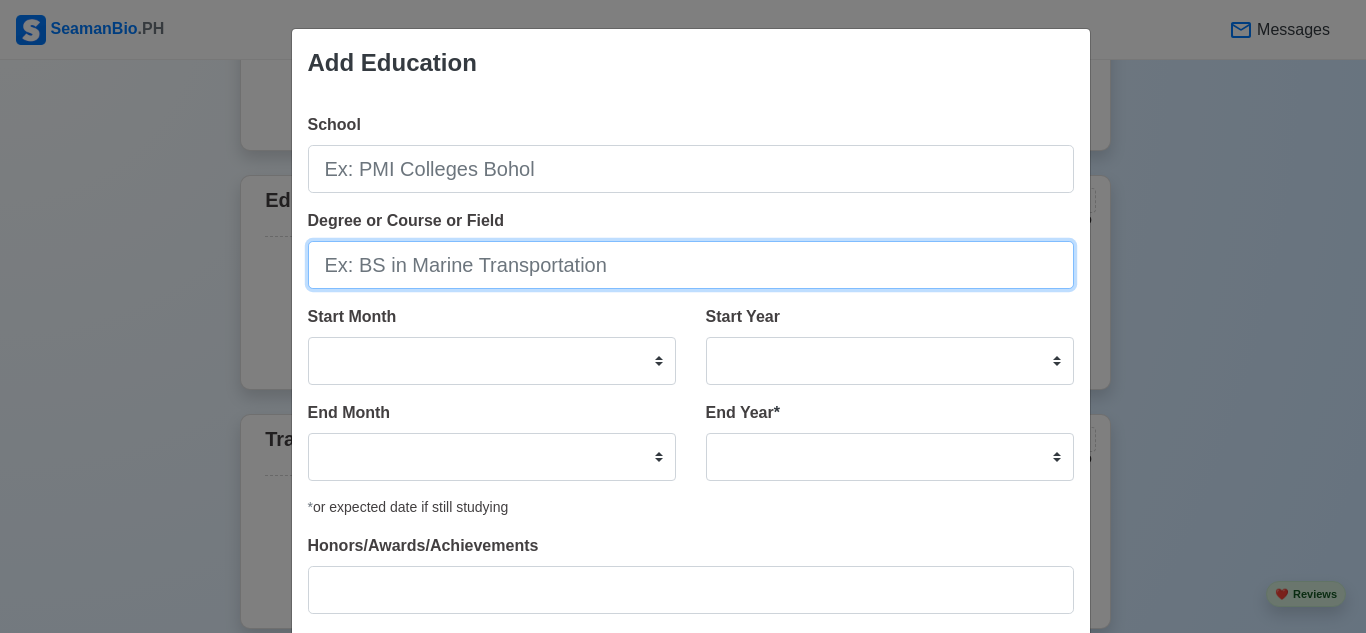 click on "Degree or Course or Field" at bounding box center (691, 265) 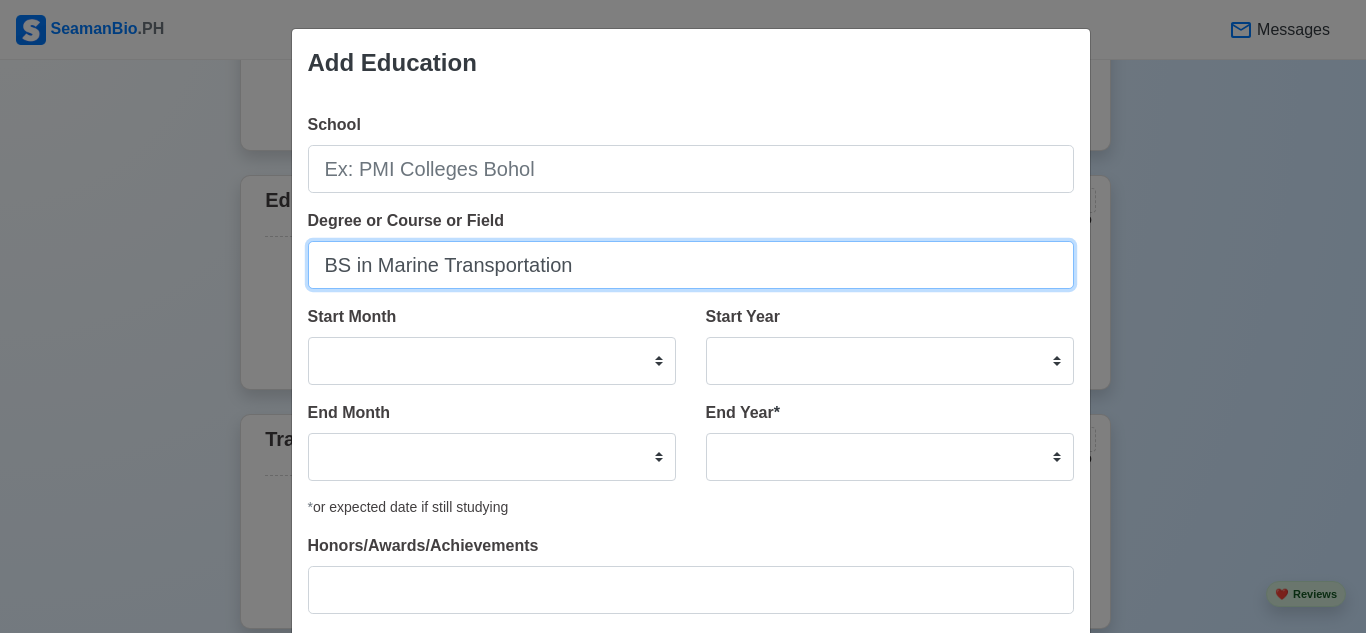 type on "BS in Marine Transportation" 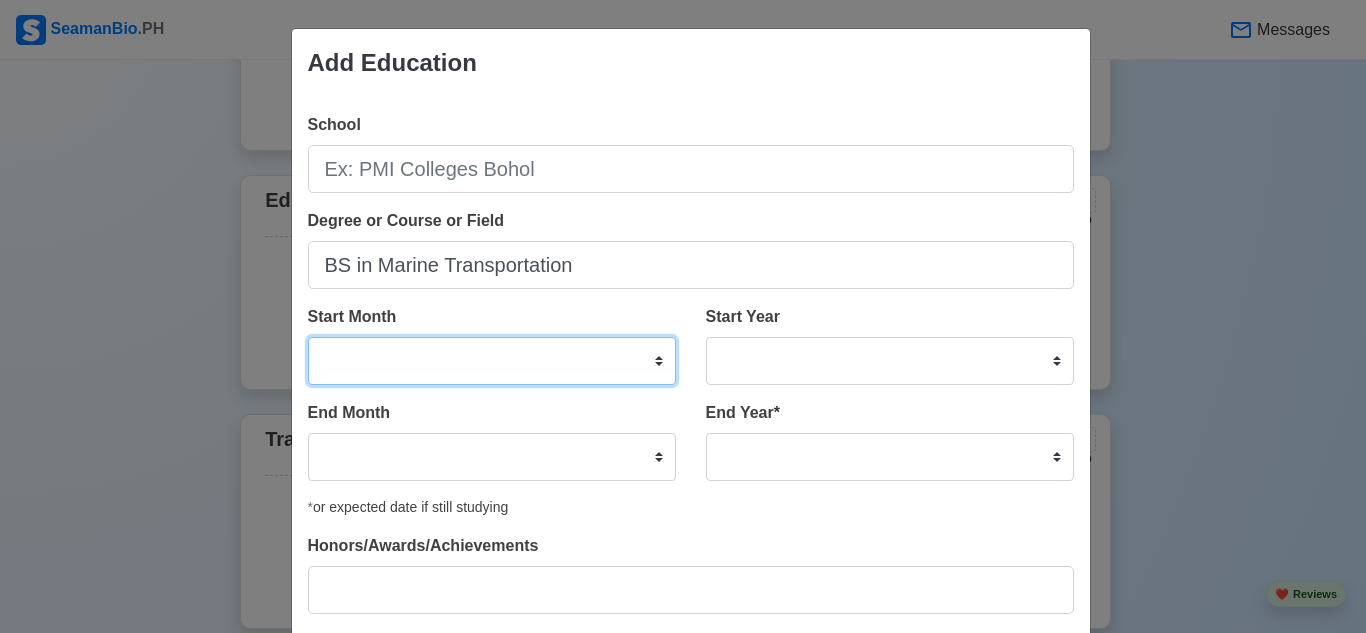 click on "January February March April May June July August September October November December" at bounding box center (492, 361) 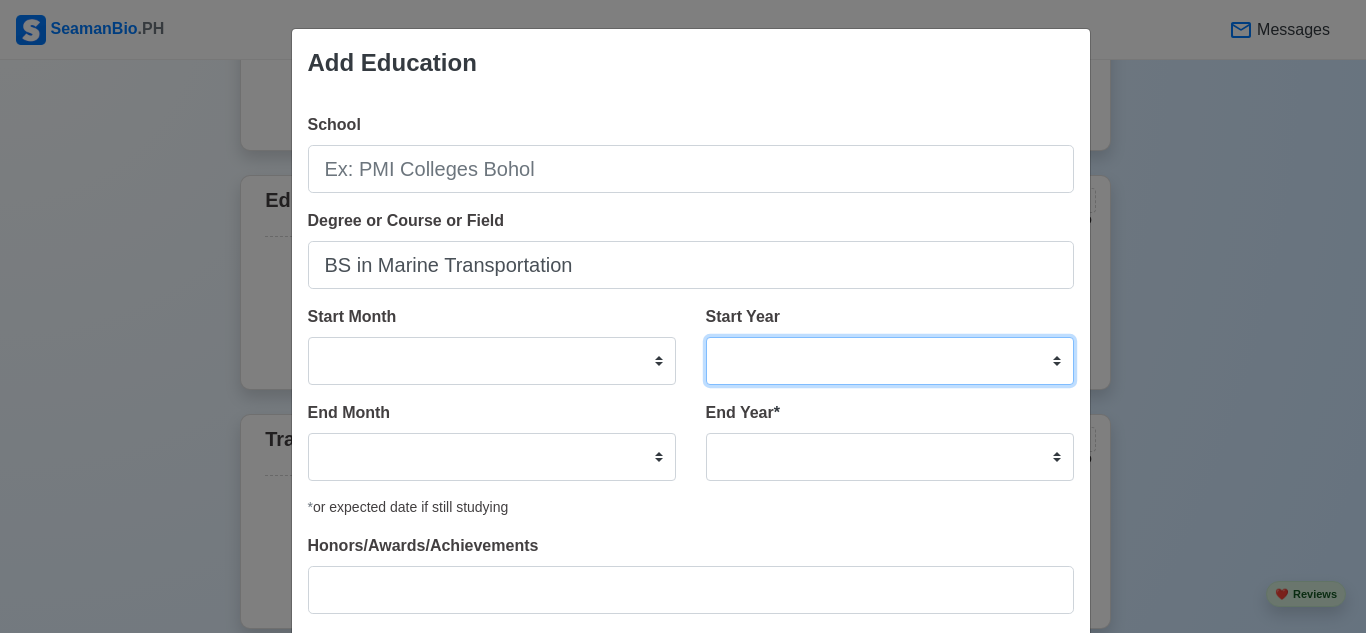 click on "2025 2024 2023 2022 2021 2020 2019 2018 2017 2016 2015 2014 2013 2012 2011 2010 2009 2008 2007 2006 2005 2004 2003 2002 2001 2000 1999 1998 1997 1996 1995 1994 1993 1992 1991 1990 1989 1988 1987 1986 1985 1984 1983 1982 1981 1980 1979 1978 1977 1976 1975 1974 1973 1972 1971 1970 1969 1968 1967 1966 1965 1964 1963 1962 1961 1960 1959 1958 1957 1956 1955 1954 1953 1952 1951 1950 1949 1948 1947 1946 1945 1944 1943 1942 1941 1940 1939 1938 1937 1936 1935 1934 1933 1932 1931 1930 1929 1928 1927 1926 1925" at bounding box center (890, 361) 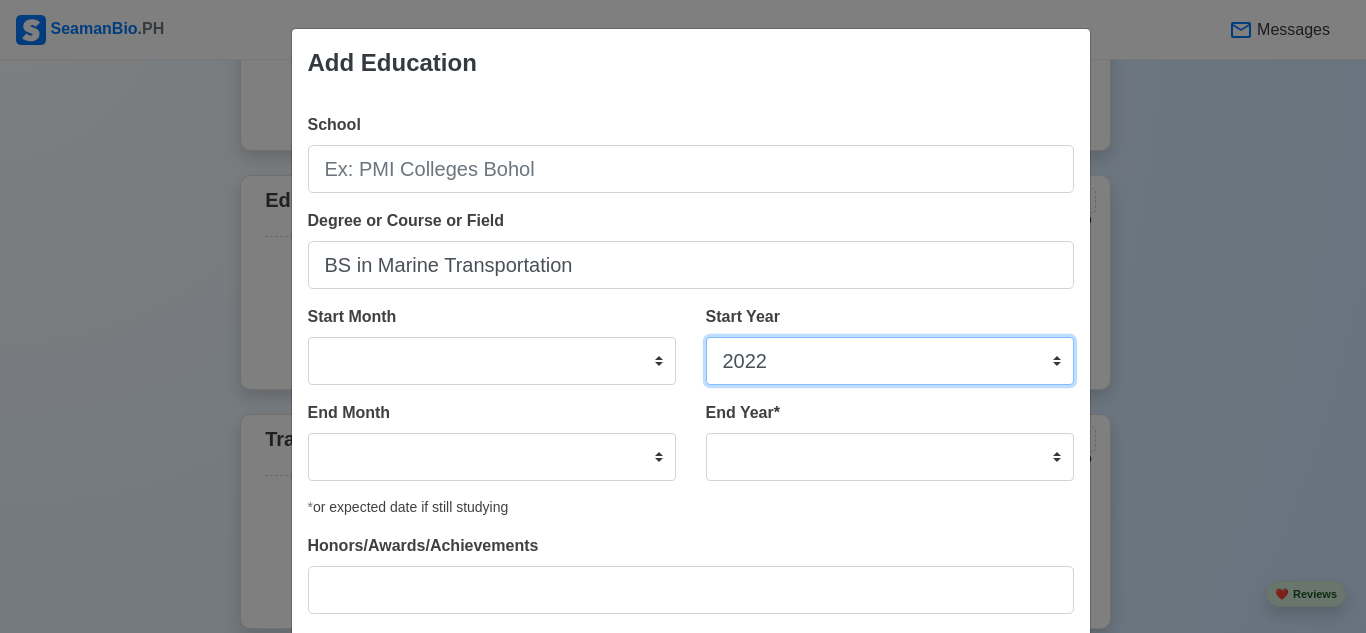 click on "2025 2024 2023 2022 2021 2020 2019 2018 2017 2016 2015 2014 2013 2012 2011 2010 2009 2008 2007 2006 2005 2004 2003 2002 2001 2000 1999 1998 1997 1996 1995 1994 1993 1992 1991 1990 1989 1988 1987 1986 1985 1984 1983 1982 1981 1980 1979 1978 1977 1976 1975 1974 1973 1972 1971 1970 1969 1968 1967 1966 1965 1964 1963 1962 1961 1960 1959 1958 1957 1956 1955 1954 1953 1952 1951 1950 1949 1948 1947 1946 1945 1944 1943 1942 1941 1940 1939 1938 1937 1936 1935 1934 1933 1932 1931 1930 1929 1928 1927 1926 1925" at bounding box center (890, 361) 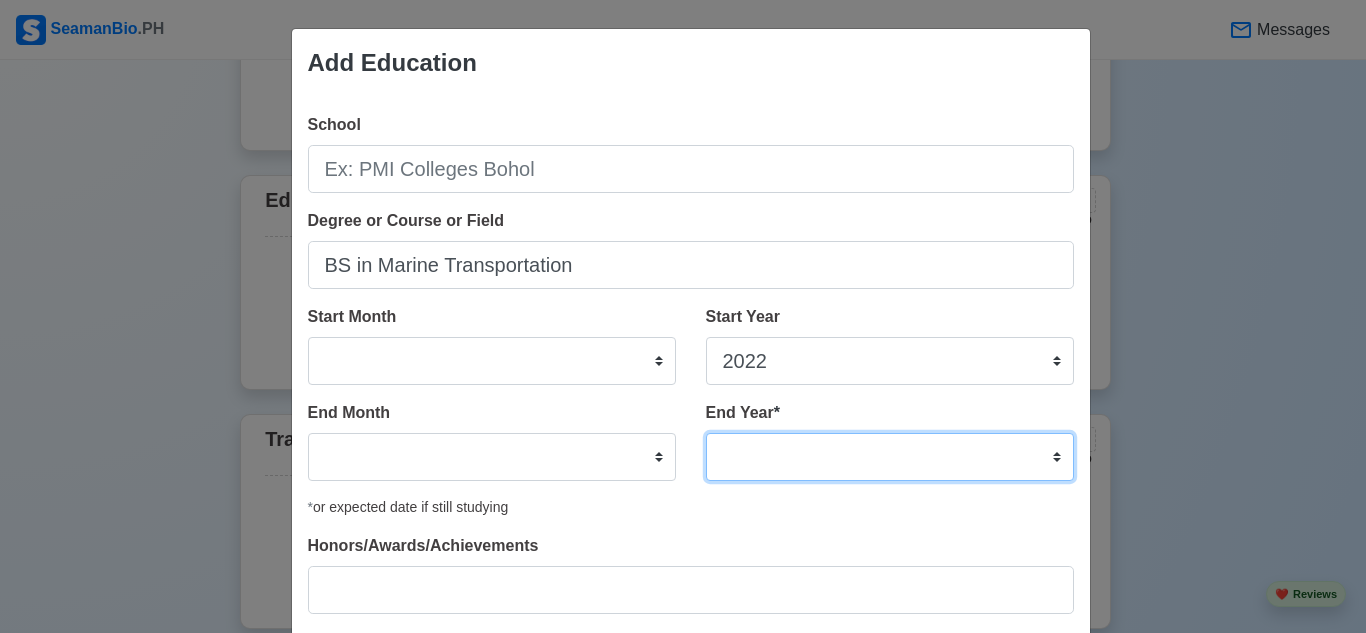click on "2035 2034 2033 2032 2031 2030 2029 2028 2027 2026 2025 2024 2023 2022 2021 2020 2019 2018 2017 2016 2015 2014 2013 2012 2011 2010 2009 2008 2007 2006 2005 2004 2003 2002 2001 2000 1999 1998 1997 1996 1995 1994 1993 1992 1991 1990 1989 1988 1987 1986 1985 1984 1983 1982 1981 1980 1979 1978 1977 1976 1975 1974 1973 1972 1971 1970 1969 1968 1967 1966 1965 1964 1963 1962 1961 1960 1959 1958 1957 1956 1955 1954 1953 1952 1951 1950 1949 1948 1947 1946 1945 1944 1943 1942 1941 1940 1939 1938 1937 1936 1935" at bounding box center [890, 457] 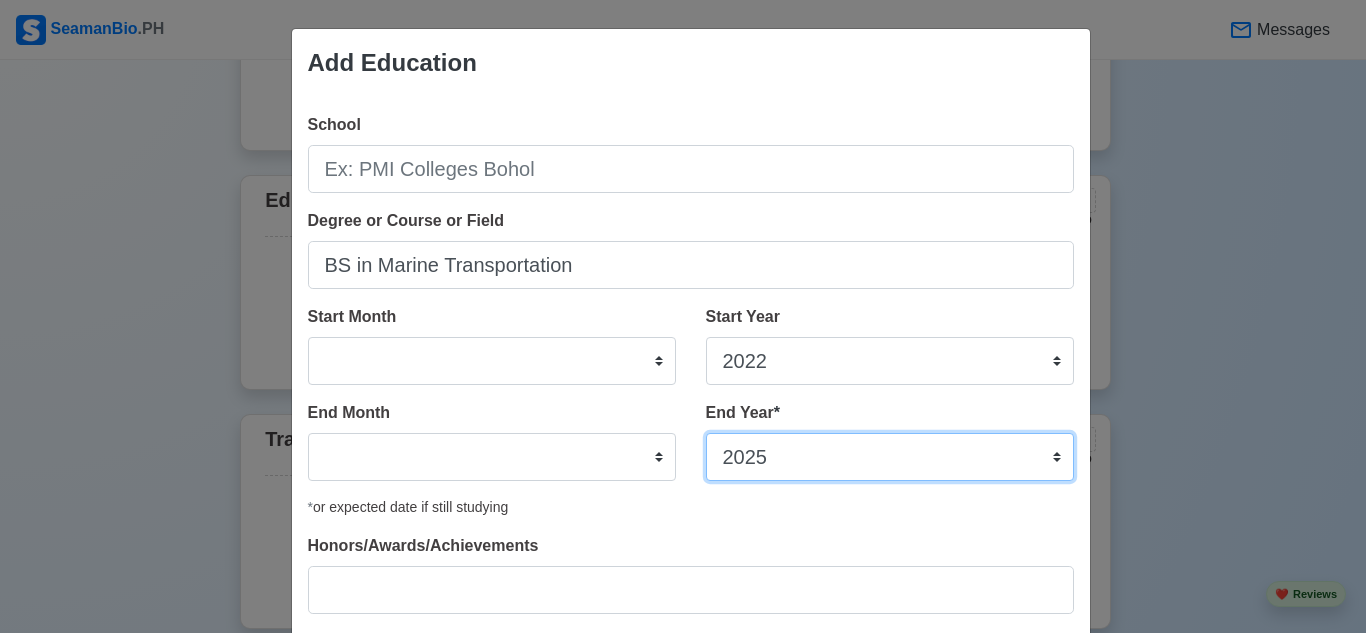 click on "2035 2034 2033 2032 2031 2030 2029 2028 2027 2026 2025 2024 2023 2022 2021 2020 2019 2018 2017 2016 2015 2014 2013 2012 2011 2010 2009 2008 2007 2006 2005 2004 2003 2002 2001 2000 1999 1998 1997 1996 1995 1994 1993 1992 1991 1990 1989 1988 1987 1986 1985 1984 1983 1982 1981 1980 1979 1978 1977 1976 1975 1974 1973 1972 1971 1970 1969 1968 1967 1966 1965 1964 1963 1962 1961 1960 1959 1958 1957 1956 1955 1954 1953 1952 1951 1950 1949 1948 1947 1946 1945 1944 1943 1942 1941 1940 1939 1938 1937 1936 1935" at bounding box center [890, 457] 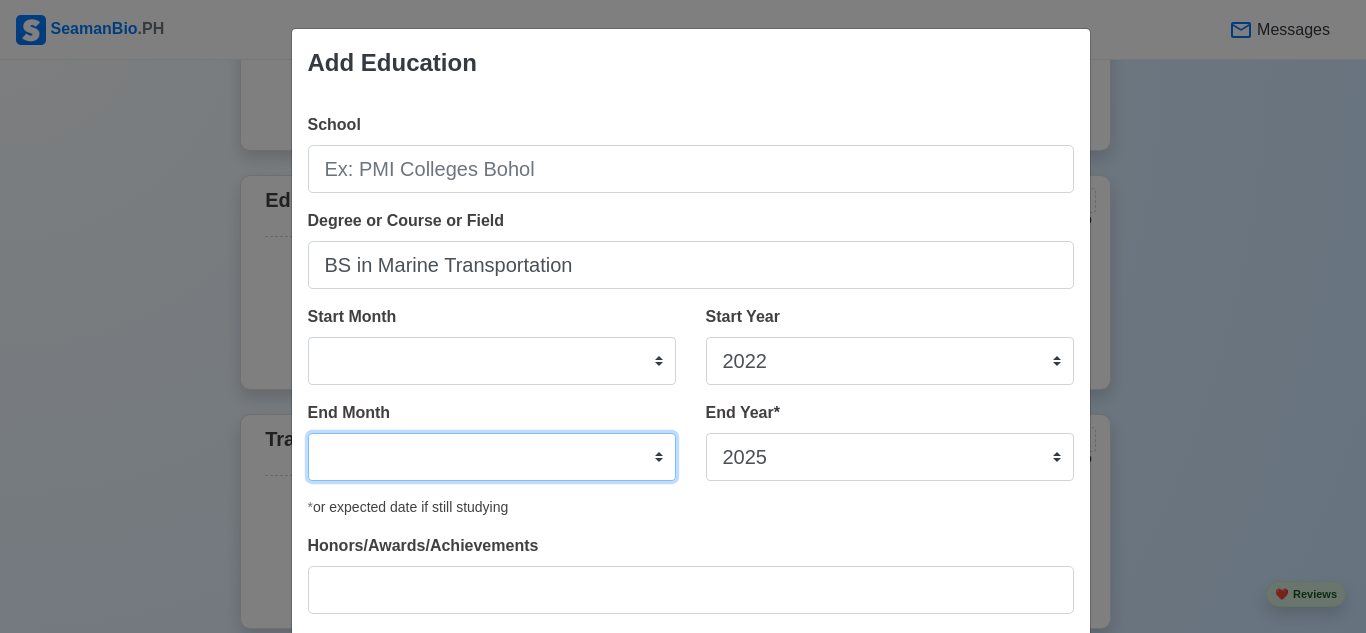 click on "January February March April May June July August September October November December" at bounding box center (492, 457) 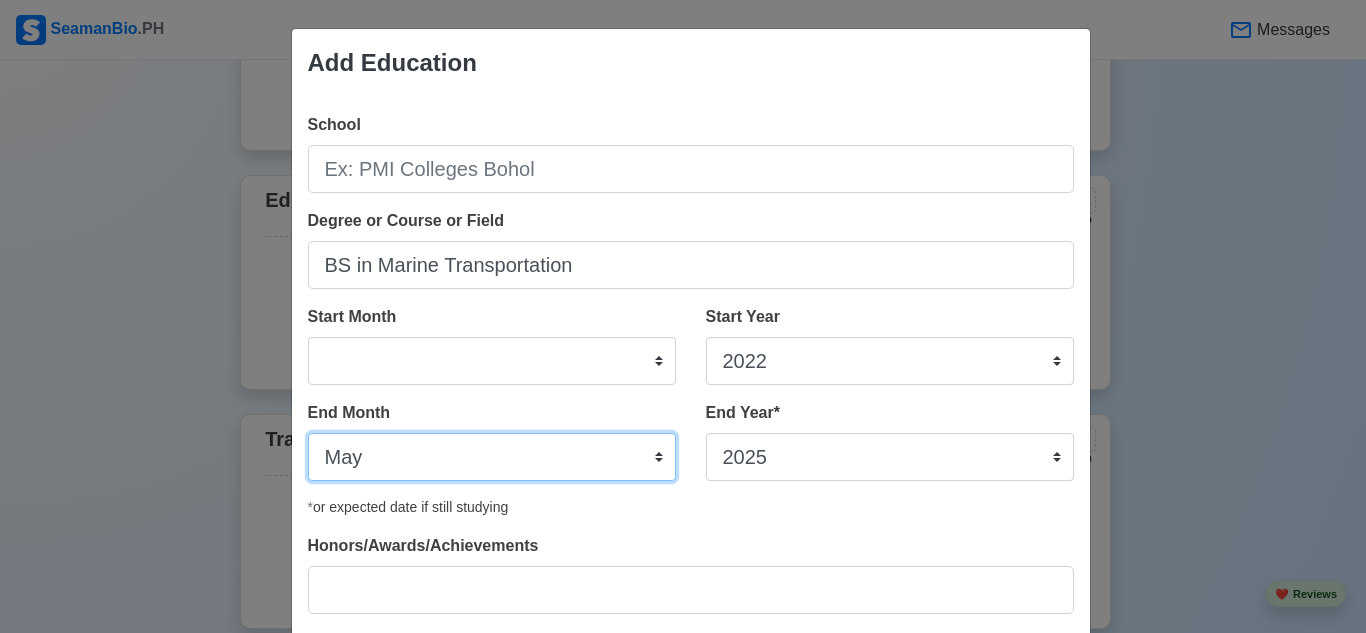 click on "January February March April May June July August September October November December" at bounding box center [492, 457] 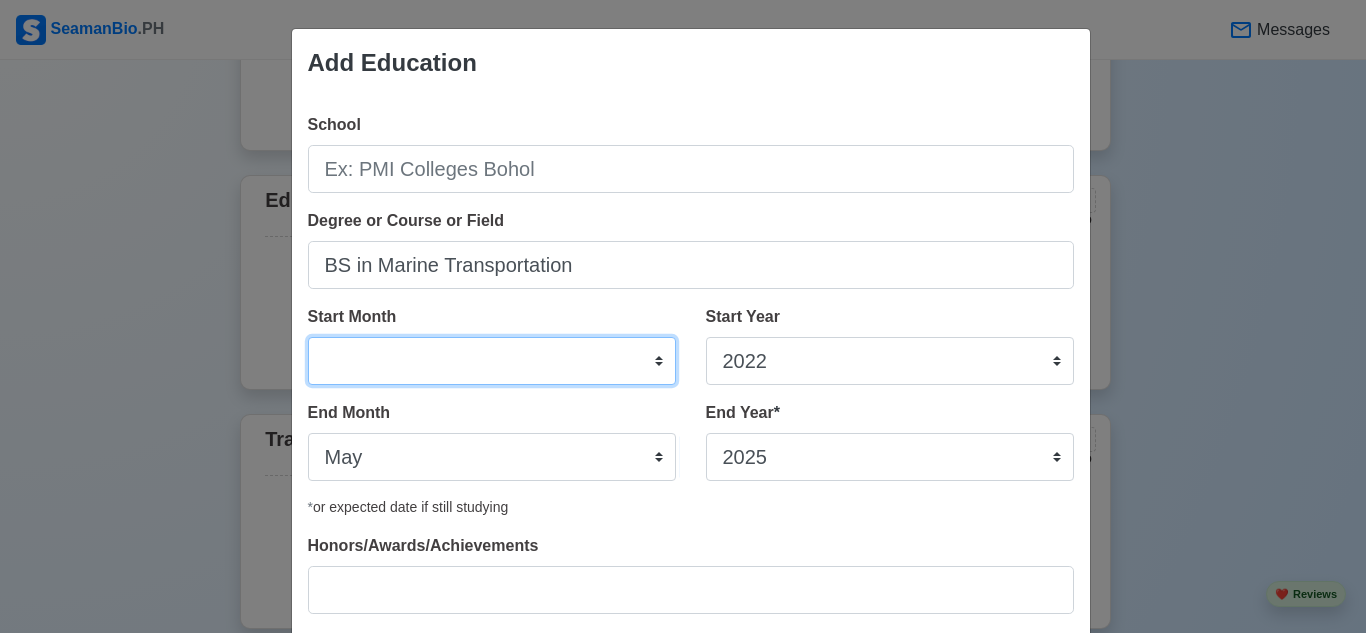 click on "January February March April May June July August September October November December" at bounding box center (492, 361) 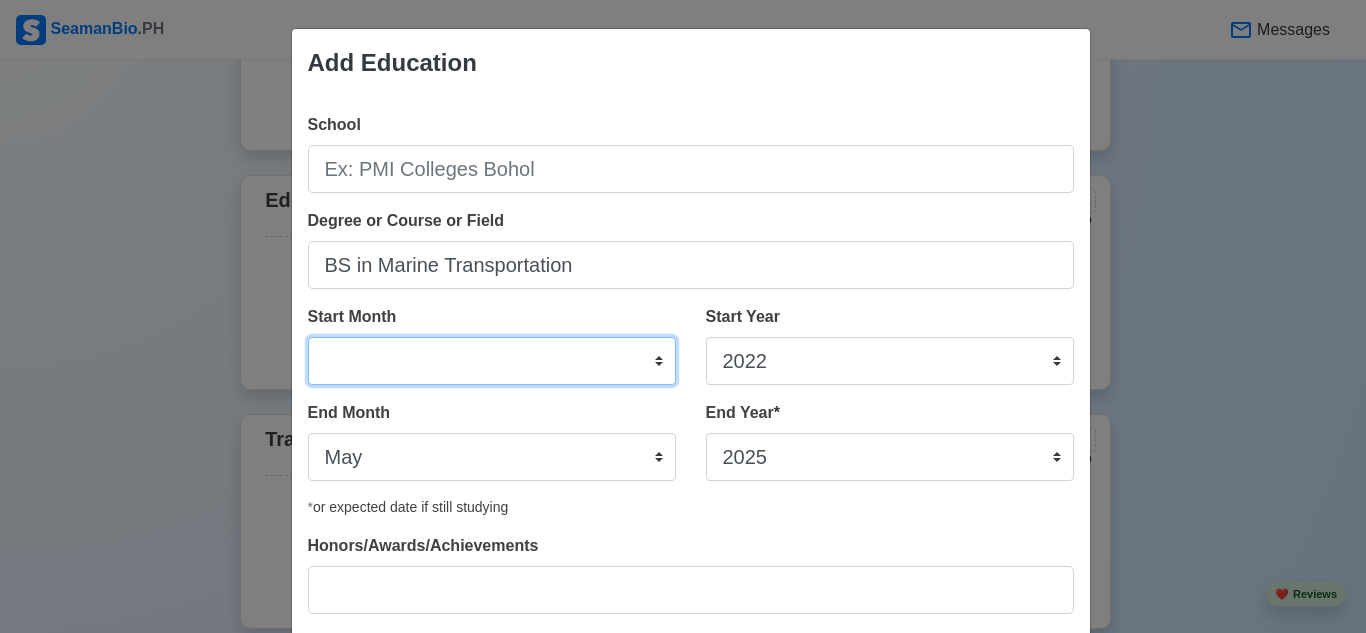 select on "June" 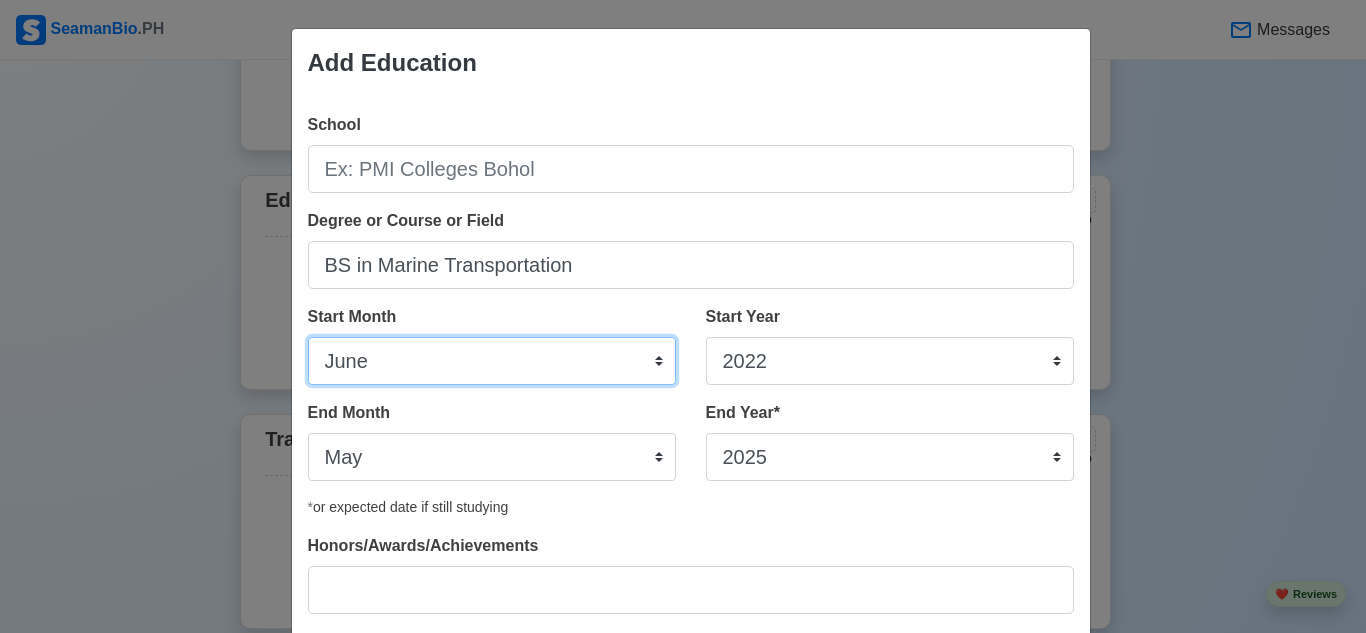 click on "January February March April May June July August September October November December" at bounding box center [492, 361] 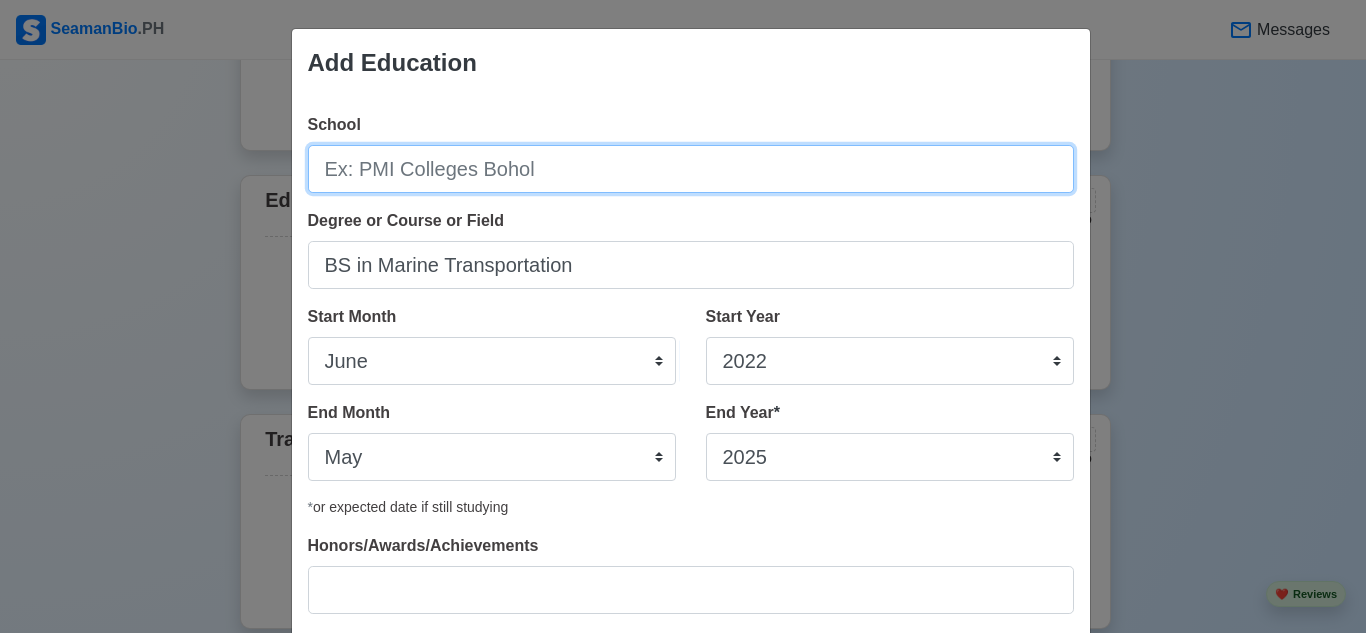 click on "School" at bounding box center (691, 169) 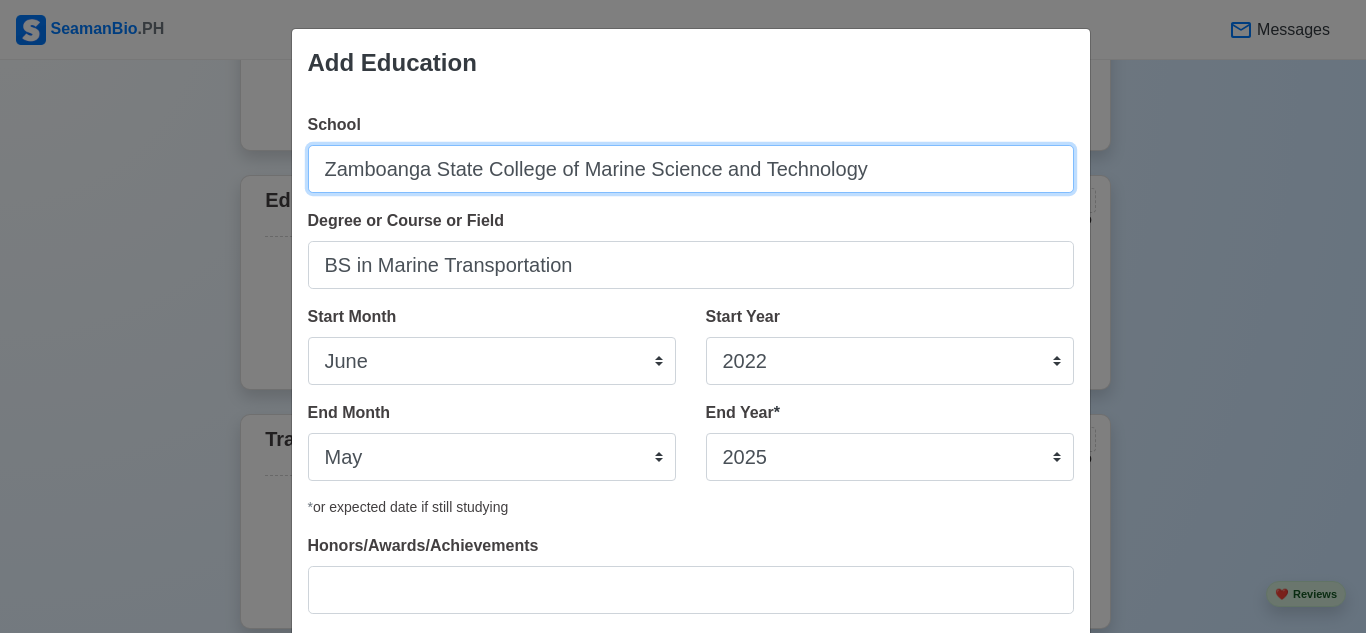 scroll, scrollTop: 128, scrollLeft: 0, axis: vertical 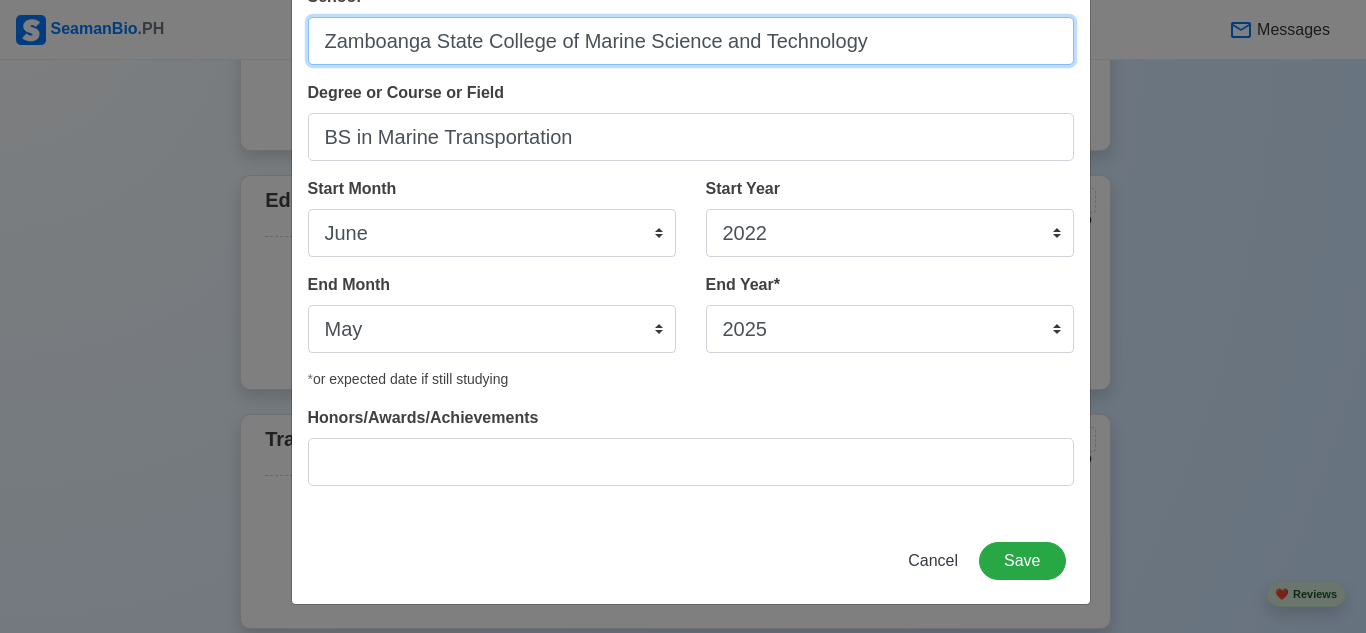 type on "Zamboanga State College of Marine Science and Technology" 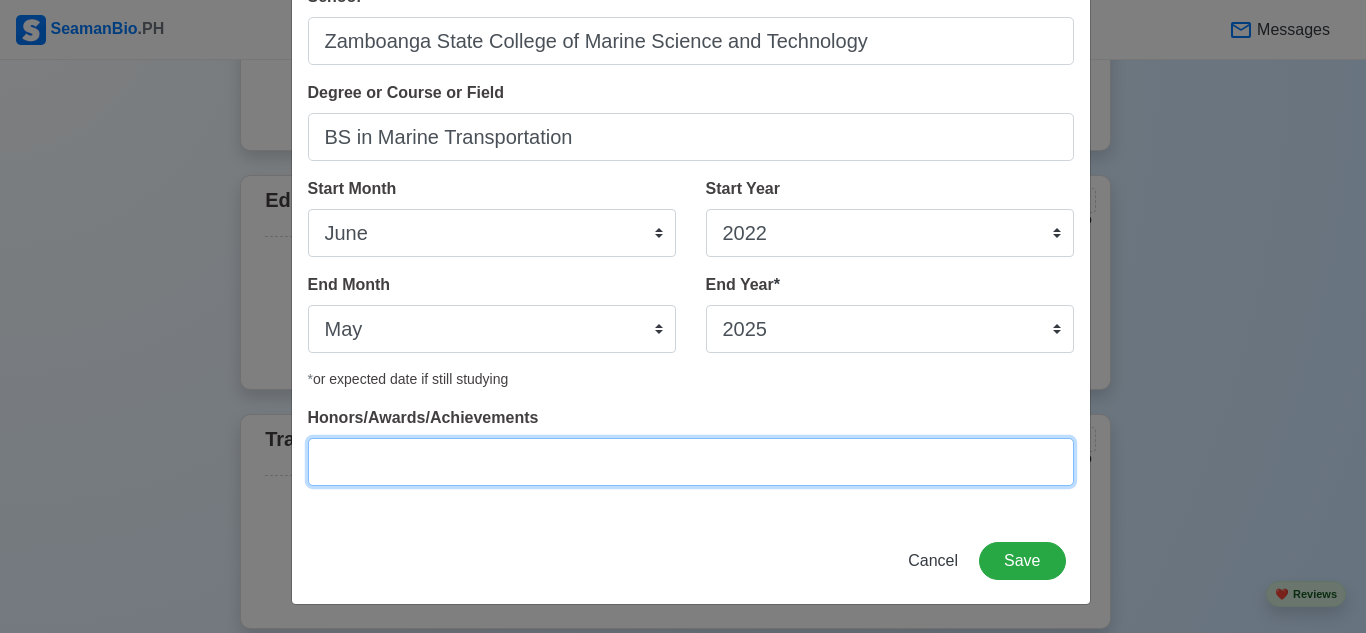 click on "Honors/Awards/Achievements" at bounding box center [691, 462] 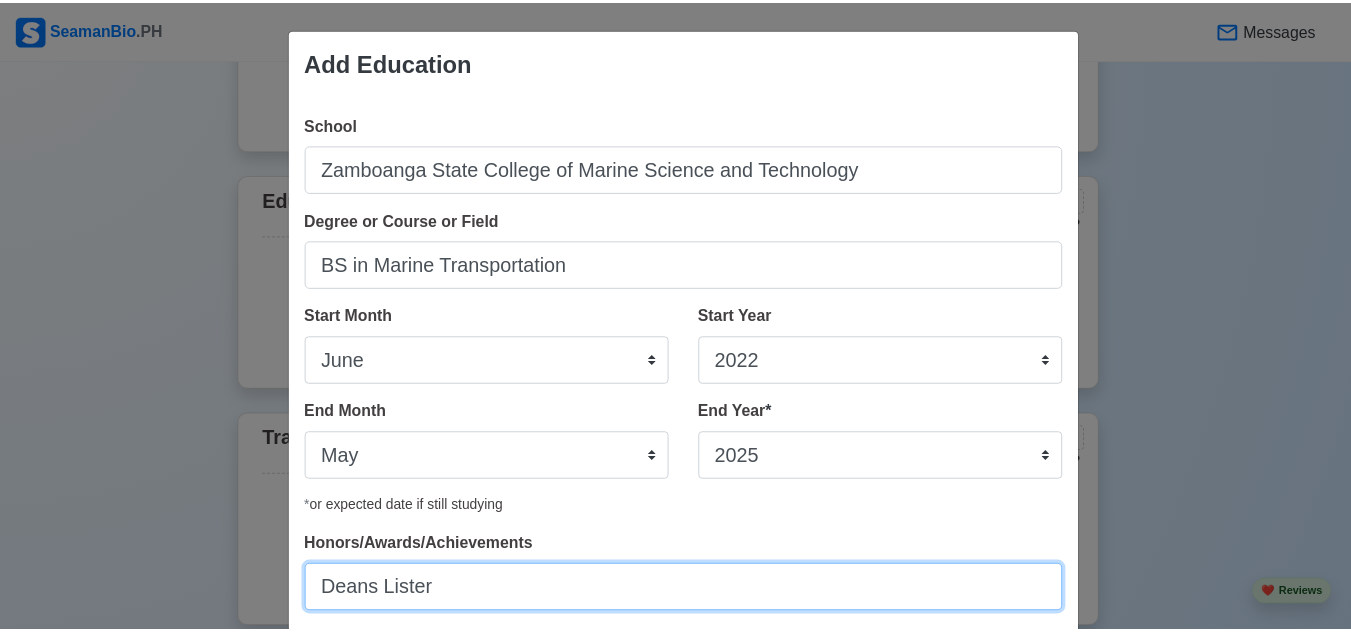 scroll, scrollTop: 128, scrollLeft: 0, axis: vertical 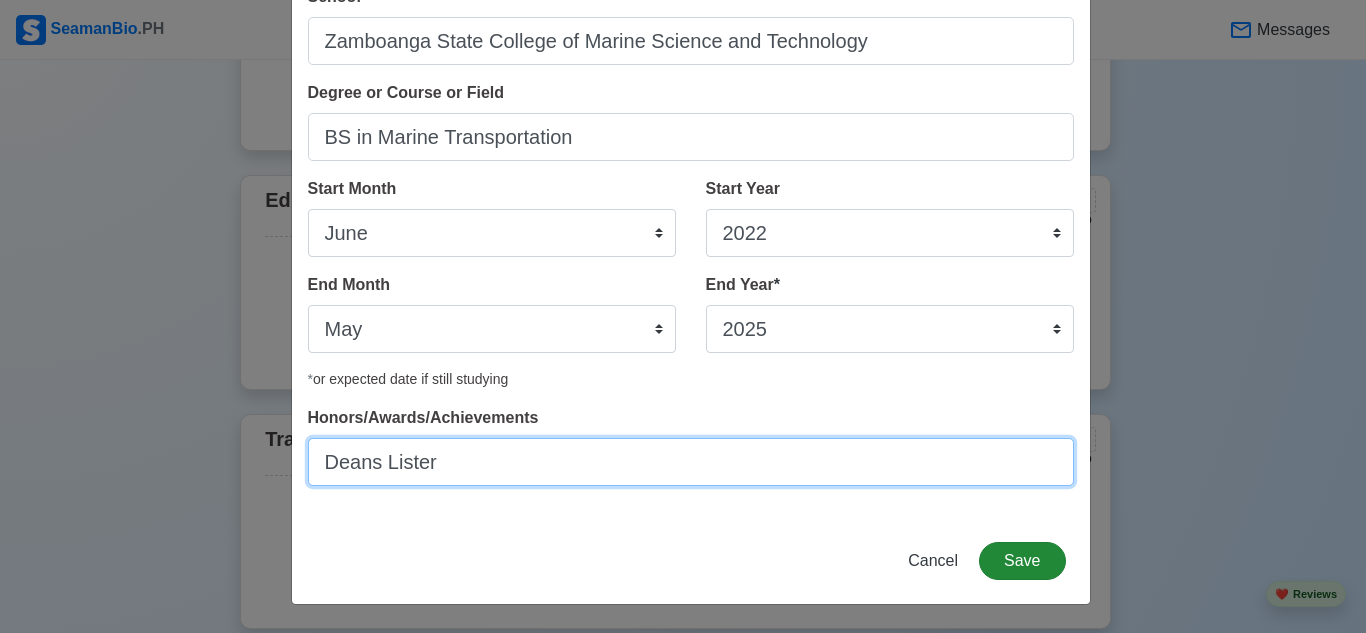 type on "Deans Lister" 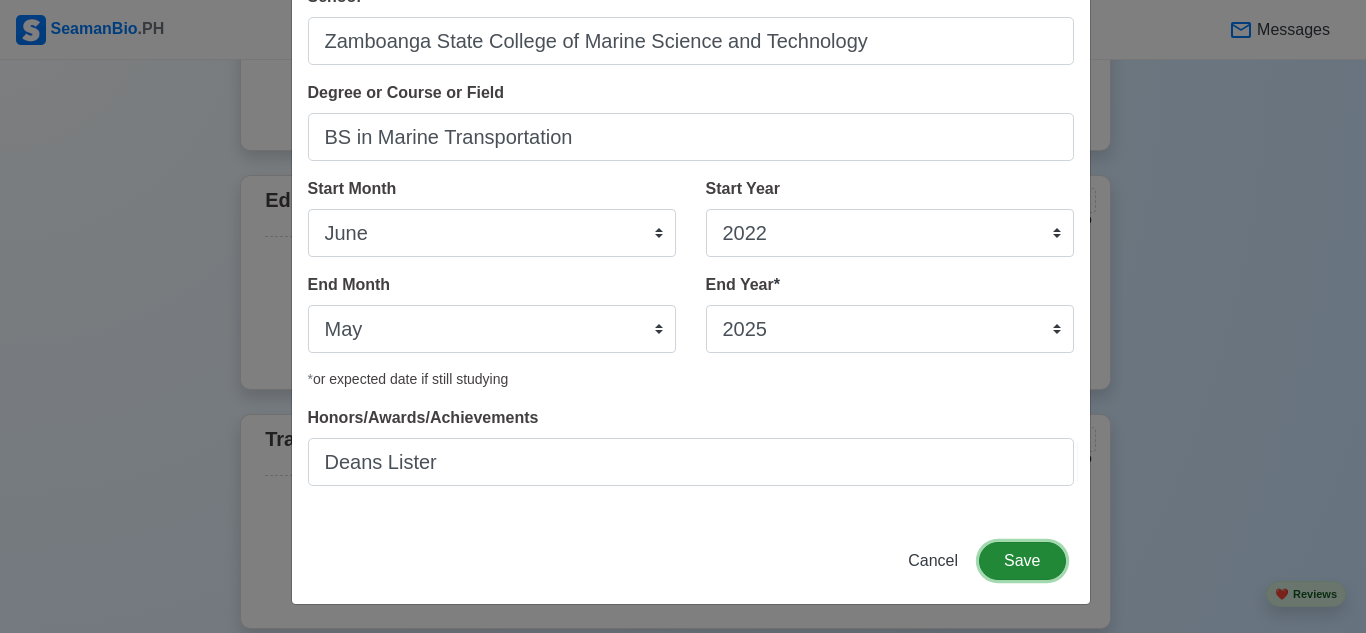 click on "Save" at bounding box center [1022, 561] 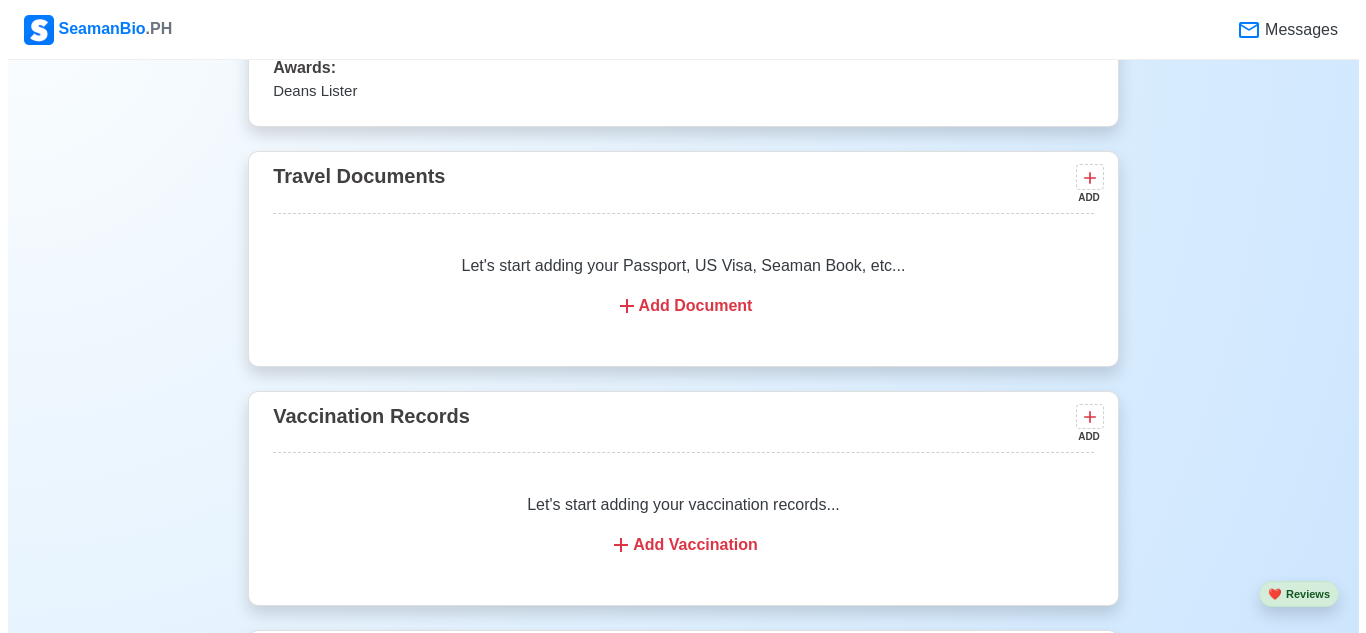 scroll, scrollTop: 1571, scrollLeft: 0, axis: vertical 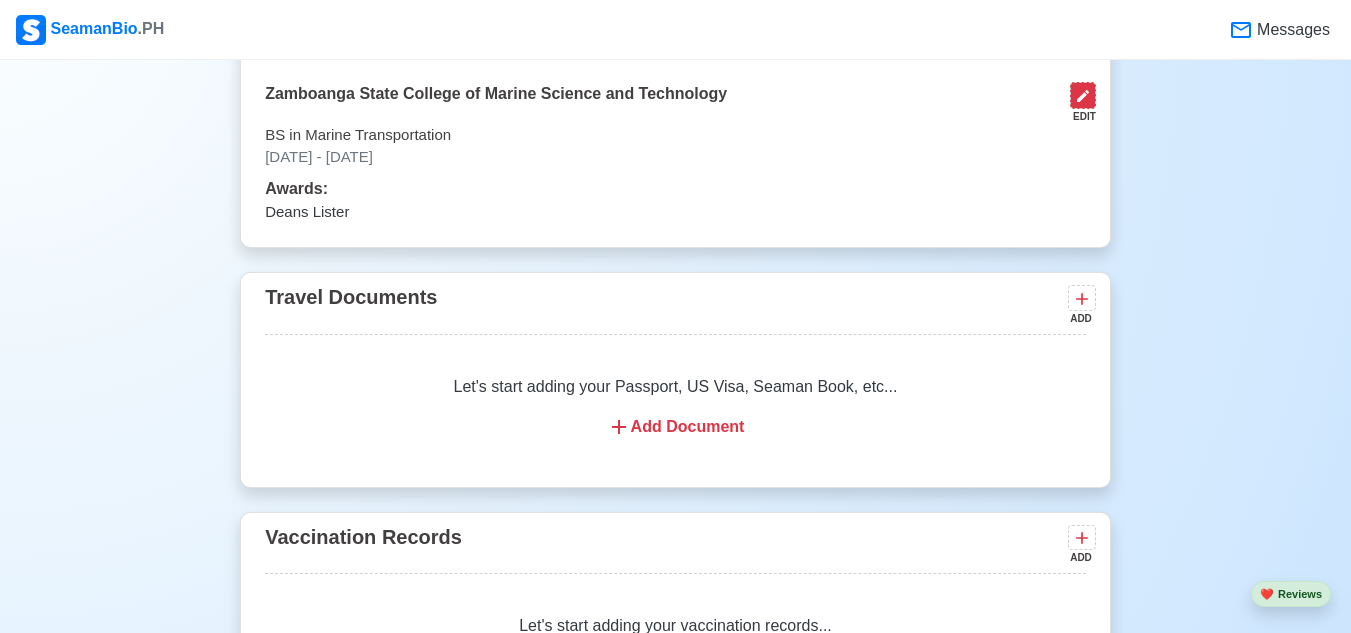 click 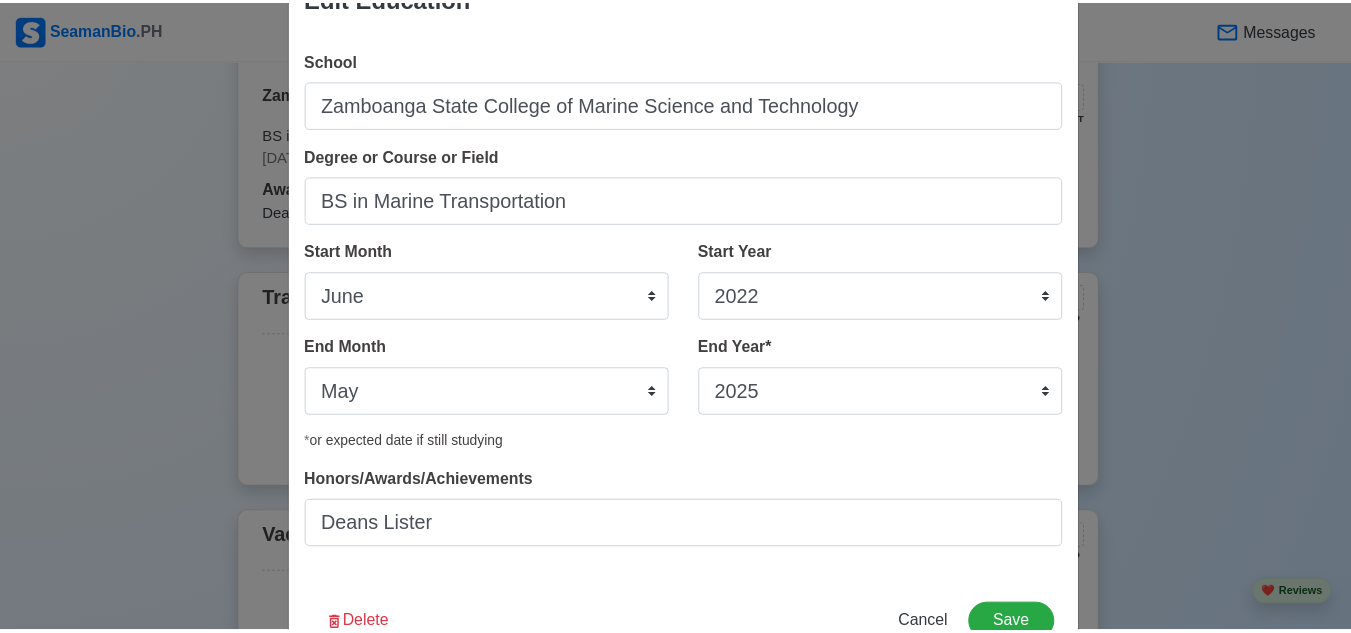 scroll, scrollTop: 100, scrollLeft: 0, axis: vertical 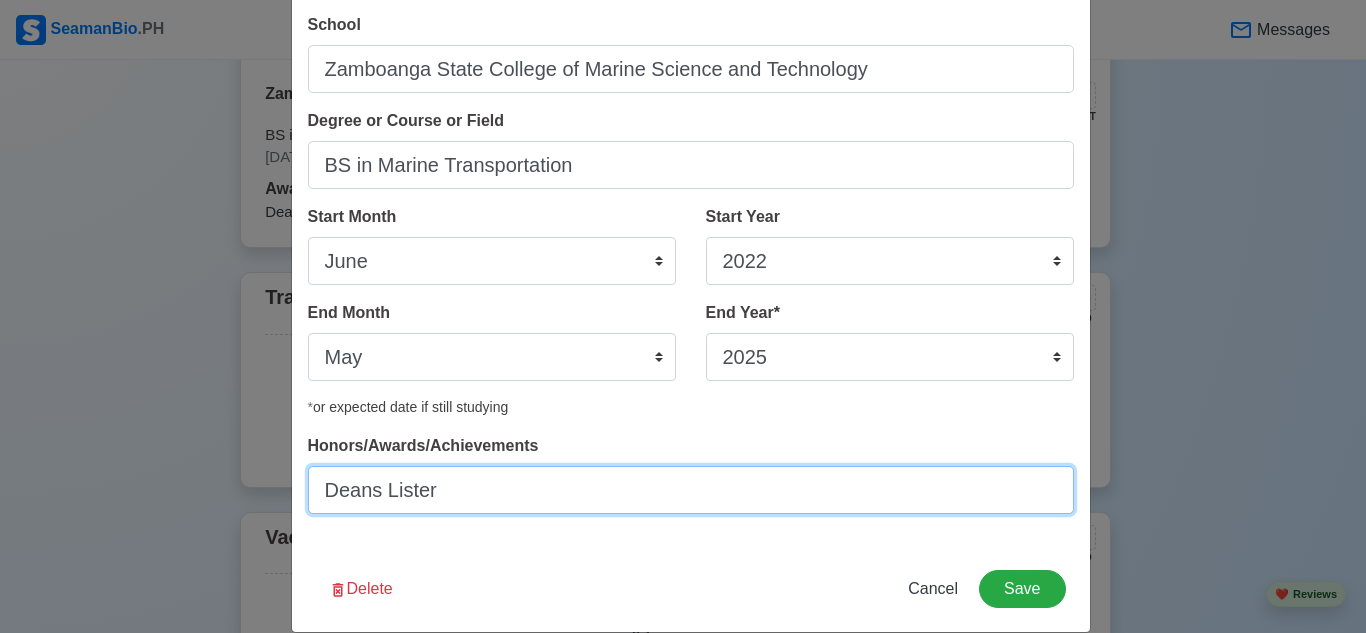 click on "Deans Lister" at bounding box center [691, 490] 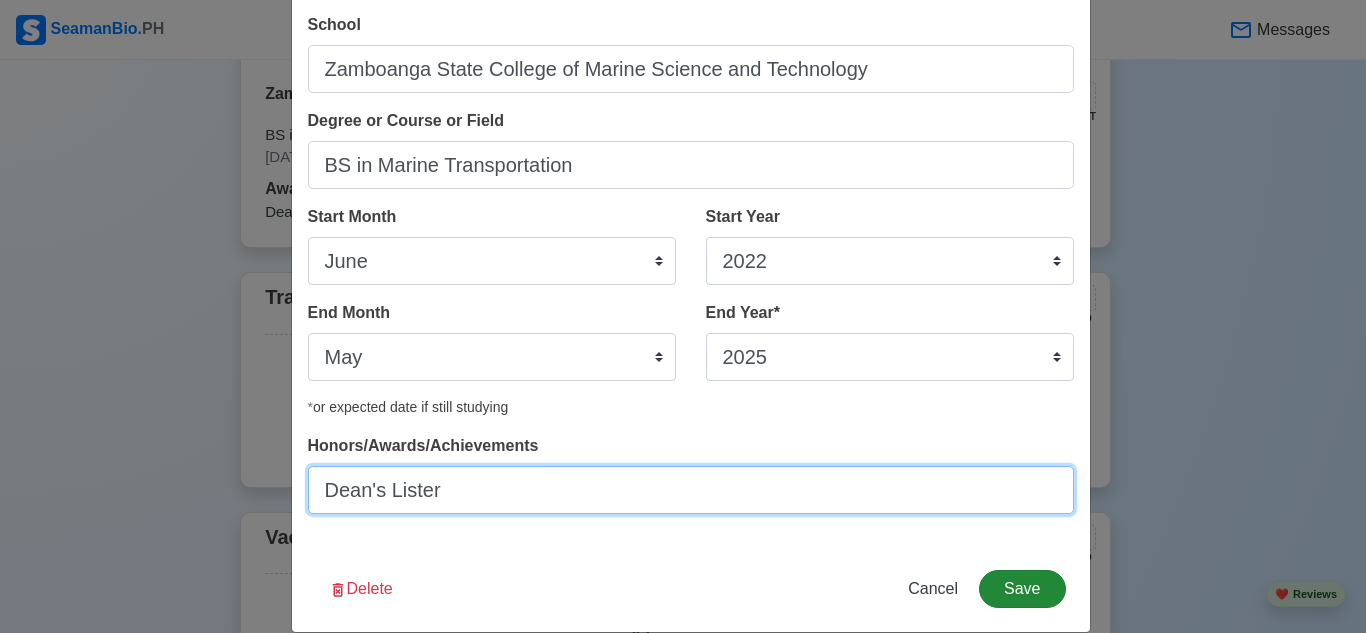 type on "Dean's Lister" 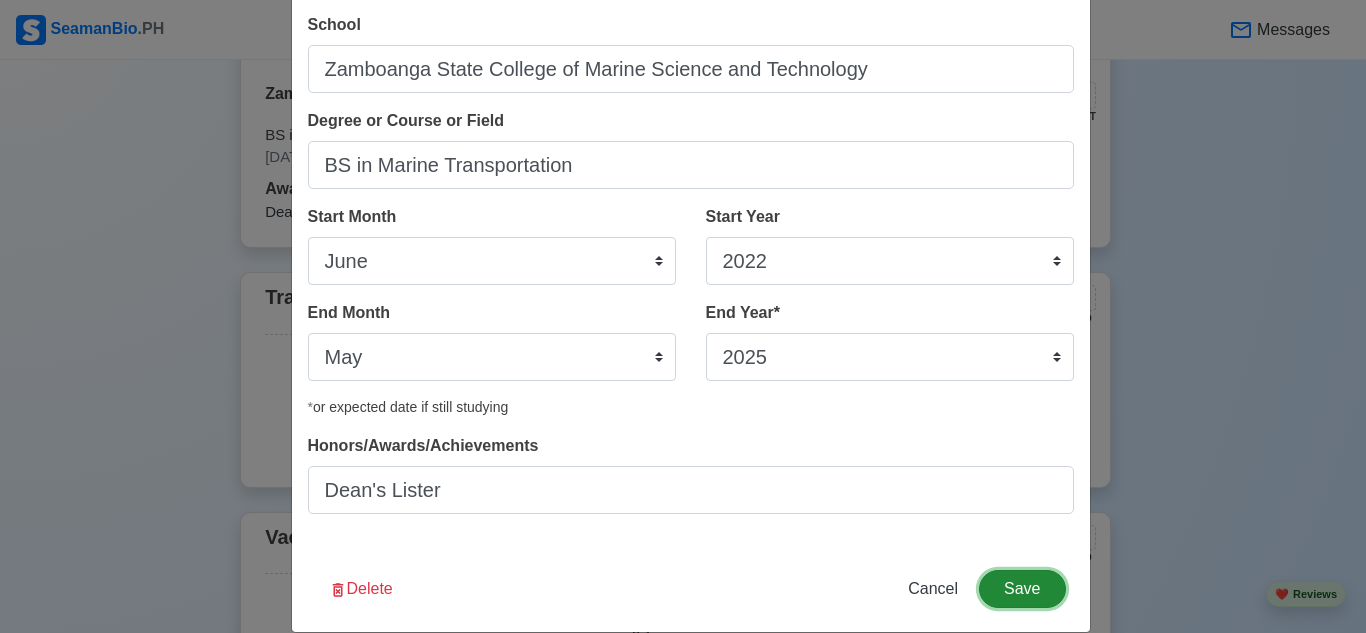 click on "Save" at bounding box center (1022, 589) 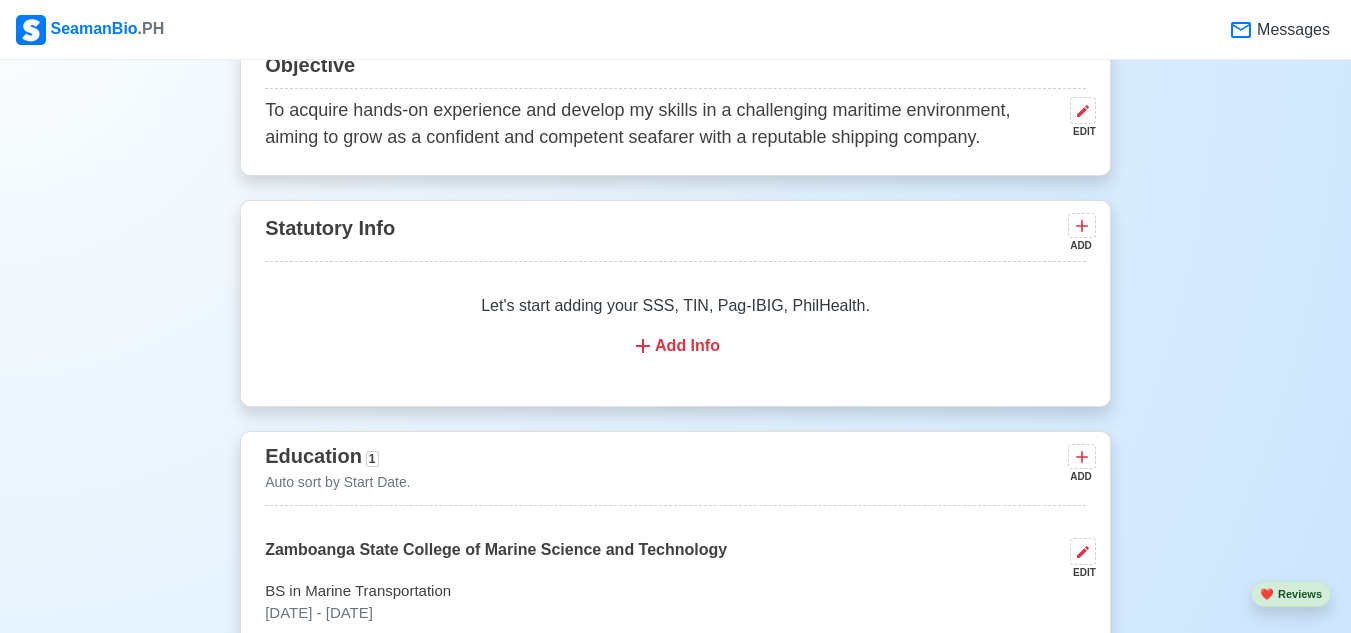 scroll, scrollTop: 1071, scrollLeft: 0, axis: vertical 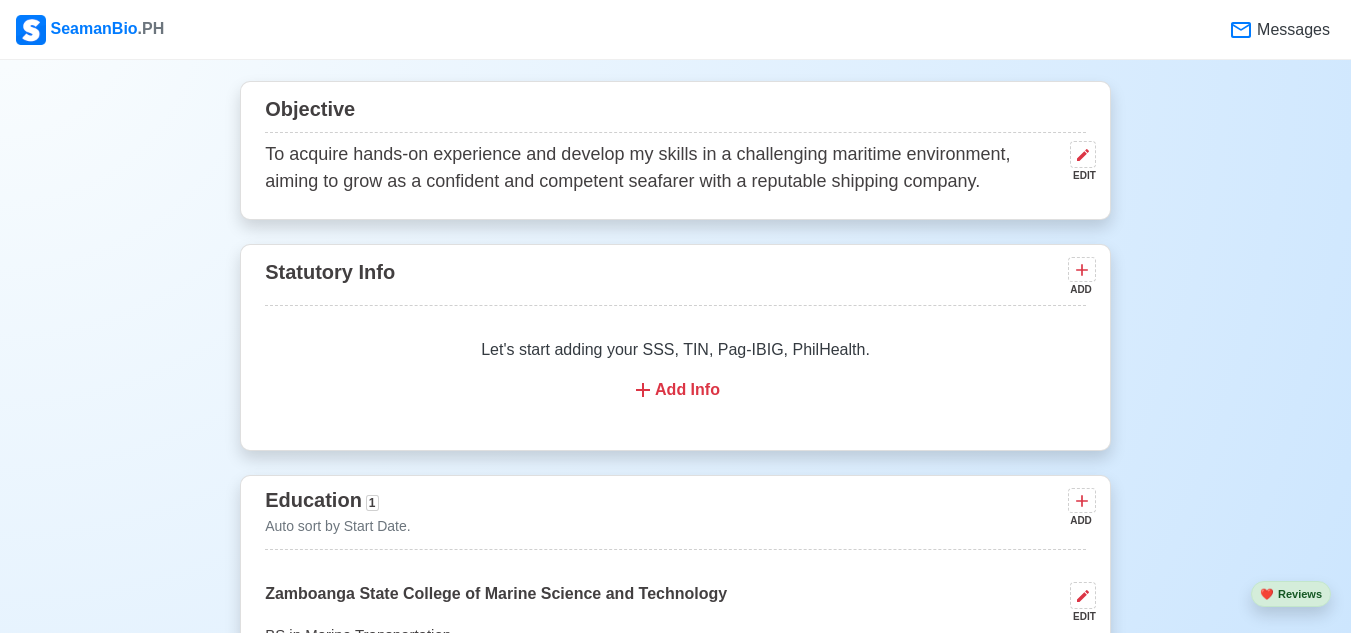 click on "Add Info" at bounding box center [675, 390] 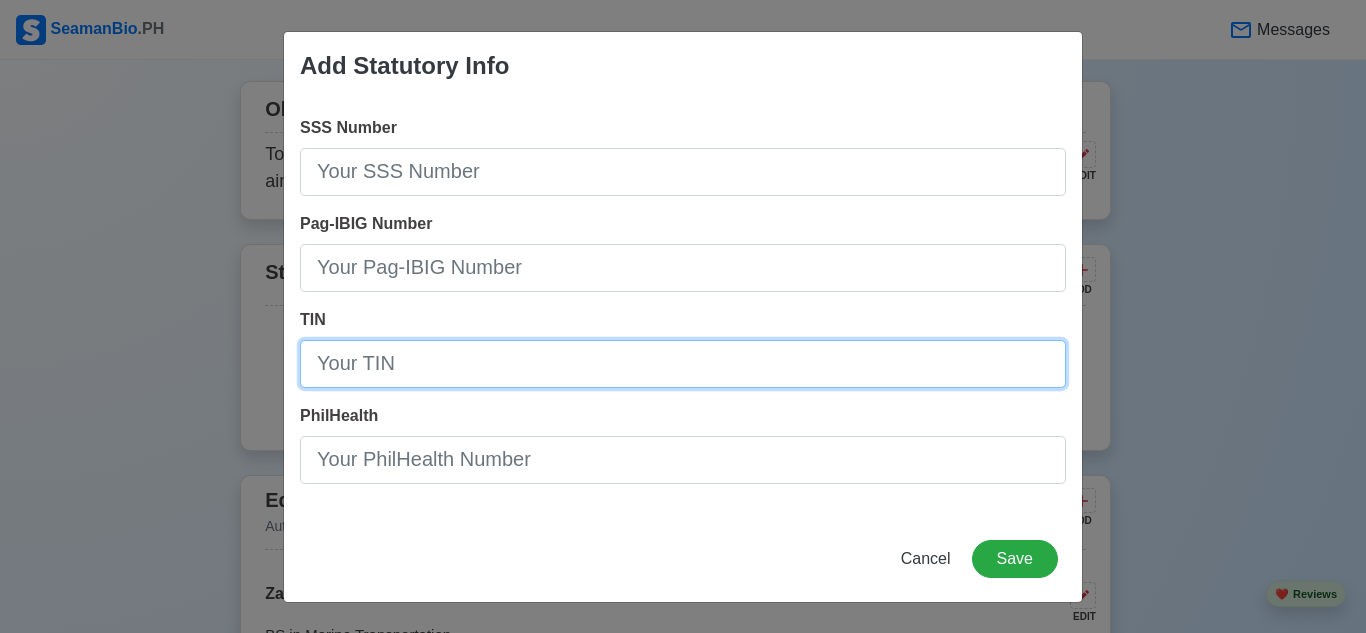 click on "TIN" at bounding box center [683, 364] 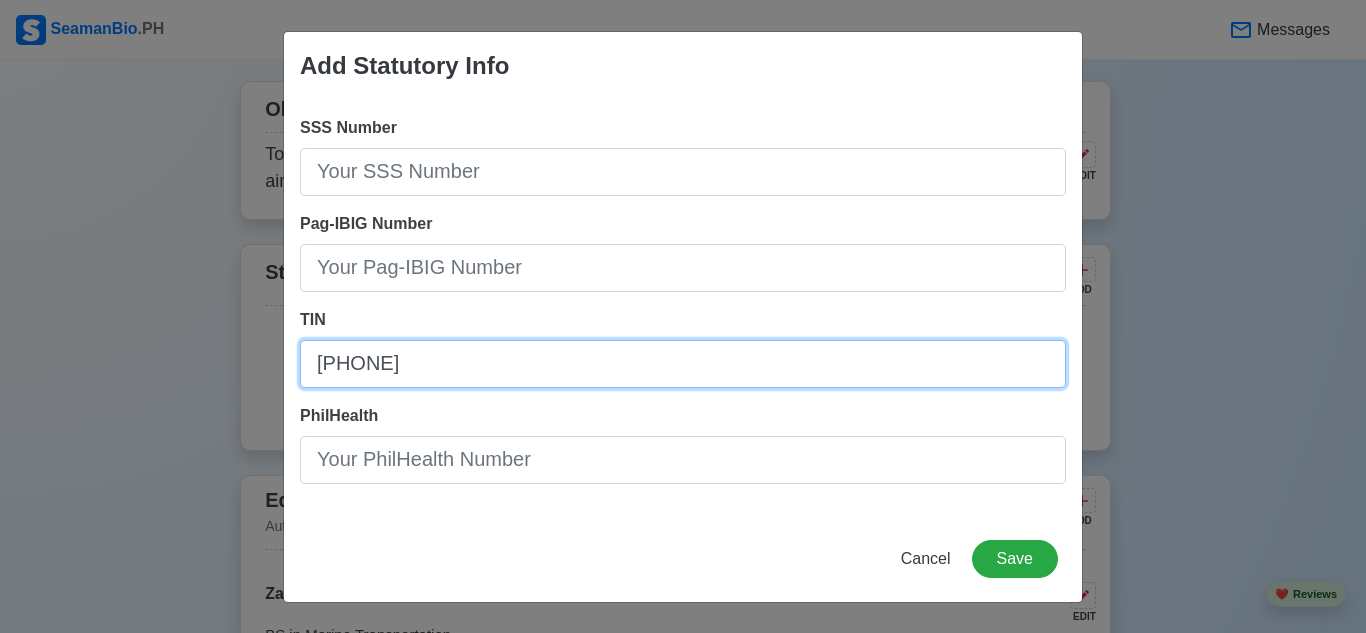 type on "[PHONE]" 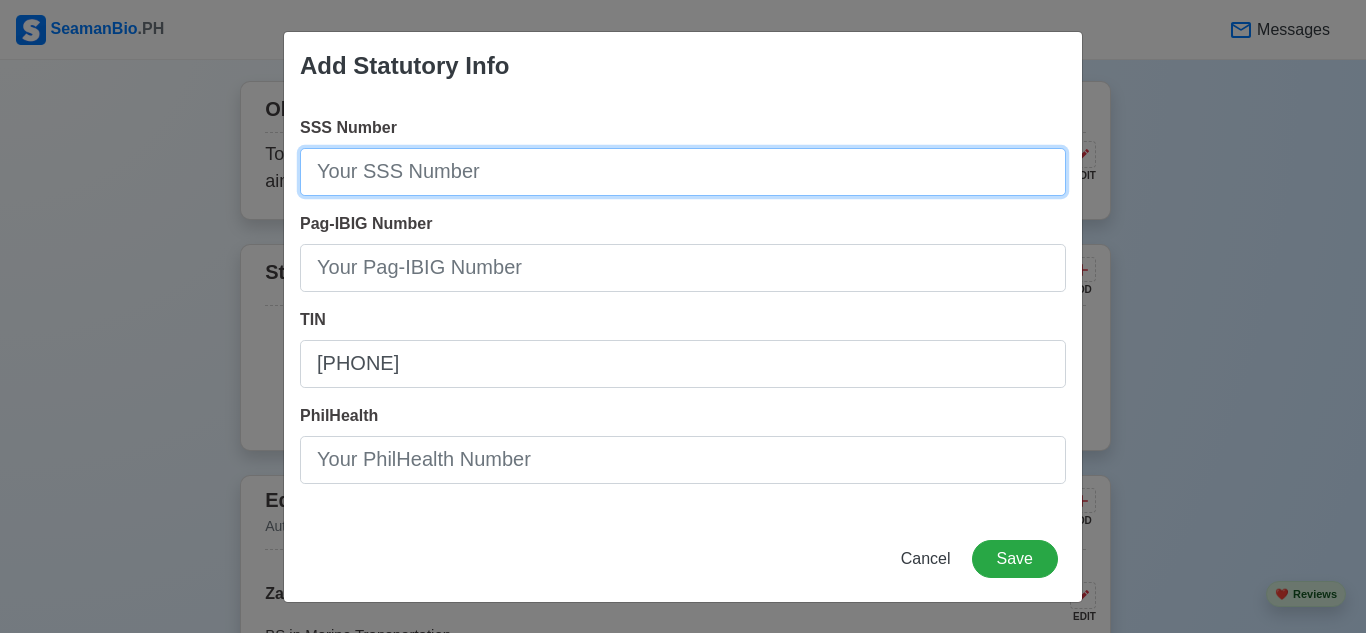 click on "SSS Number" at bounding box center (683, 172) 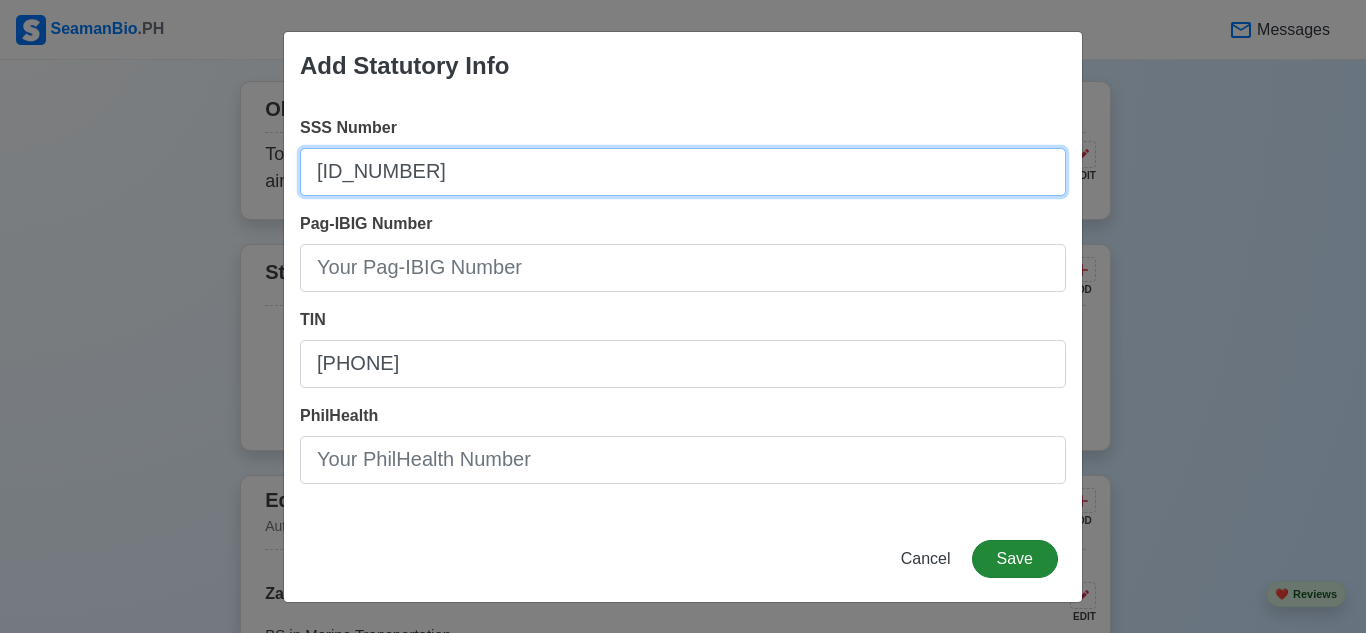 type on "[ID_NUMBER]" 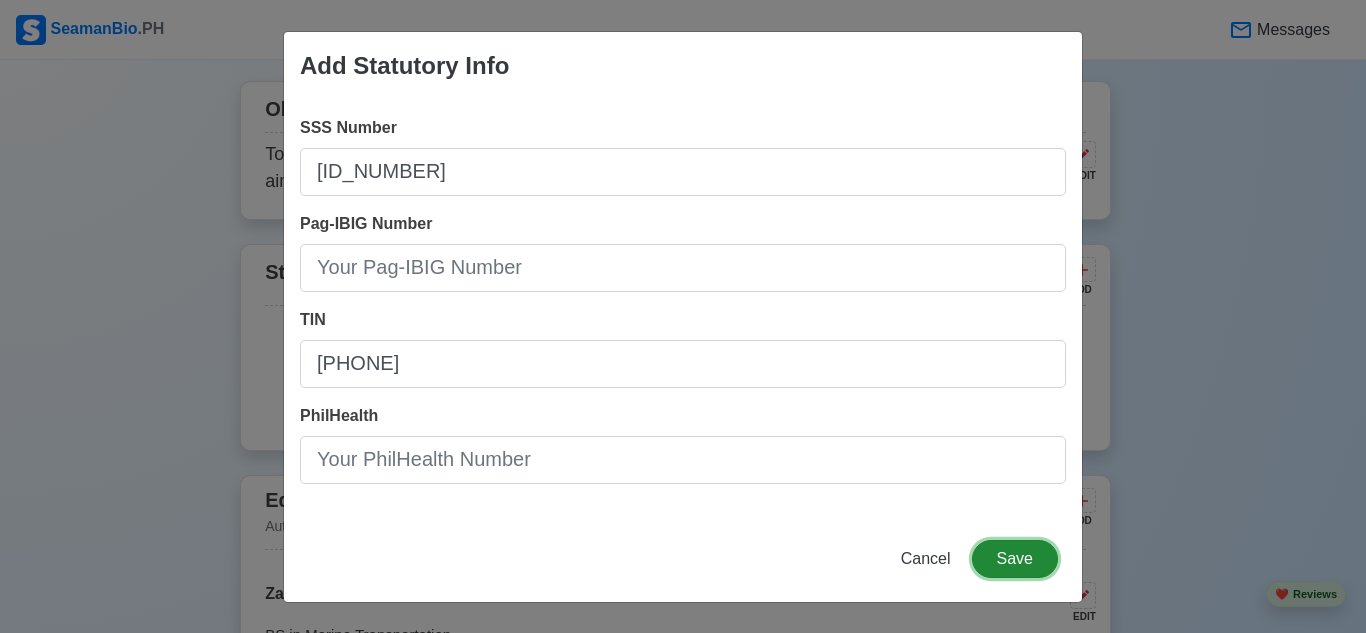 click on "Save" at bounding box center [1015, 559] 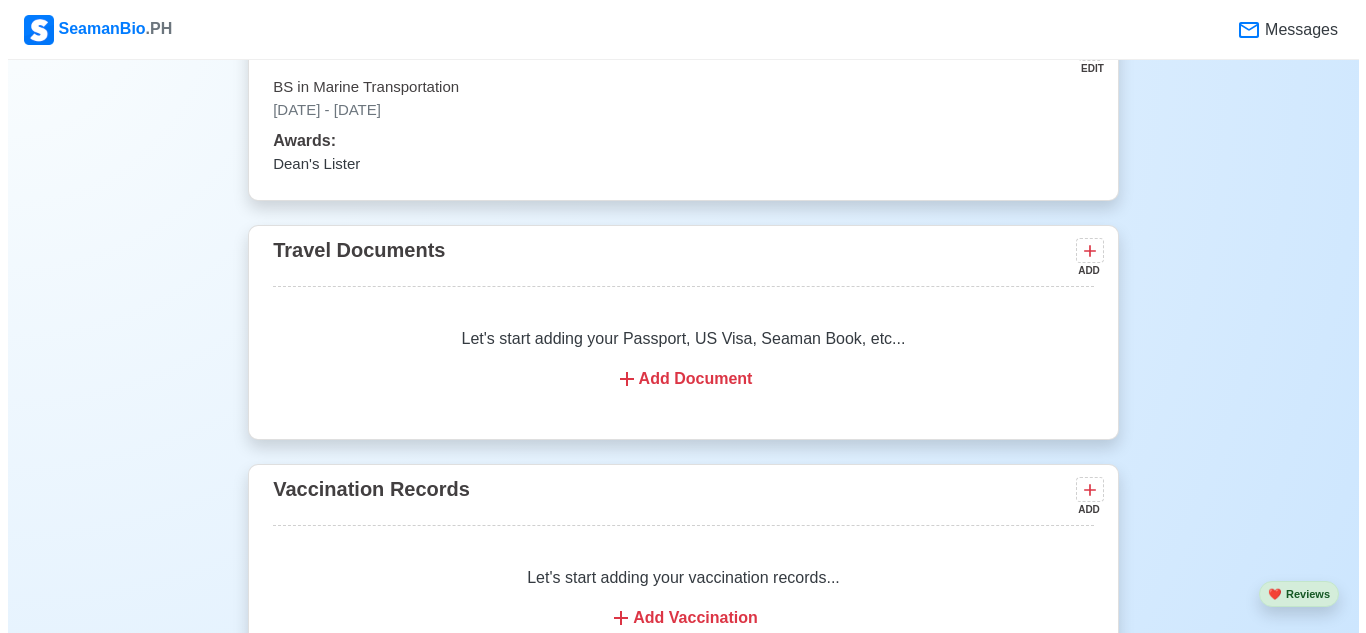 scroll, scrollTop: 1671, scrollLeft: 0, axis: vertical 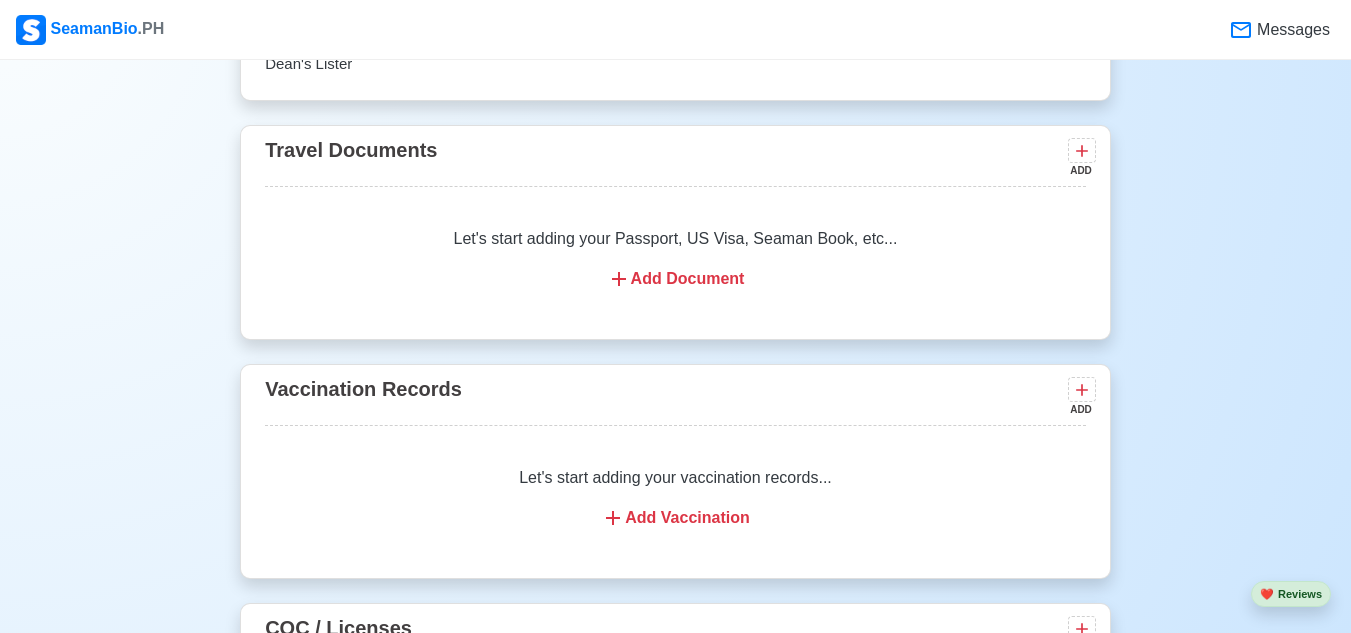click on "Add Document" at bounding box center [675, 279] 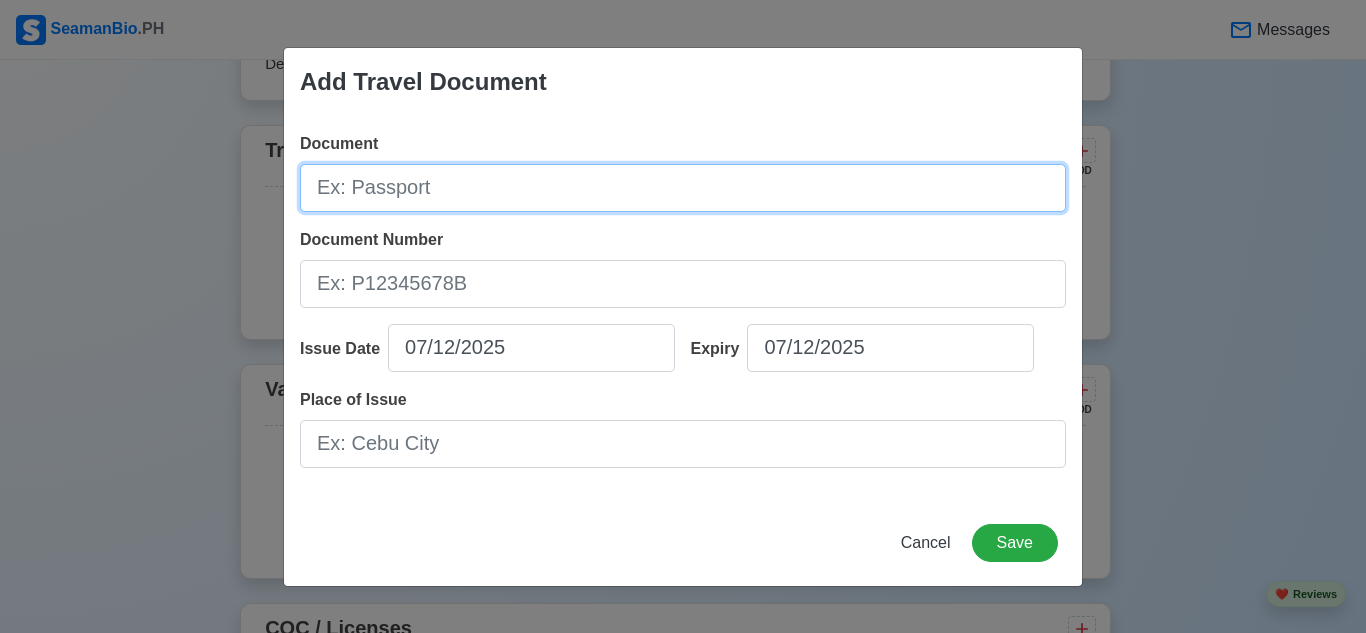 click on "Document" at bounding box center (683, 188) 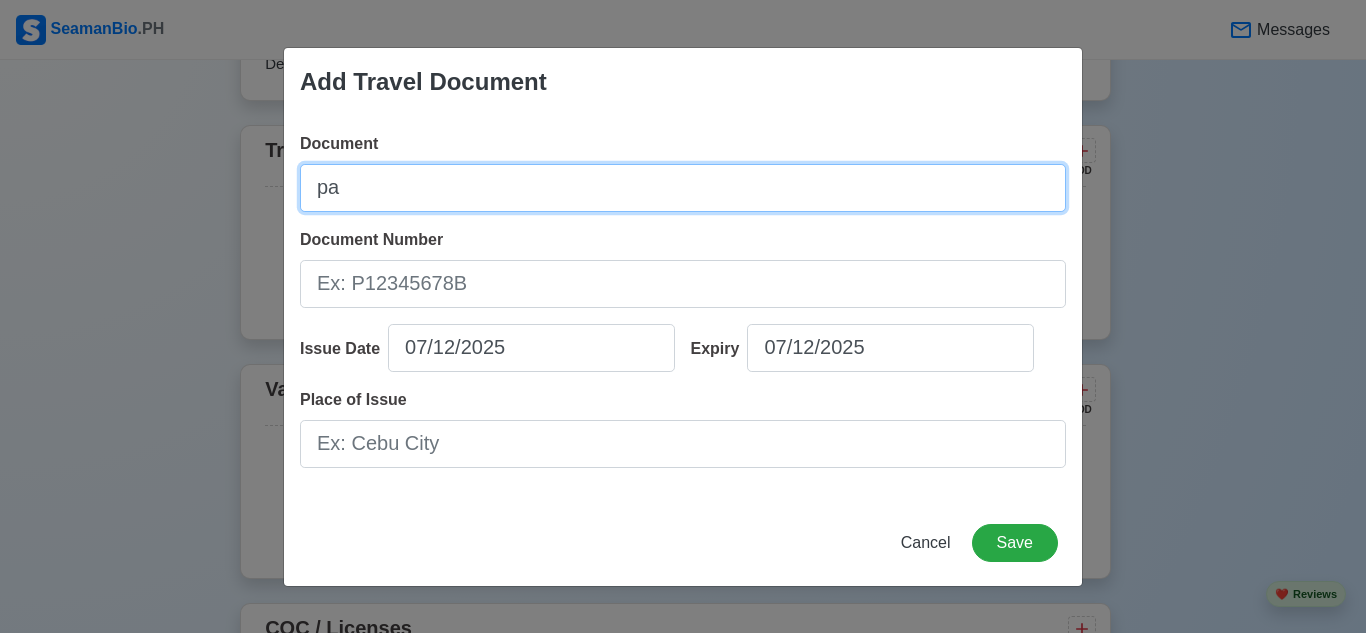 type on "p" 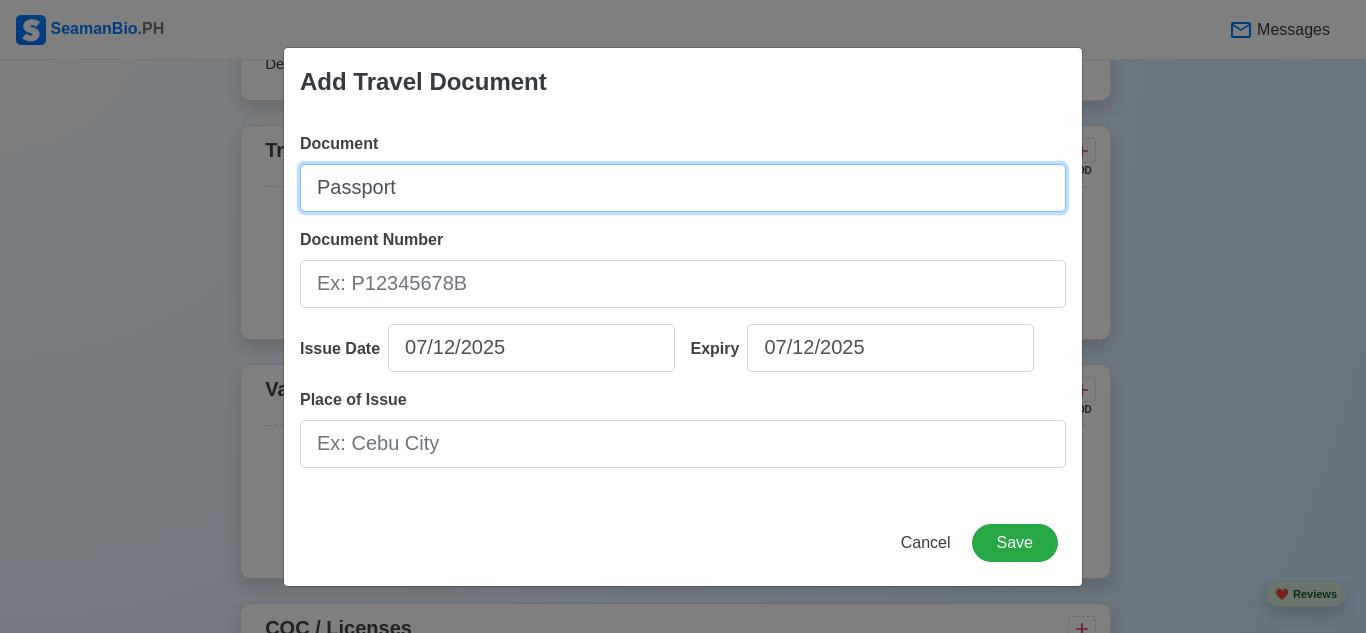 type on "Passport" 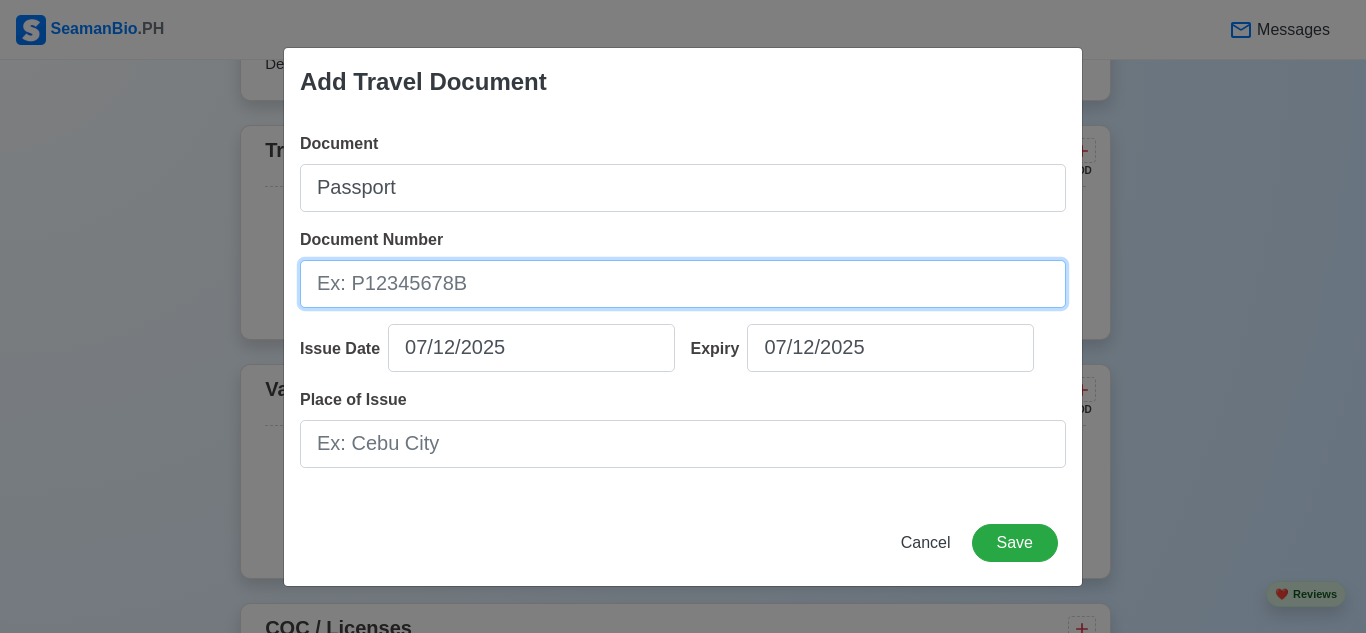 click on "Document Number" at bounding box center (683, 284) 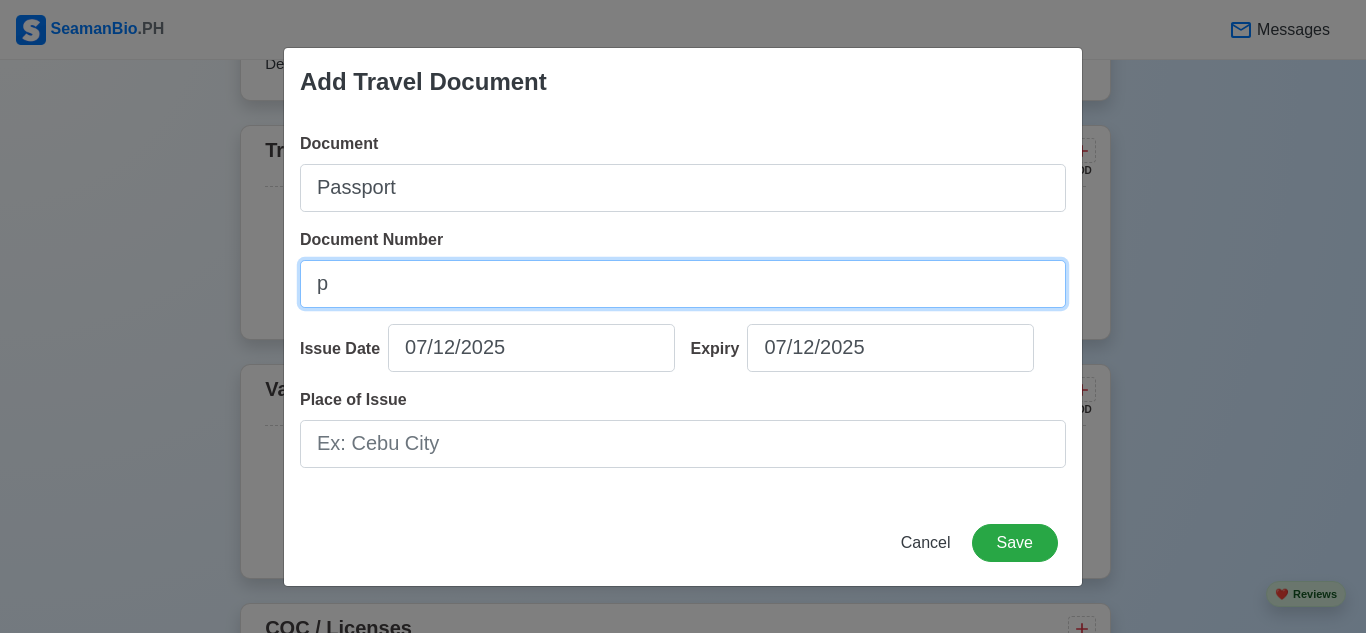 type on "p" 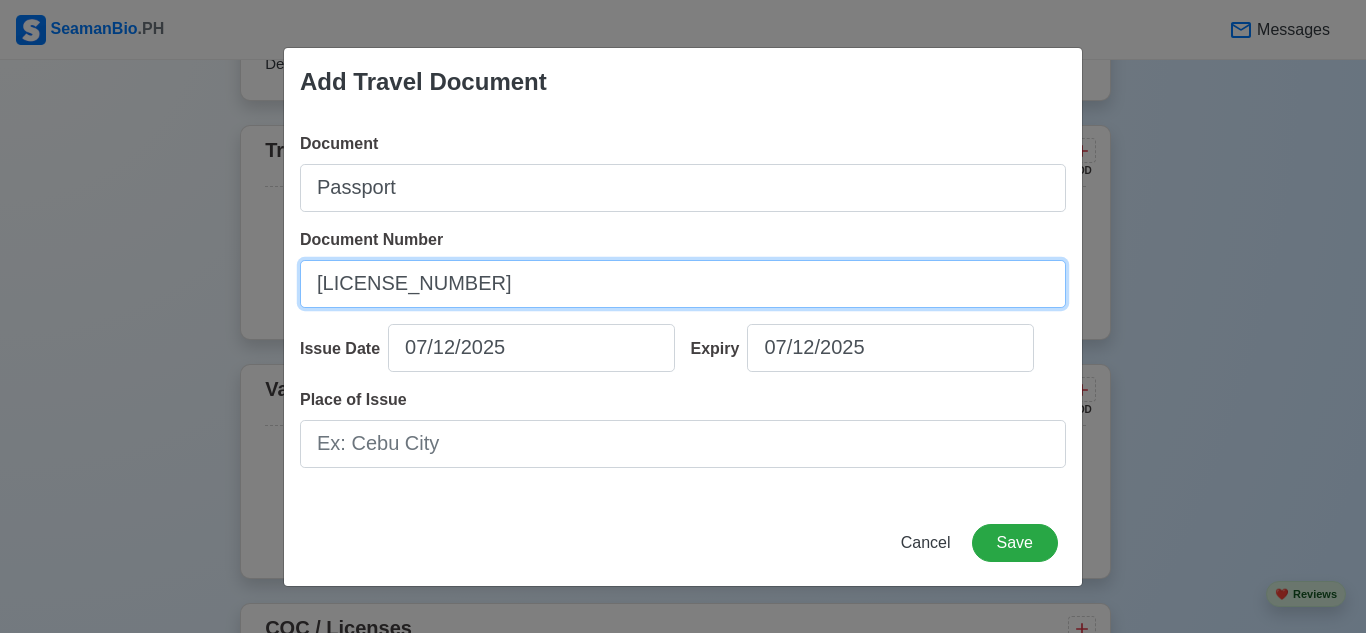 type on "[LICENSE_NUMBER]" 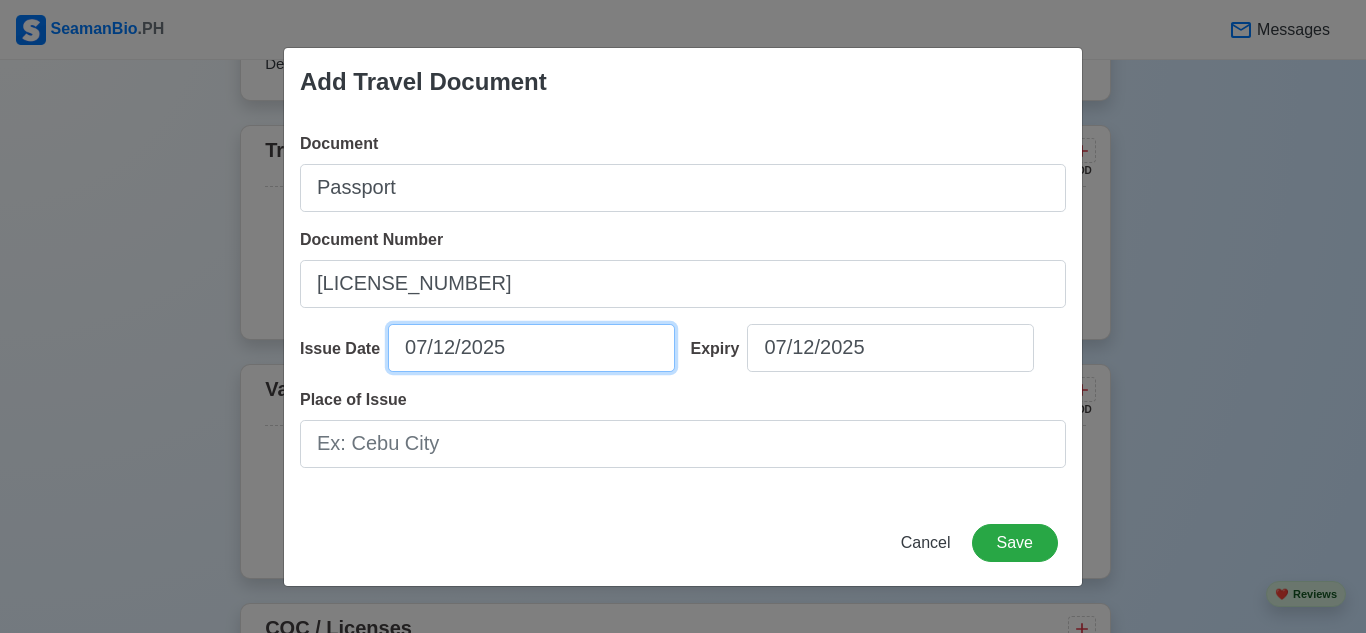 select on "****" 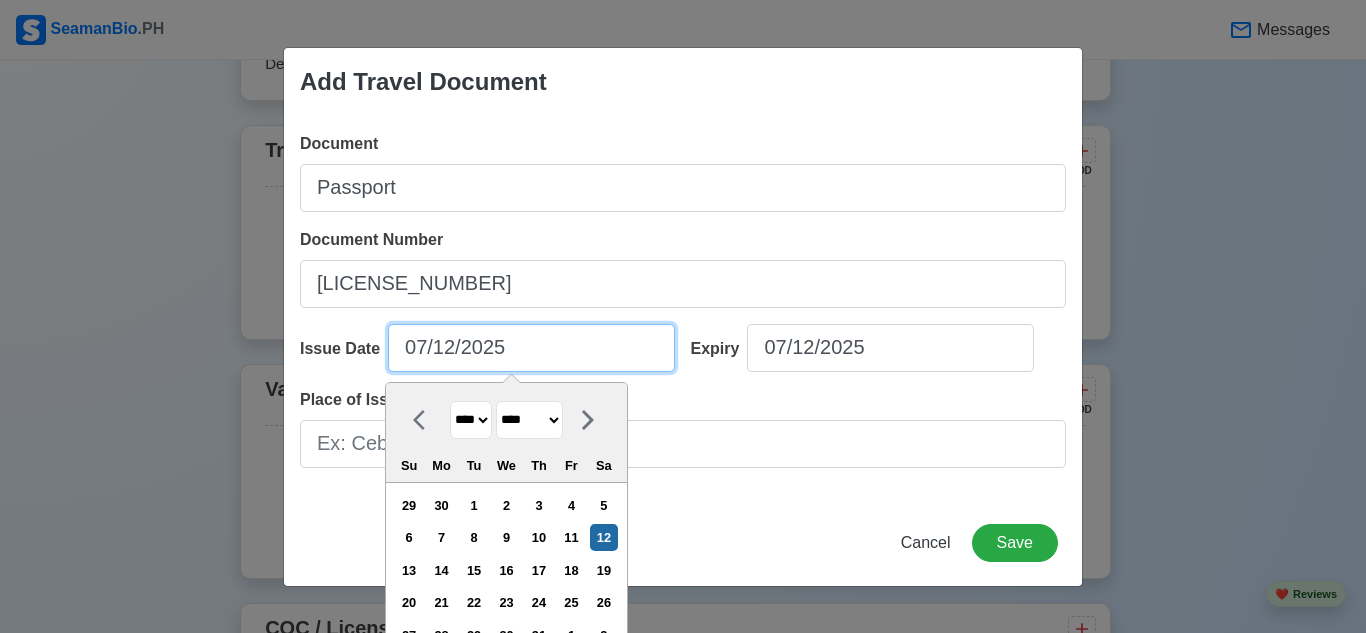 drag, startPoint x: 539, startPoint y: 351, endPoint x: 432, endPoint y: 352, distance: 107.00467 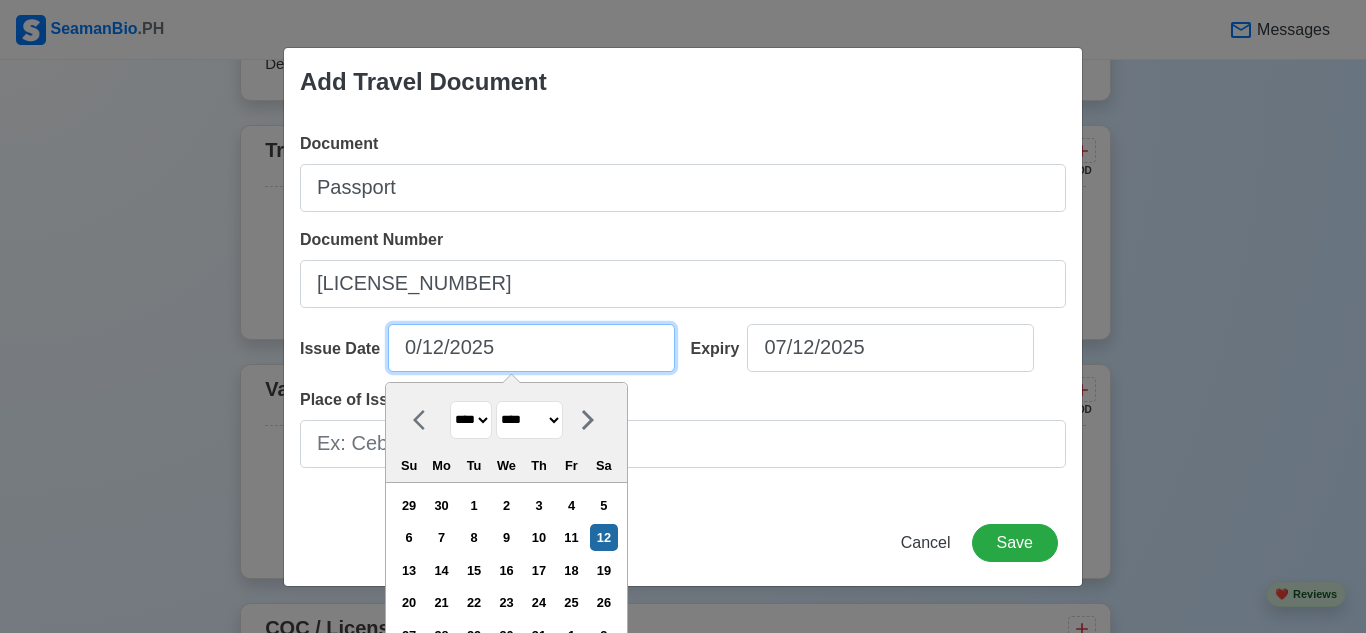 type on "02/12/2025" 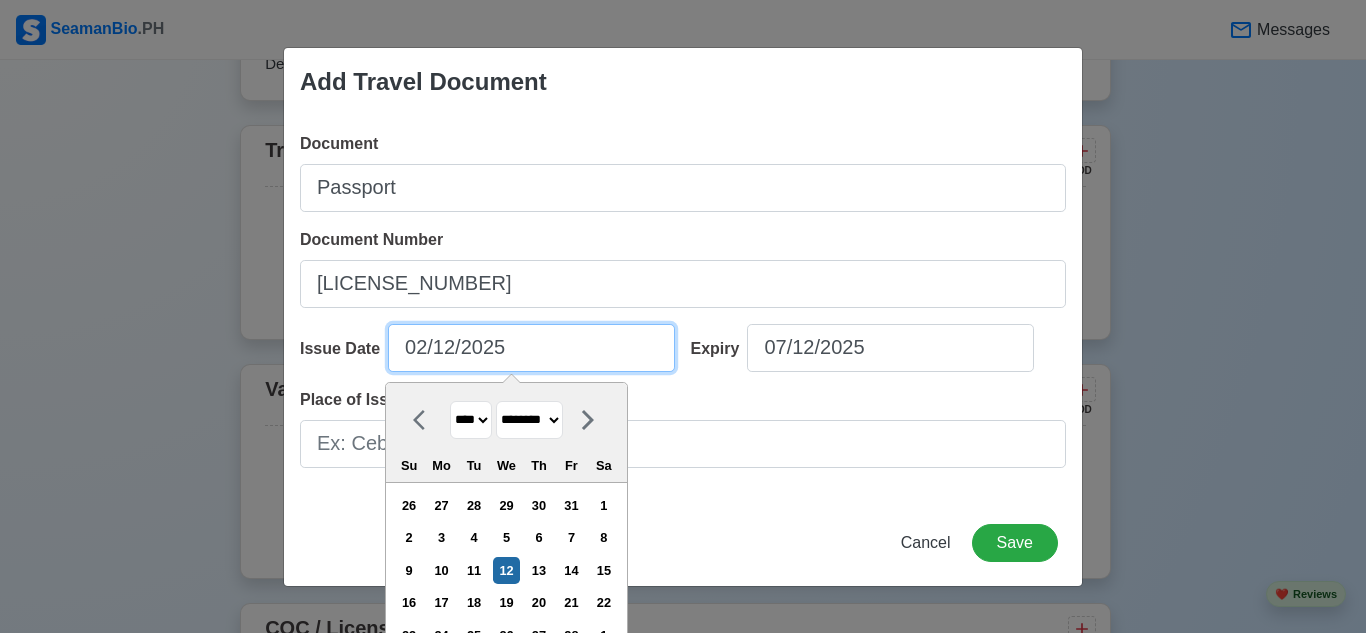 type on "02/12/2025" 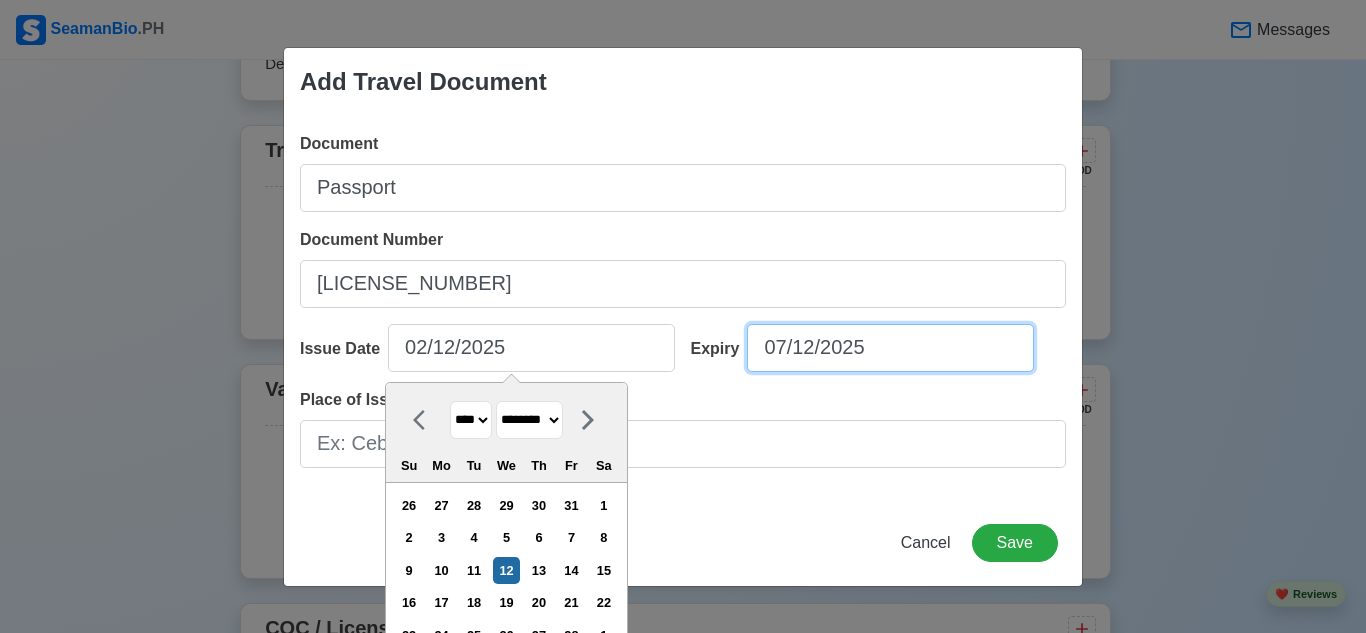 click on "07/12/2025" at bounding box center (890, 348) 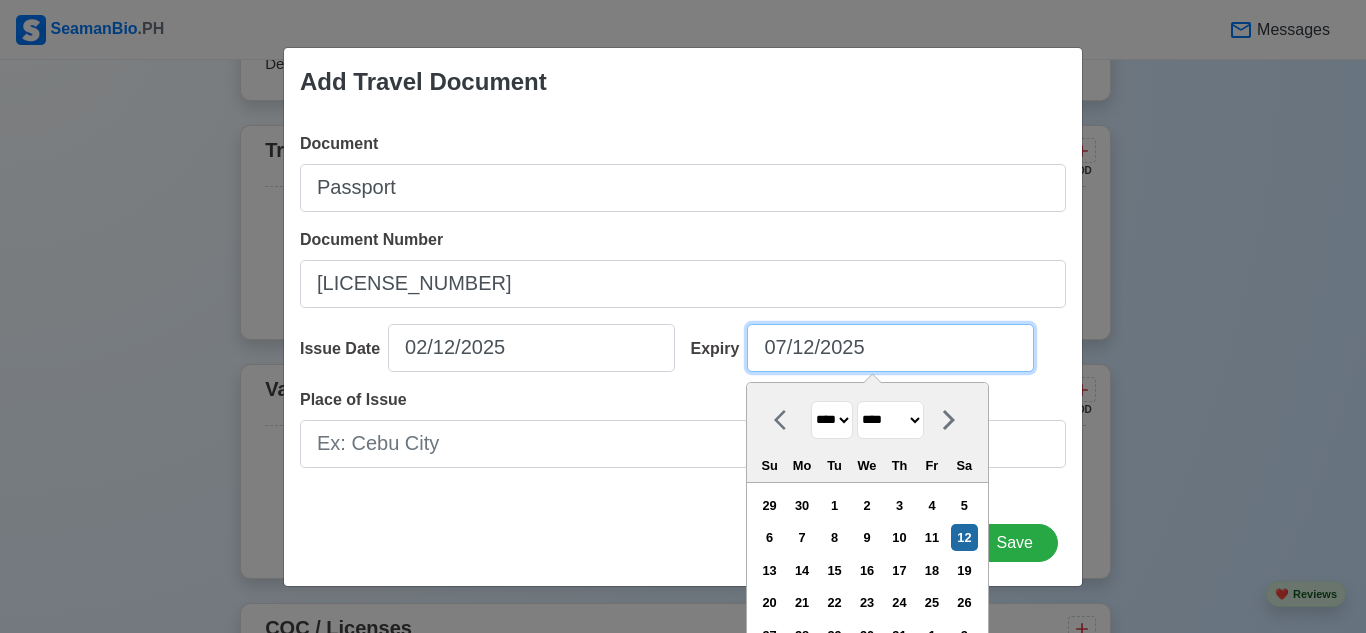 click on "07/12/2025" at bounding box center (890, 348) 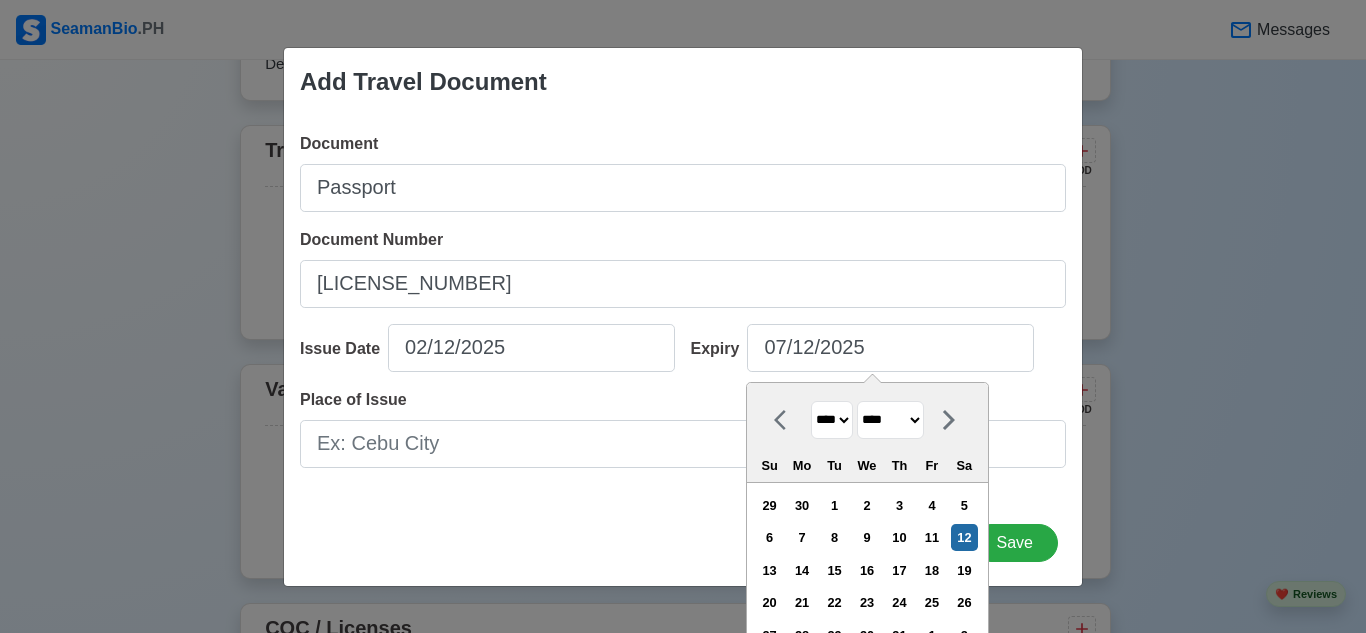 click on "******* ******** ***** ***** *** **** **** ****** ********* ******* ******** ********" at bounding box center (890, 420) 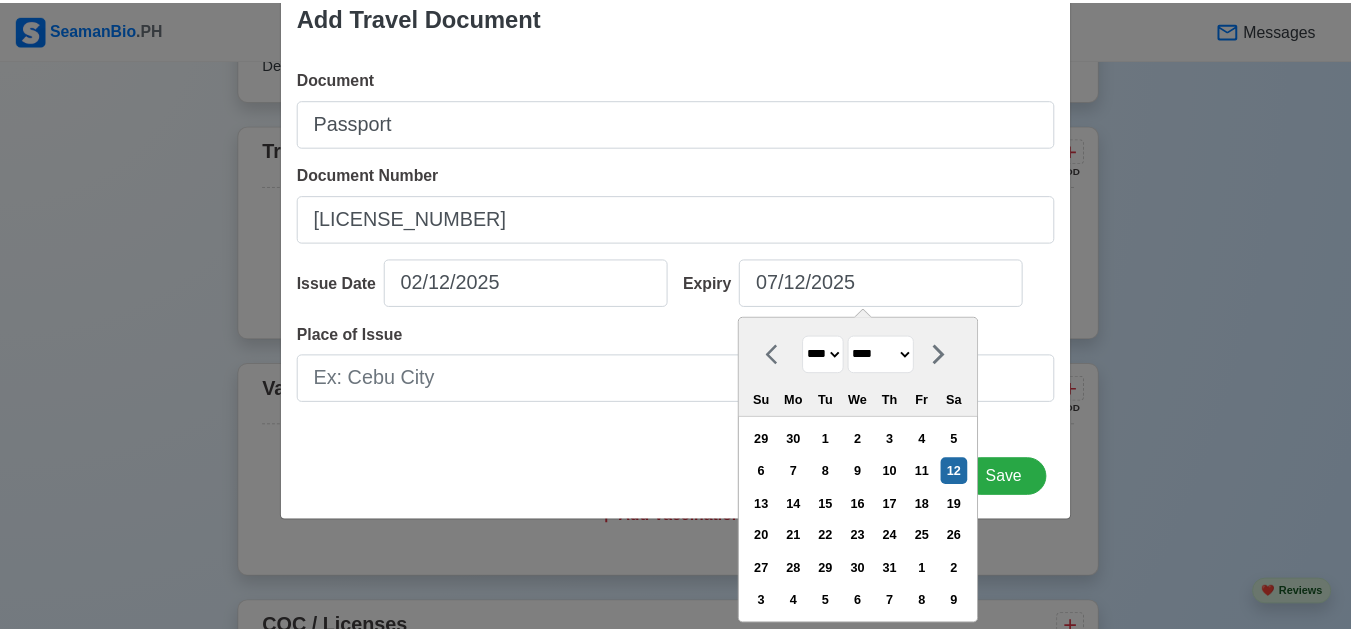 scroll, scrollTop: 0, scrollLeft: 0, axis: both 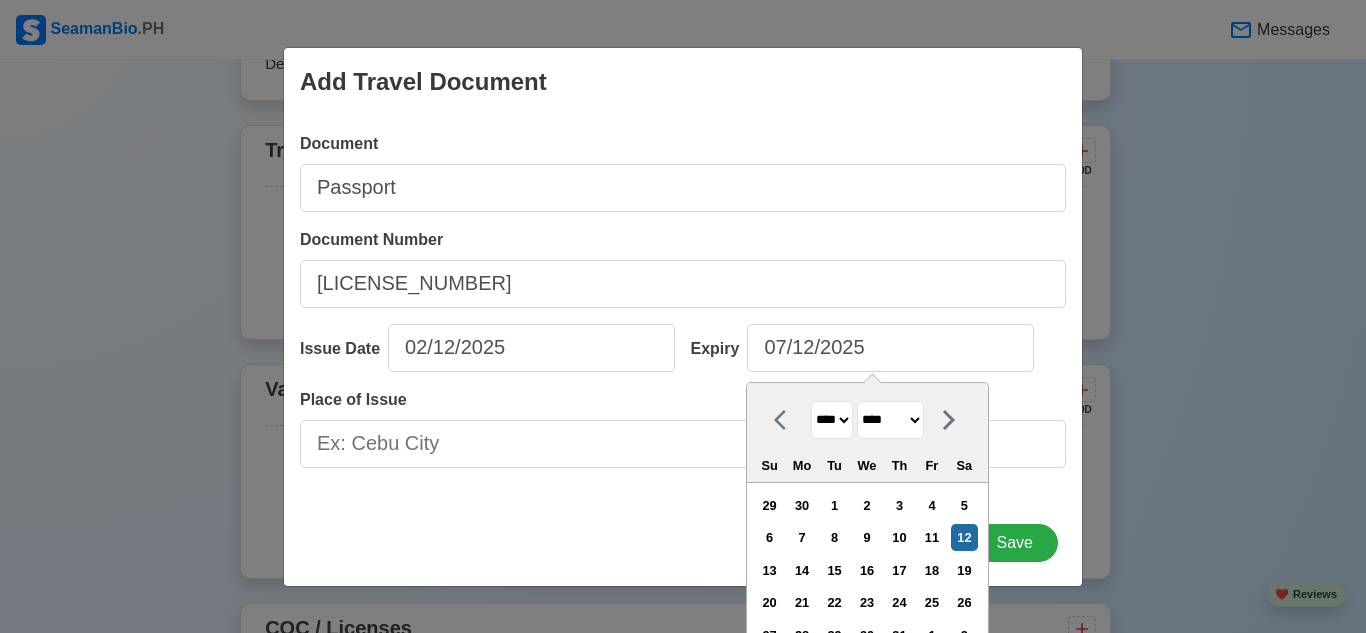 click on "******* ******** ***** ***** *** **** **** ****** ********* ******* ******** ********" at bounding box center (890, 420) 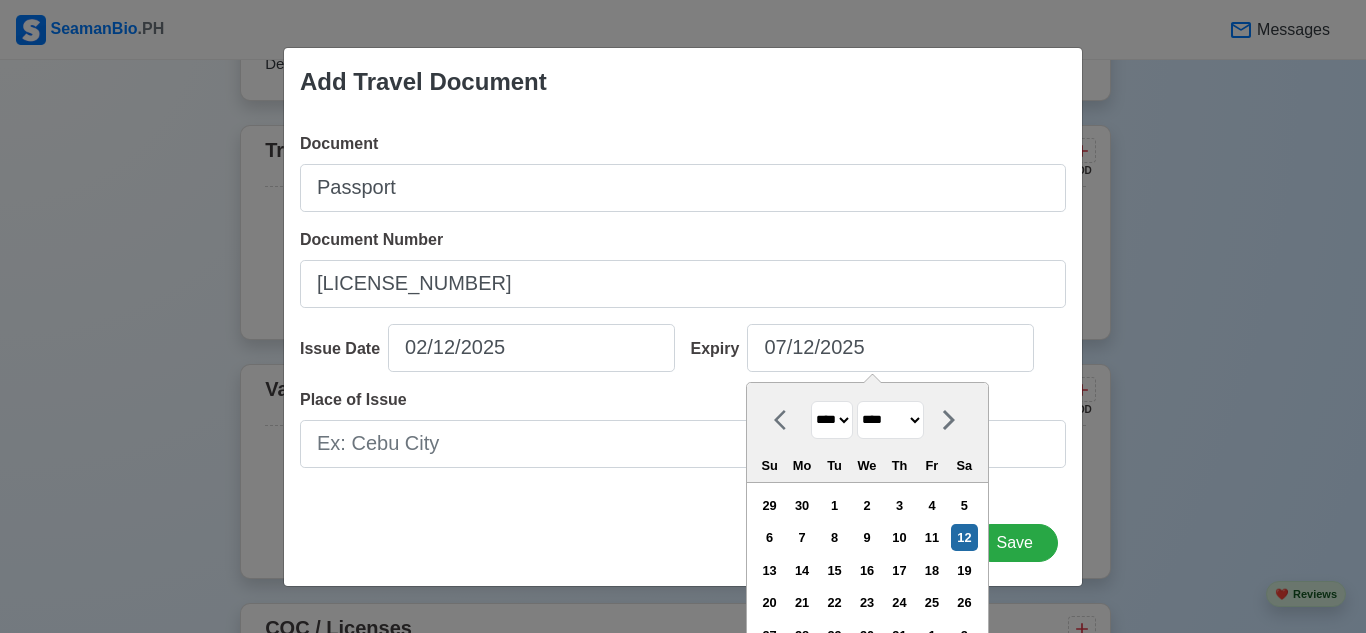 select on "********" 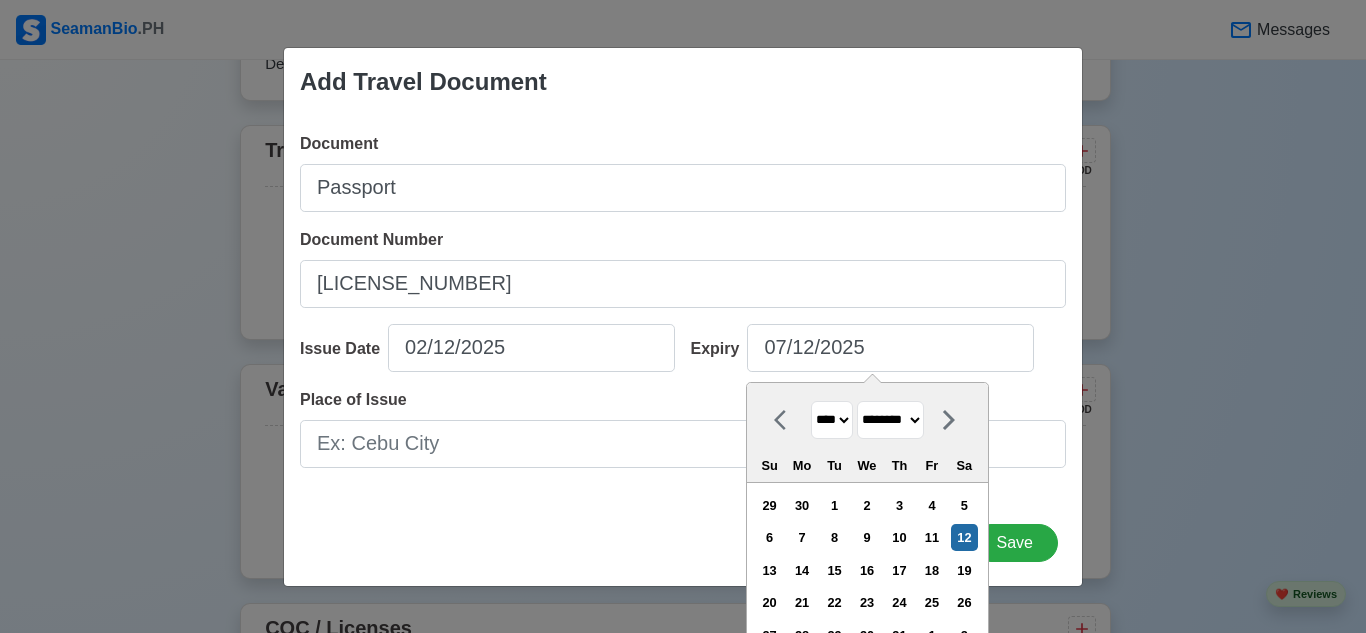 click on "******* ******** ***** ***** *** **** **** ****** ********* ******* ******** ********" at bounding box center [890, 420] 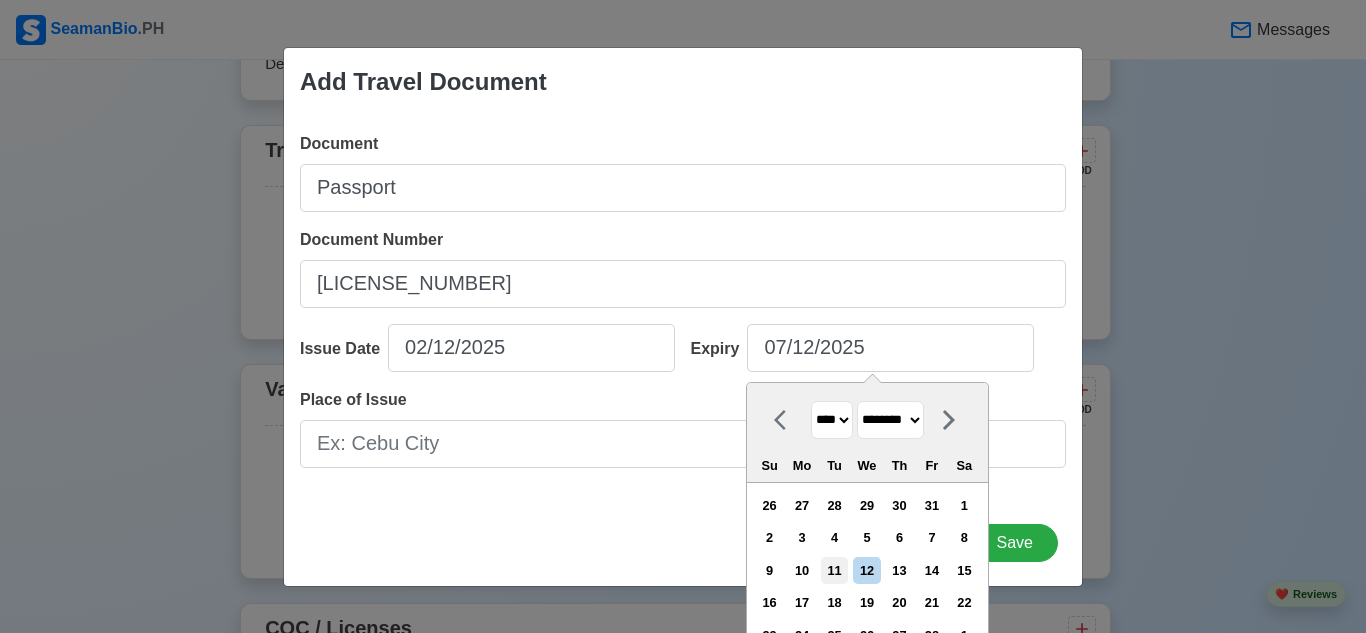 click on "11" at bounding box center [834, 570] 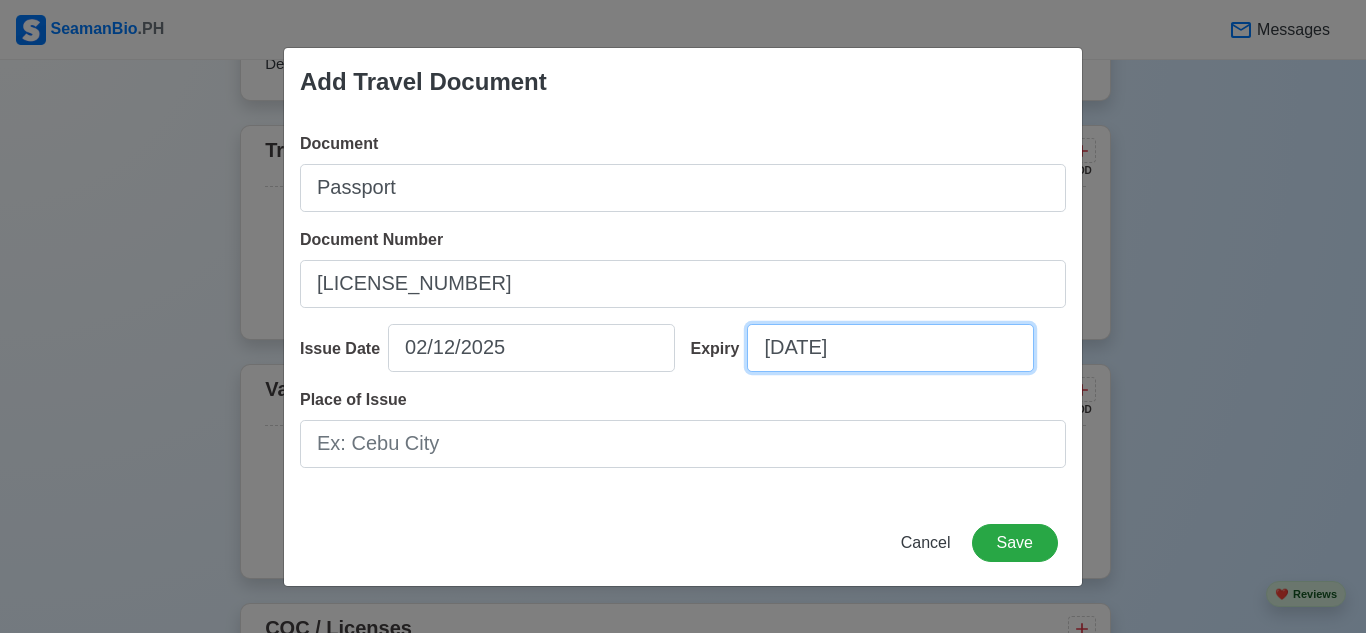 type on "[DATE]" 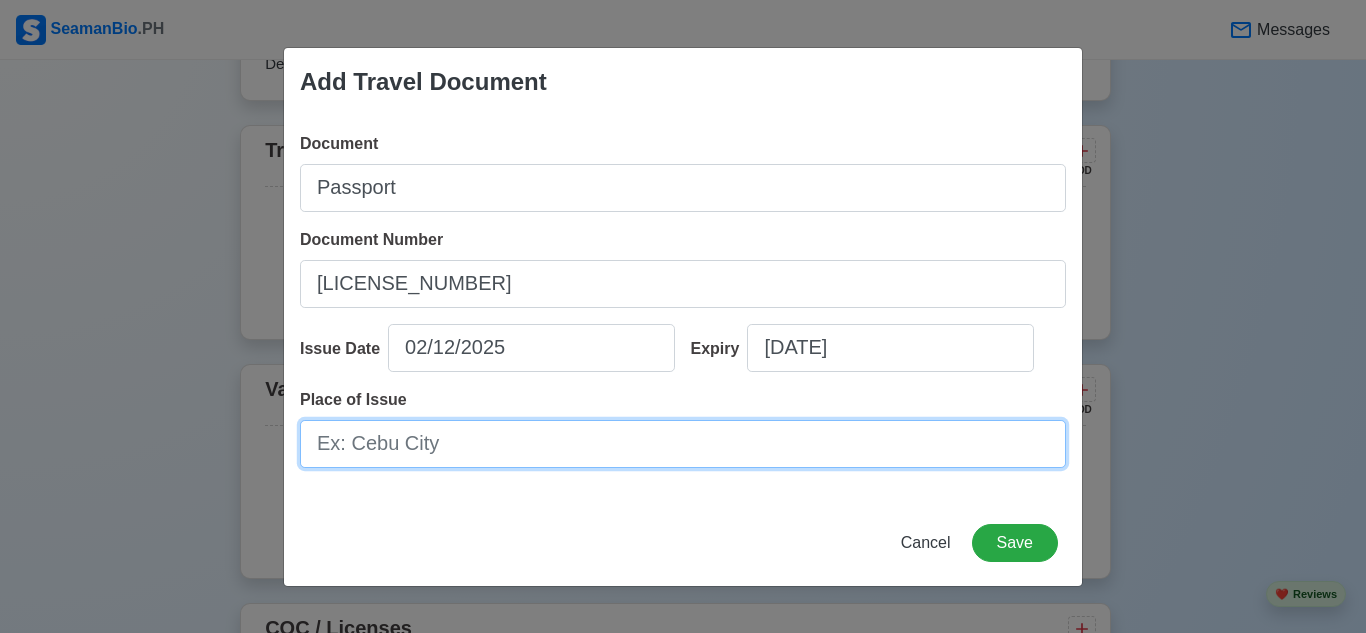 click on "Place of Issue" at bounding box center [683, 444] 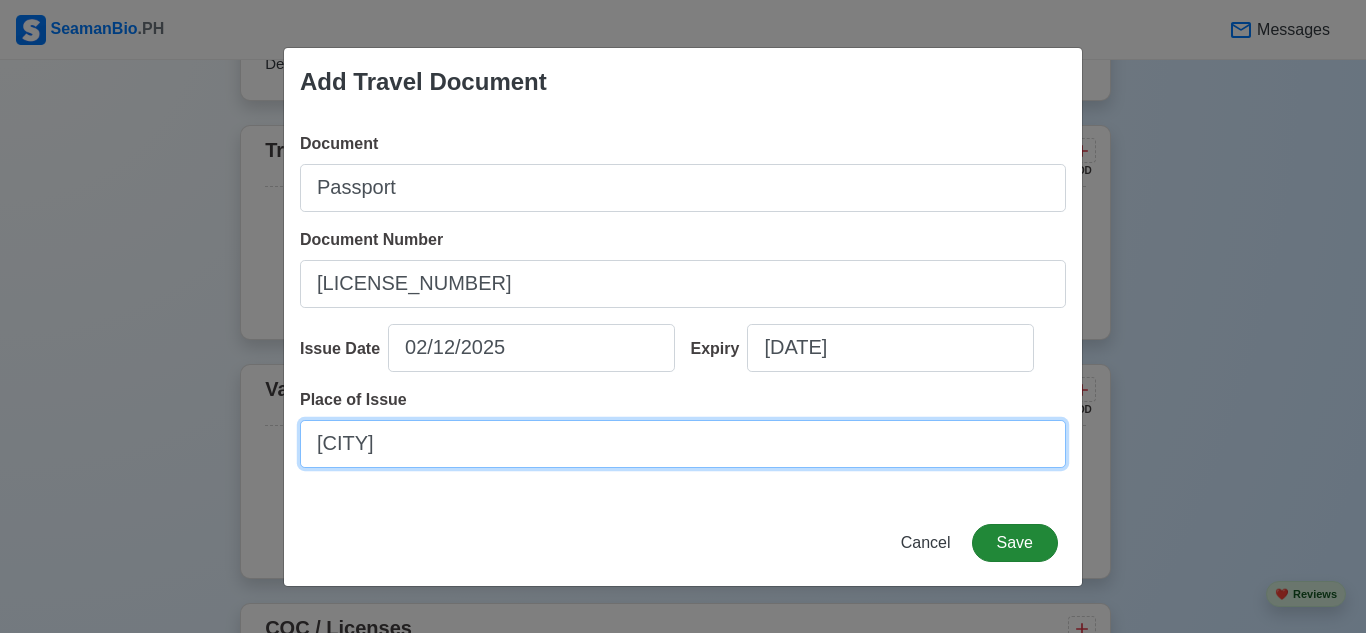 type on "[CITY]" 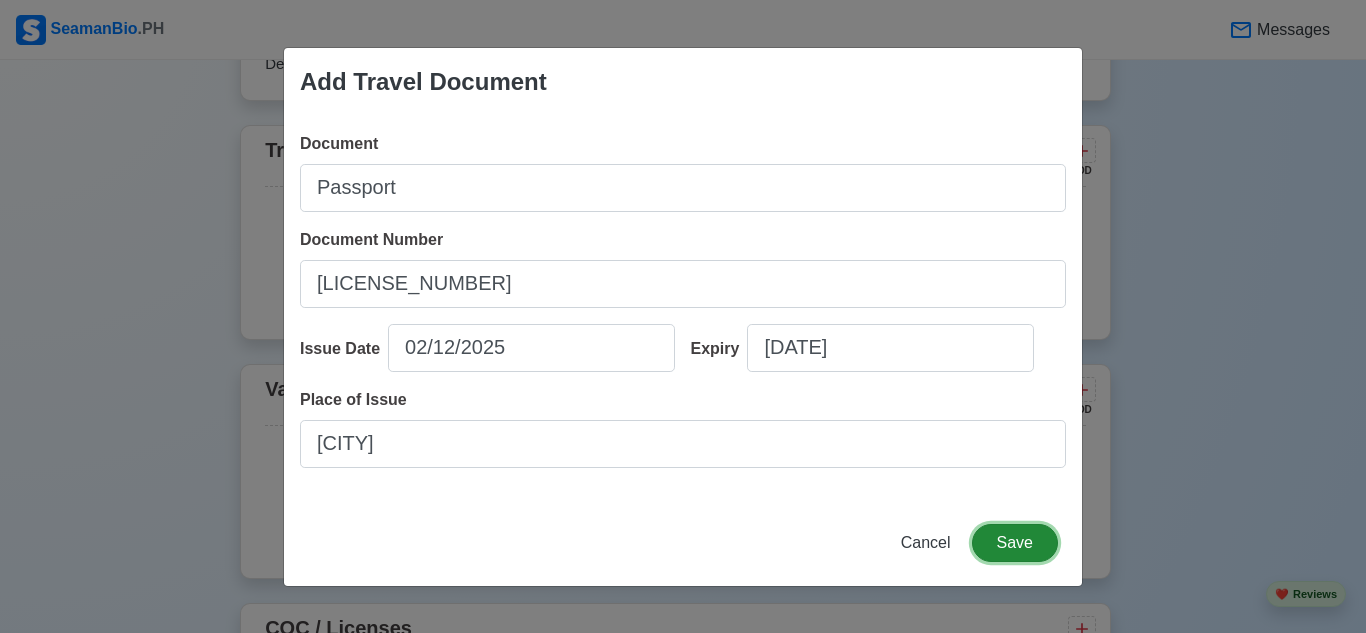click on "Save" at bounding box center (1015, 543) 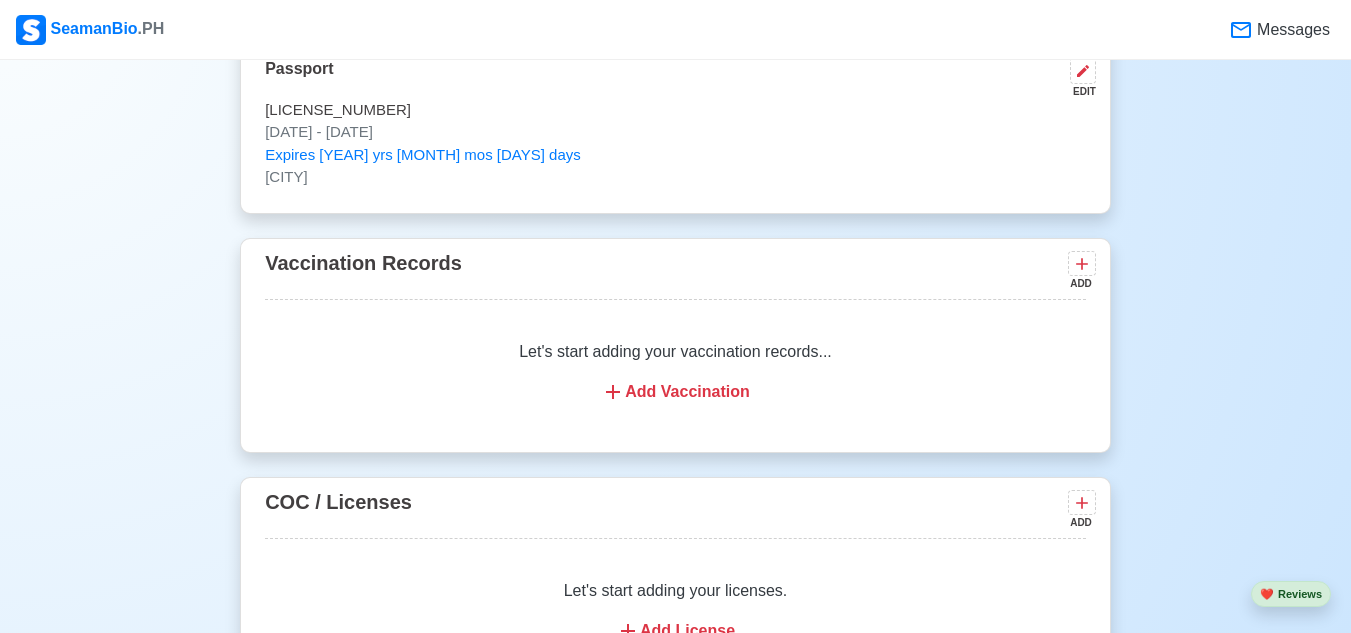 scroll, scrollTop: 1971, scrollLeft: 0, axis: vertical 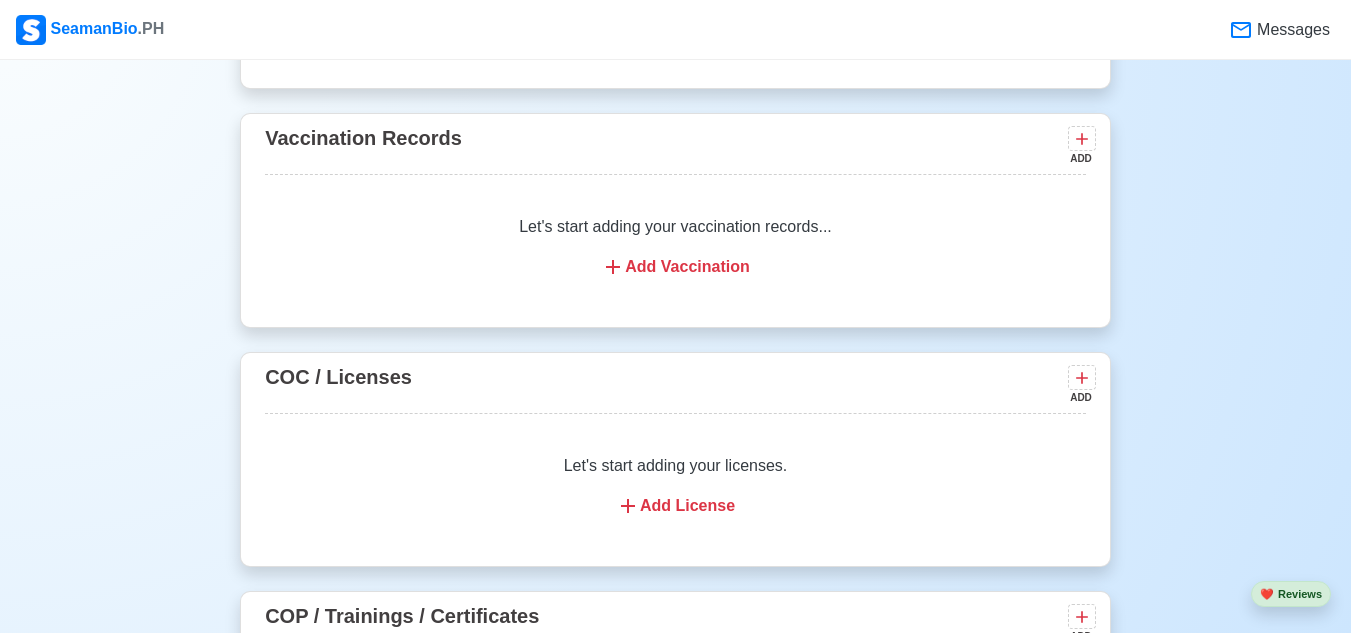 click on "Add Vaccination" at bounding box center (675, 267) 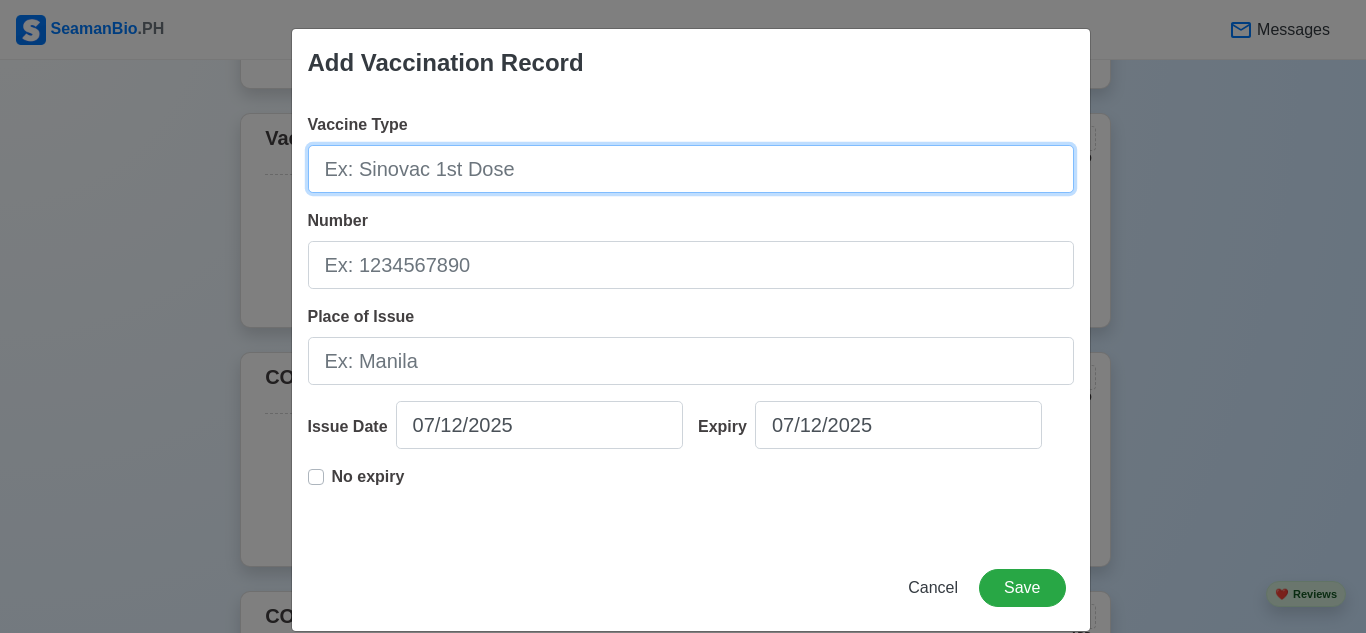 click on "Vaccine Type" at bounding box center (691, 169) 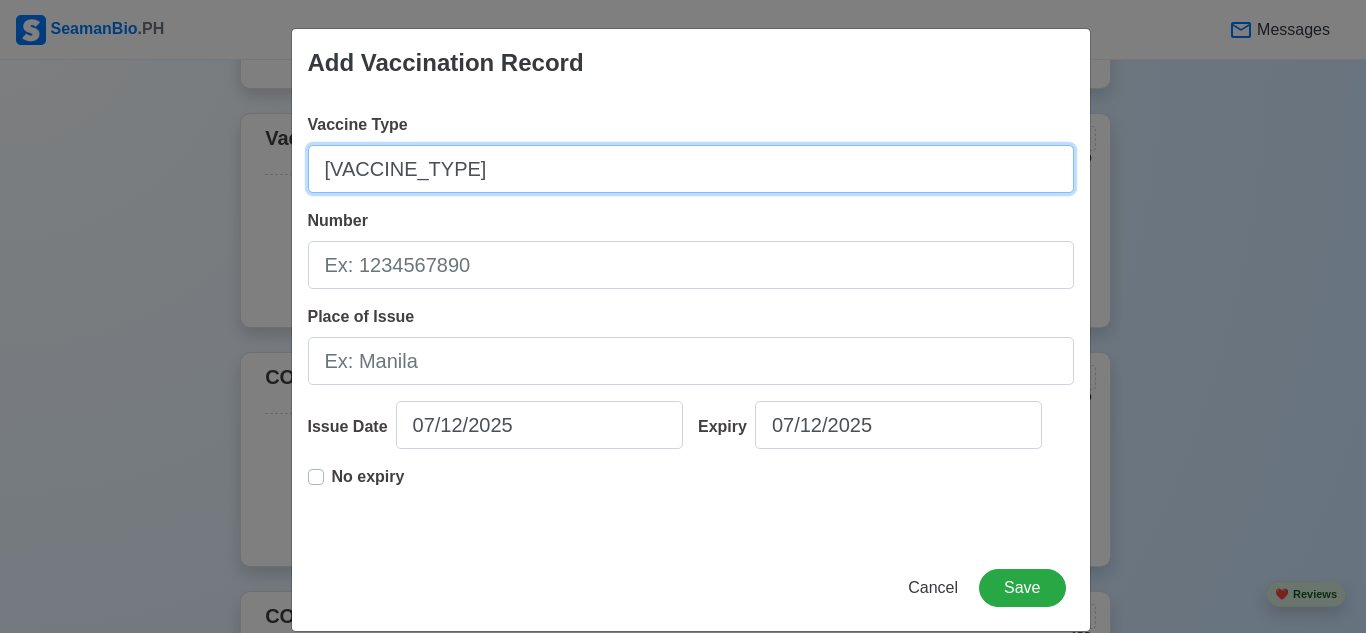click on "[VACCINE_TYPE]" at bounding box center (691, 169) 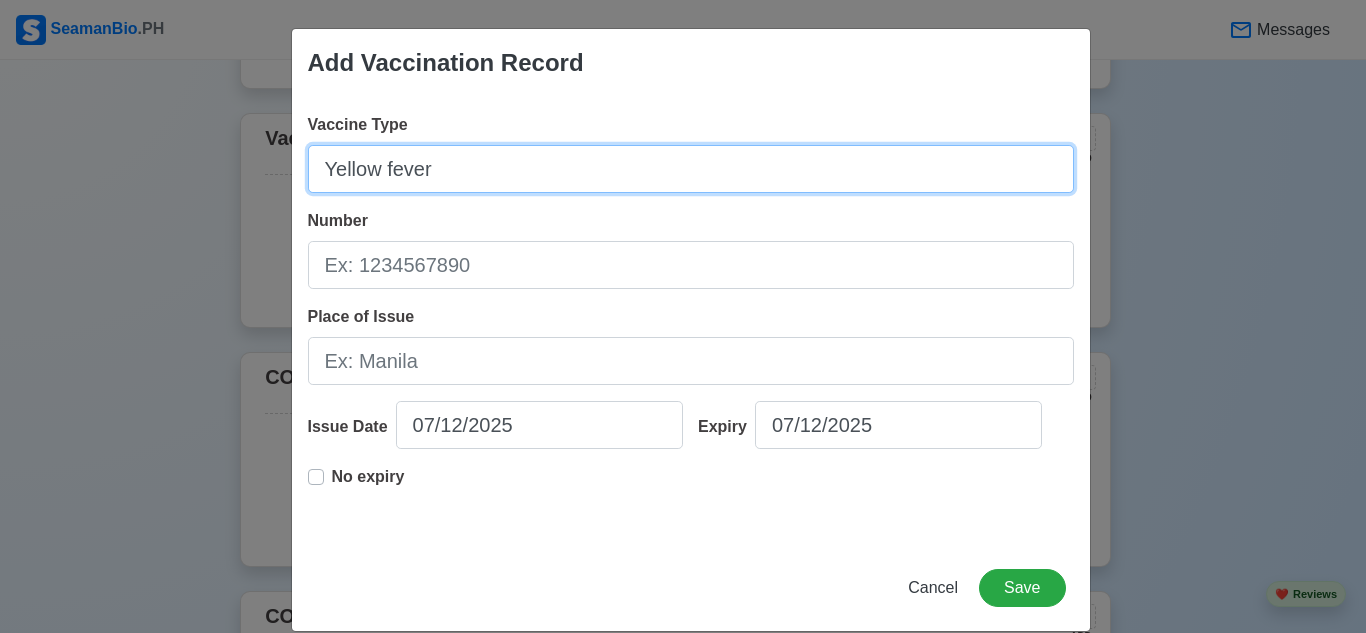 click on "Yellow fever" at bounding box center [691, 169] 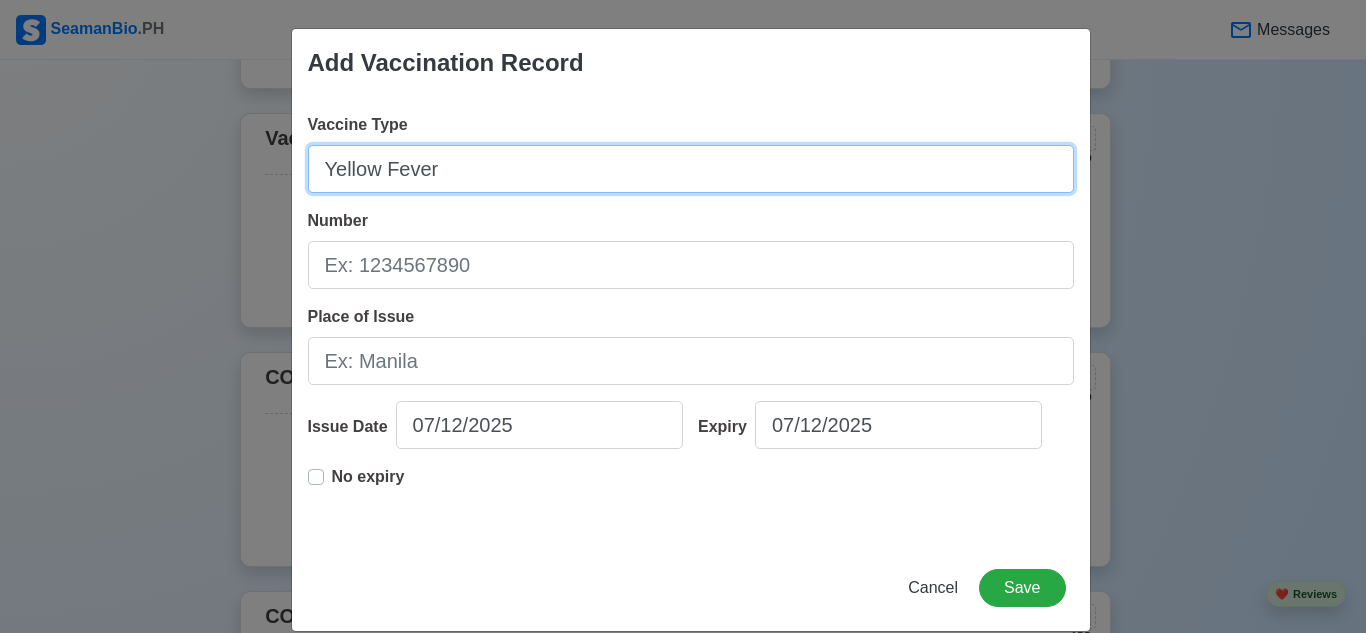 type on "Yellow Fever" 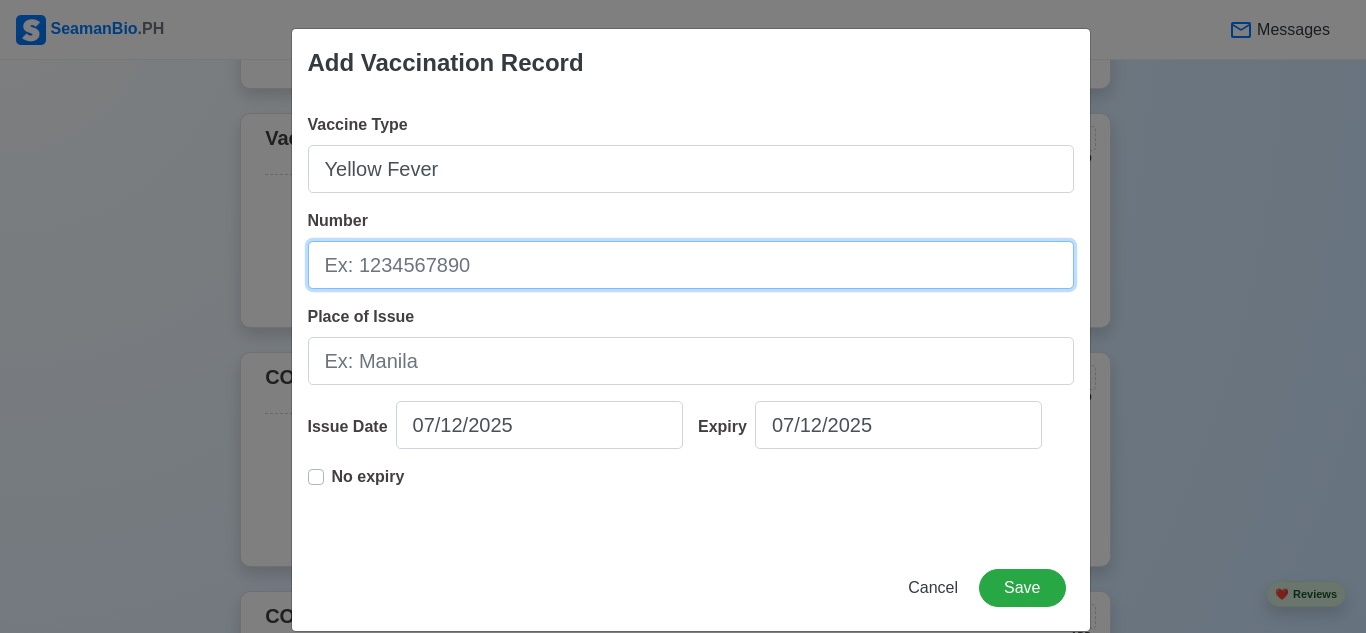 click on "Number" at bounding box center [691, 265] 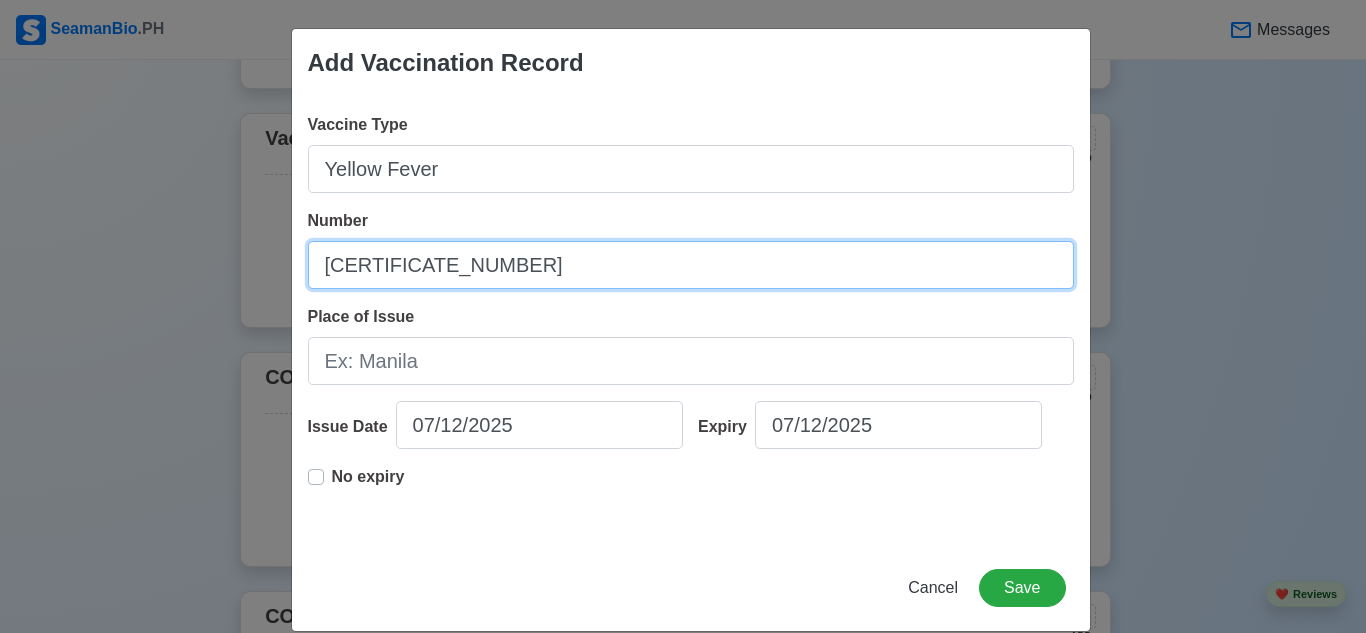 type on "[CERTIFICATE_NUMBER]" 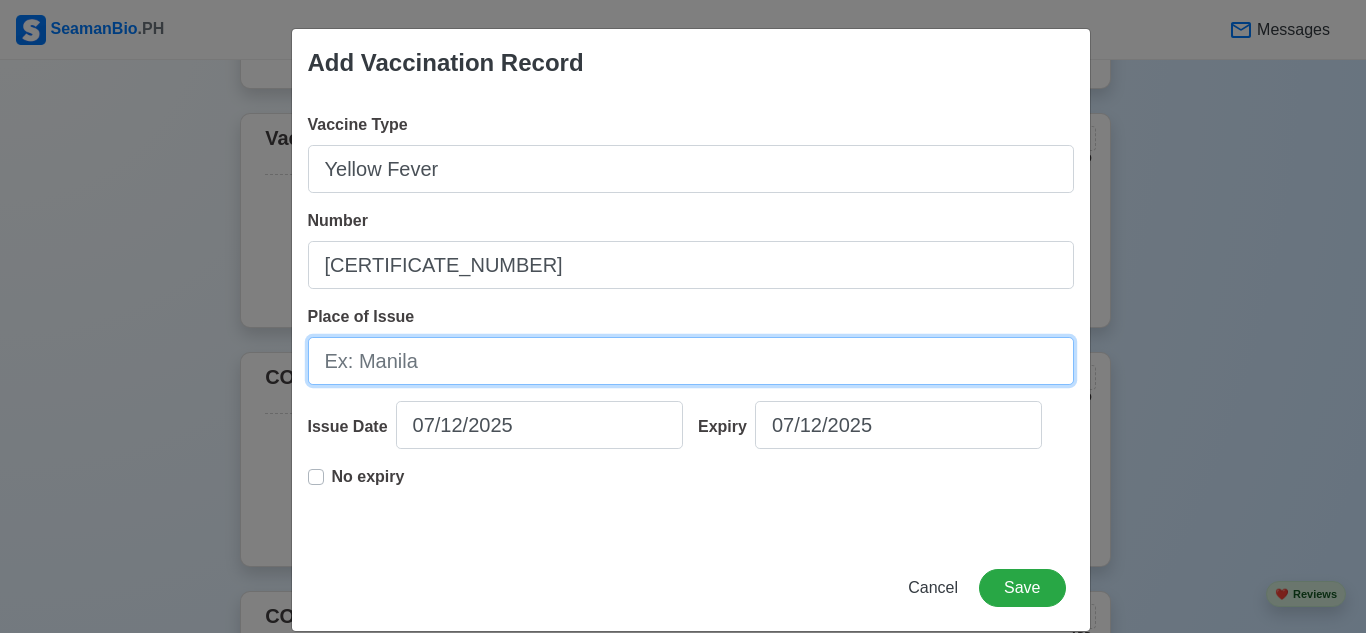 click on "Place of Issue" at bounding box center [691, 361] 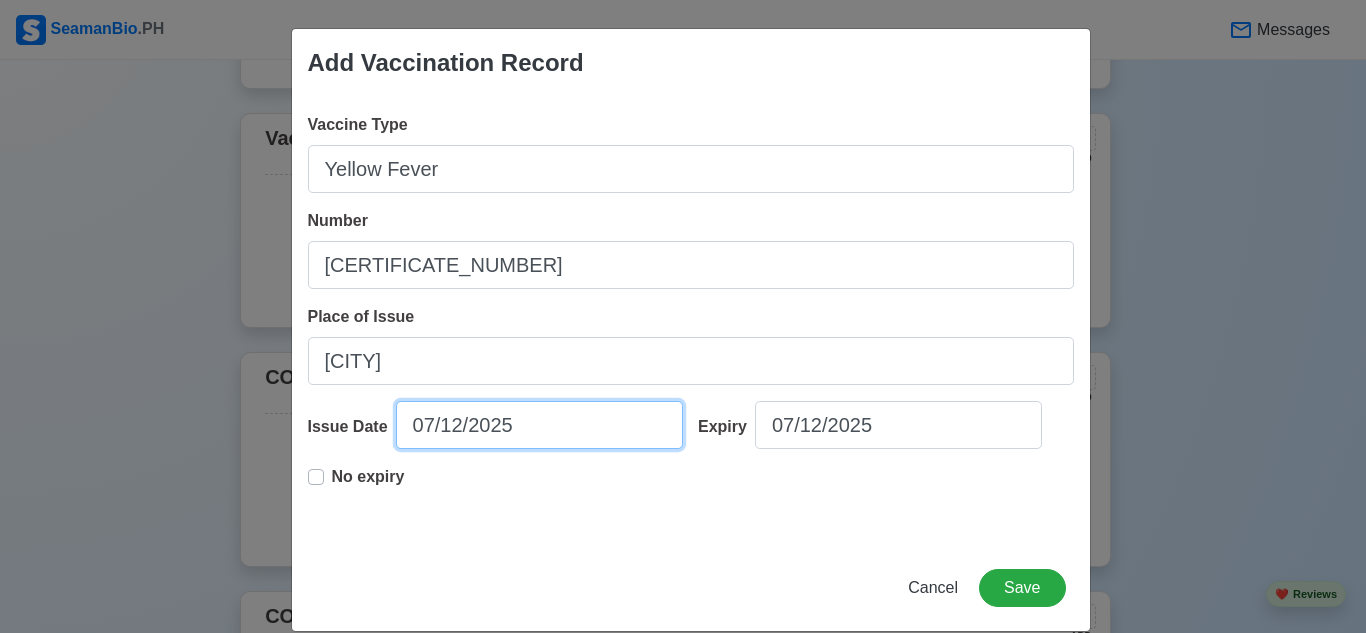click on "07/12/2025" at bounding box center [539, 425] 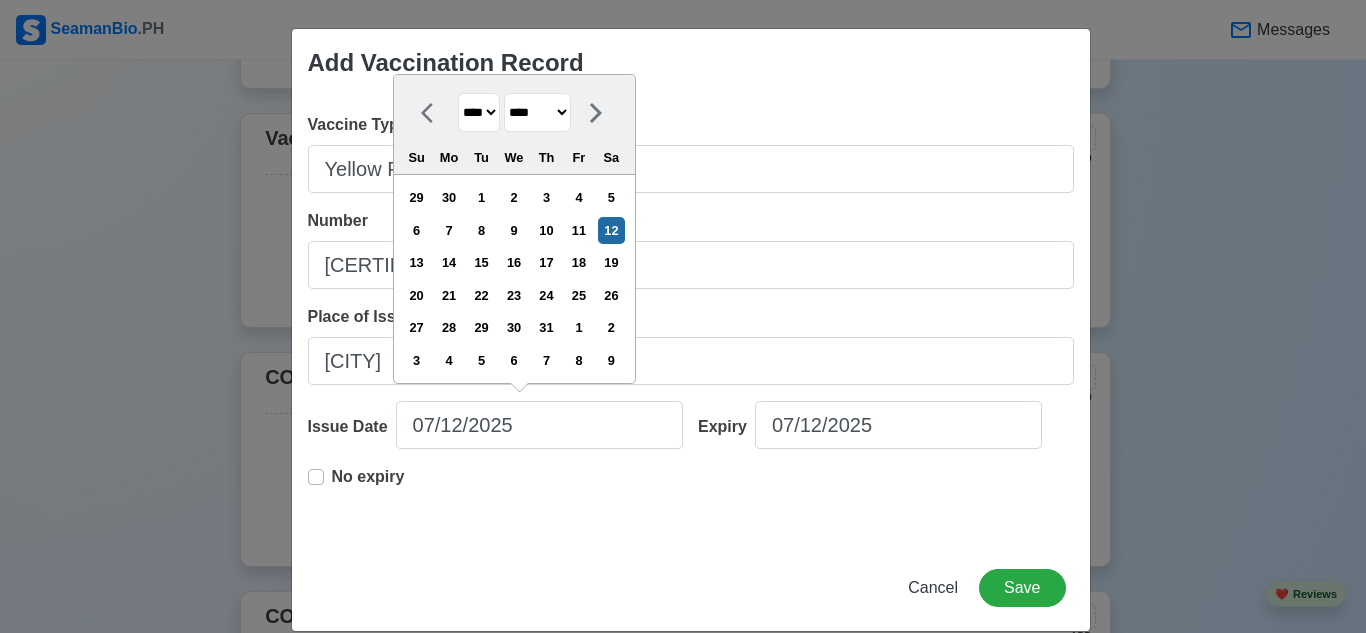 click on "******* ******** ***** ***** *** **** **** ****** ********* ******* ******** ********" at bounding box center (537, 112) 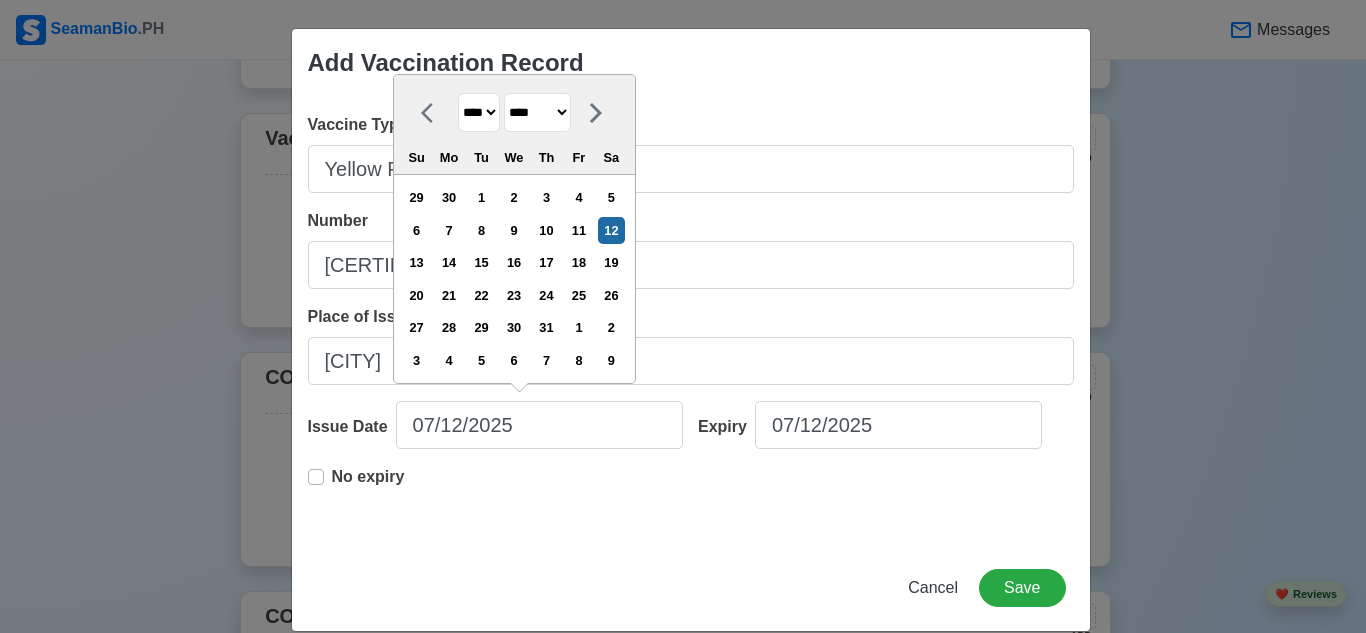 select on "****" 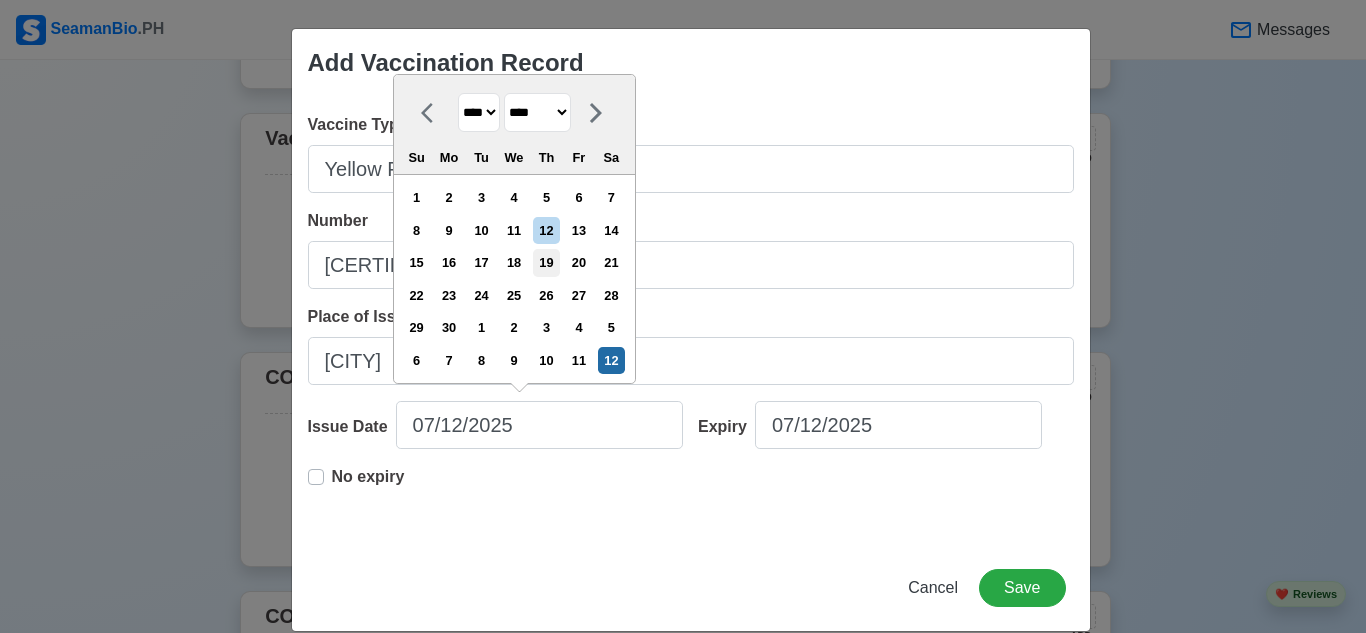 click on "19" at bounding box center (546, 262) 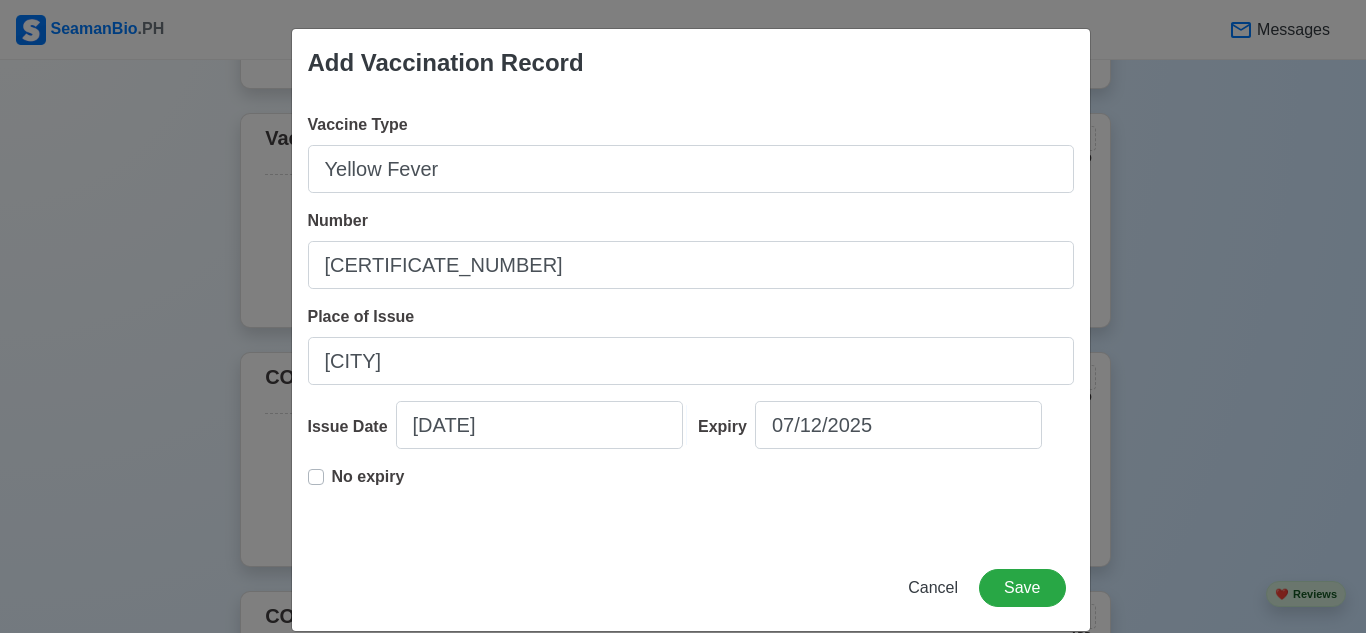 click on "No expiry" at bounding box center (368, 485) 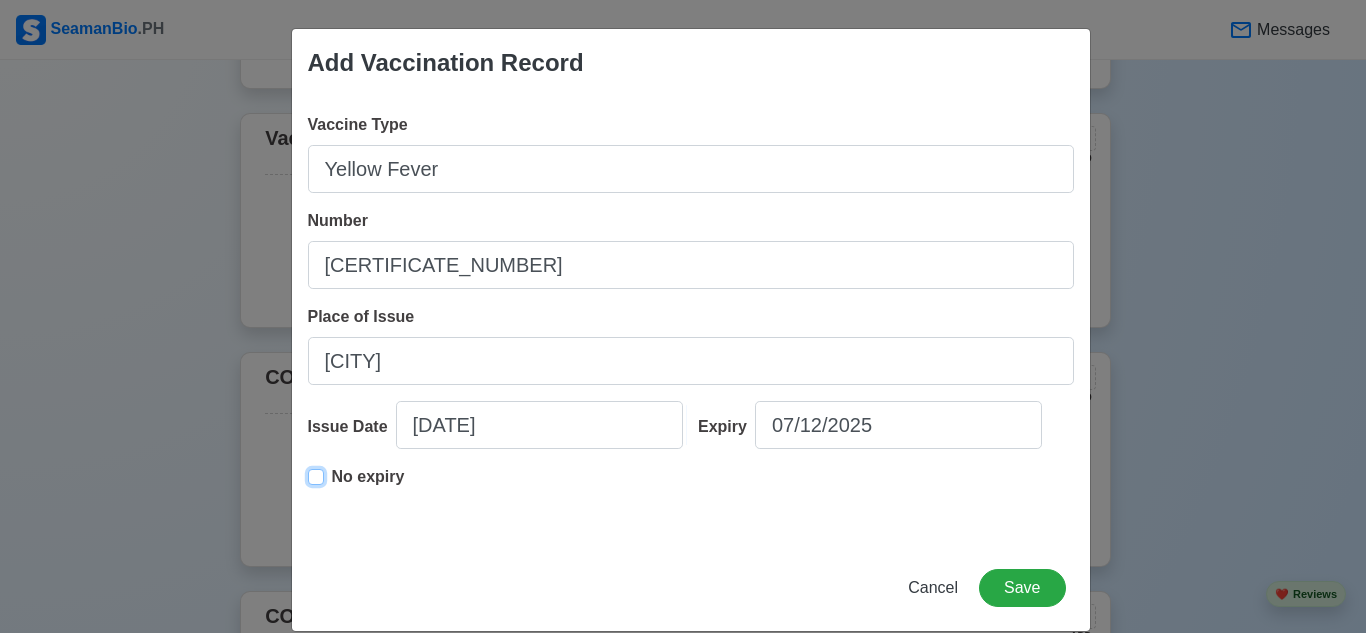 type on "[DATE]" 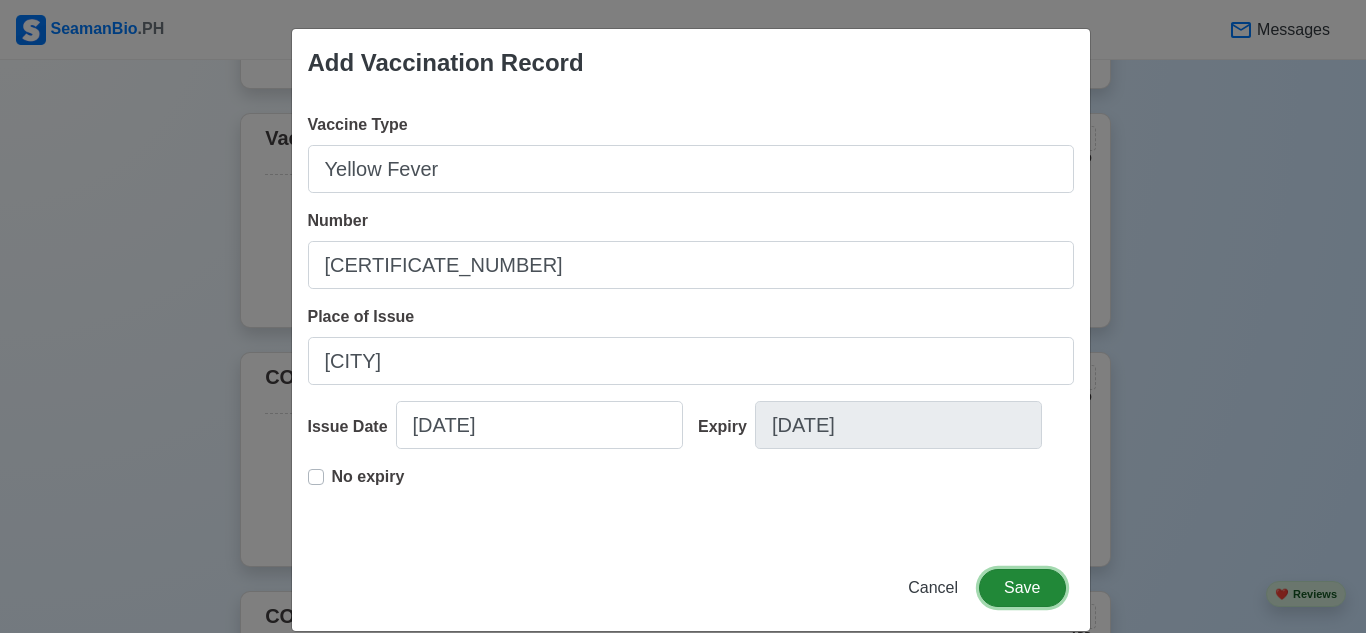 click on "Save" at bounding box center (1022, 588) 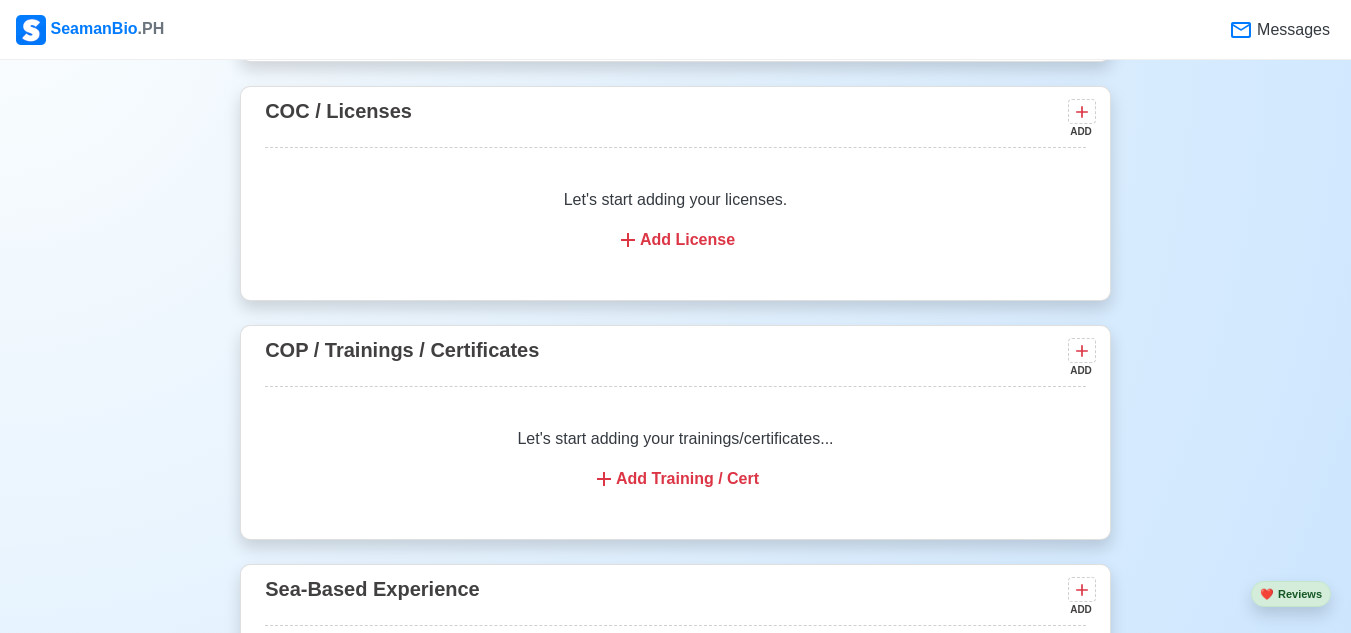 scroll, scrollTop: 2171, scrollLeft: 0, axis: vertical 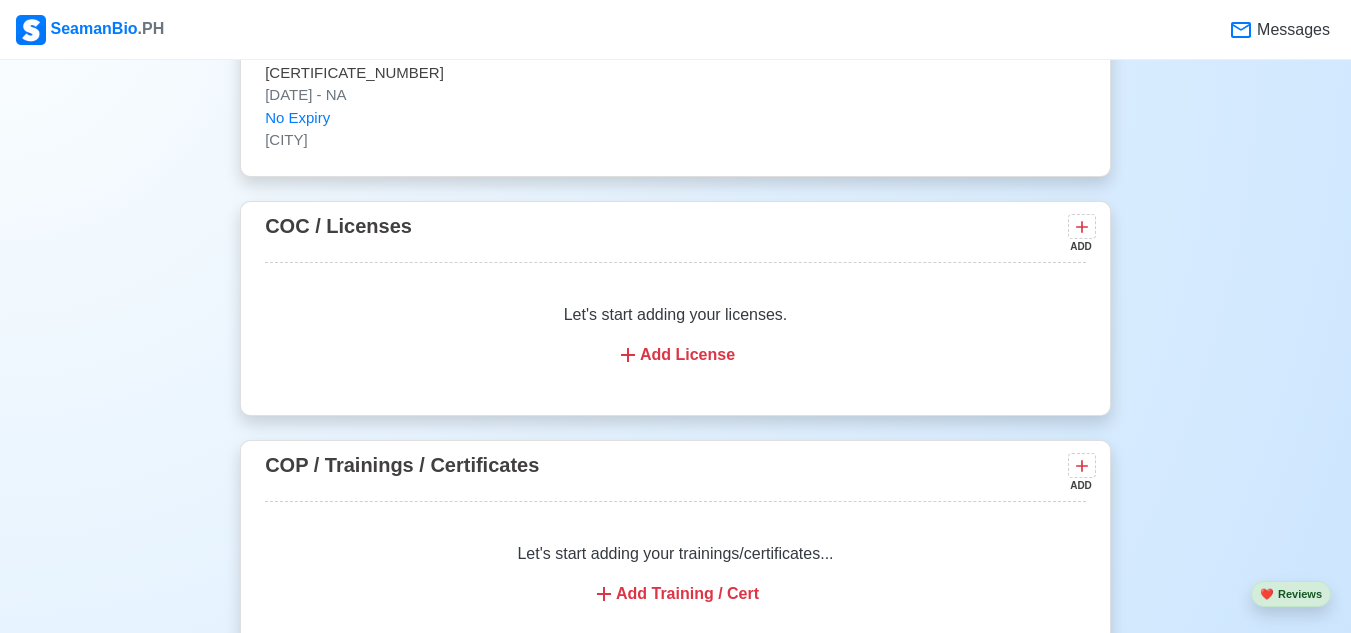 click on "Add License" at bounding box center (675, 355) 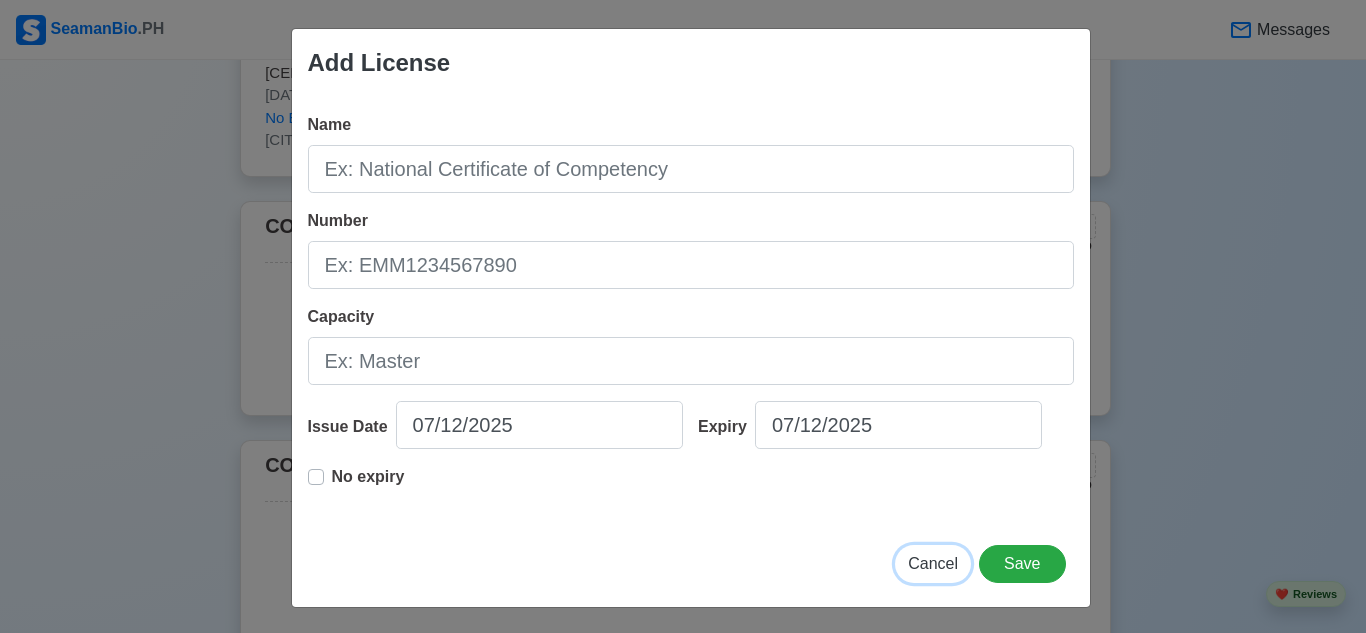 click on "Cancel" at bounding box center (933, 563) 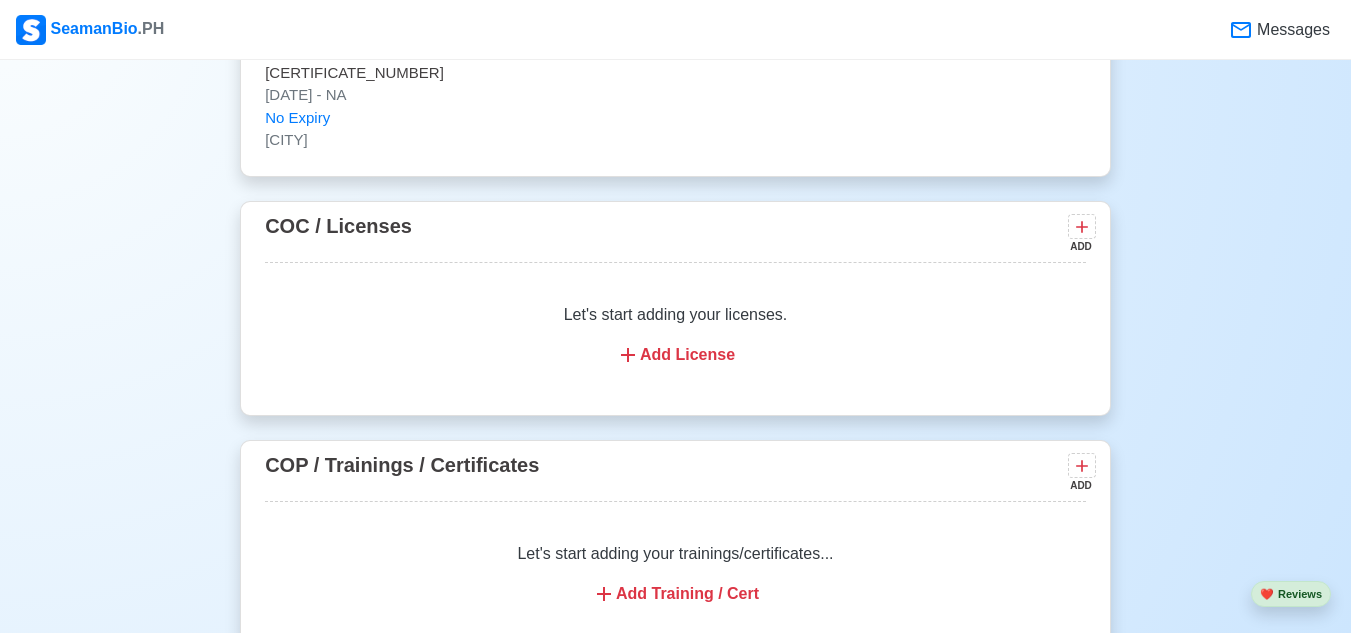 scroll, scrollTop: 2371, scrollLeft: 0, axis: vertical 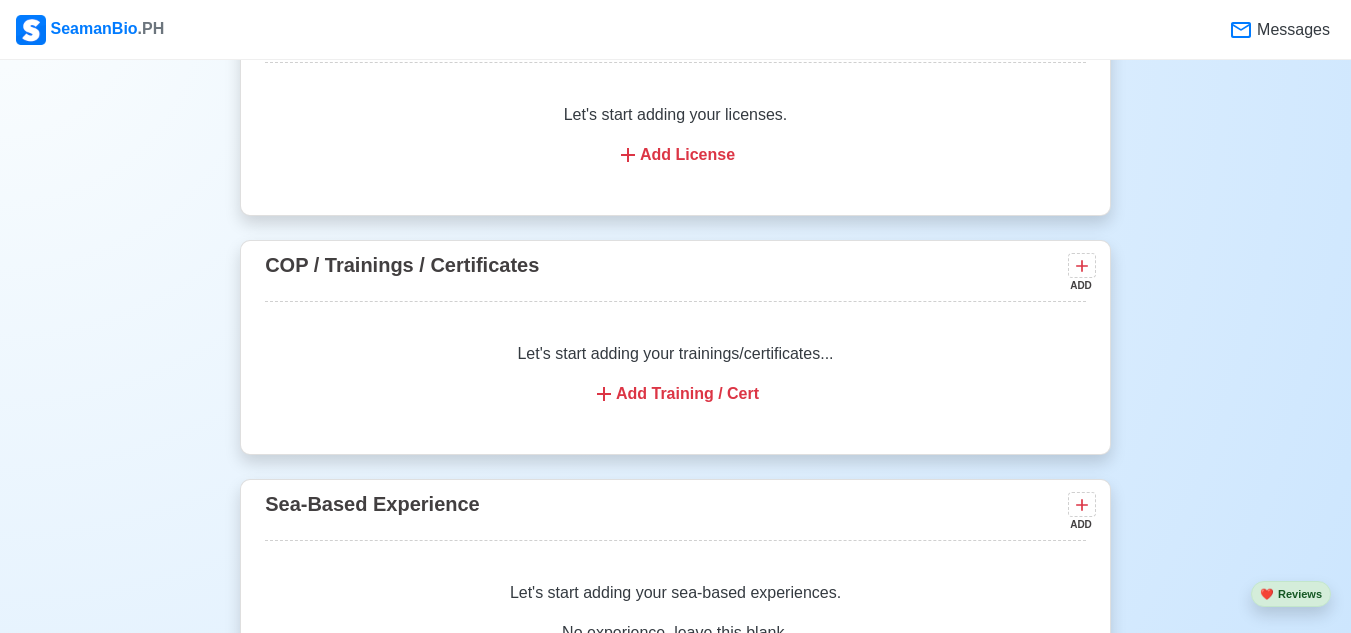 click on "Add Training / Cert" at bounding box center [675, 394] 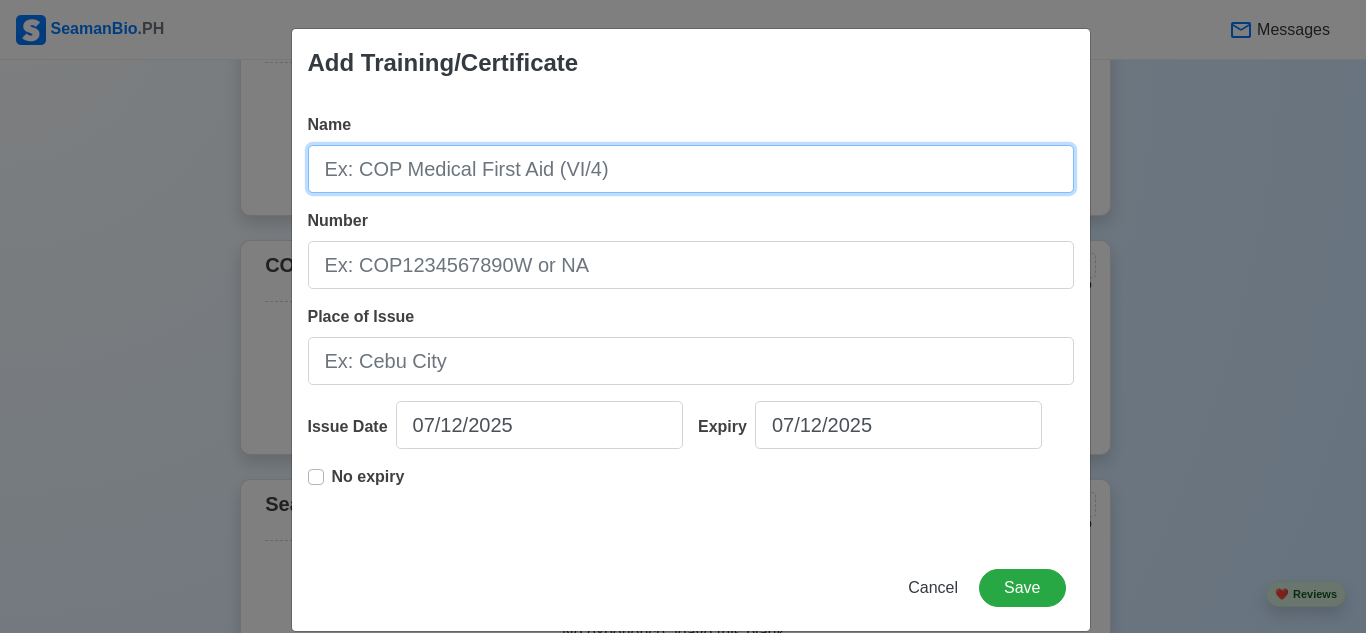 click on "Name" at bounding box center [691, 169] 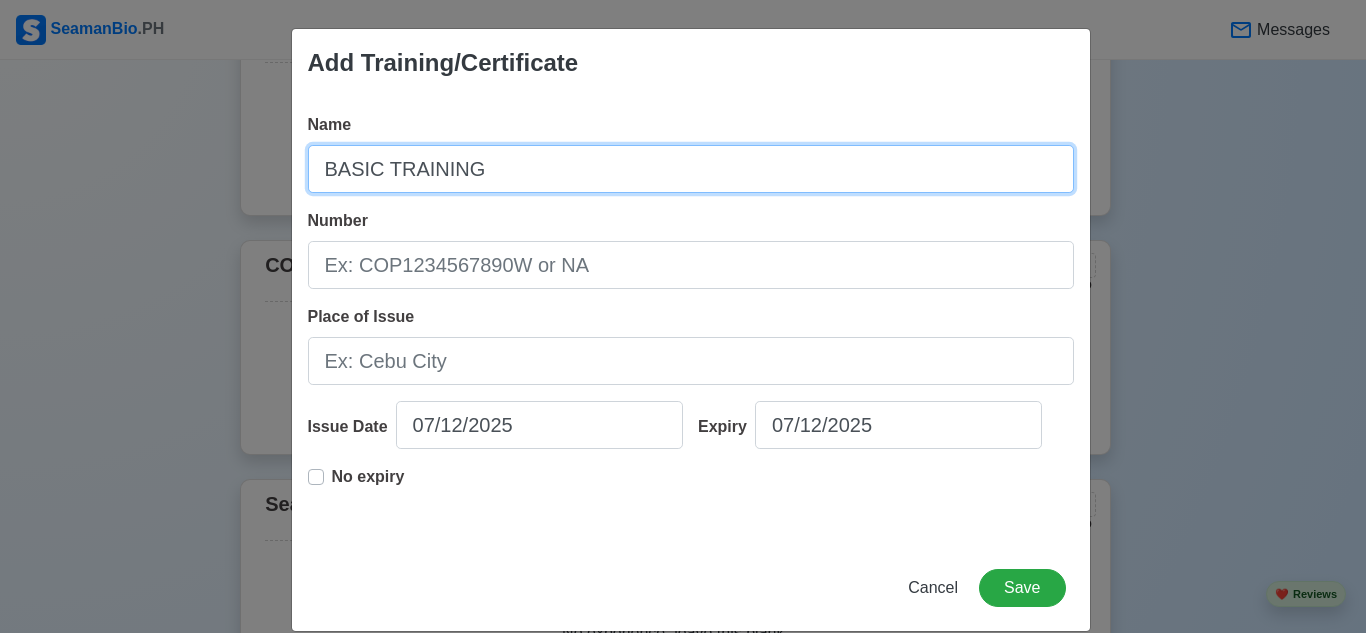 type on "BASIC TRAINING" 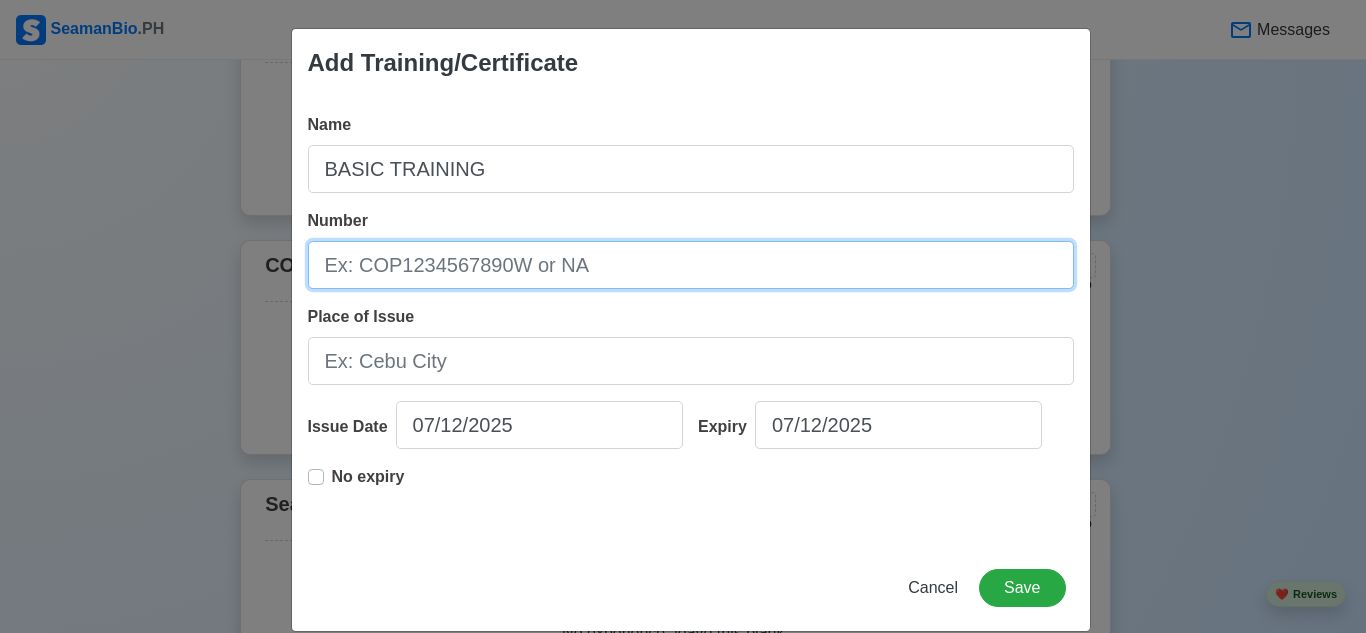 click on "Number" at bounding box center (691, 265) 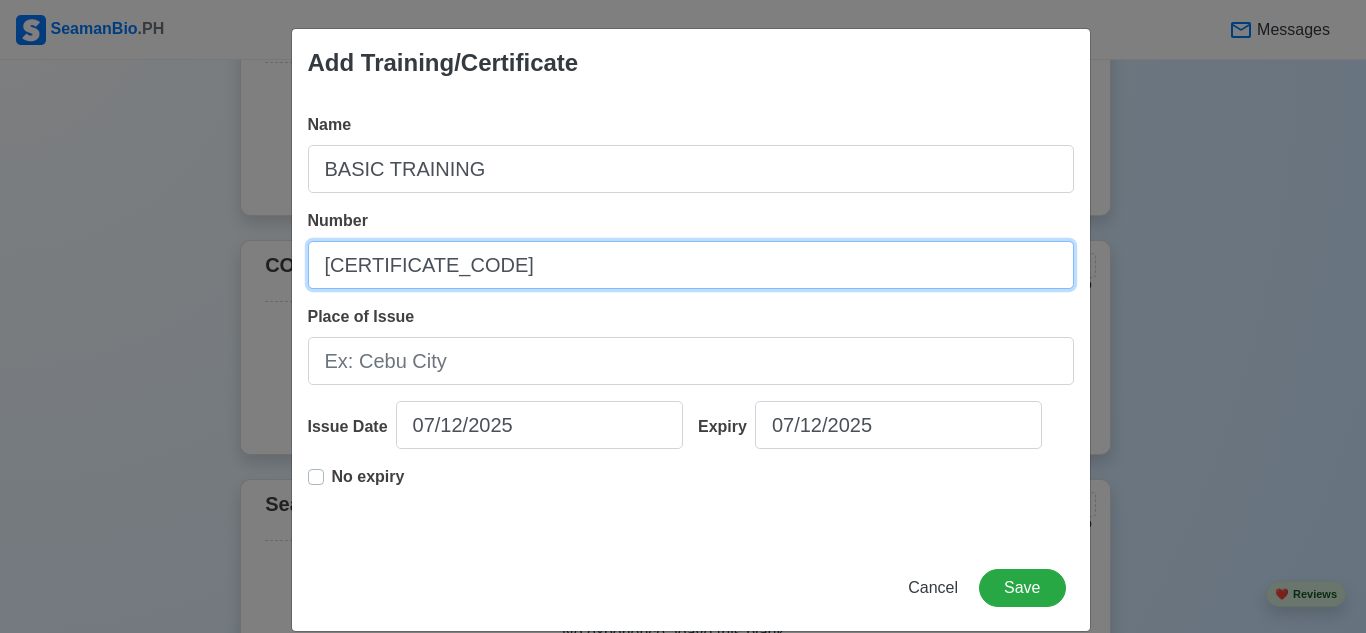 type on "[CERTIFICATE_CODE]" 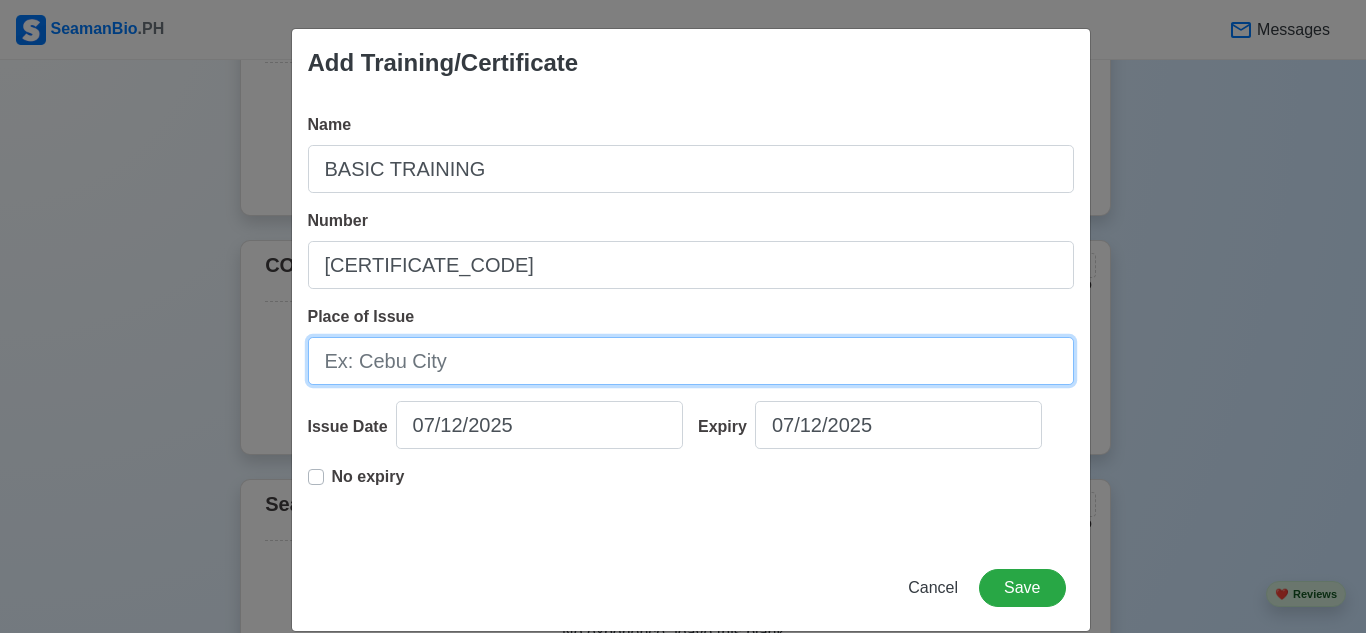 click on "Place of Issue" at bounding box center [691, 361] 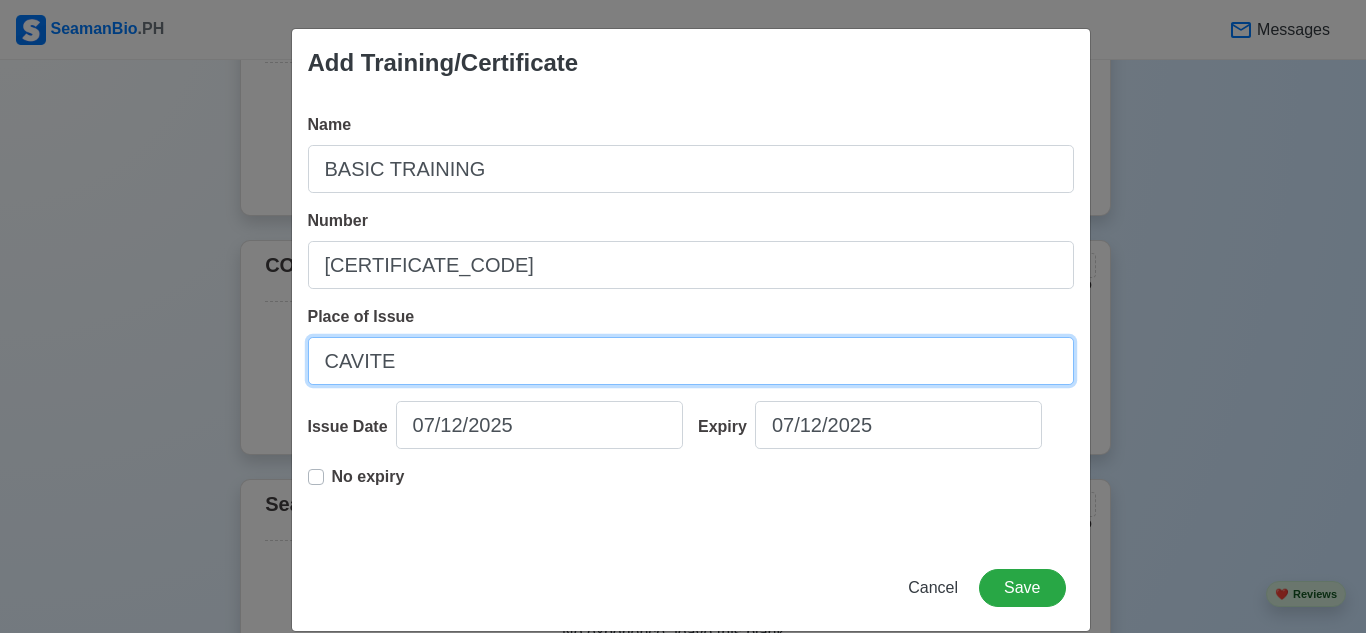 type on "CAVITE" 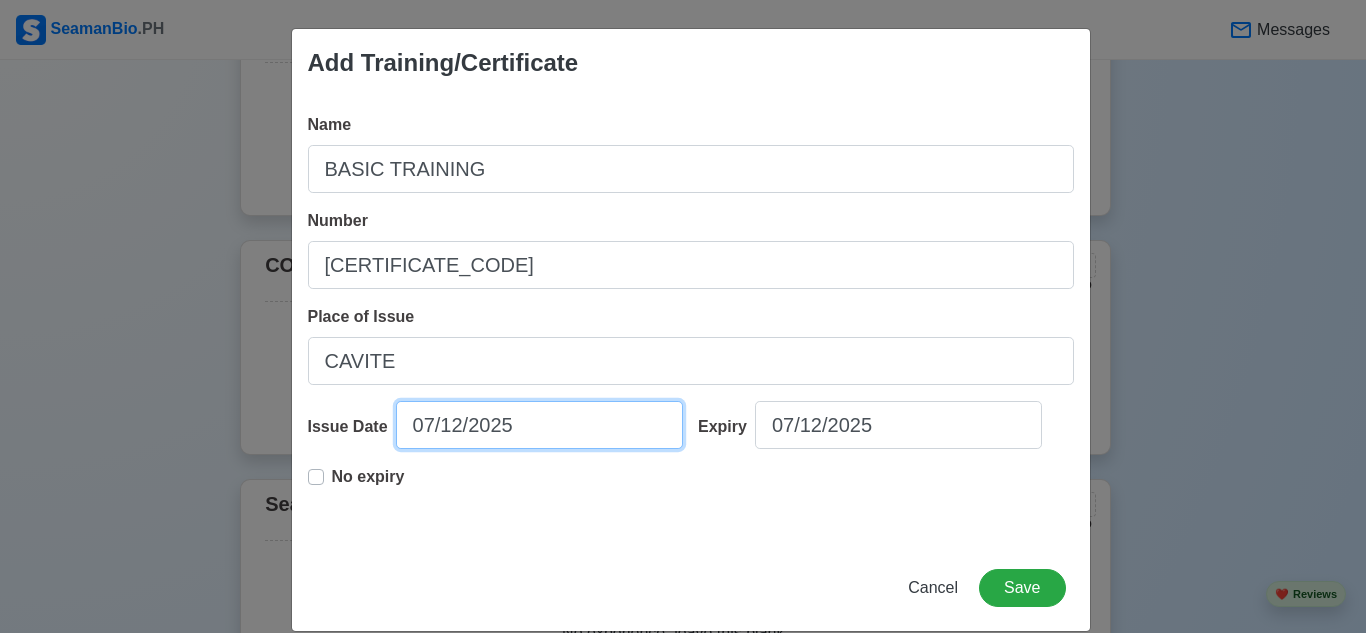 click on "07/12/2025" at bounding box center [539, 425] 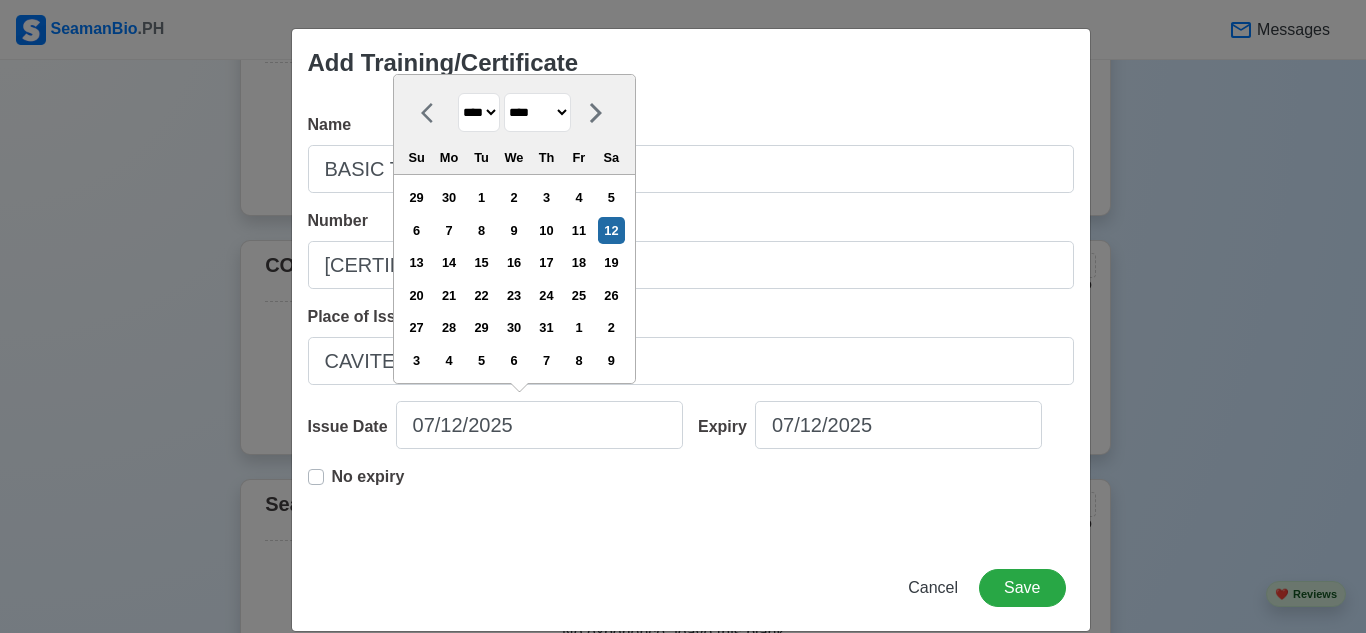 click on "**** **** **** **** **** **** **** **** **** **** **** **** **** **** **** **** **** **** **** **** **** **** **** **** **** **** **** **** **** **** **** **** **** **** **** **** **** **** **** **** **** **** **** **** **** **** **** **** **** **** **** **** **** **** **** **** **** **** **** **** **** **** **** **** **** **** **** **** **** **** **** **** **** **** **** **** **** **** **** **** **** **** **** **** **** **** **** **** **** **** **** **** **** **** **** **** **** **** **** **** **** **** **** **** **** ****" at bounding box center [479, 112] 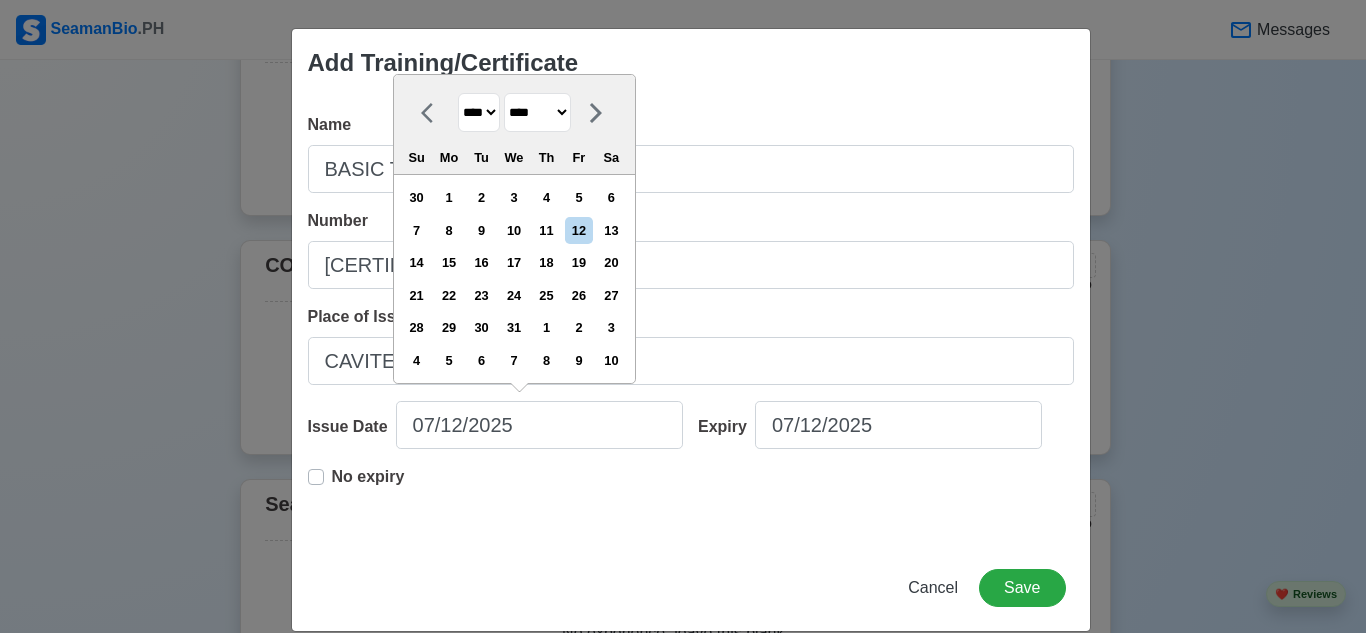 click on "******* ******** ***** ***** *** **** **** ****** ********* ******* ******** ********" at bounding box center [537, 112] 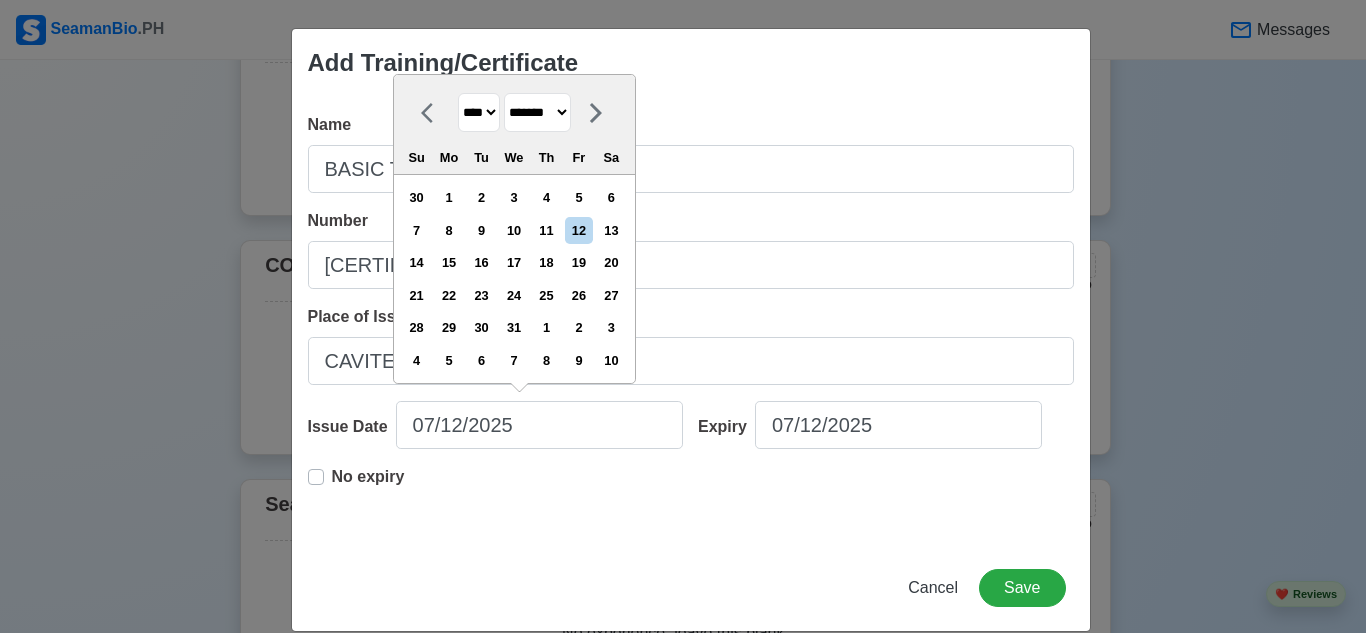 click on "******* ******** ***** ***** *** **** **** ****** ********* ******* ******** ********" at bounding box center (537, 112) 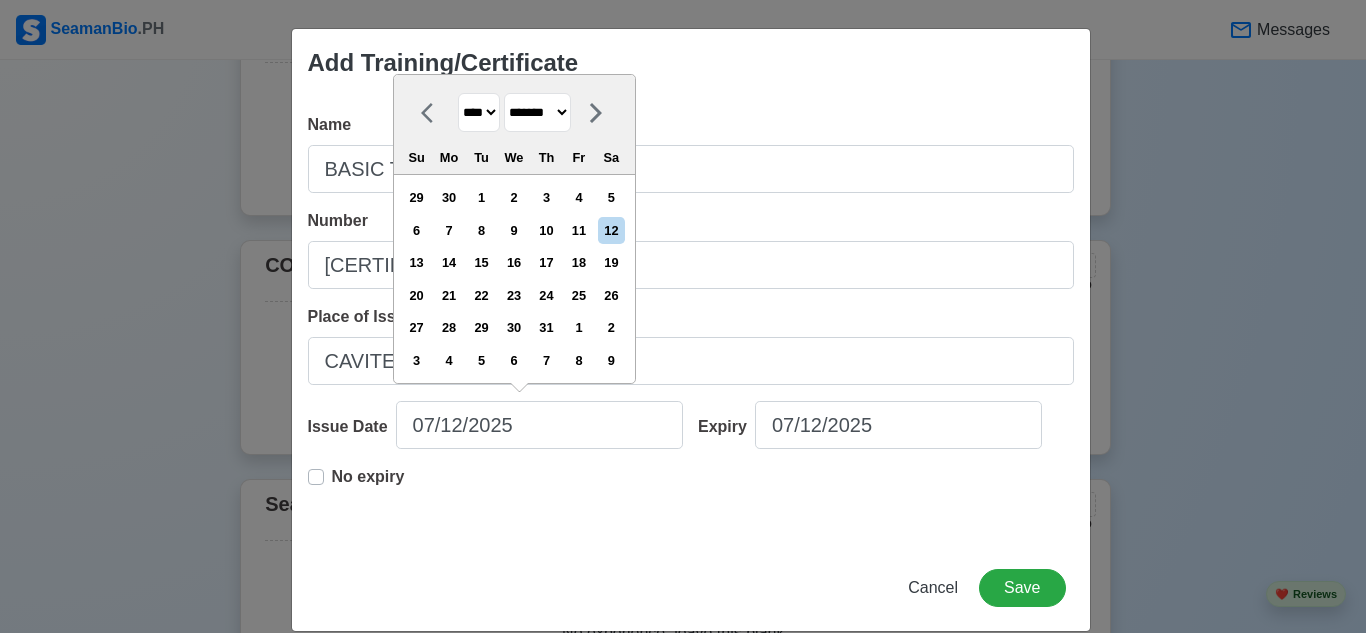 click on "17" at bounding box center (546, 262) 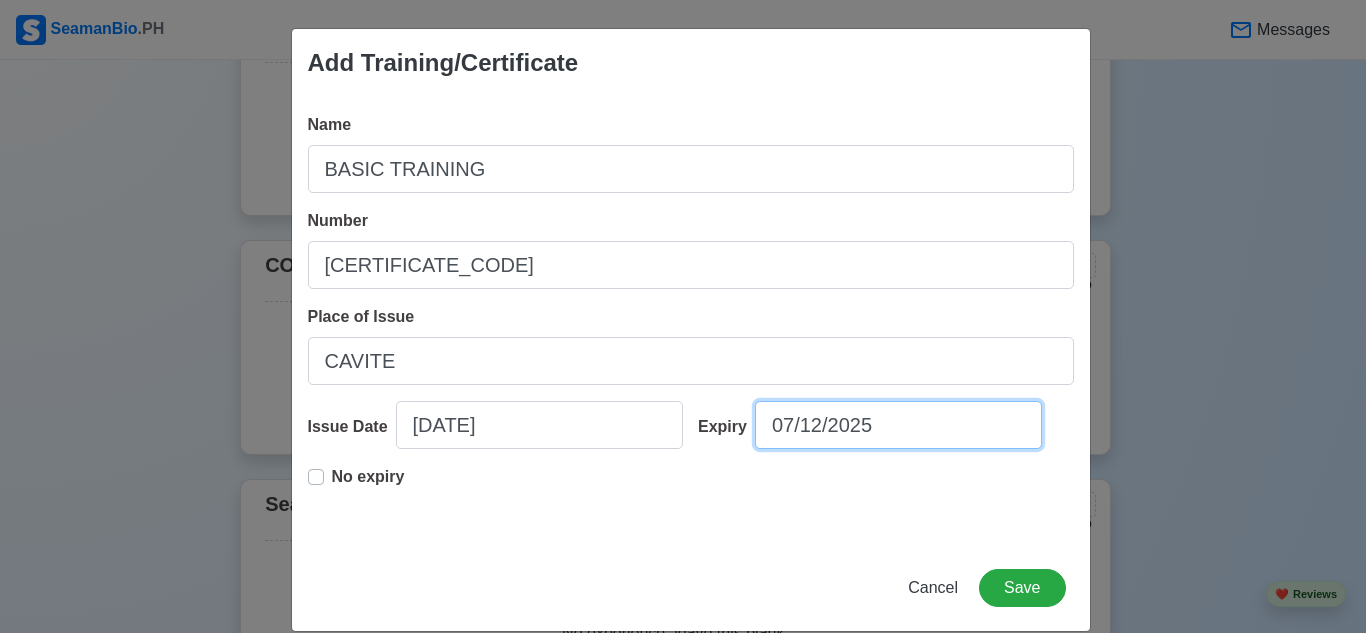 click on "07/12/2025" at bounding box center (898, 425) 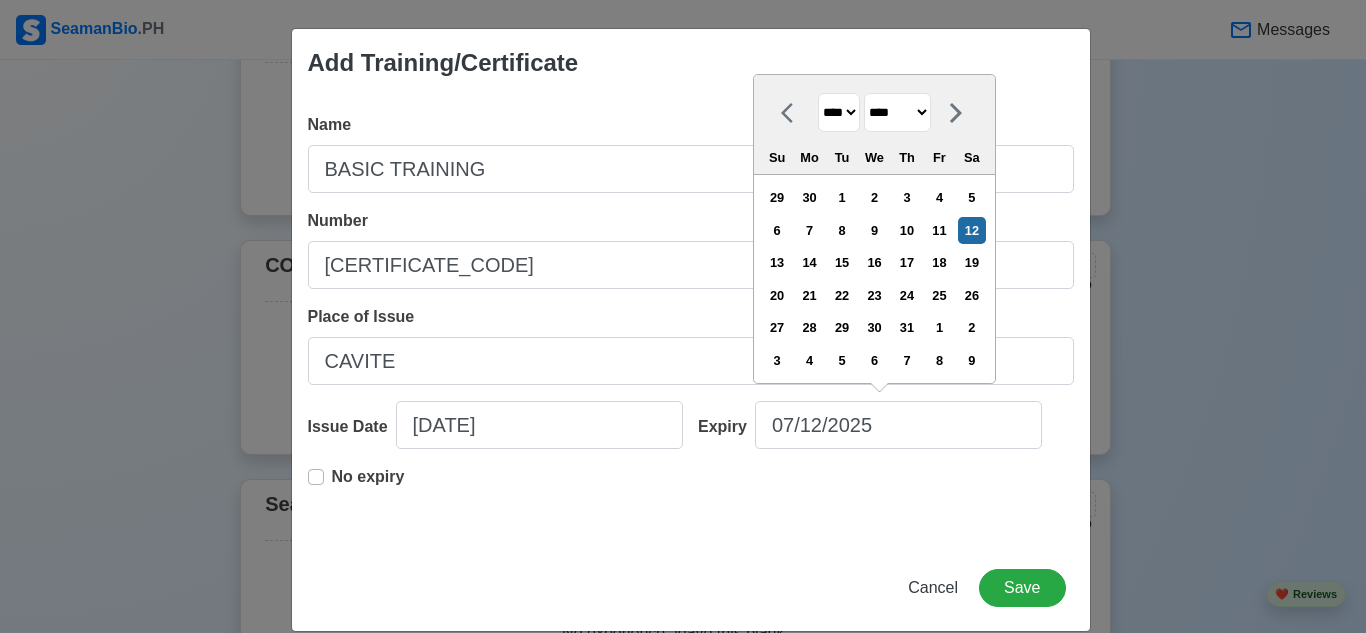 click on "******* ******** ***** ***** *** **** **** ****** ********* ******* ******** ********" at bounding box center [897, 112] 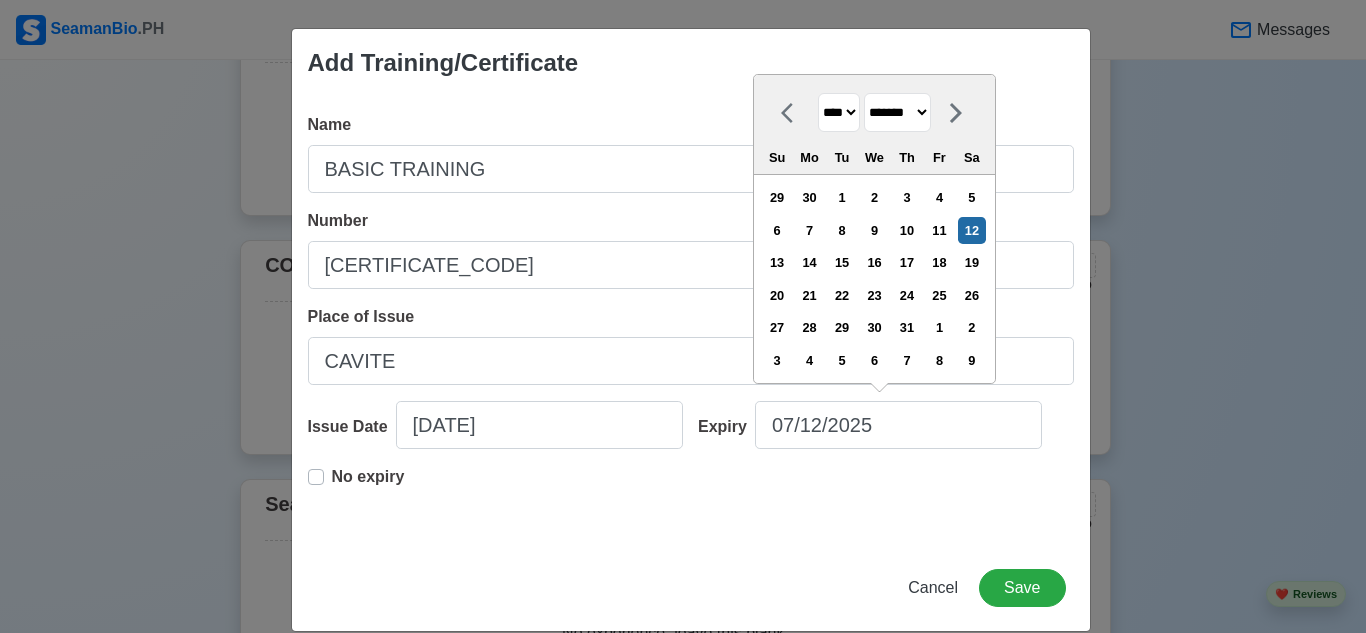 click on "******* ******** ***** ***** *** **** **** ****** ********* ******* ******** ********" at bounding box center (897, 112) 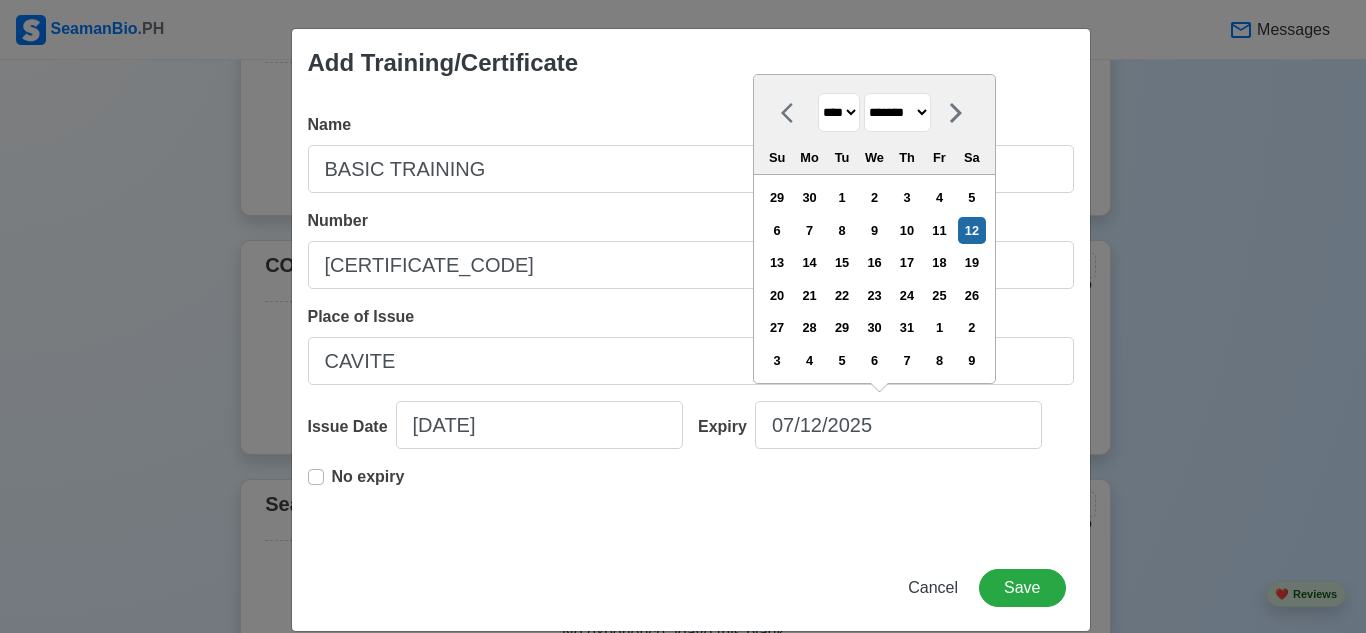 click on "**** **** **** **** **** **** **** **** **** **** **** **** **** **** **** **** **** **** **** **** **** **** **** **** **** **** **** **** **** **** **** **** **** **** **** **** **** **** **** **** **** **** **** **** **** **** **** **** **** **** **** **** **** **** **** **** **** **** **** **** **** **** **** **** **** **** **** **** **** **** **** **** **** **** **** **** **** **** **** **** **** **** **** **** **** **** **** **** **** **** **** **** **** **** **** **** **** **** **** **** **** **** **** **** **** **** **** **** **** **** **** **** **** **** **** **** **** **** **** **** ******* ******** ***** ***** *** **** **** ****** ********* ******* ******** ******** Su Mo Tu We Th Fr Sa" at bounding box center [874, 125] 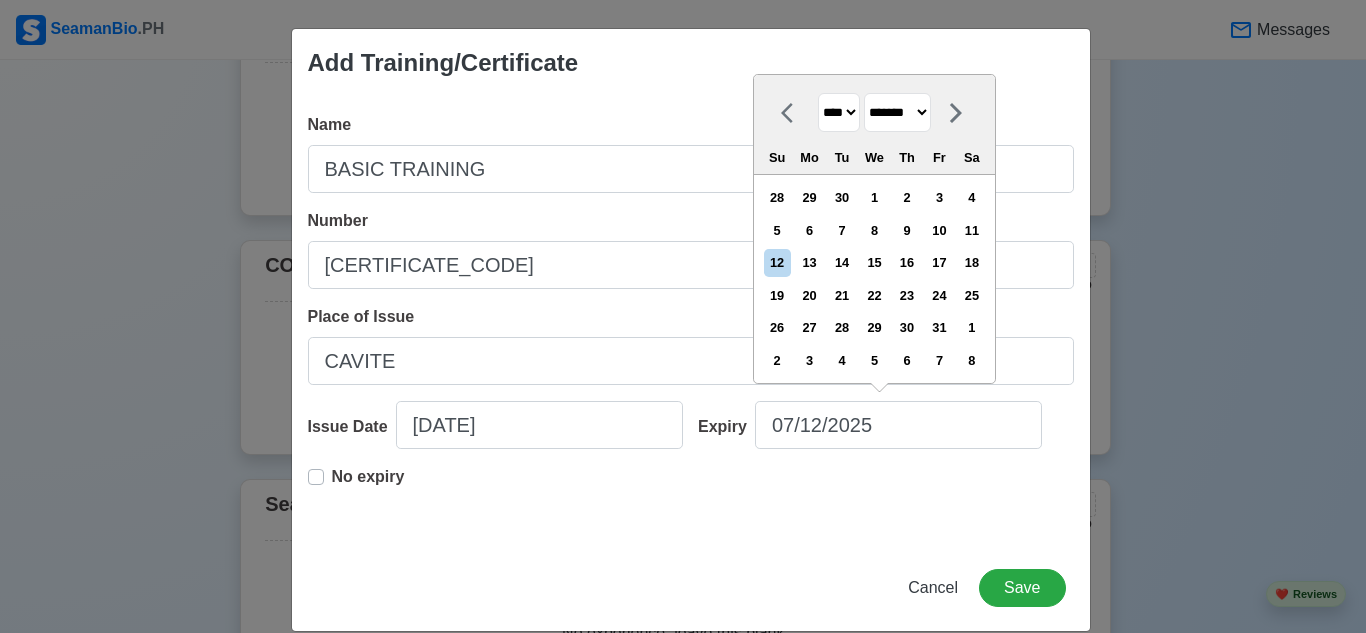 click on "**** **** **** **** **** **** **** **** **** **** **** **** **** **** **** **** **** **** **** **** **** **** **** **** **** **** **** **** **** **** **** **** **** **** **** **** **** **** **** **** **** **** **** **** **** **** **** **** **** **** **** **** **** **** **** **** **** **** **** **** **** **** **** **** **** **** **** **** **** **** **** **** **** **** **** **** **** **** **** **** **** **** **** **** **** **** **** **** **** **** **** **** **** **** **** **** **** **** **** **** **** **** **** **** **** **** **** **** **** **** **** **** **** **** **** **** **** **** **** **** ****" at bounding box center (839, 112) 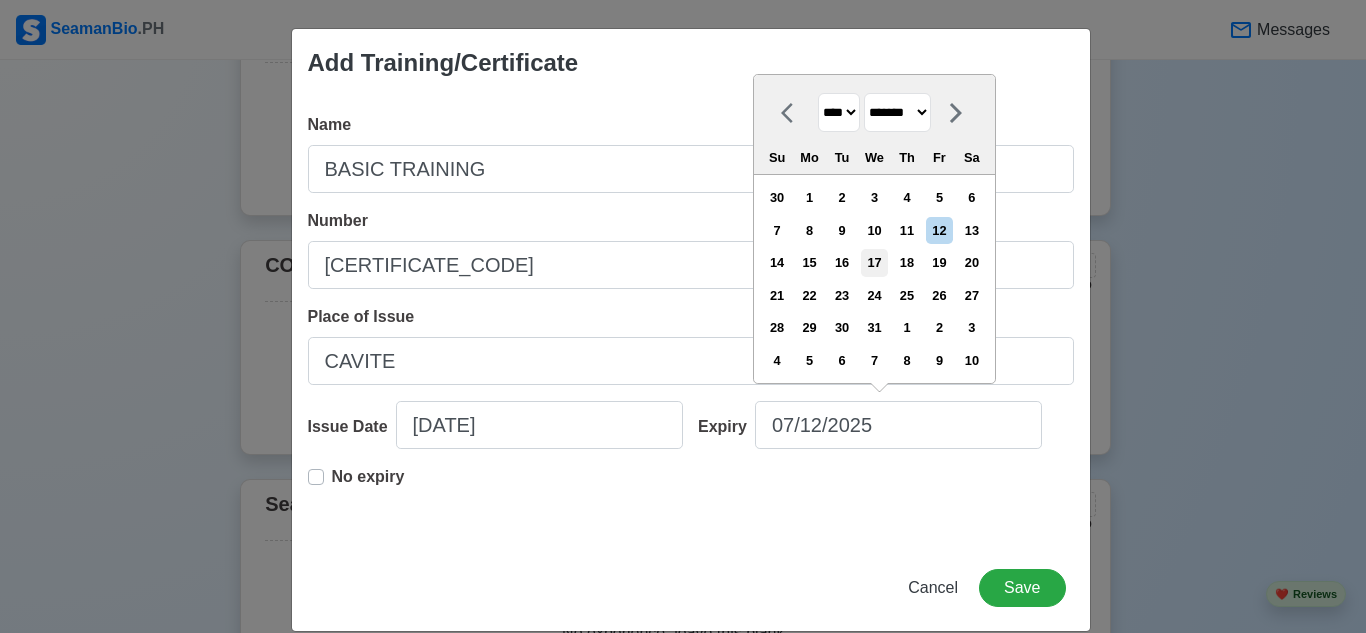 click on "17" at bounding box center (874, 262) 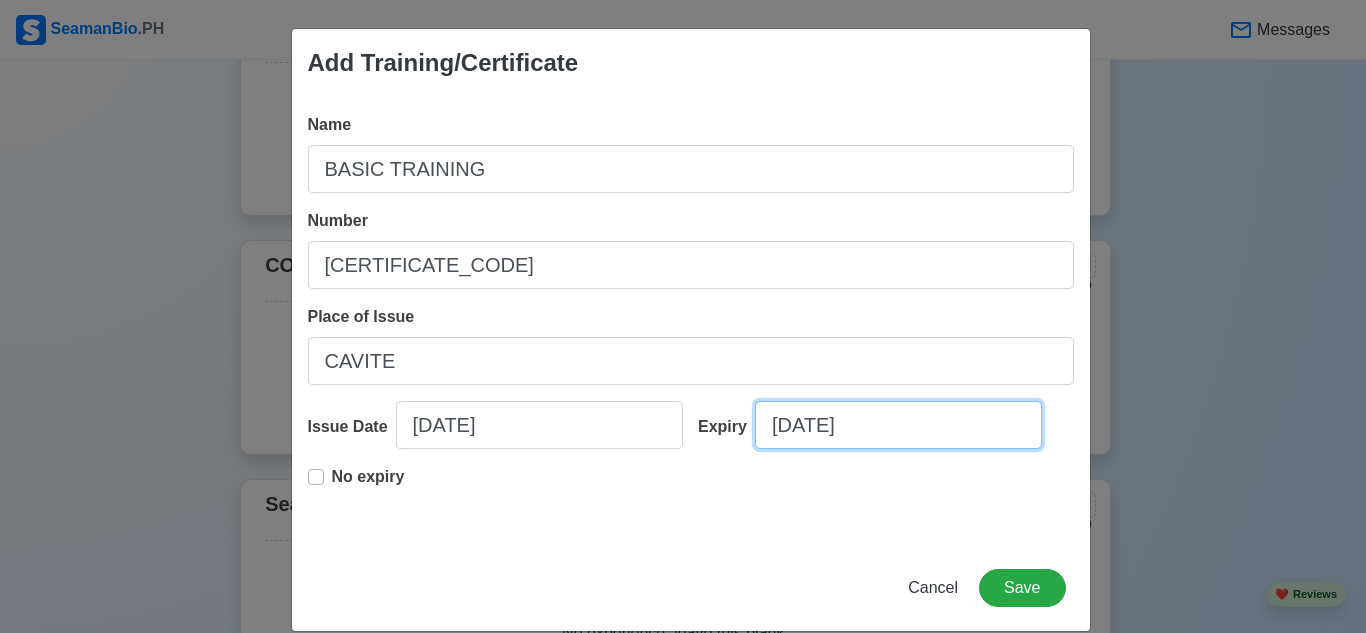select on "****" 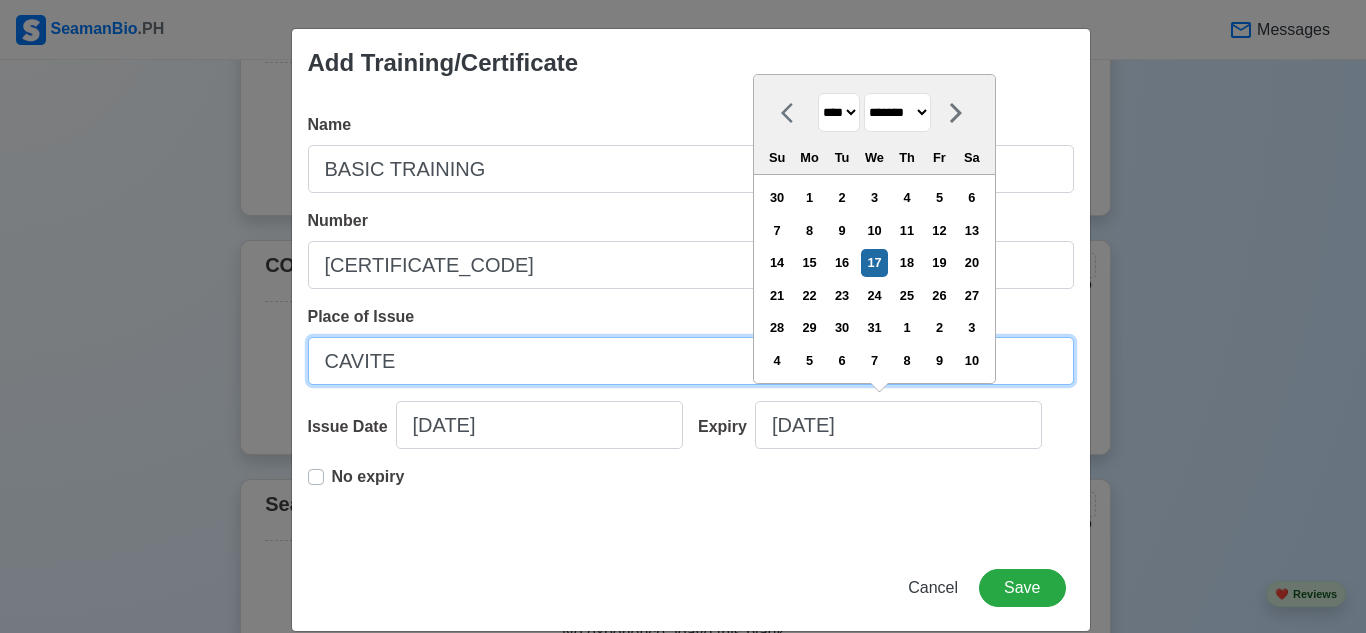 click on "CAVITE" at bounding box center [691, 361] 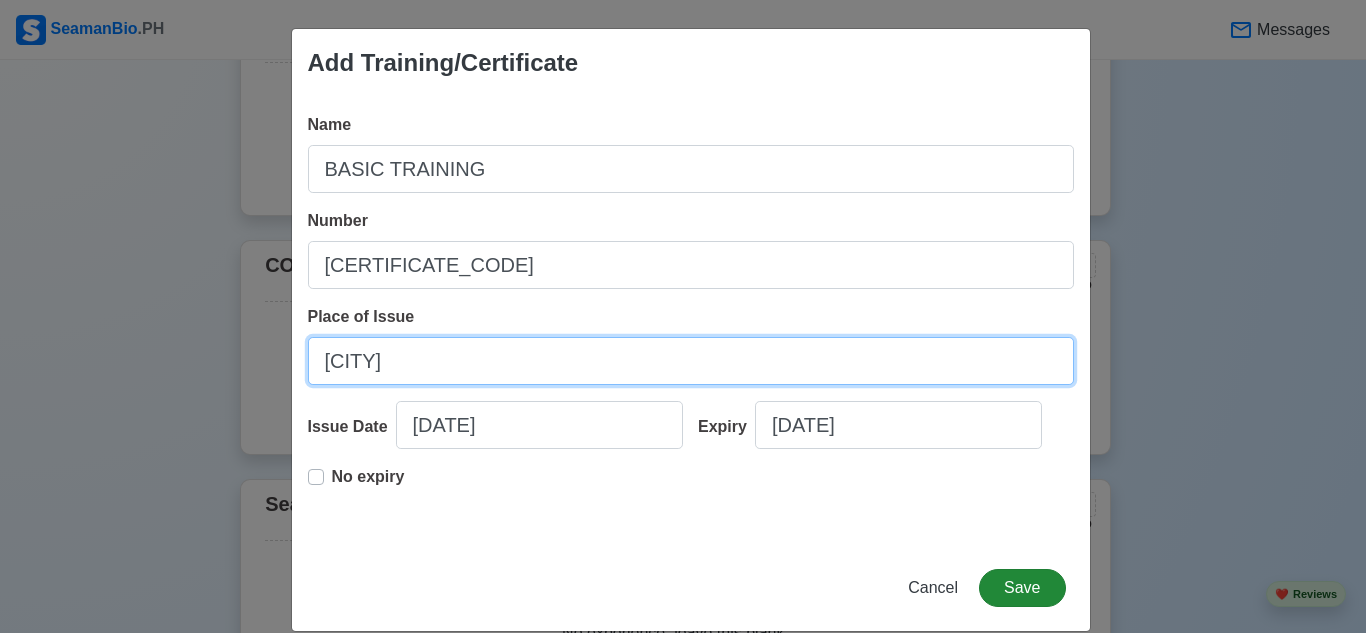 type on "[CITY]" 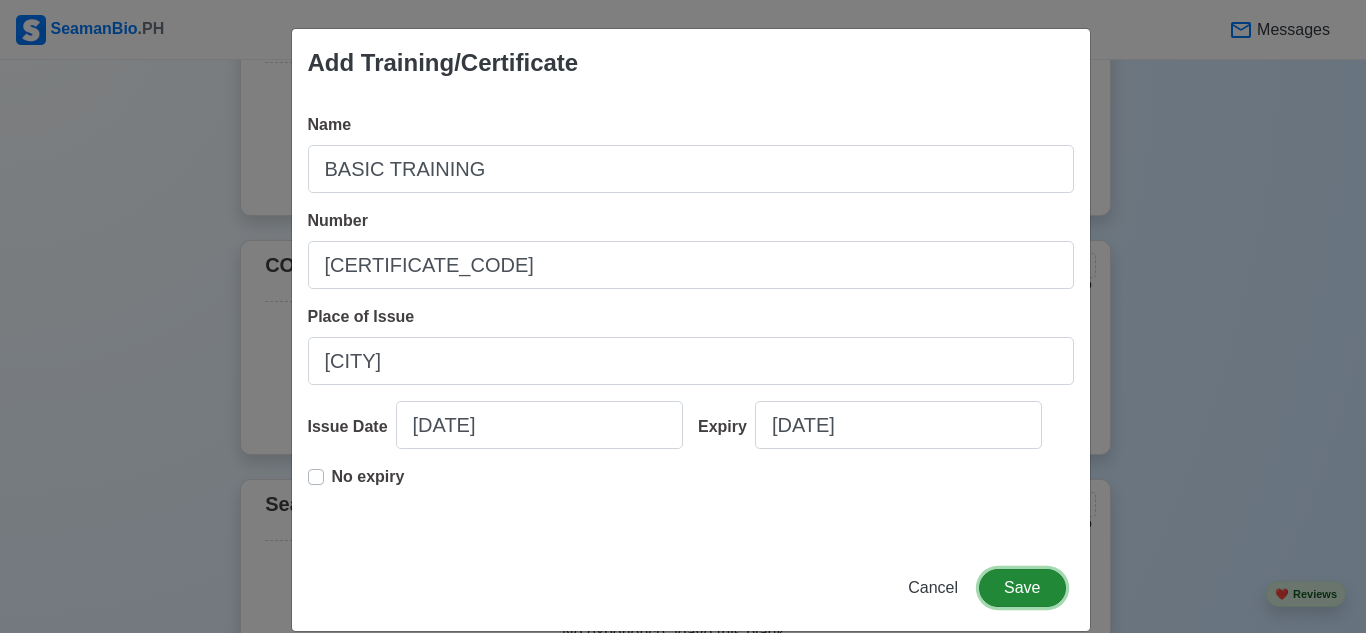 click on "Save" at bounding box center [1022, 588] 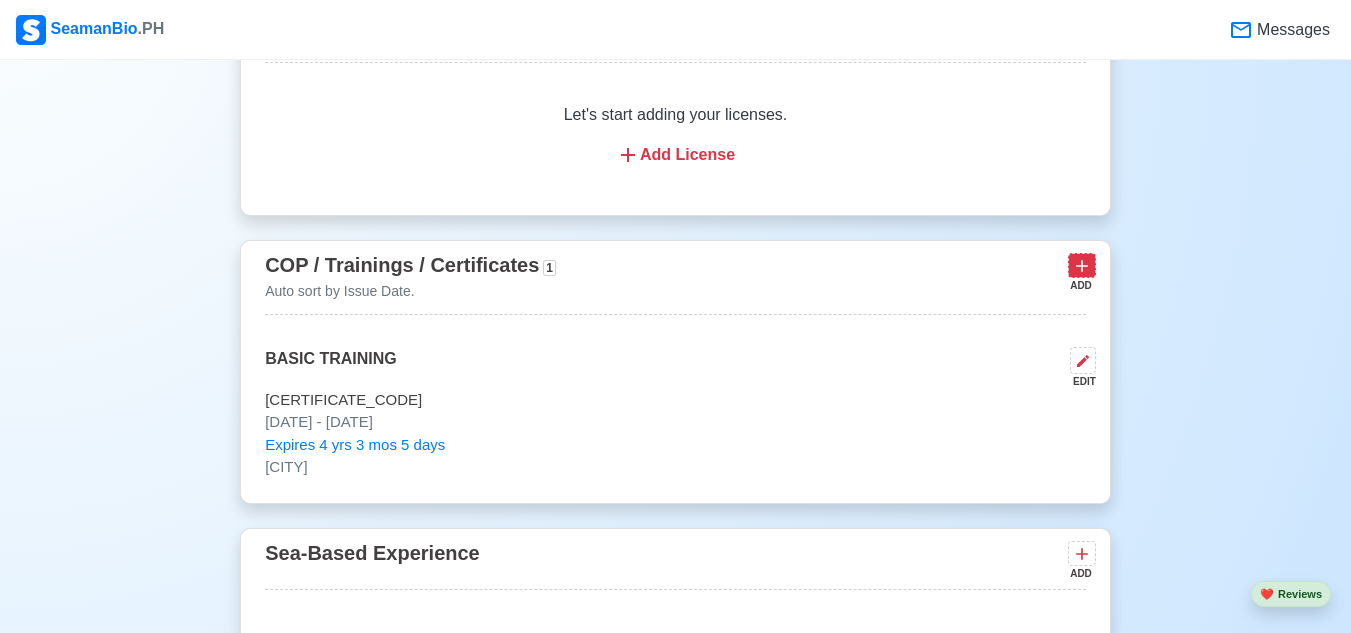 click 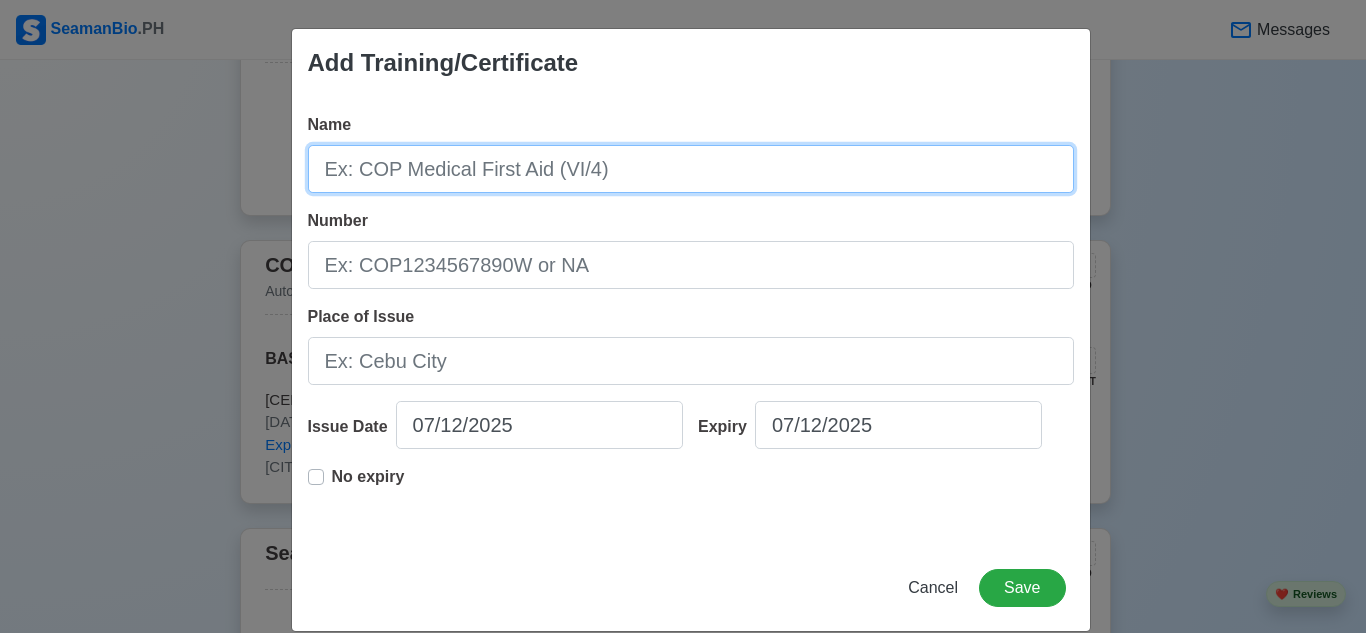 click on "Name" at bounding box center [691, 169] 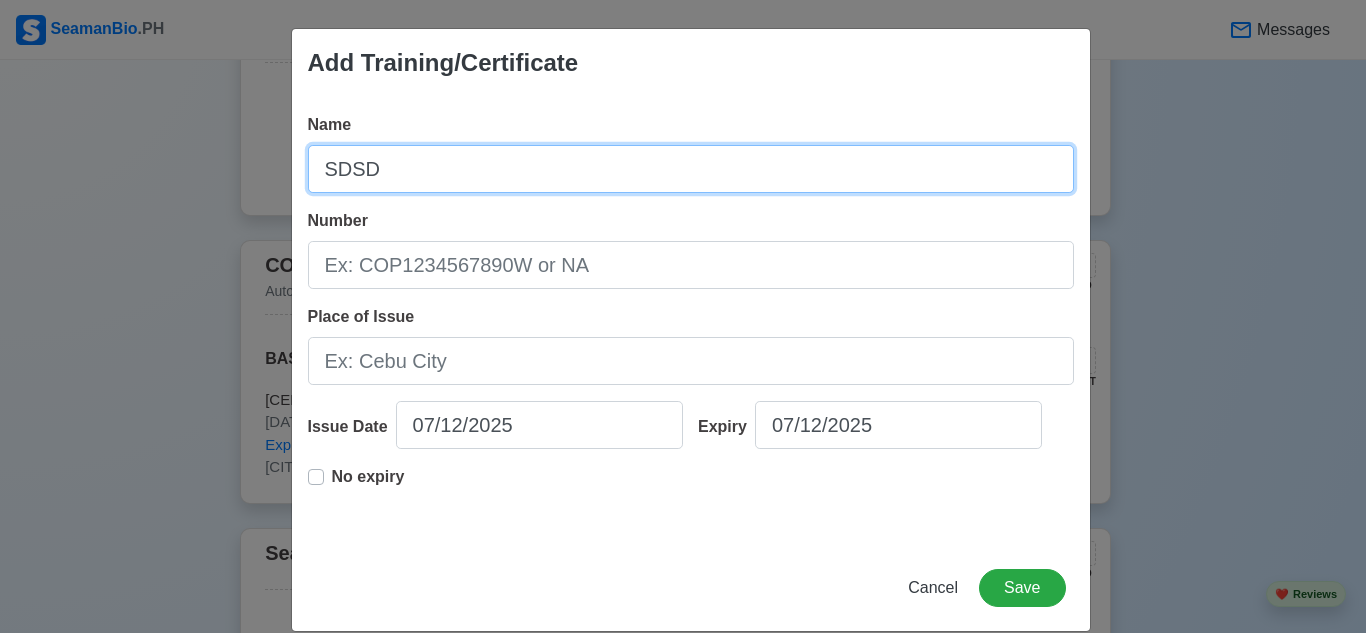 type on "SDSD" 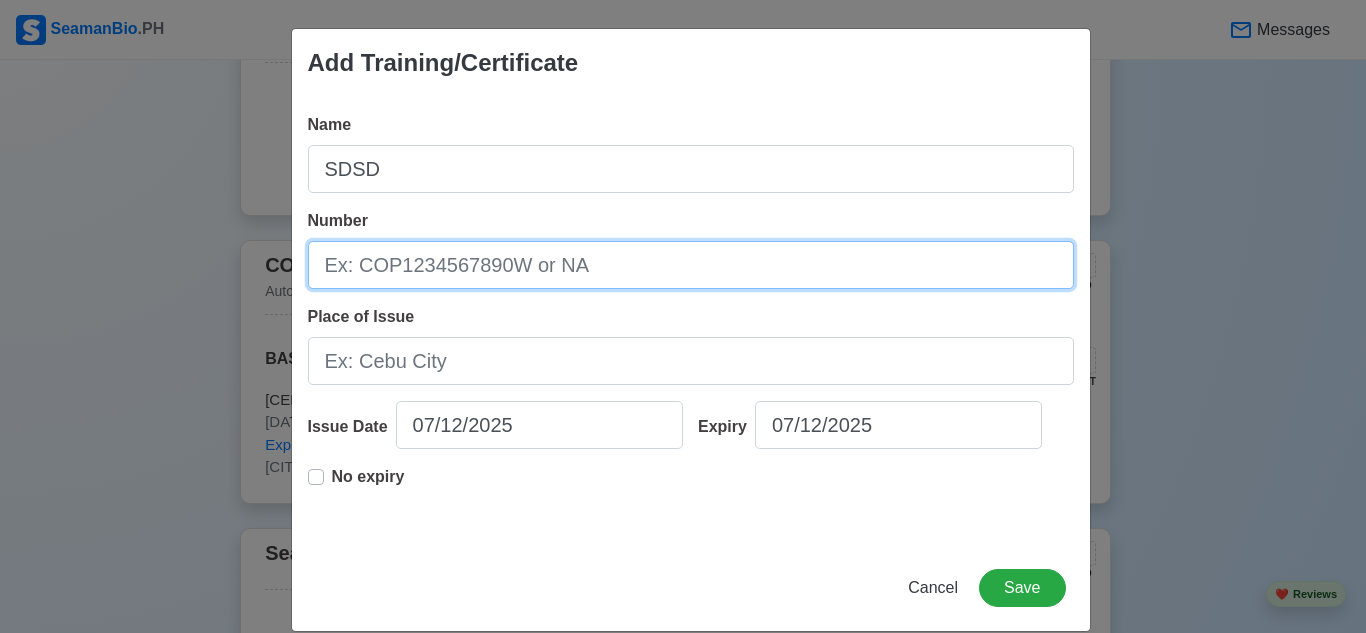 click on "Number" at bounding box center [691, 265] 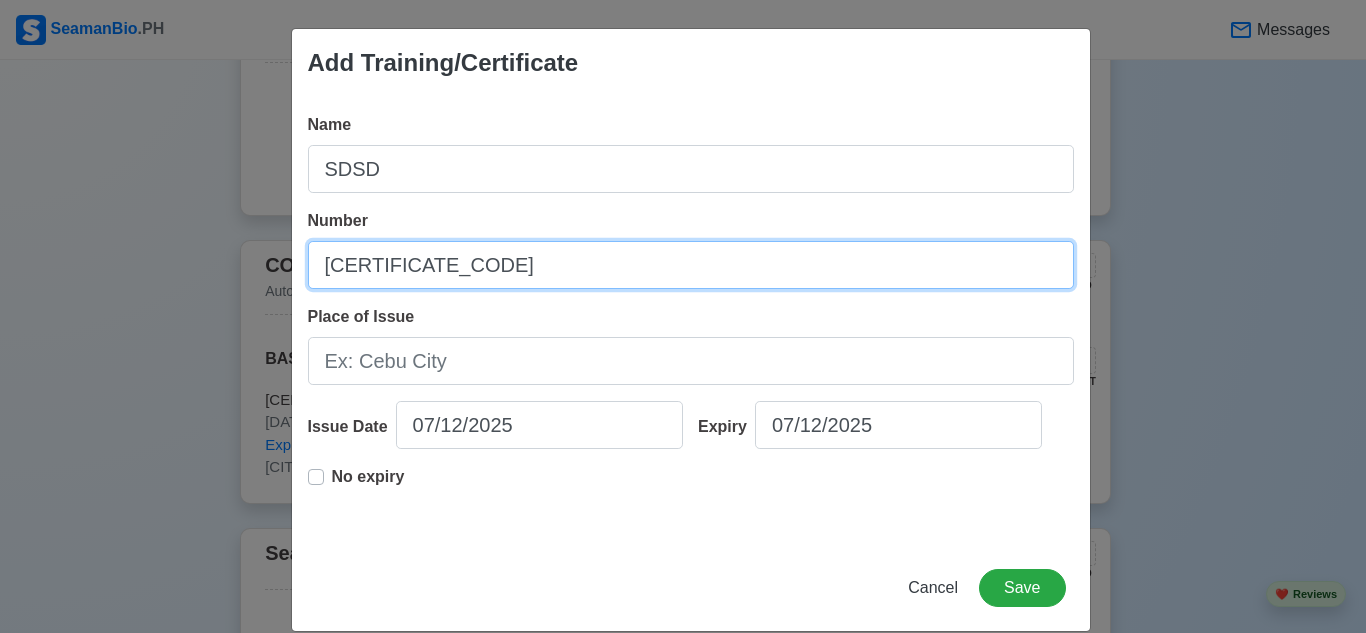 type on "[CERTIFICATE_CODE]" 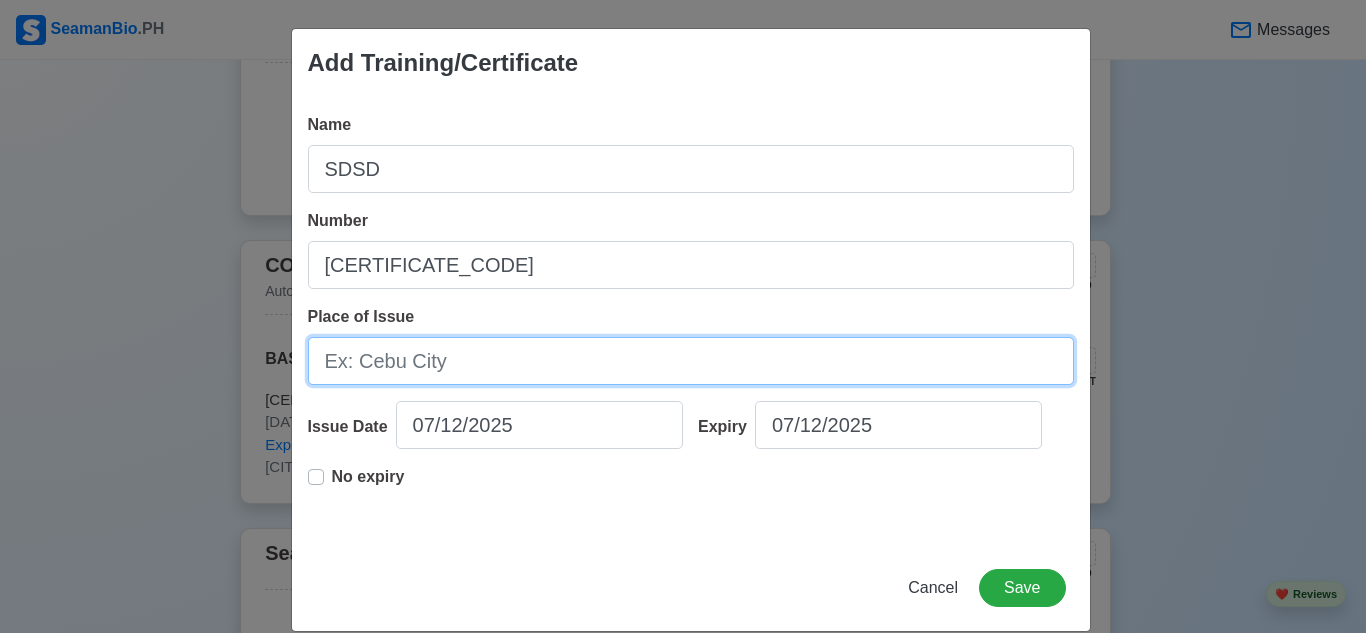 click on "Place of Issue" at bounding box center (691, 361) 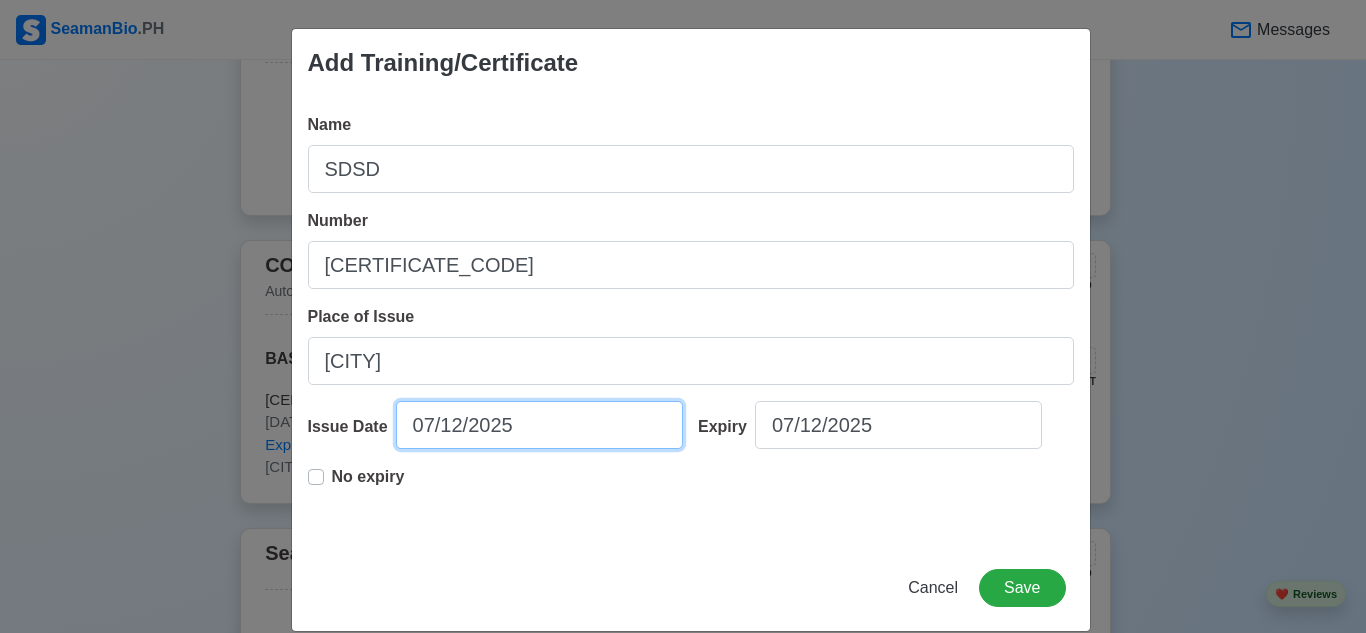 select on "****" 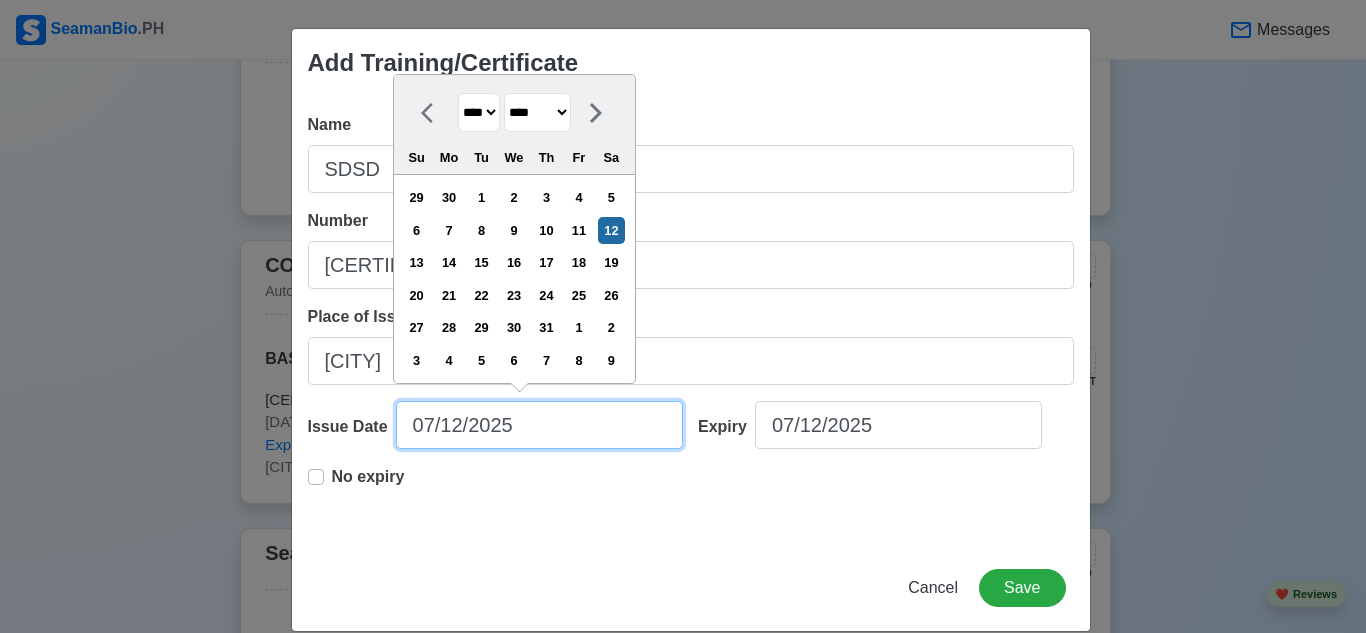 click on "07/12/2025" at bounding box center (539, 425) 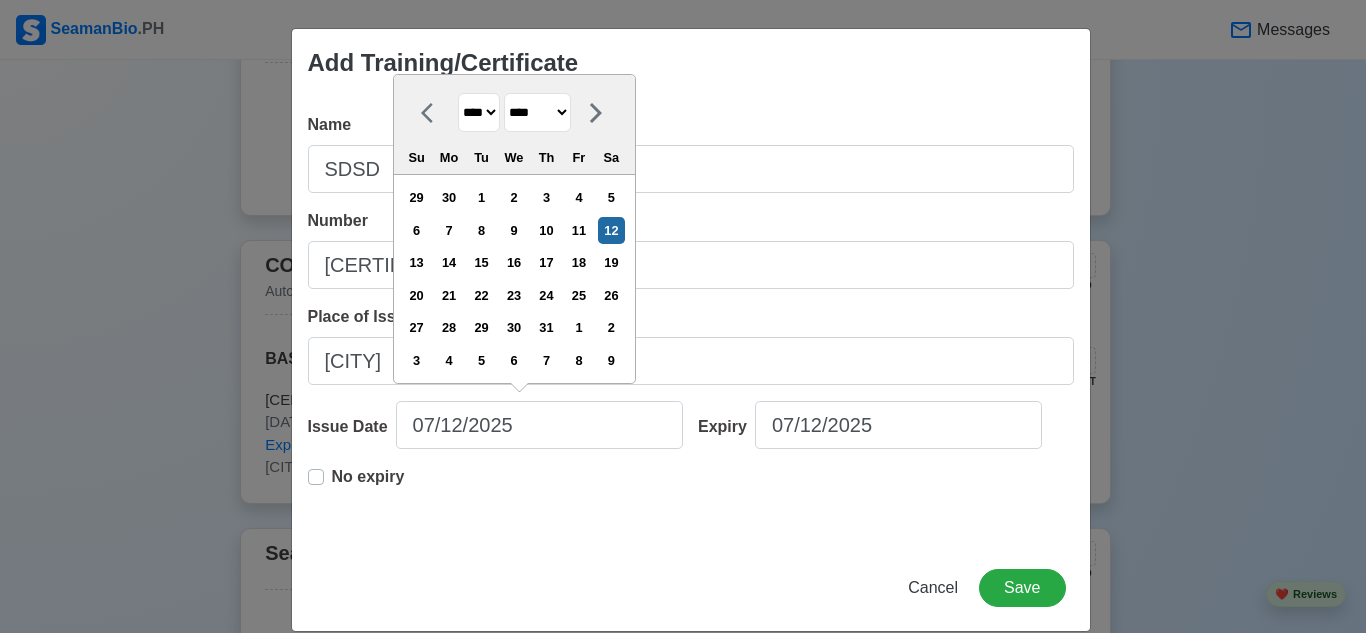click on "******* ******** ***** ***** *** **** **** ****** ********* ******* ******** ********" at bounding box center (537, 112) 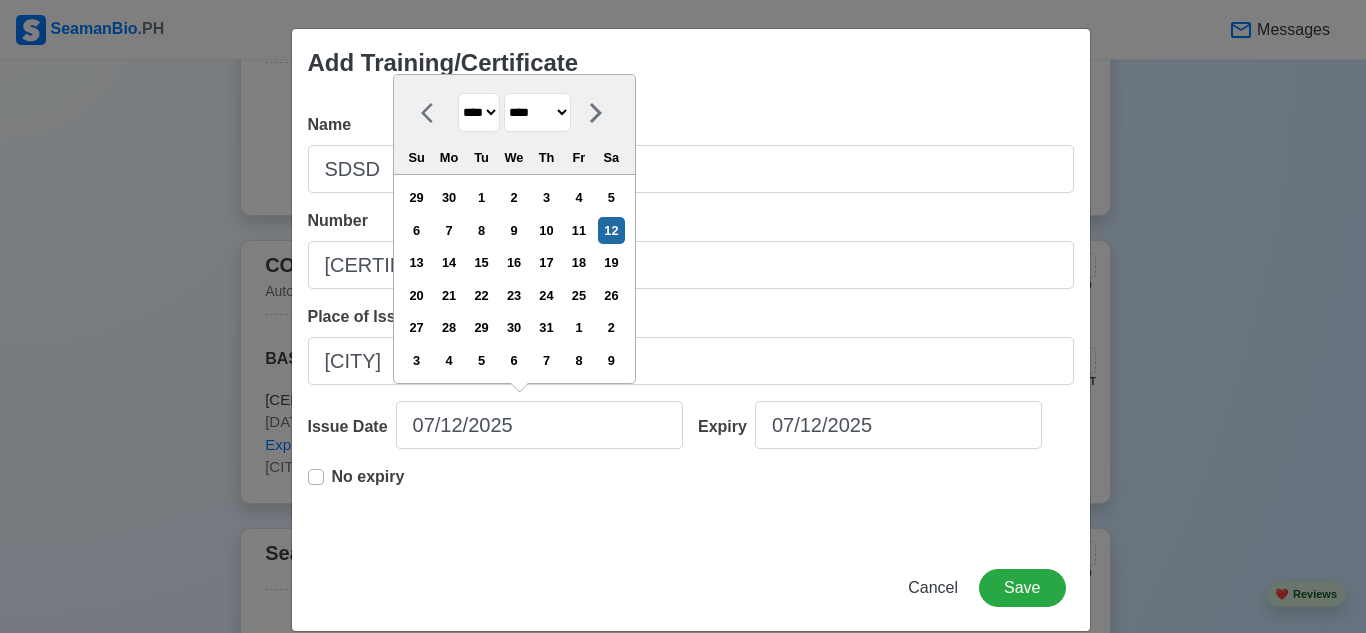 select on "*******" 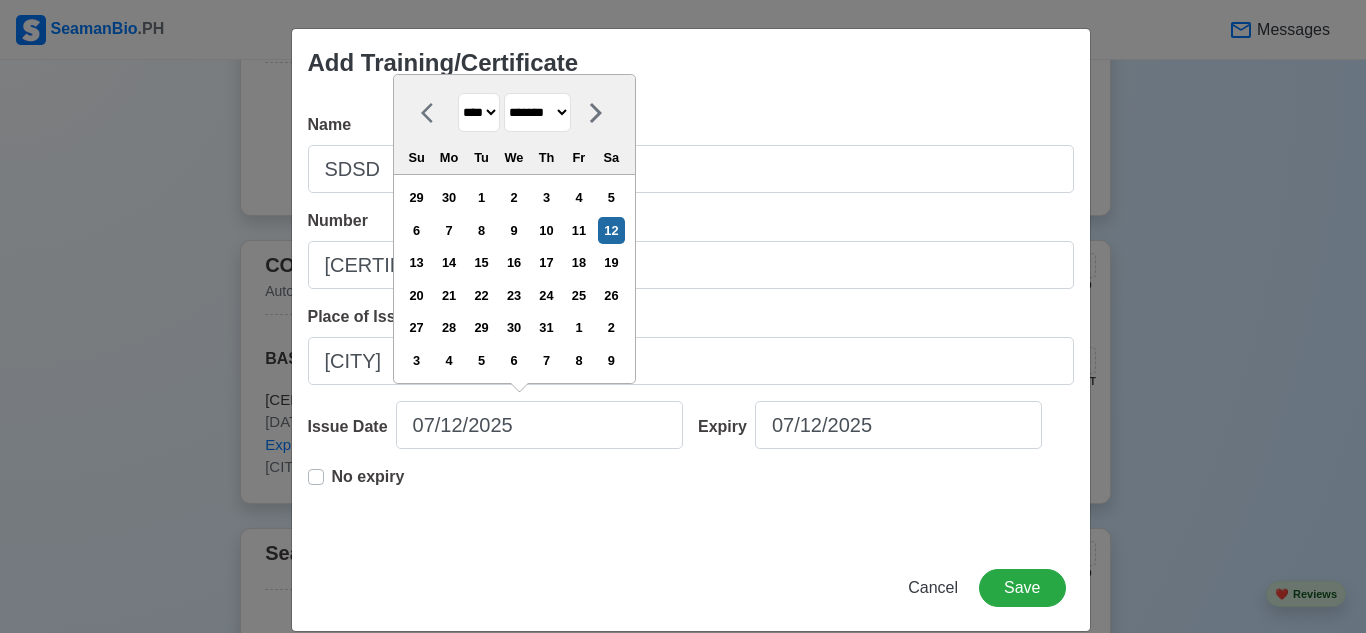 click on "******* ******** ***** ***** *** **** **** ****** ********* ******* ******** ********" at bounding box center (537, 112) 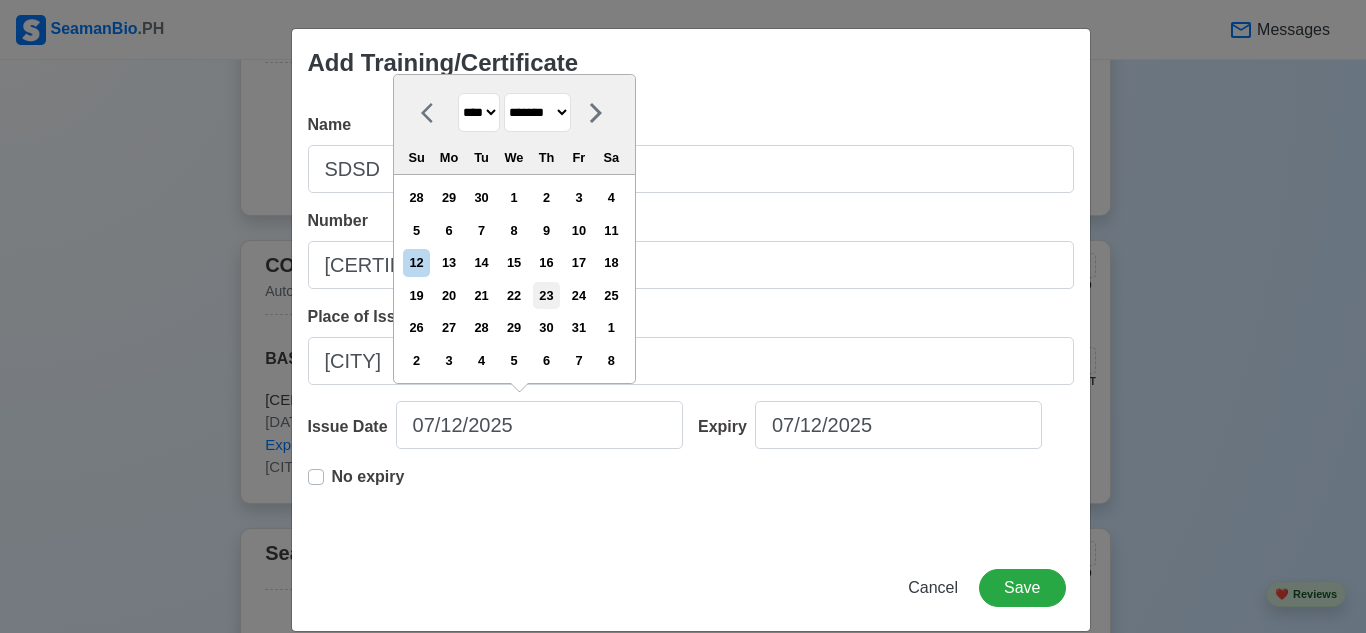 click on "23" at bounding box center (546, 295) 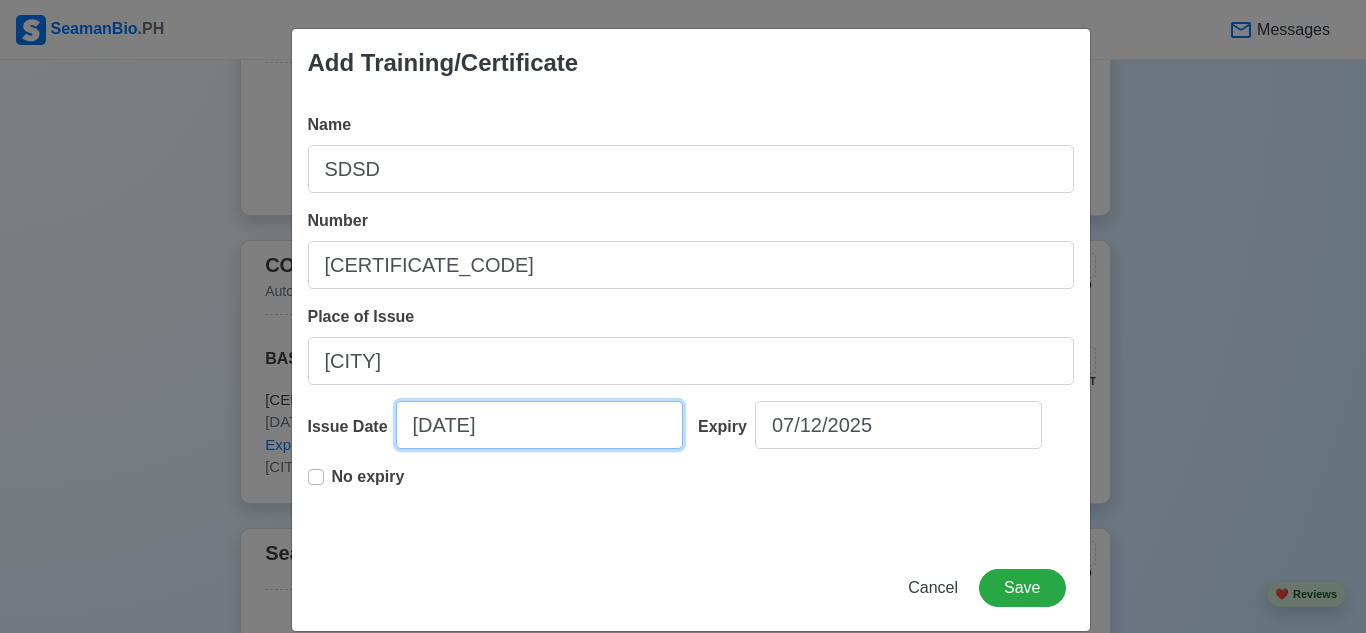 click on "[DATE]" at bounding box center [539, 425] 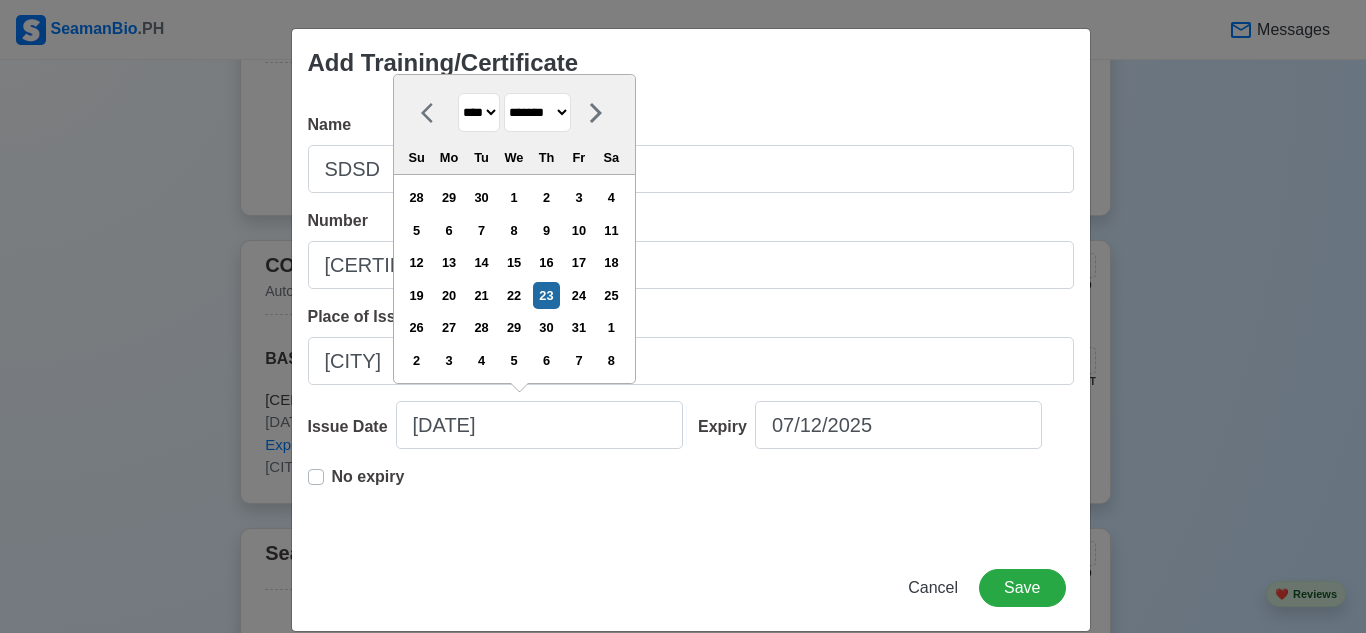 click on "**** **** **** **** **** **** **** **** **** **** **** **** **** **** **** **** **** **** **** **** **** **** **** **** **** **** **** **** **** **** **** **** **** **** **** **** **** **** **** **** **** **** **** **** **** **** **** **** **** **** **** **** **** **** **** **** **** **** **** **** **** **** **** **** **** **** **** **** **** **** **** **** **** **** **** **** **** **** **** **** **** **** **** **** **** **** **** **** **** **** **** **** **** **** **** **** **** **** **** **** **** **** **** **** **** ****" at bounding box center [479, 112] 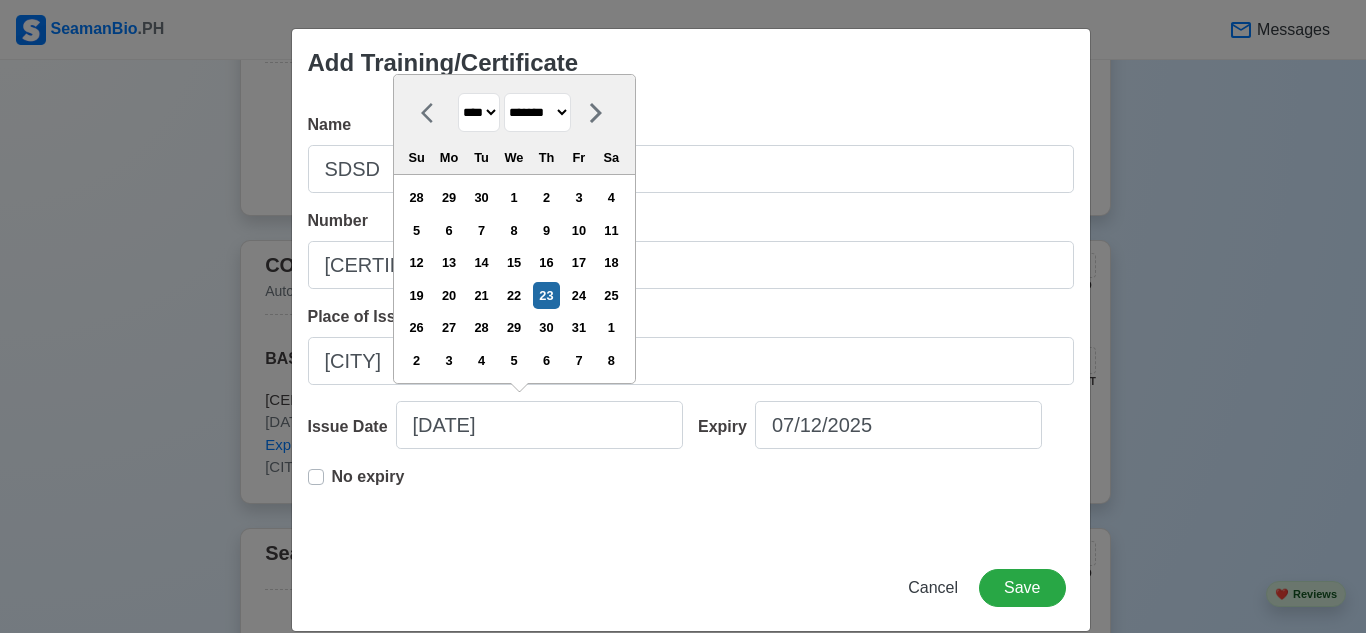 select on "****" 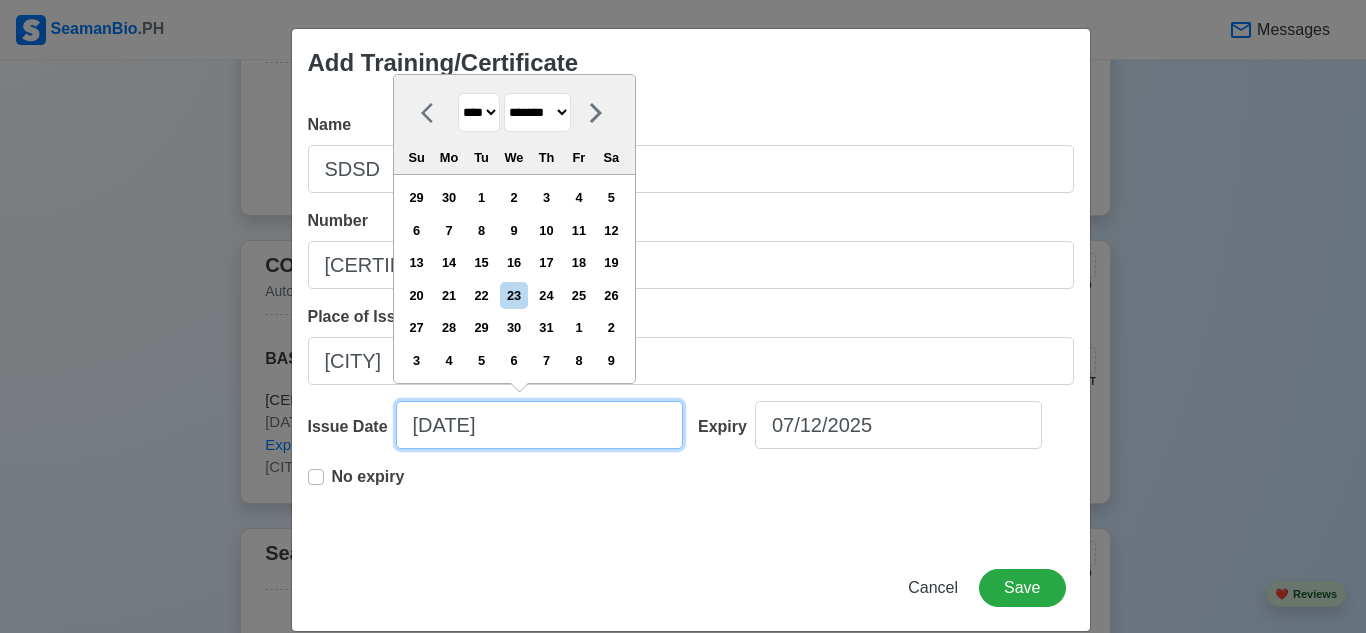 click on "[DATE]" at bounding box center (539, 425) 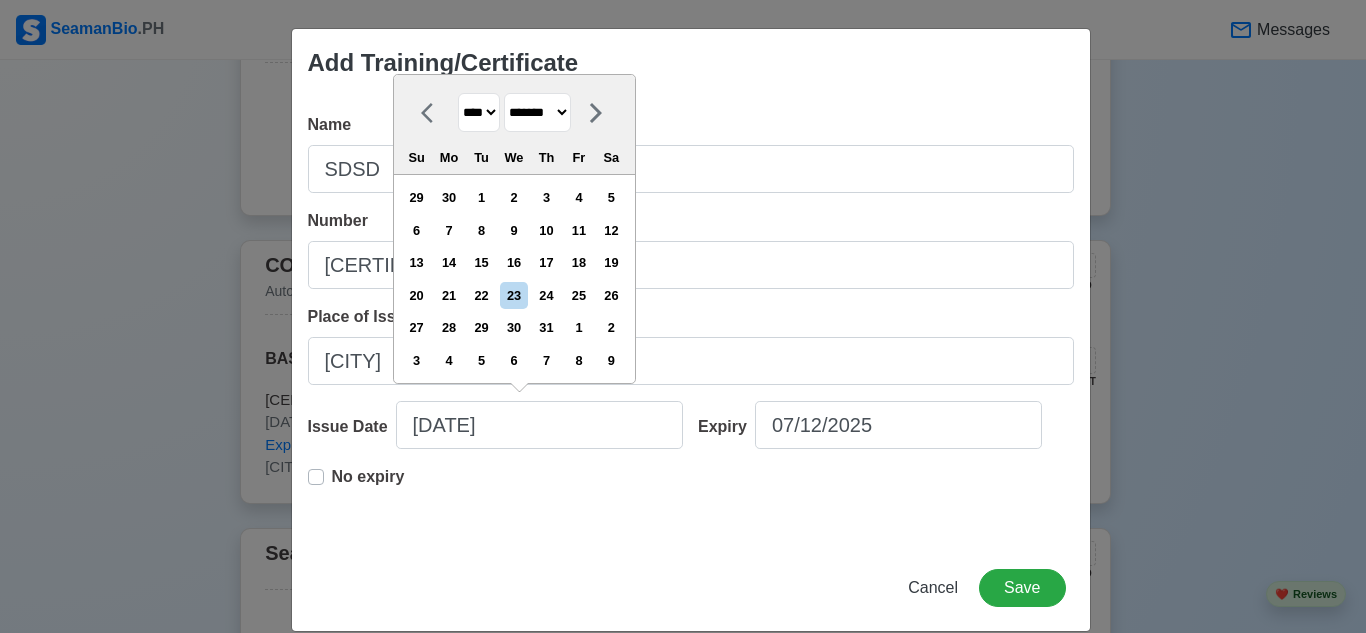 click on "No expiry" at bounding box center (691, 497) 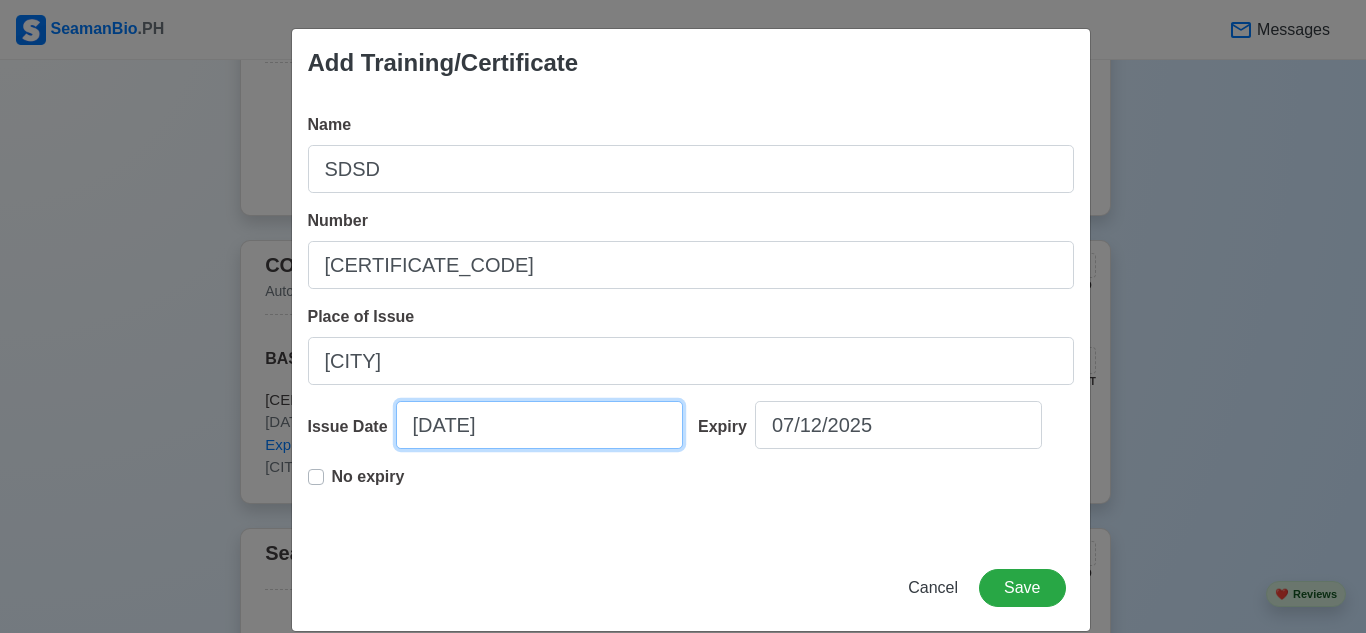click on "[DATE]" at bounding box center (539, 425) 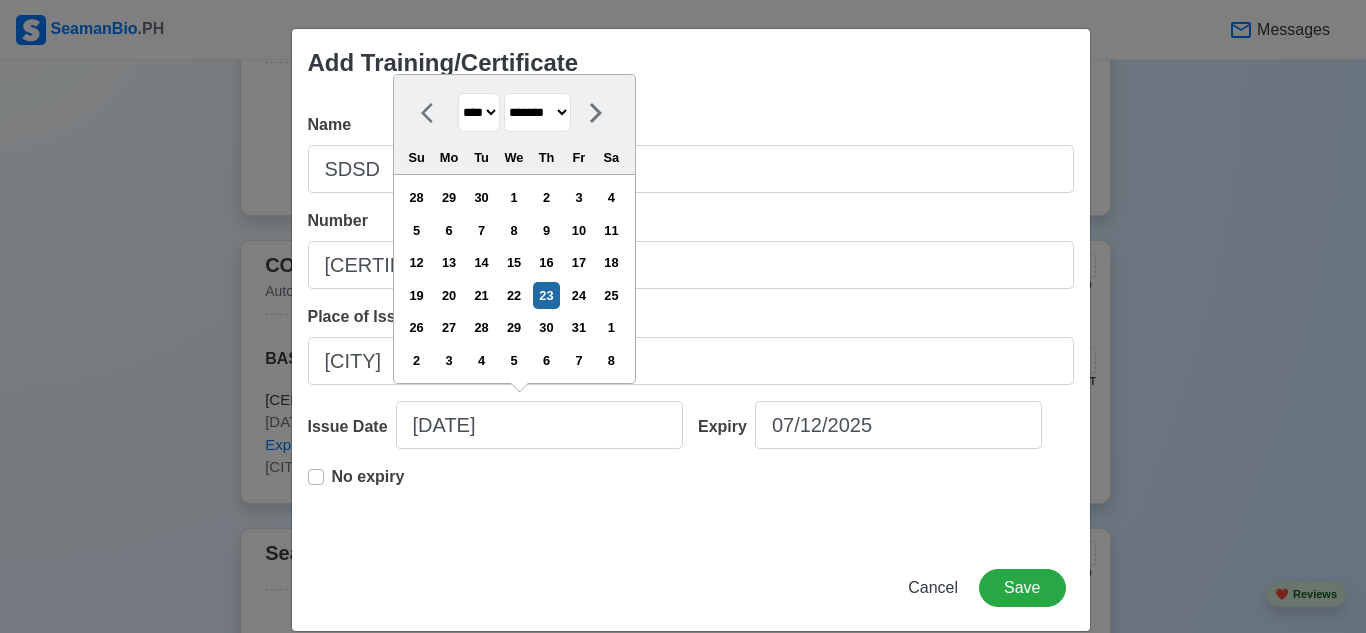 click on "**** **** **** **** **** **** **** **** **** **** **** **** **** **** **** **** **** **** **** **** **** **** **** **** **** **** **** **** **** **** **** **** **** **** **** **** **** **** **** **** **** **** **** **** **** **** **** **** **** **** **** **** **** **** **** **** **** **** **** **** **** **** **** **** **** **** **** **** **** **** **** **** **** **** **** **** **** **** **** **** **** **** **** **** **** **** **** **** **** **** **** **** **** **** **** **** **** **** **** **** **** **** **** **** **** ****" at bounding box center [479, 112] 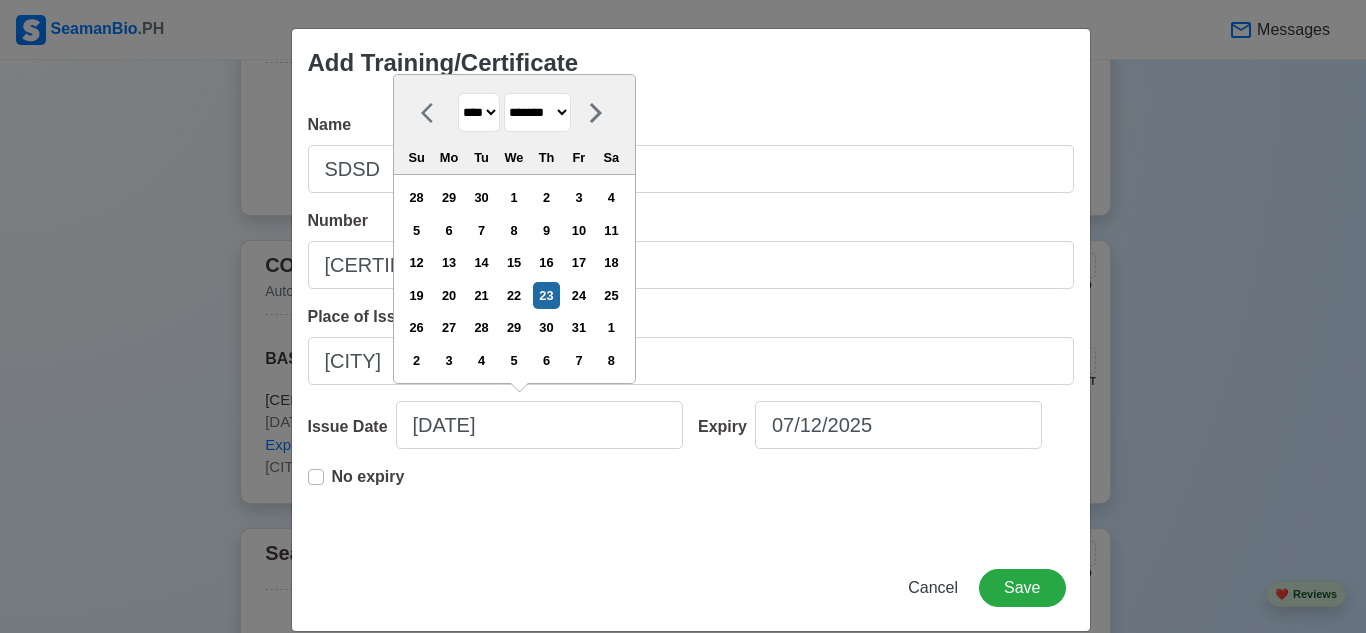 select on "****" 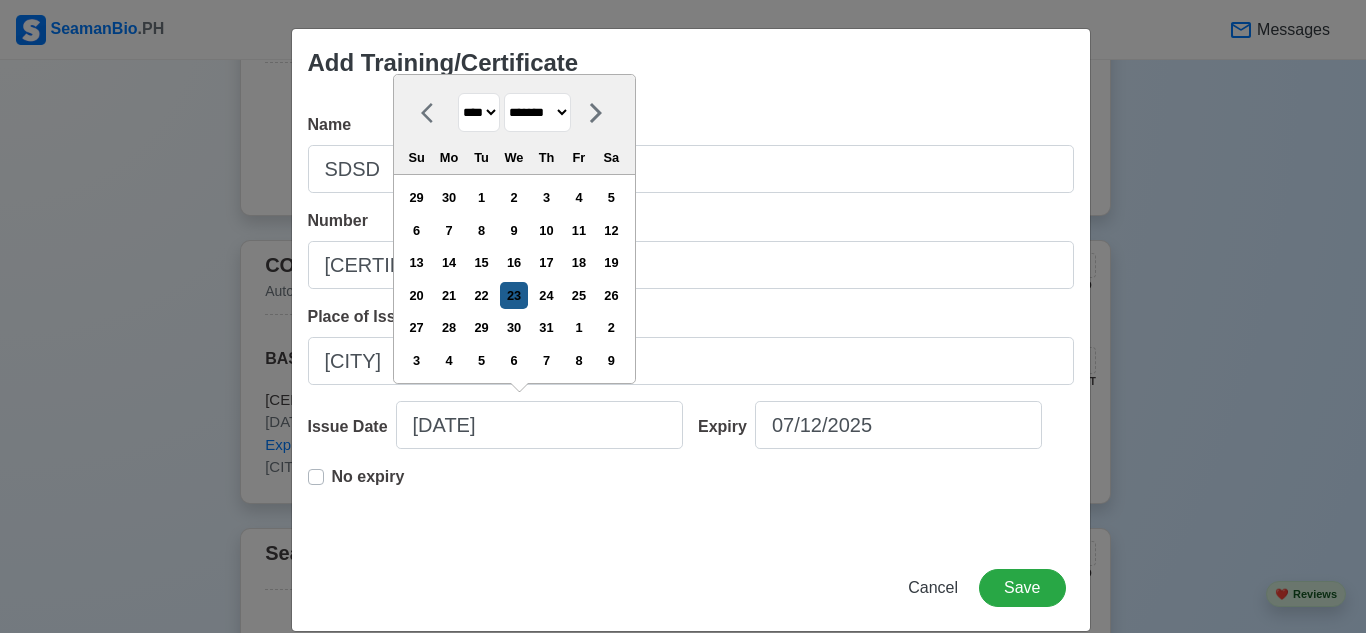 click on "23" at bounding box center [513, 295] 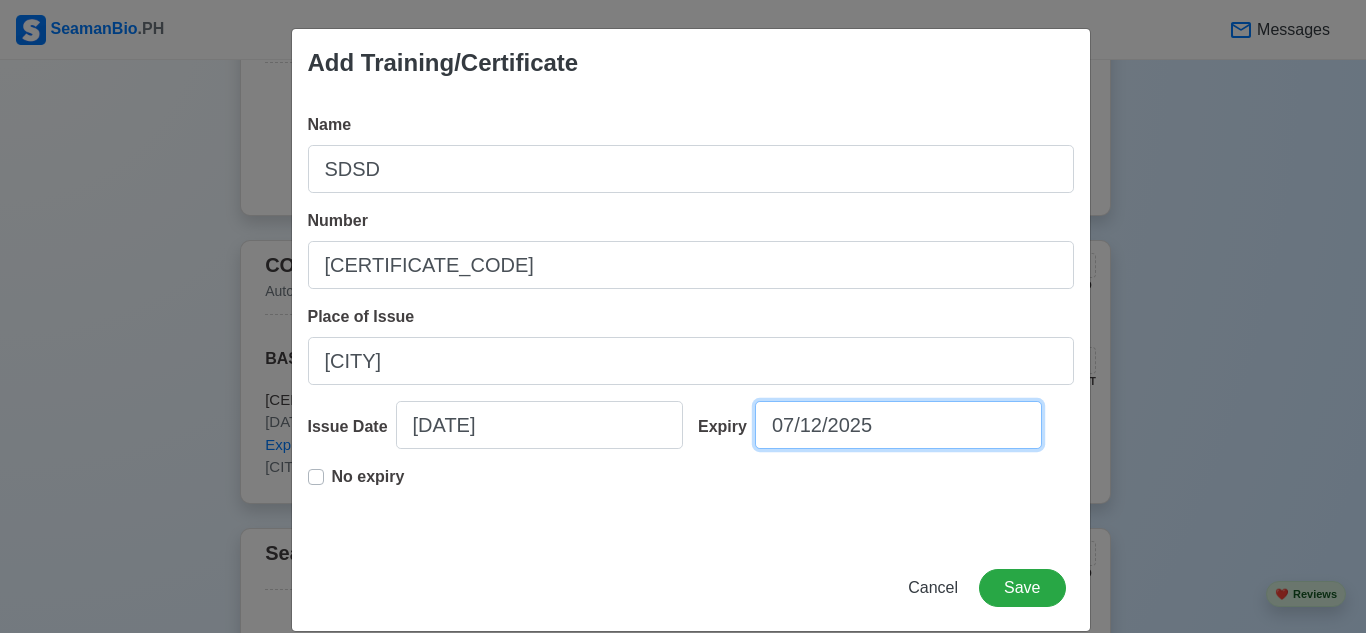 click on "07/12/2025" at bounding box center [898, 425] 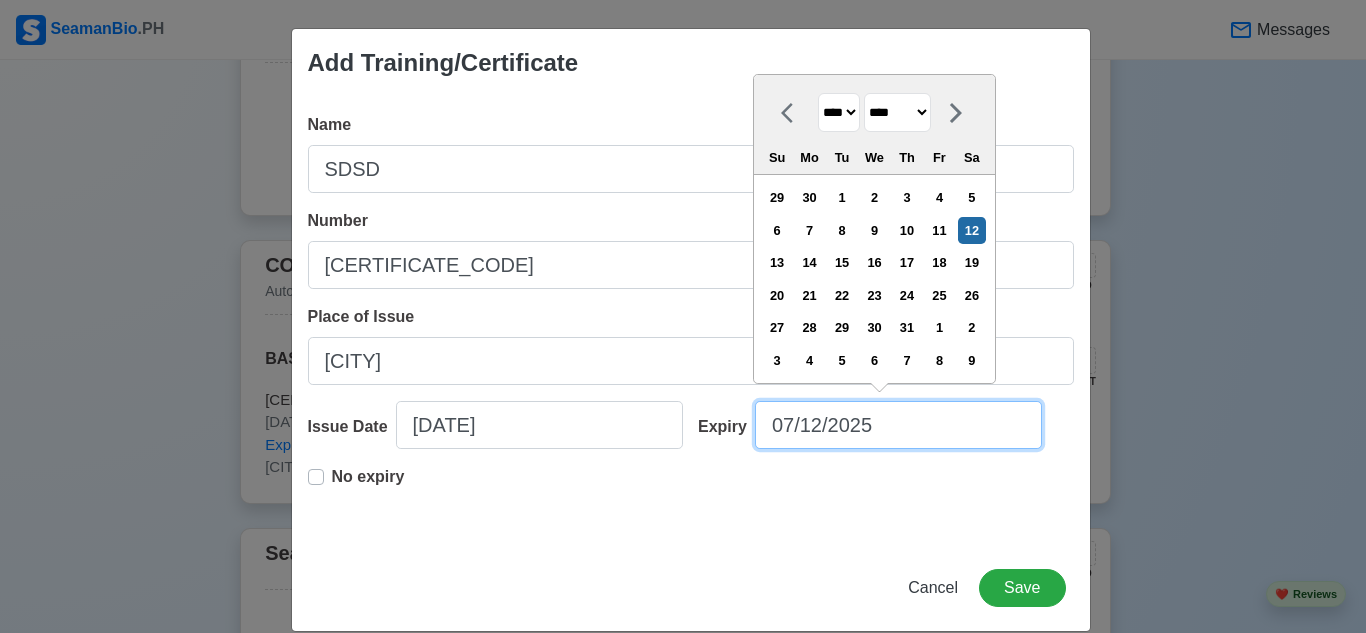 click on "07/12/2025" at bounding box center (898, 425) 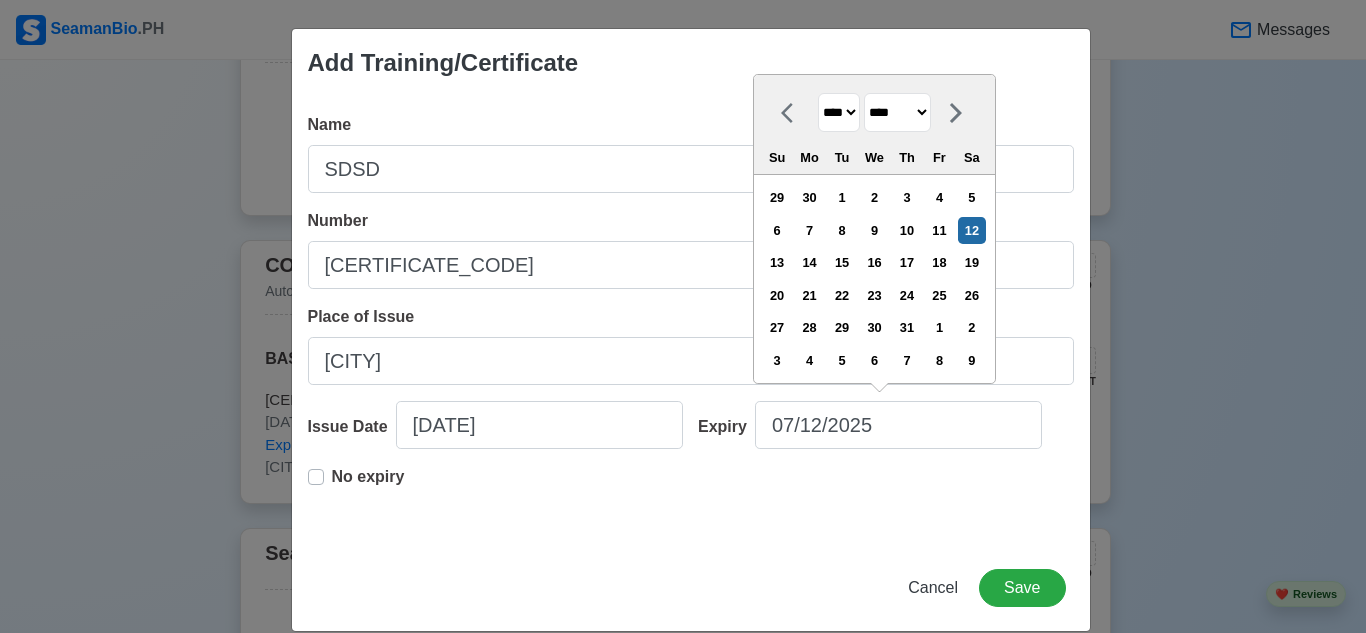 click on "**** **** **** **** **** **** **** **** **** **** **** **** **** **** **** **** **** **** **** **** **** **** **** **** **** **** **** **** **** **** **** **** **** **** **** **** **** **** **** **** **** **** **** **** **** **** **** **** **** **** **** **** **** **** **** **** **** **** **** **** **** **** **** **** **** **** **** **** **** **** **** **** **** **** **** **** **** **** **** **** **** **** **** **** **** **** **** **** **** **** **** **** **** **** **** **** **** **** **** **** **** **** **** **** **** **** **** **** **** **** **** **** **** **** **** **** **** **** **** **** ****" at bounding box center [839, 112] 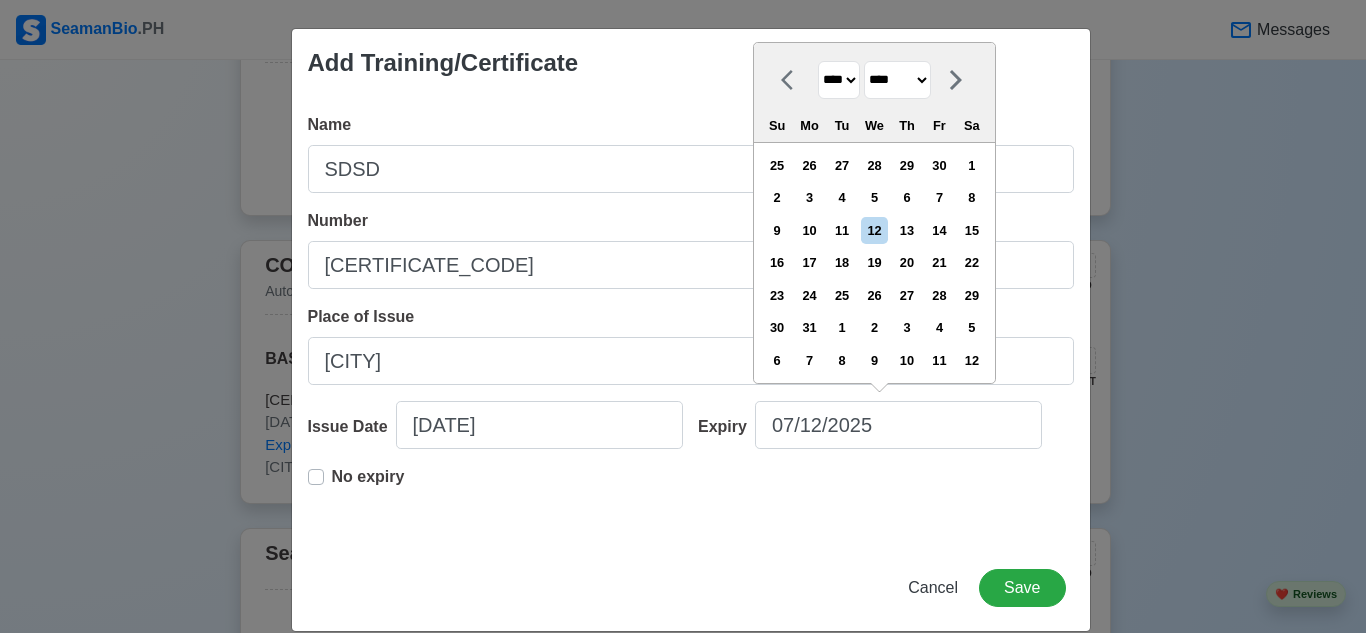 drag, startPoint x: 831, startPoint y: 80, endPoint x: 833, endPoint y: 99, distance: 19.104973 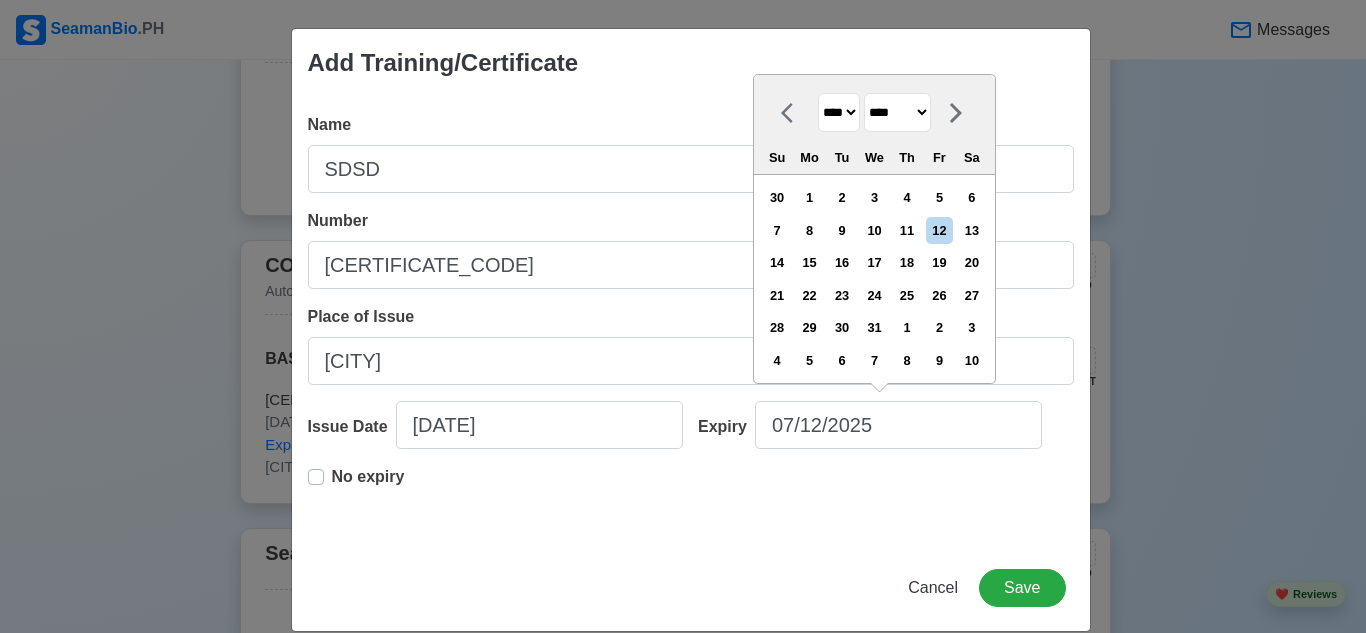 drag, startPoint x: 916, startPoint y: 122, endPoint x: 906, endPoint y: 127, distance: 11.18034 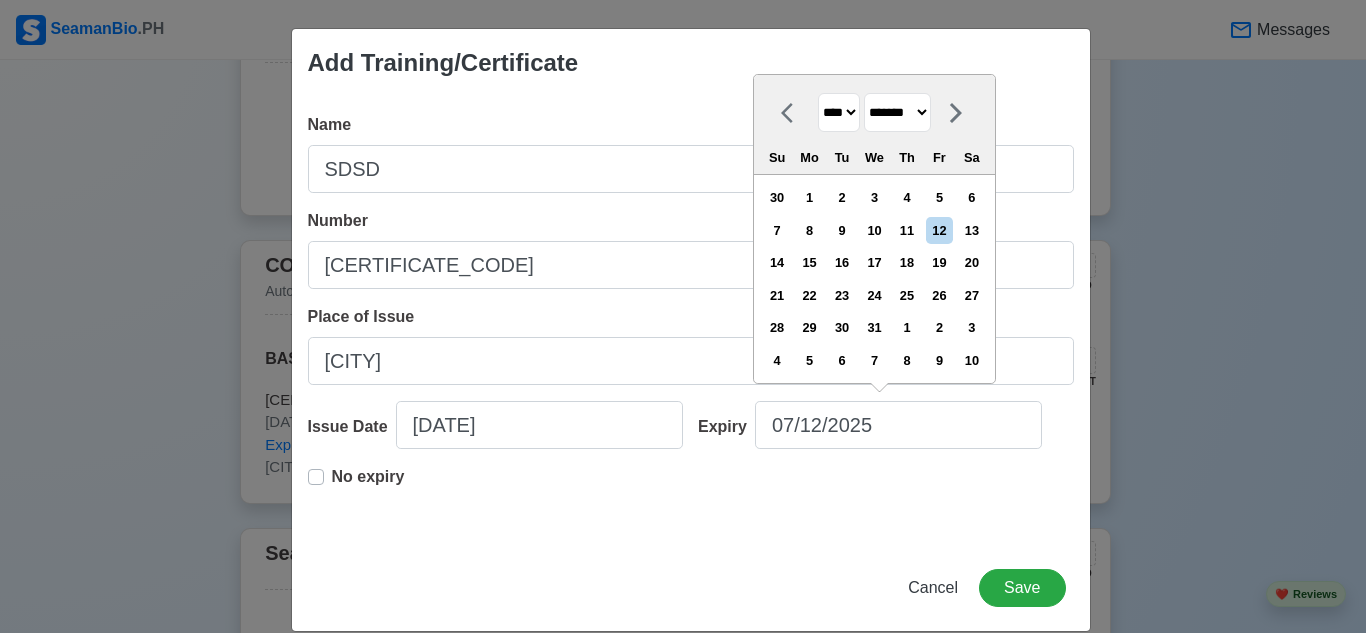 click on "******* ******** ***** ***** *** **** **** ****** ********* ******* ******** ********" at bounding box center (897, 112) 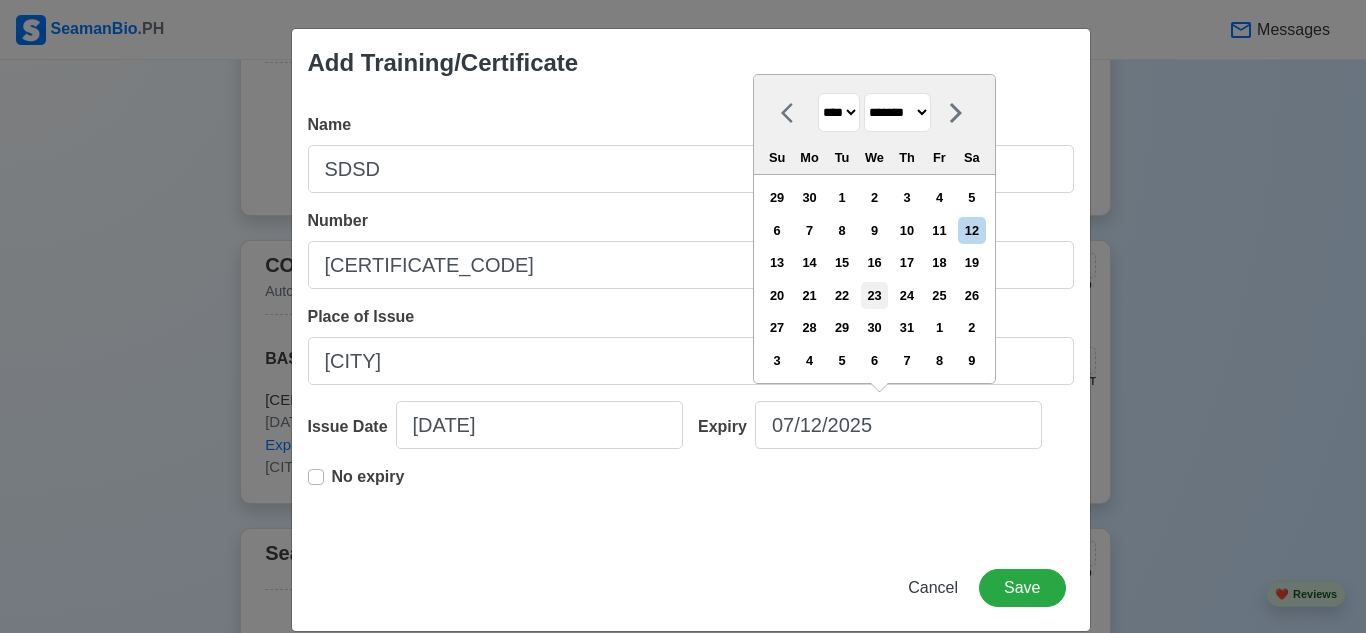 click on "23" at bounding box center (874, 295) 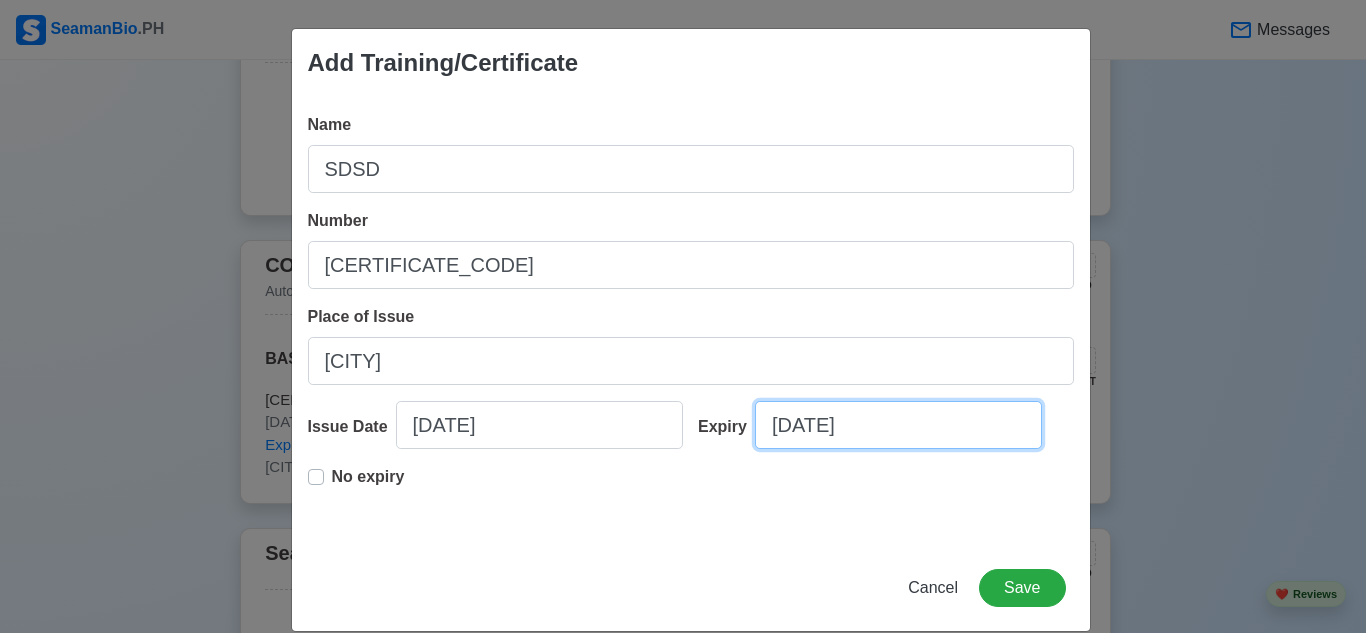 click on "[DATE]" at bounding box center [898, 425] 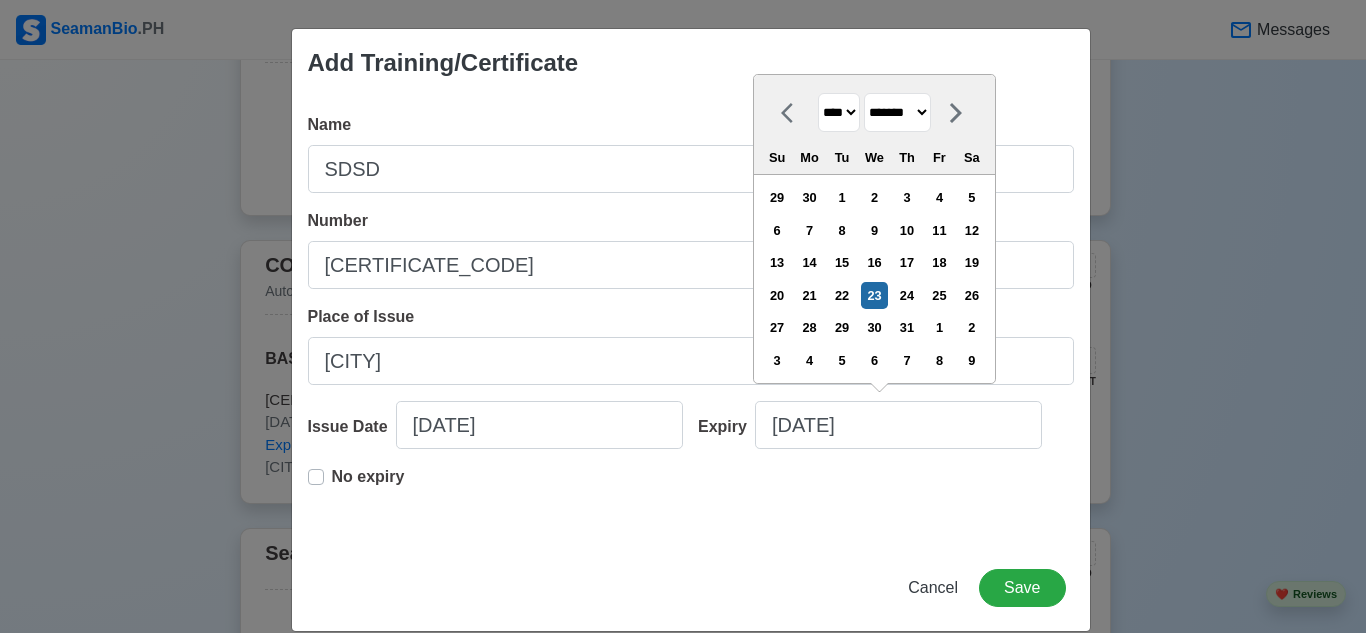 click on "**** **** **** **** **** **** **** **** **** **** **** **** **** **** **** **** **** **** **** **** **** **** **** **** **** **** **** **** **** **** **** **** **** **** **** **** **** **** **** **** **** **** **** **** **** **** **** **** **** **** **** **** **** **** **** **** **** **** **** **** **** **** **** **** **** **** **** **** **** **** **** **** **** **** **** **** **** **** **** **** **** **** **** **** **** **** **** **** **** **** **** **** **** **** **** **** **** **** **** **** **** **** **** **** **** **** **** **** **** **** **** **** **** **** **** **** **** **** **** **** ****" at bounding box center [839, 112] 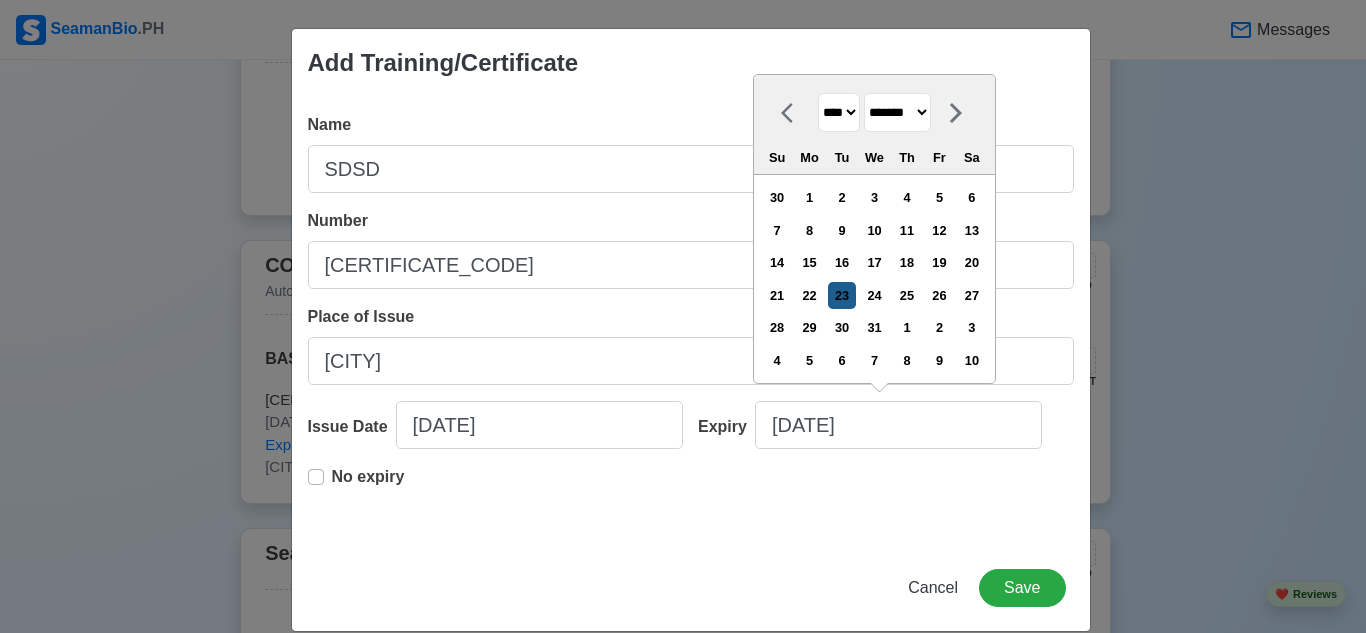click on "23" at bounding box center [841, 295] 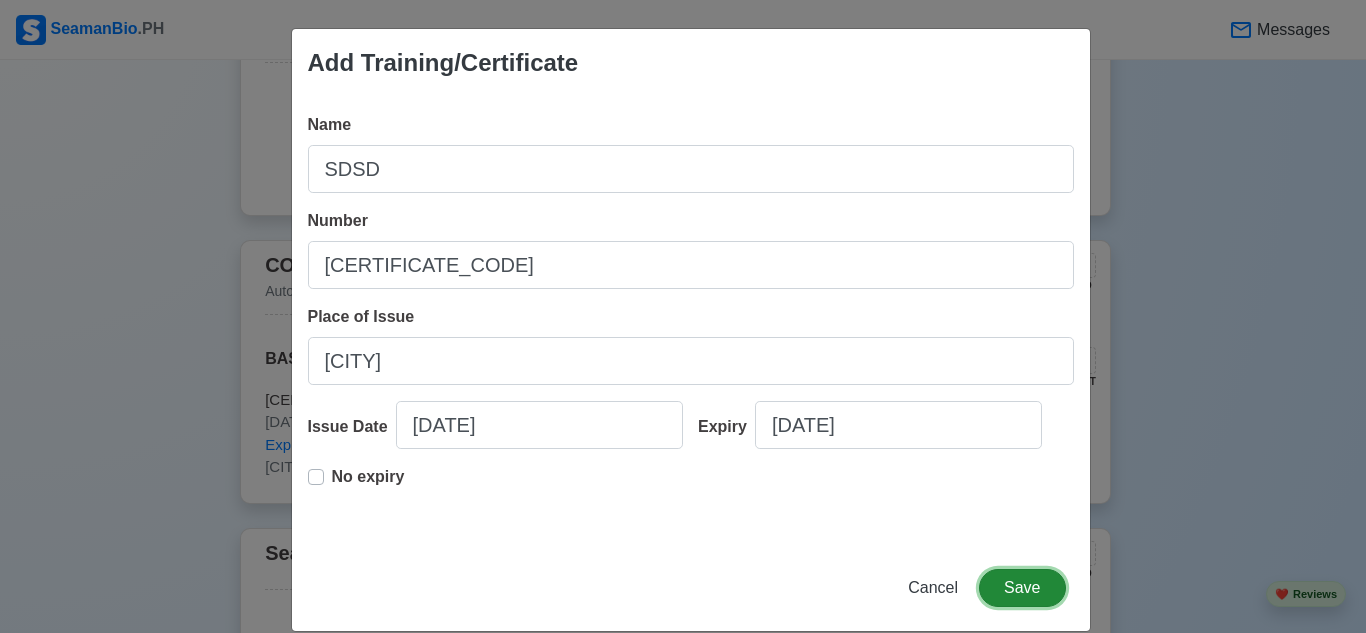 click on "Save" at bounding box center [1022, 588] 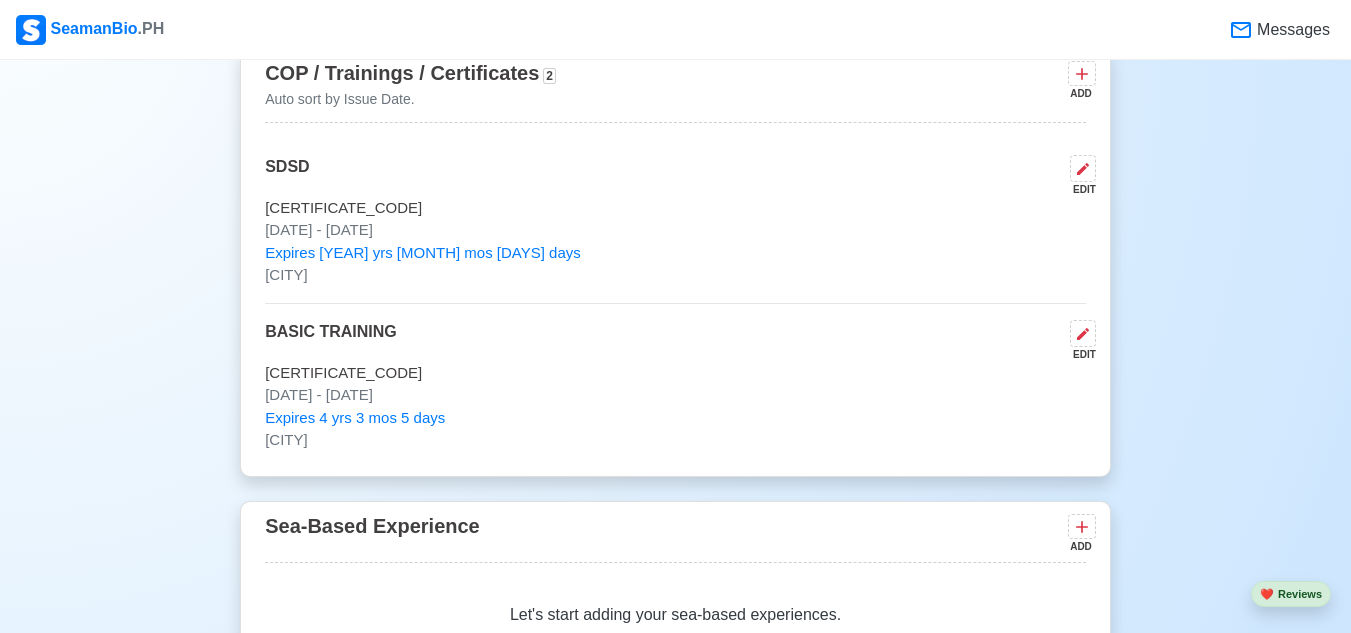 scroll, scrollTop: 2571, scrollLeft: 0, axis: vertical 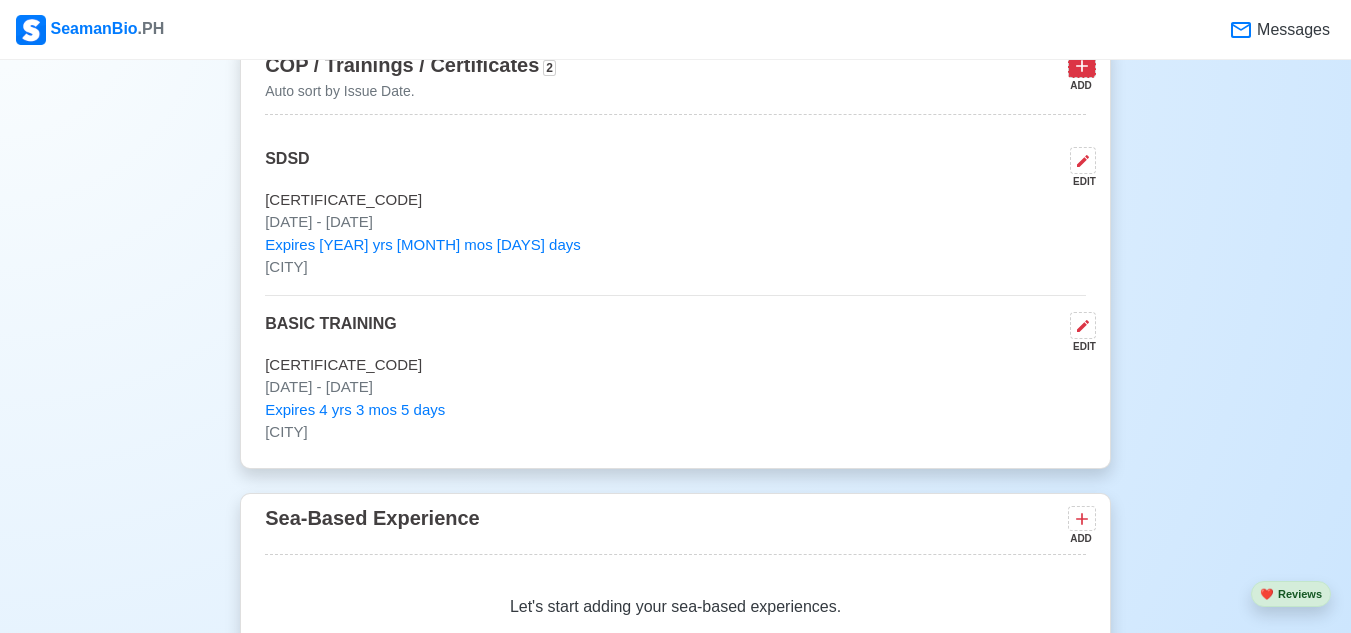click 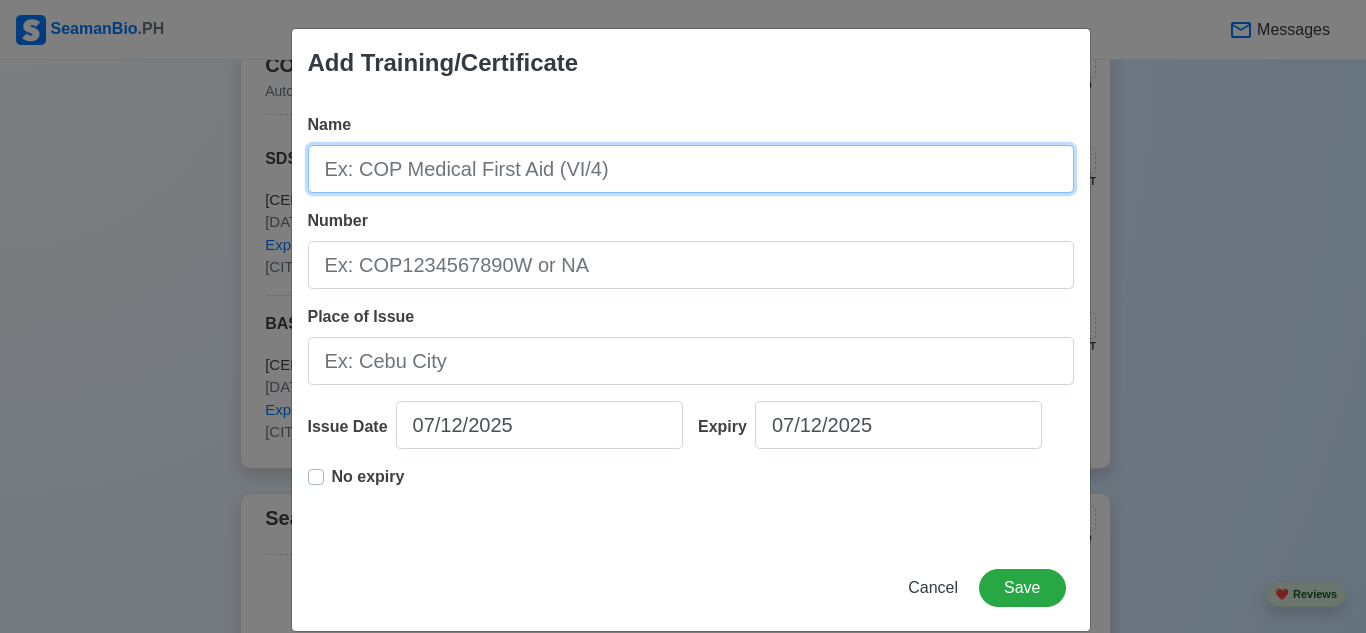 click on "Name" at bounding box center (691, 169) 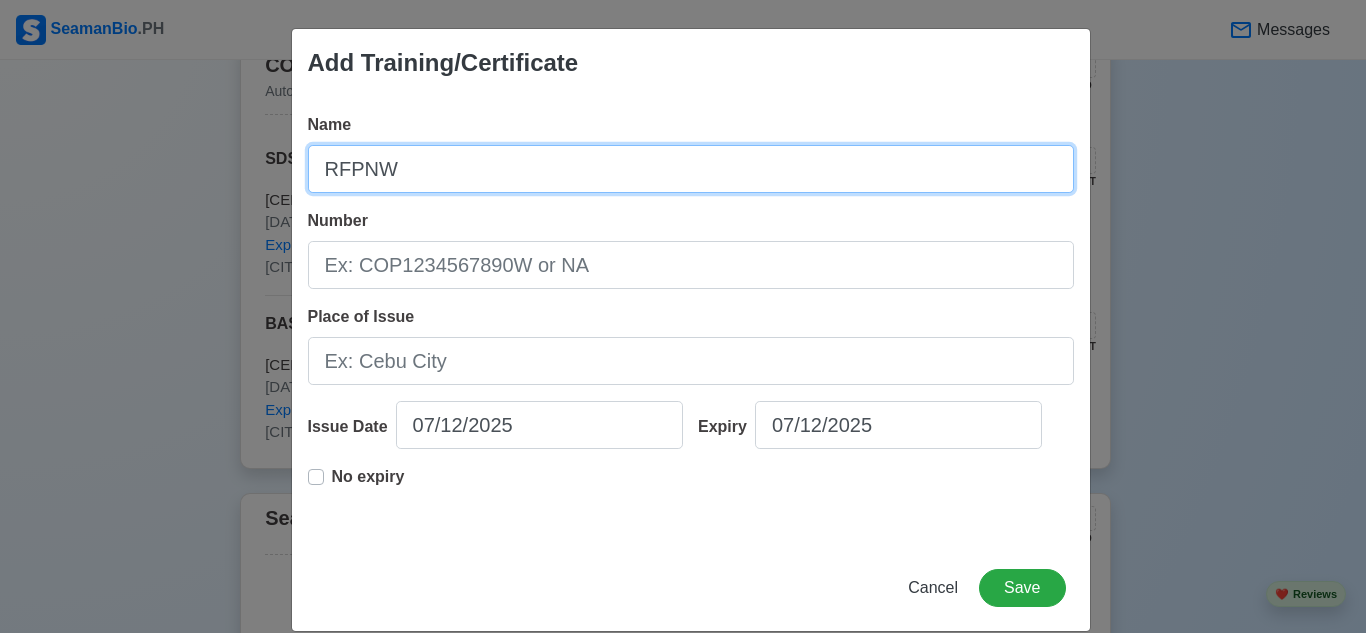 type on "RFPNW" 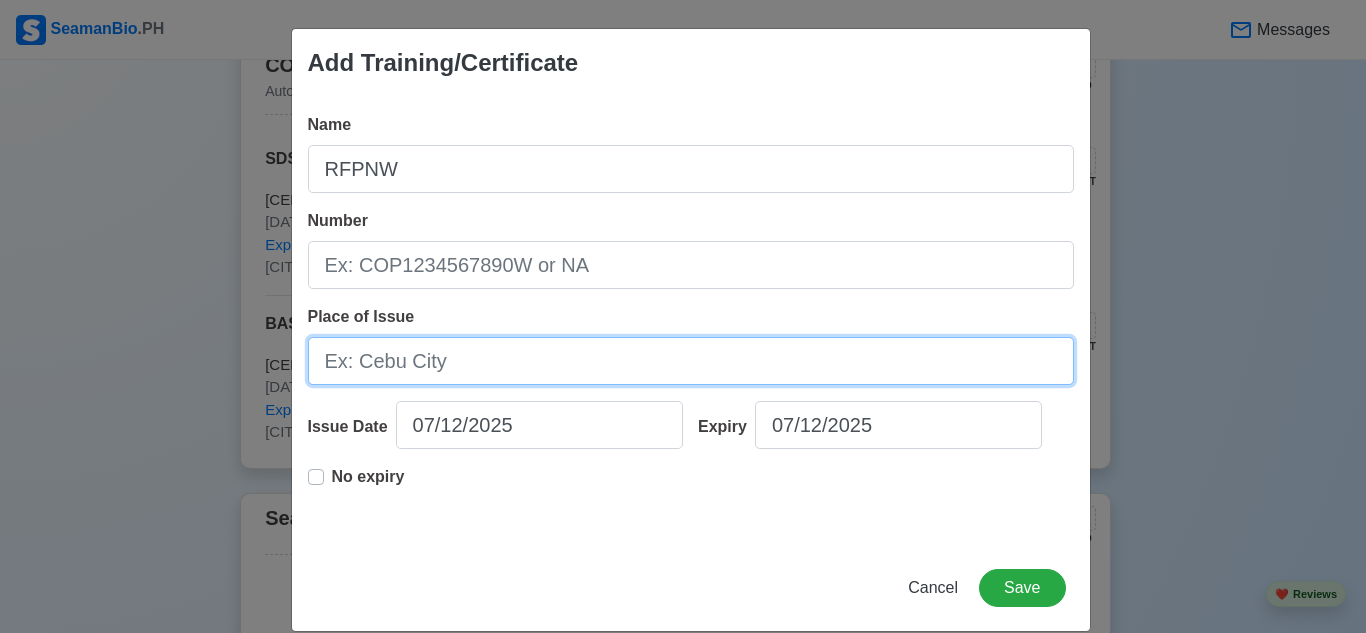 click on "Place of Issue" at bounding box center [691, 361] 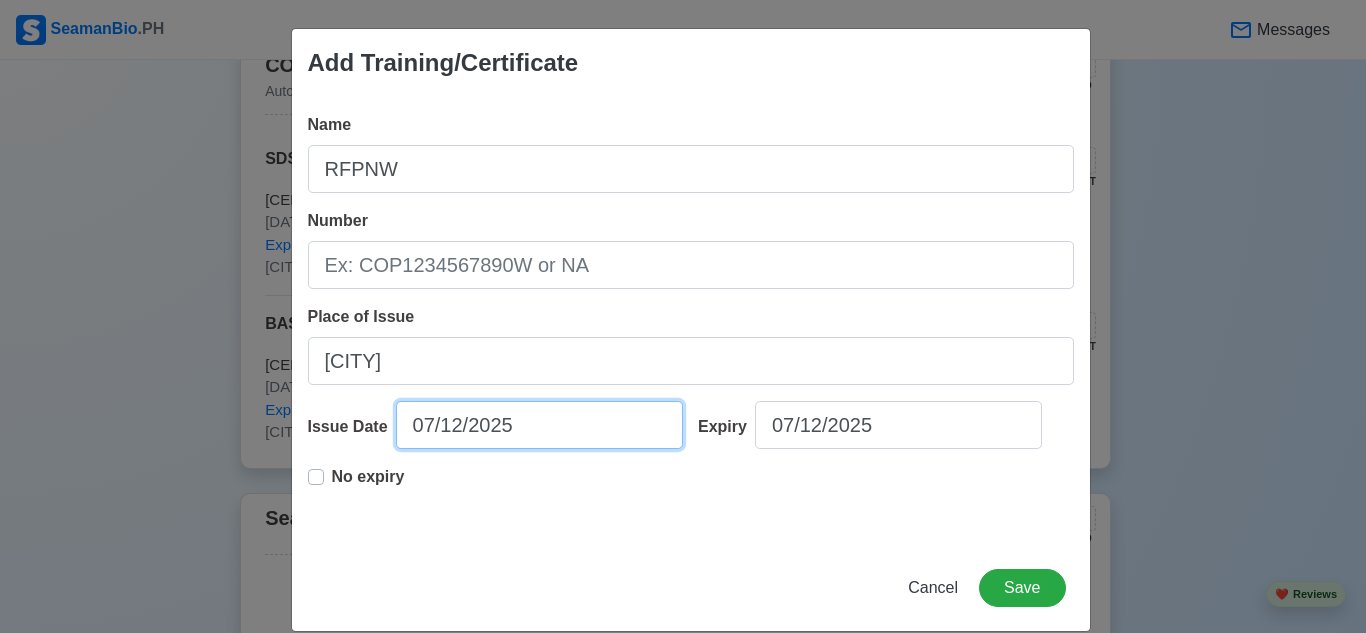 click on "07/12/2025" at bounding box center (539, 425) 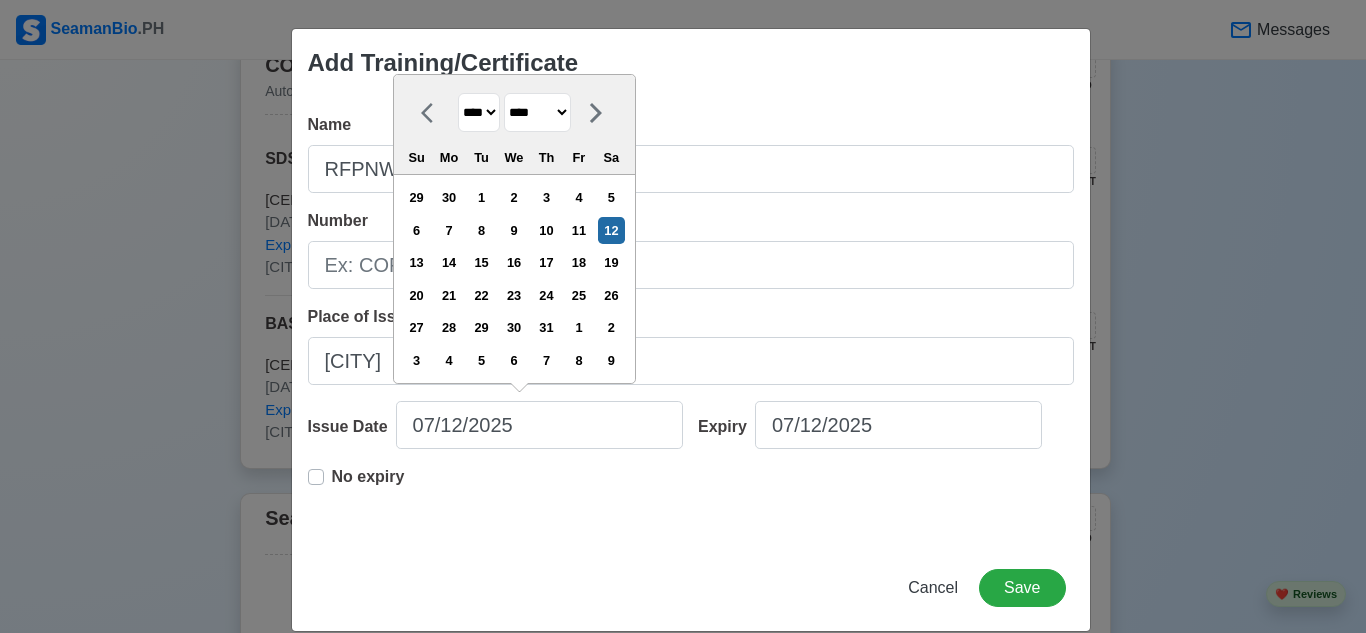 click on "**** **** **** **** **** **** **** **** **** **** **** **** **** **** **** **** **** **** **** **** **** **** **** **** **** **** **** **** **** **** **** **** **** **** **** **** **** **** **** **** **** **** **** **** **** **** **** **** **** **** **** **** **** **** **** **** **** **** **** **** **** **** **** **** **** **** **** **** **** **** **** **** **** **** **** **** **** **** **** **** **** **** **** **** **** **** **** **** **** **** **** **** **** **** **** **** **** **** **** **** **** **** **** **** **** ****" at bounding box center [479, 112] 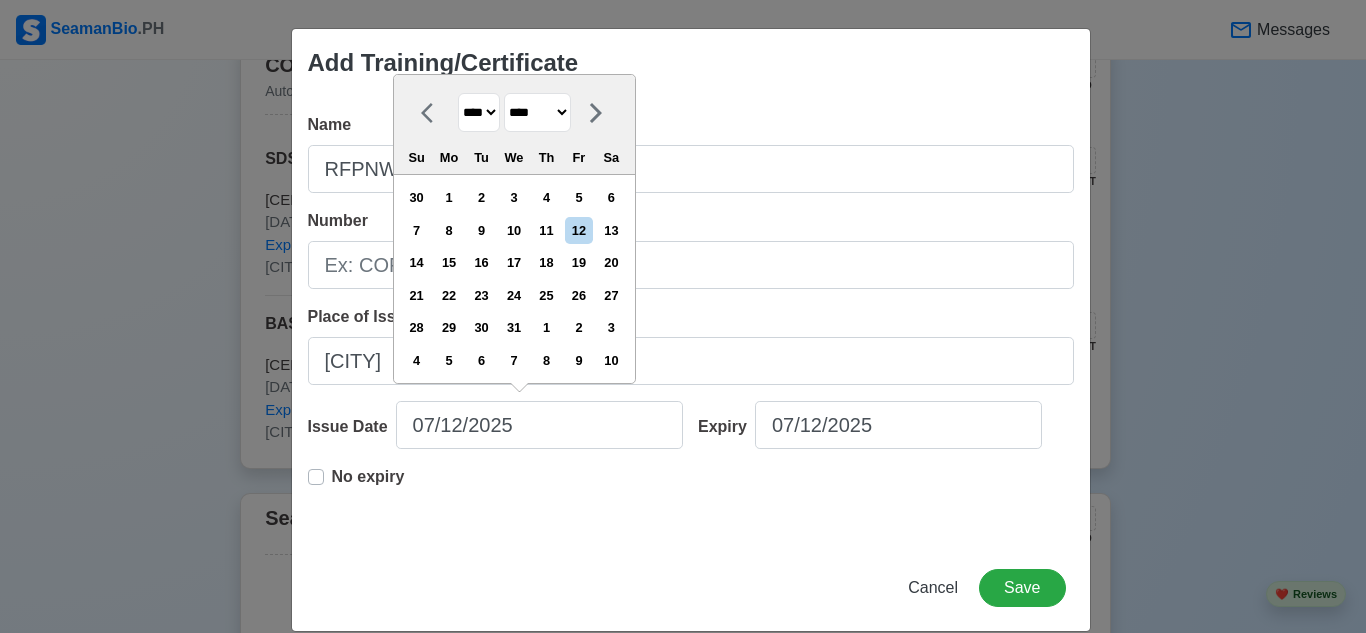 click on "******* ******** ***** ***** *** **** **** ****** ********* ******* ******** ********" at bounding box center (537, 112) 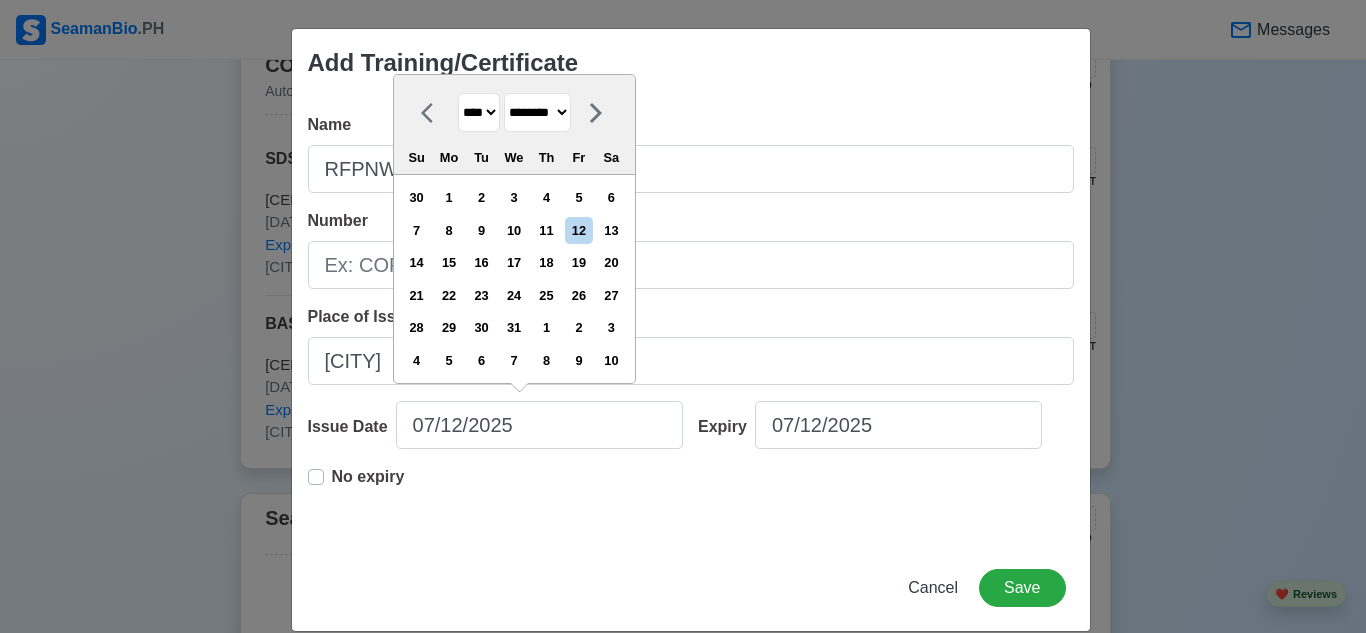 click on "******* ******** ***** ***** *** **** **** ****** ********* ******* ******** ********" at bounding box center [537, 112] 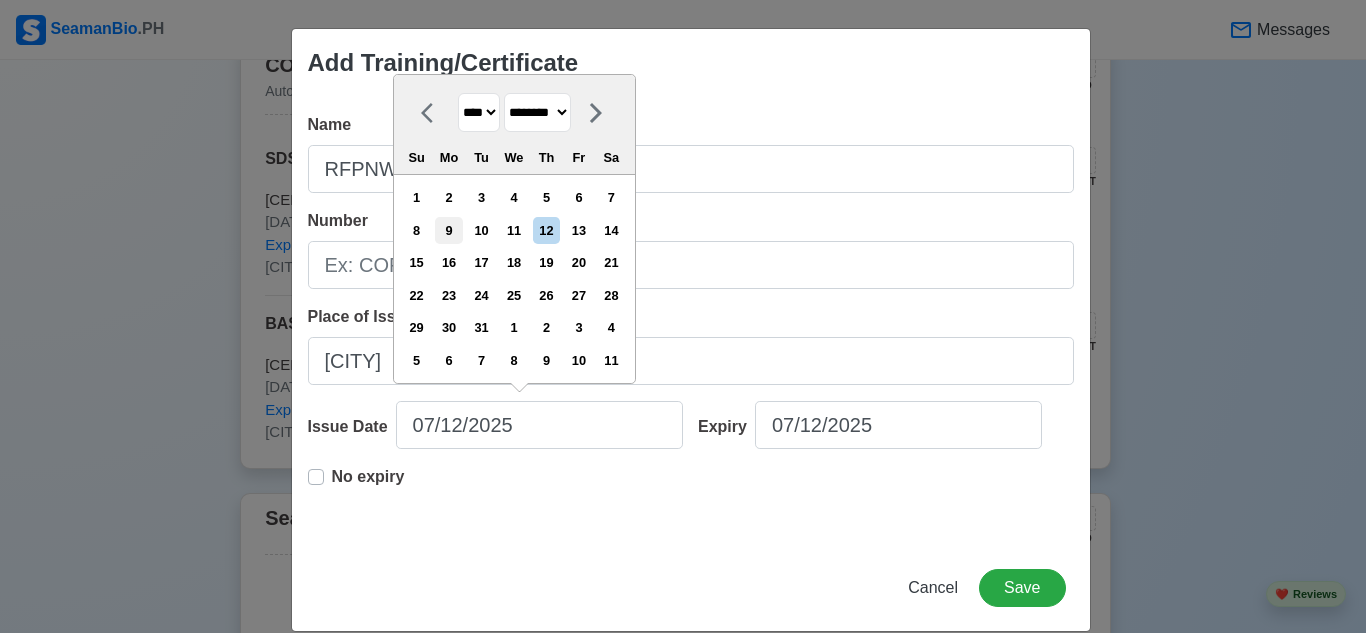 click on "9" at bounding box center [448, 230] 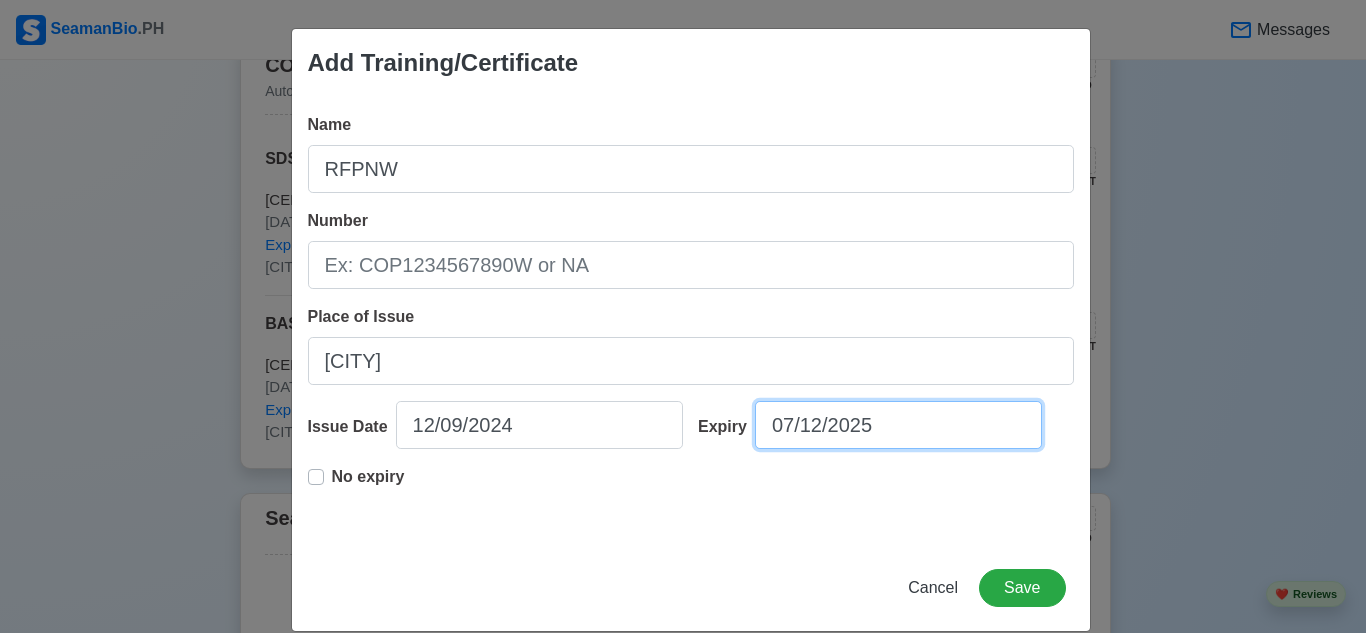 click on "07/12/2025" at bounding box center (898, 425) 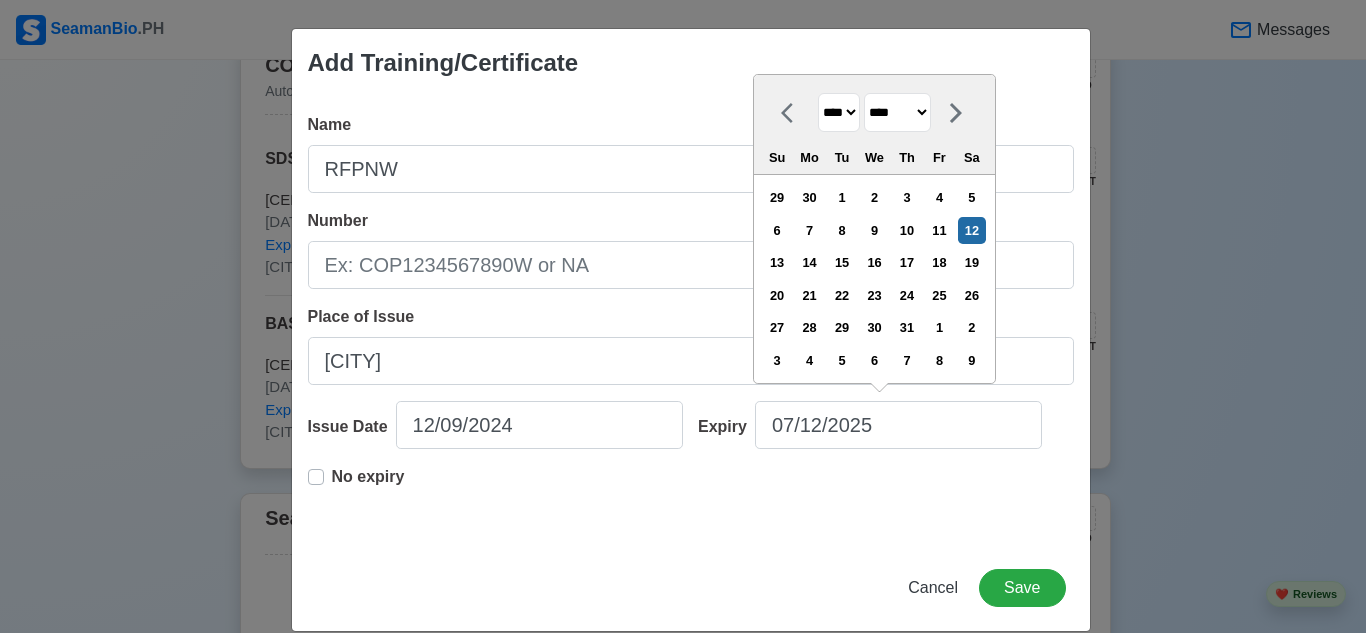 click on "**** **** **** **** **** **** **** **** **** **** **** **** **** **** **** **** **** **** **** **** **** **** **** **** **** **** **** **** **** **** **** **** **** **** **** **** **** **** **** **** **** **** **** **** **** **** **** **** **** **** **** **** **** **** **** **** **** **** **** **** **** **** **** **** **** **** **** **** **** **** **** **** **** **** **** **** **** **** **** **** **** **** **** **** **** **** **** **** **** **** **** **** **** **** **** **** **** **** **** **** **** **** **** **** **** **** **** **** **** **** **** **** **** **** **** **** **** **** **** **** ****" at bounding box center (839, 112) 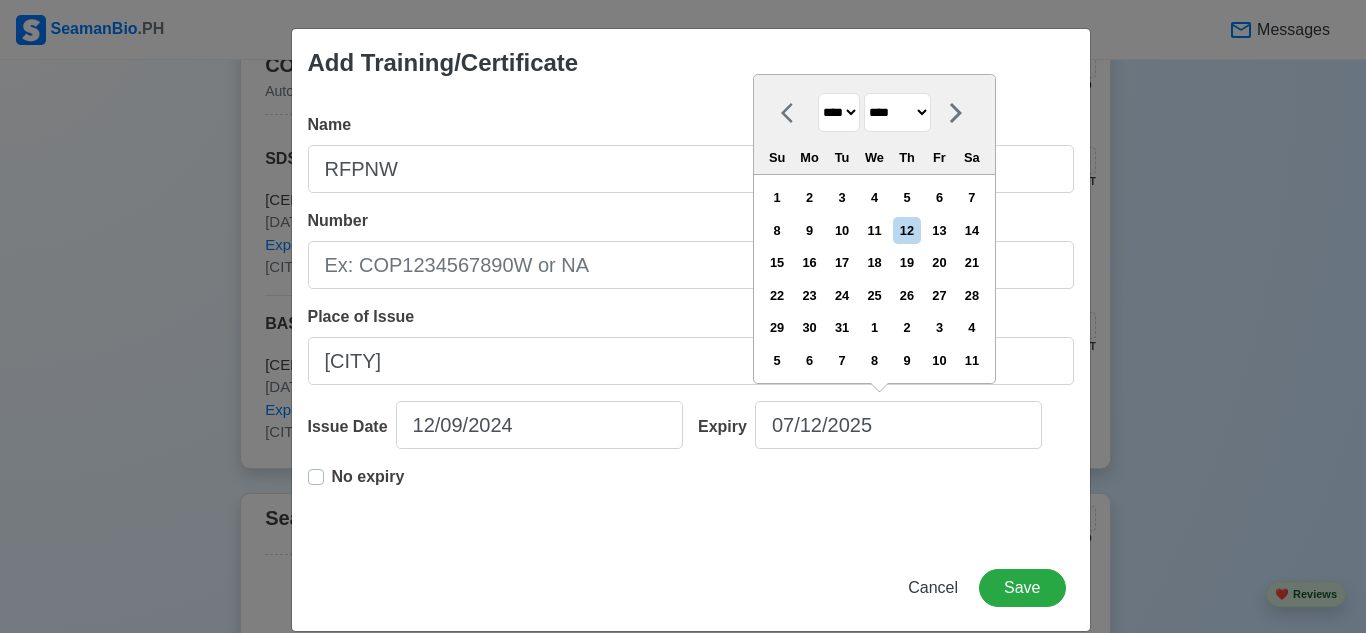 click on "******* ******** ***** ***** *** **** **** ****** ********* ******* ******** ********" at bounding box center [897, 112] 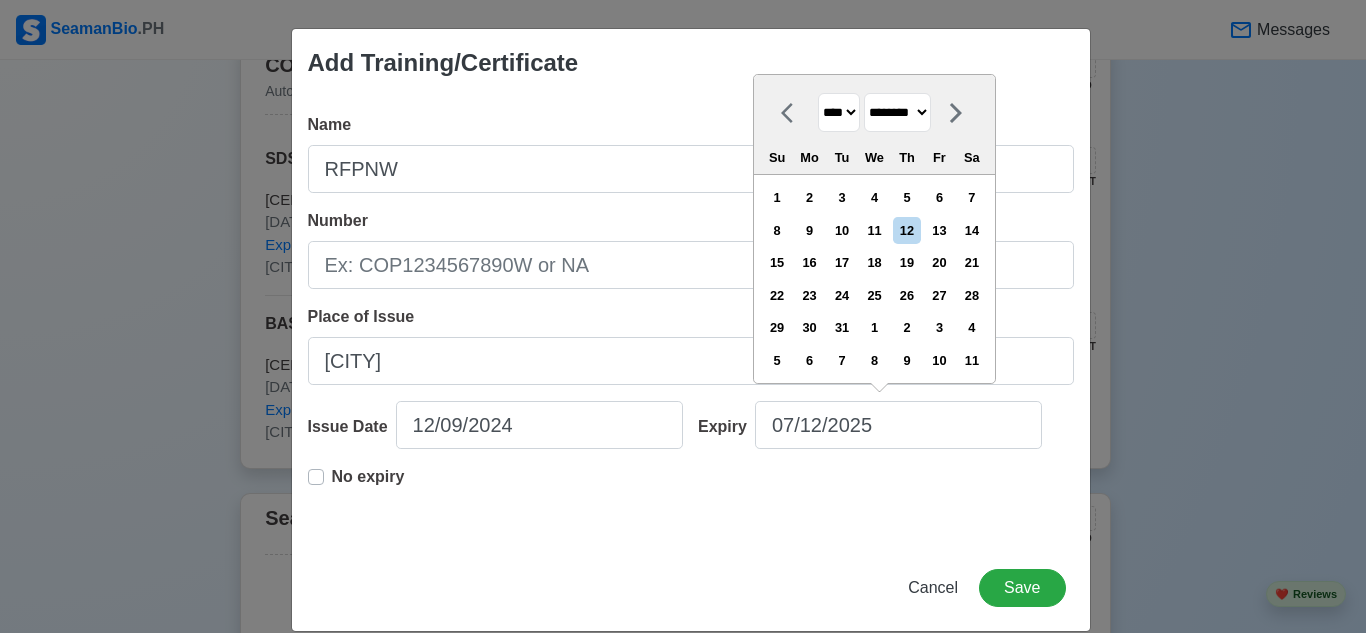click on "******* ******** ***** ***** *** **** **** ****** ********* ******* ******** ********" at bounding box center (897, 112) 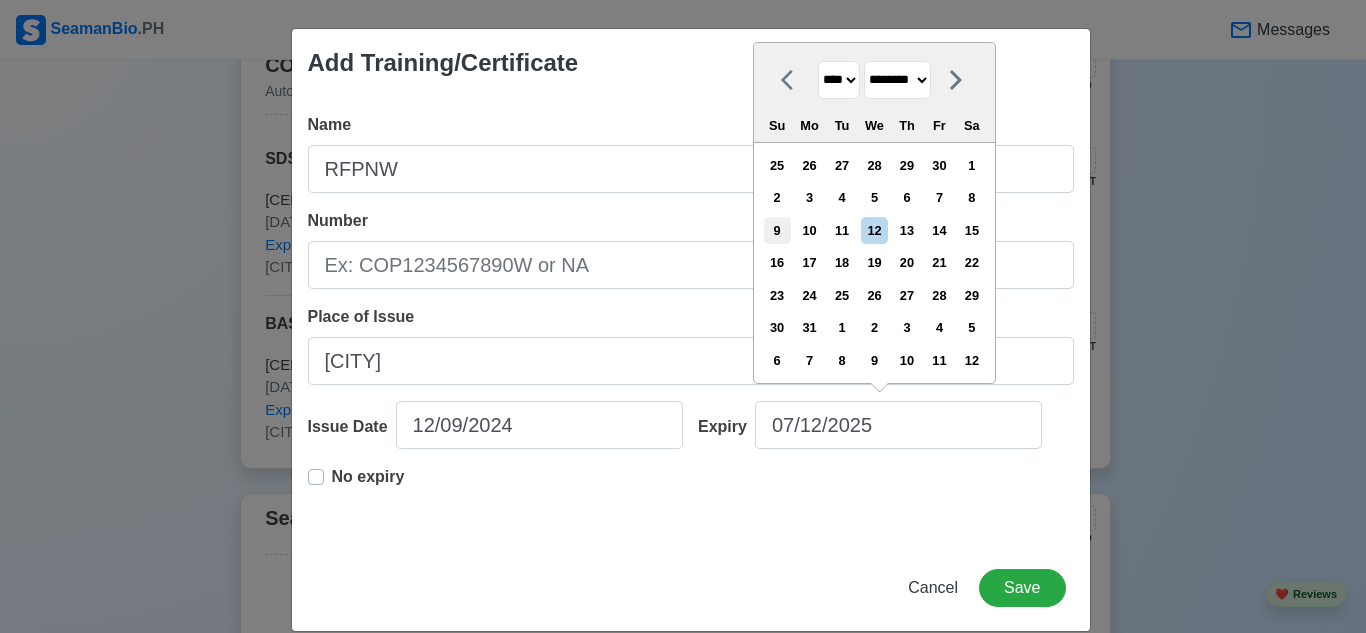 click on "9" at bounding box center [777, 230] 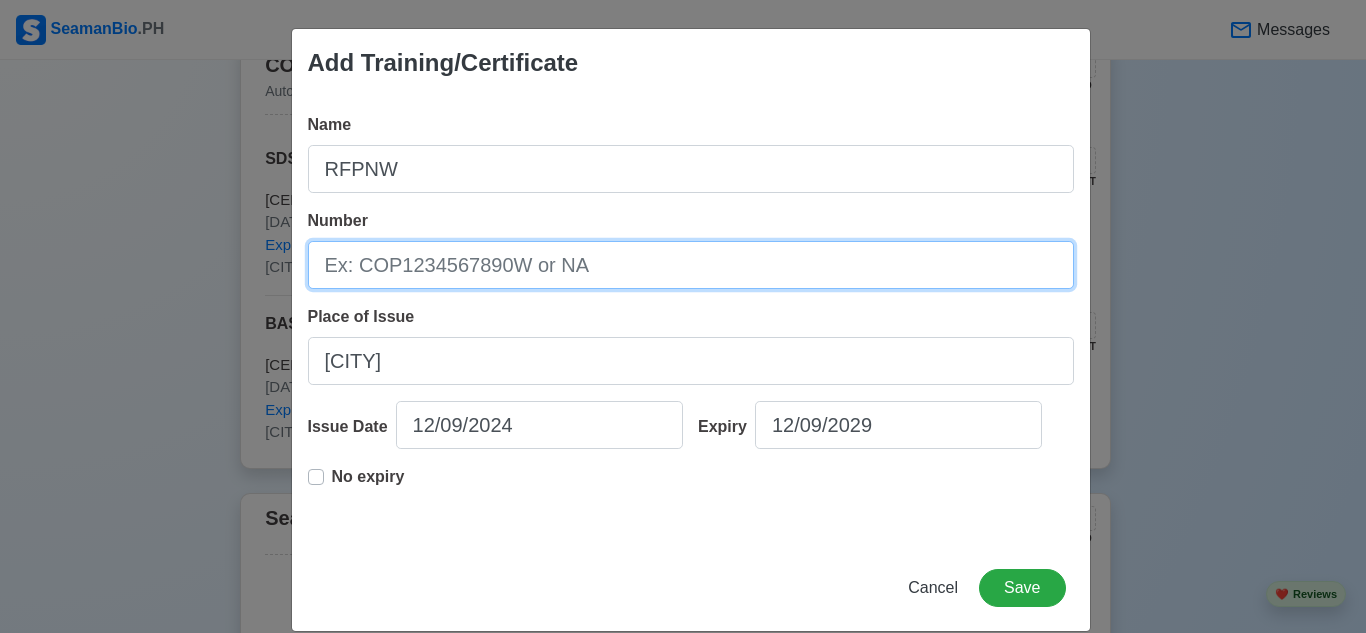 click on "Number" at bounding box center (691, 265) 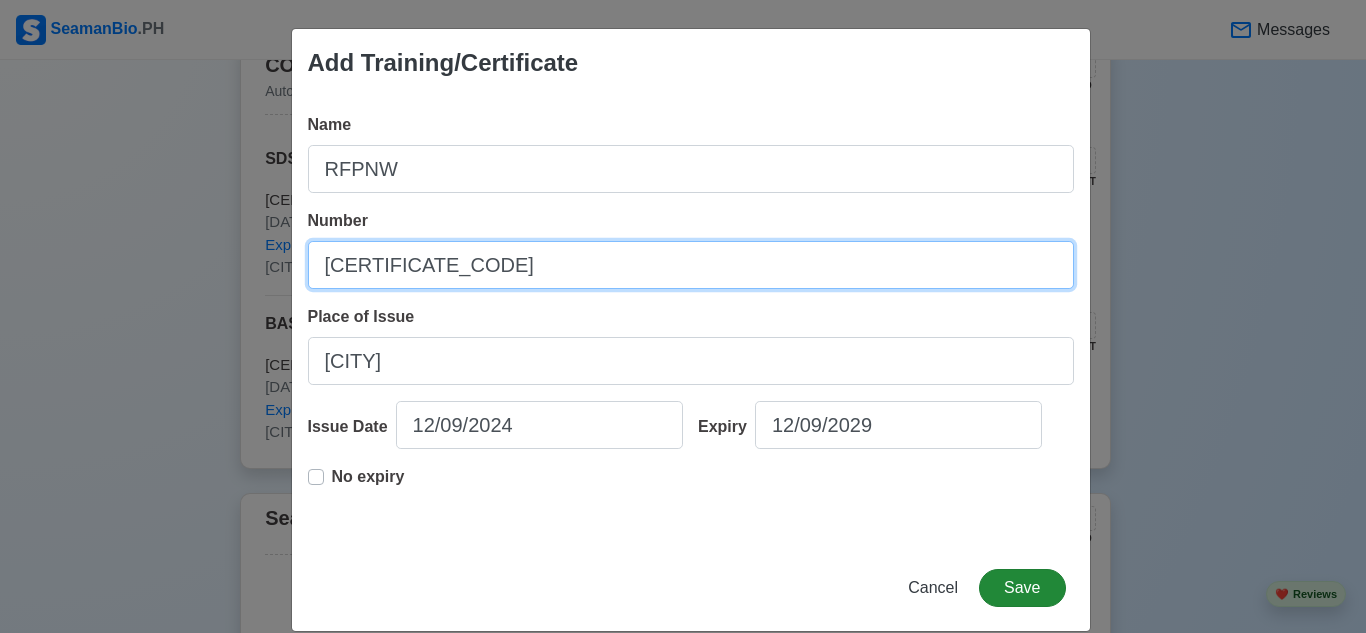 type on "[CERTIFICATE_CODE]" 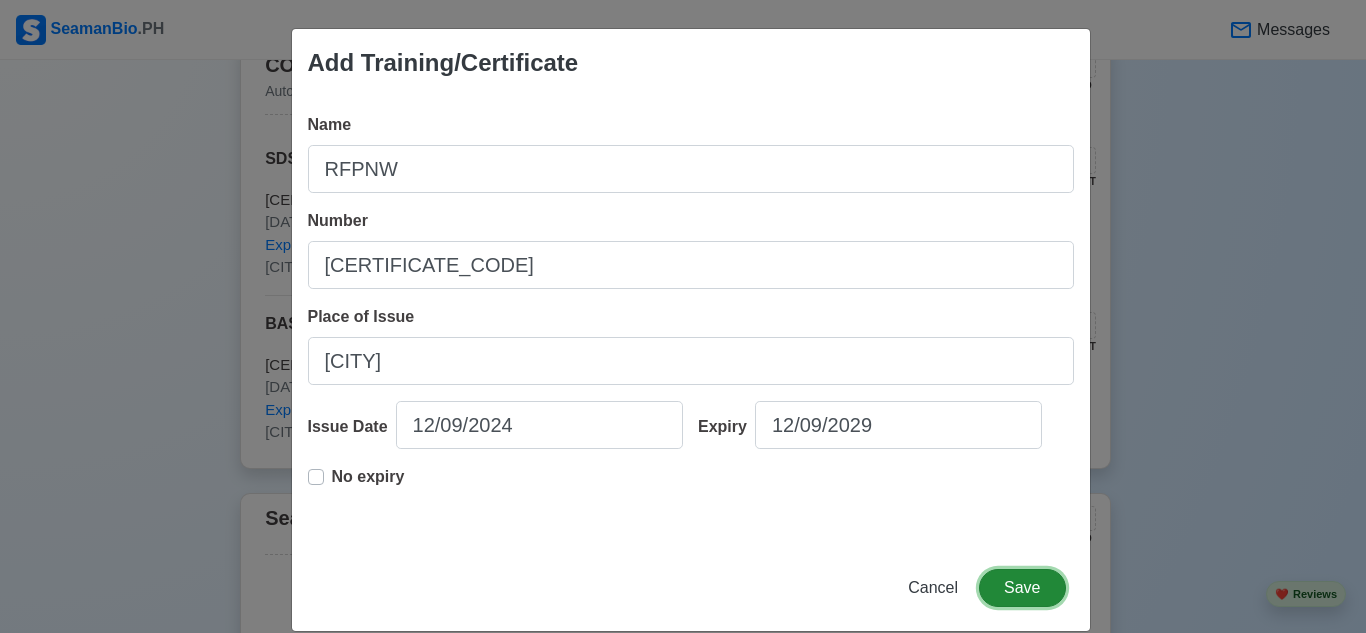 click on "Save" at bounding box center (1022, 588) 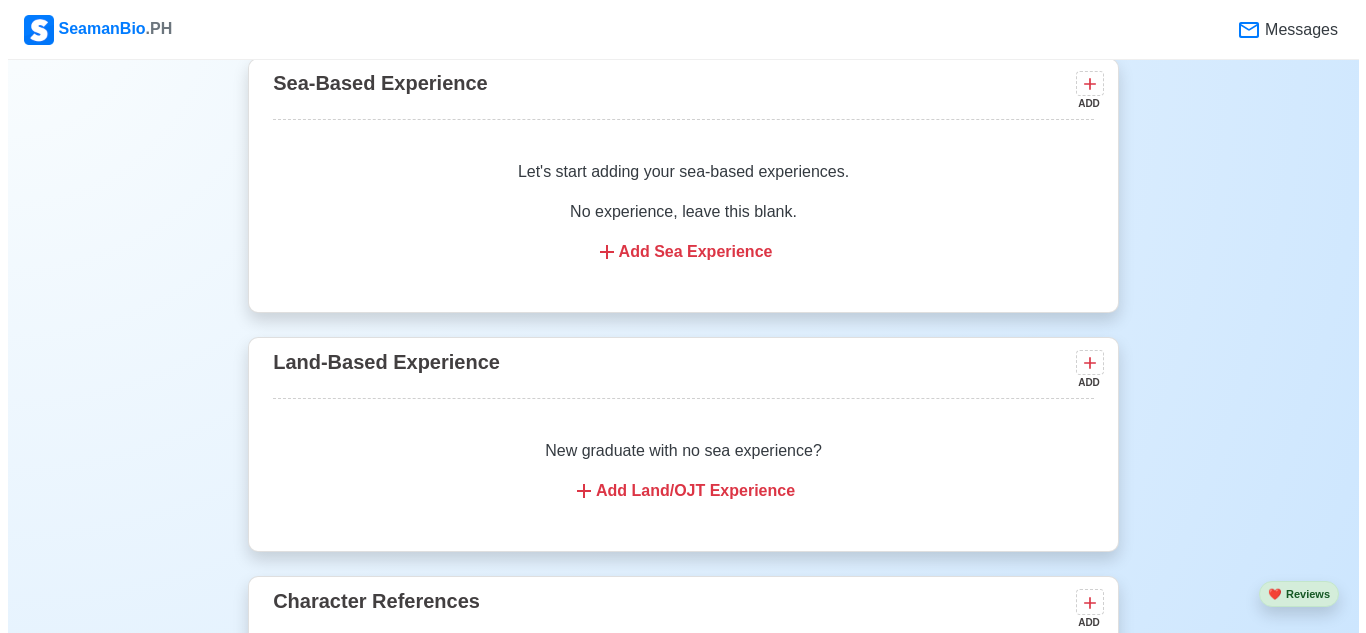 scroll, scrollTop: 3271, scrollLeft: 0, axis: vertical 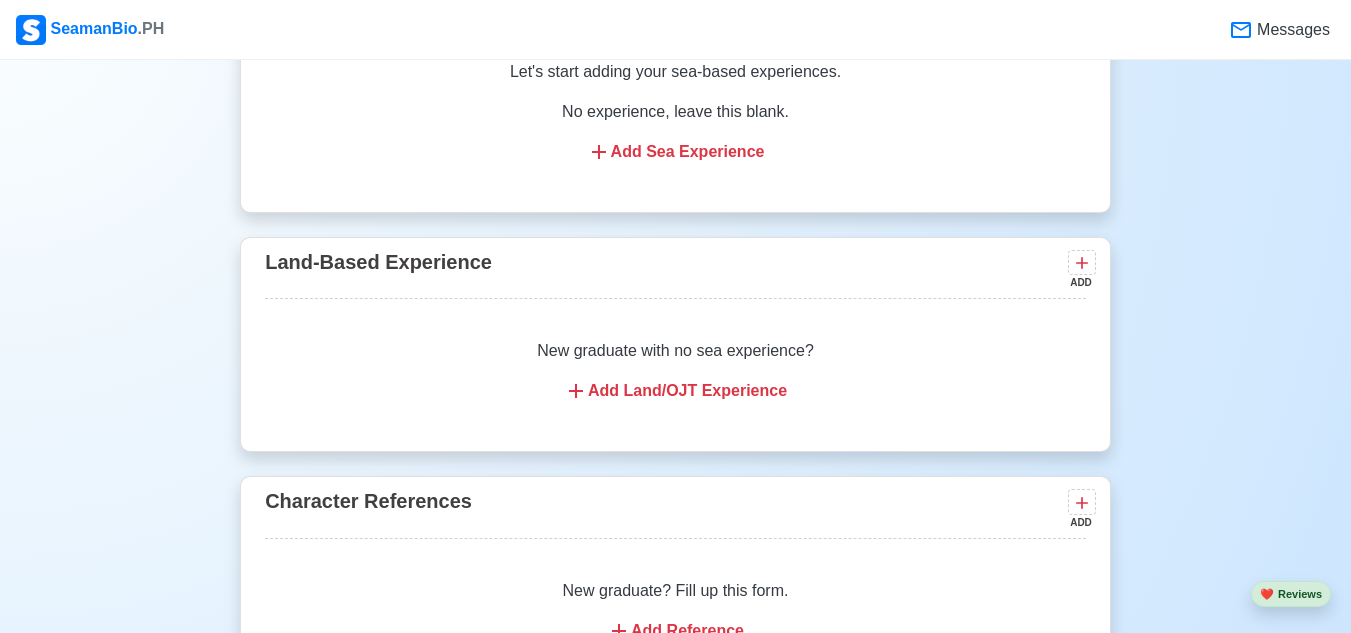 click on "Add Land/OJT Experience" at bounding box center [675, 391] 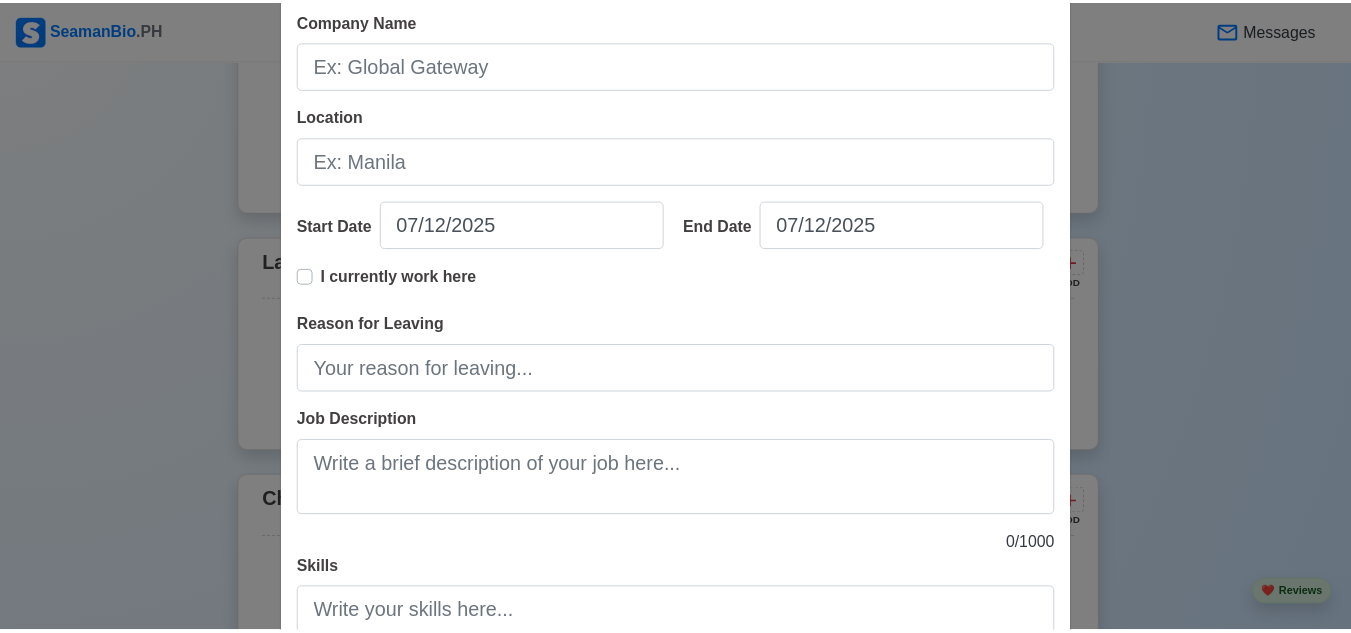 scroll, scrollTop: 300, scrollLeft: 0, axis: vertical 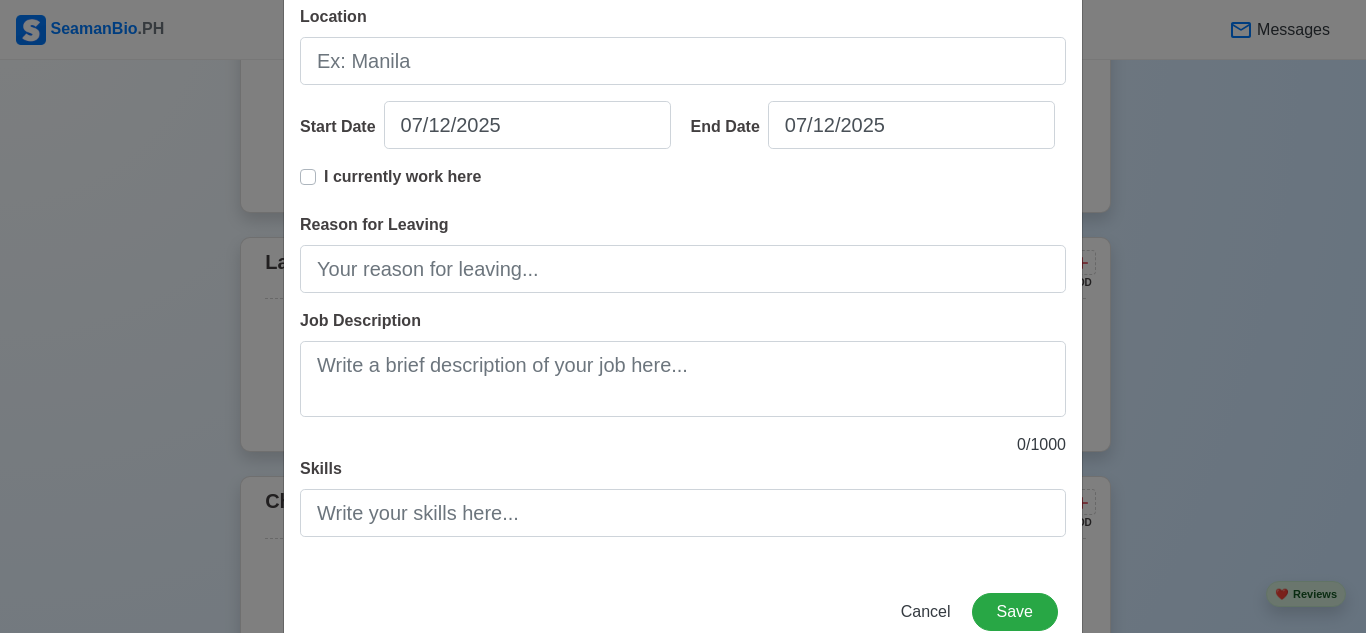 click on "Add Land-Based Experience Title Company Name Location Start Date [DATE] End Date [DATE] I currently work here Reason for Leaving Job Description 0 / 1000 Skills Cancel Save" at bounding box center (683, 316) 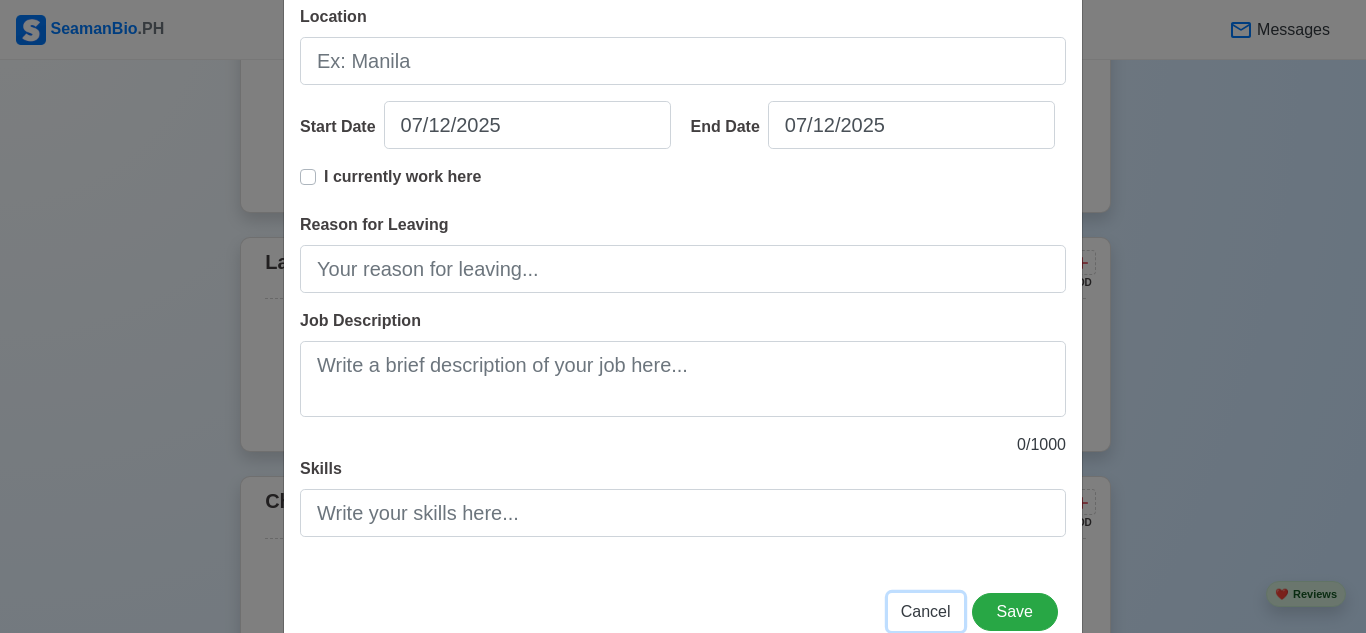click on "Cancel" at bounding box center [926, 611] 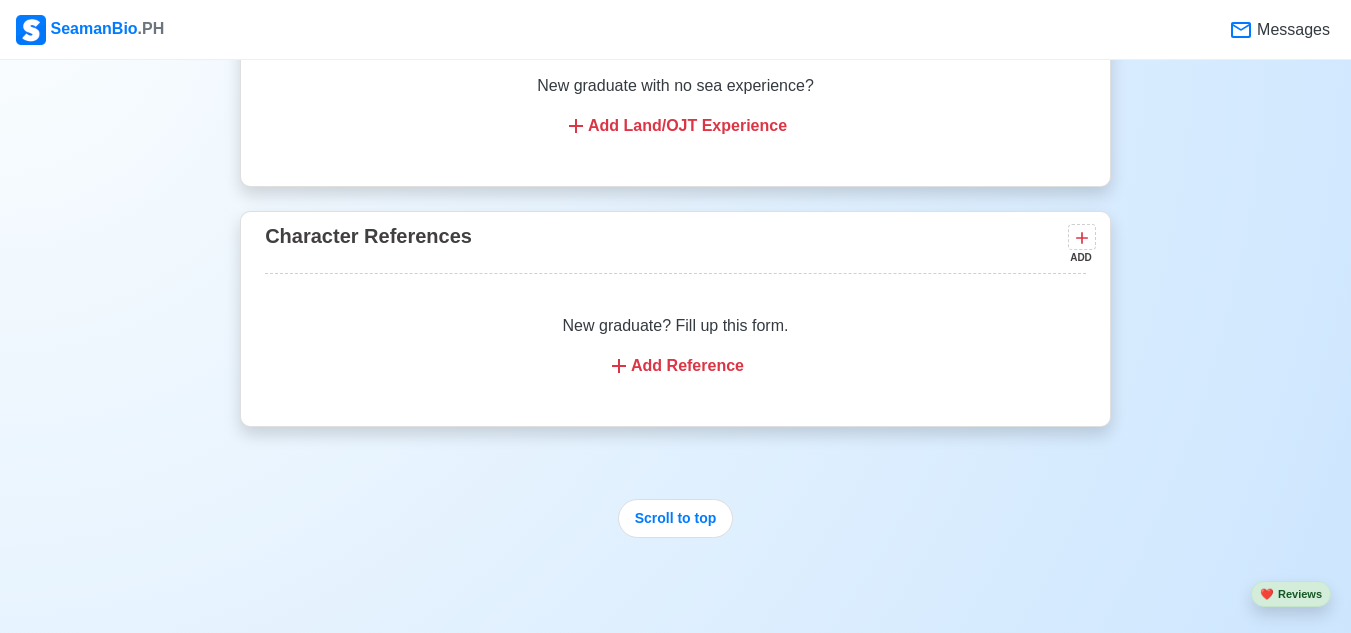 scroll, scrollTop: 3571, scrollLeft: 0, axis: vertical 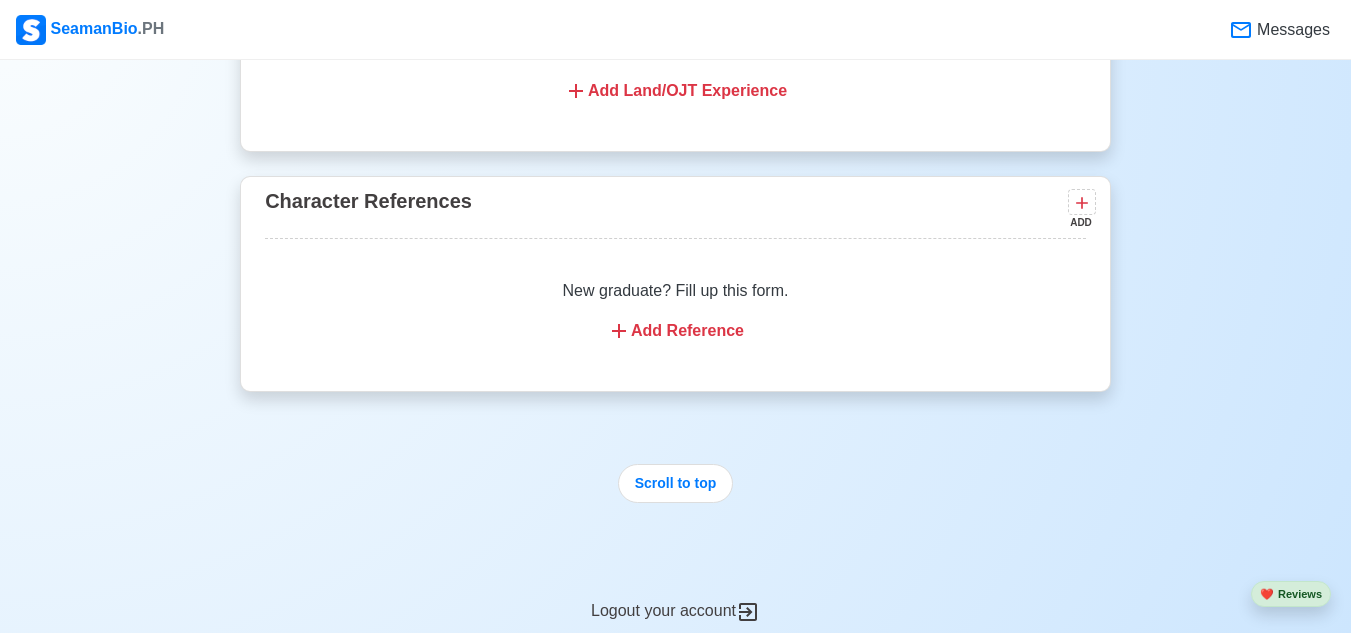 click on "Add Reference" at bounding box center [675, 331] 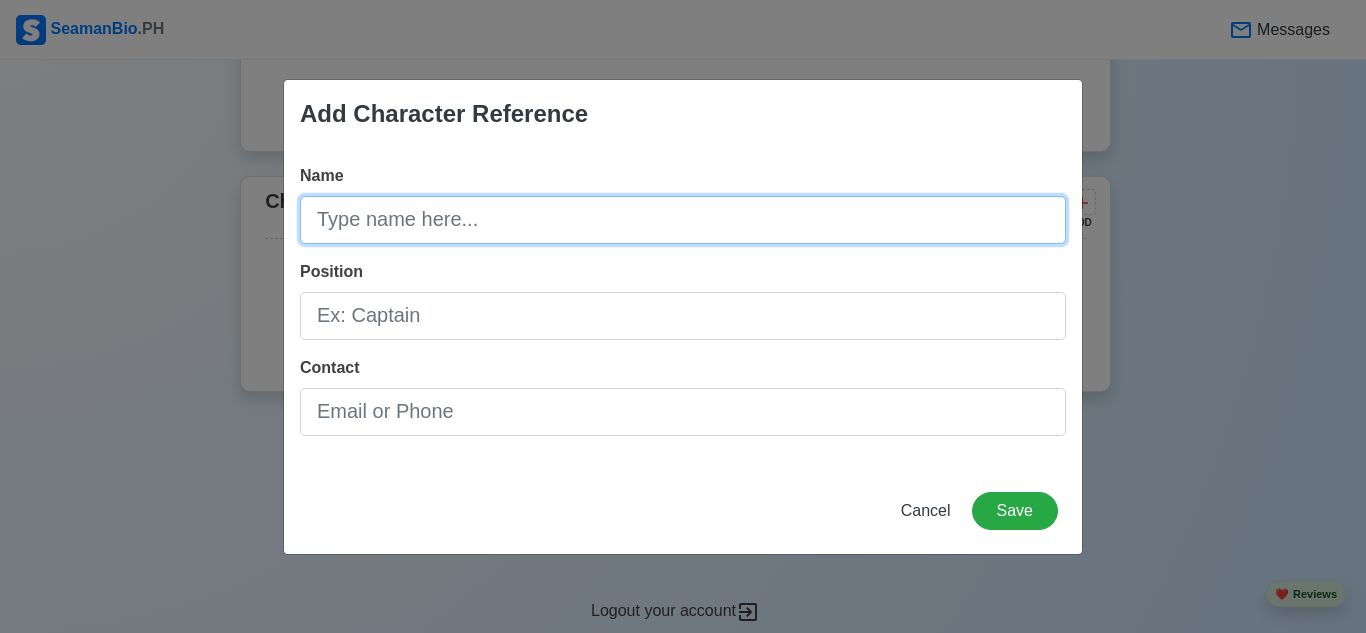 click on "Name" at bounding box center (683, 220) 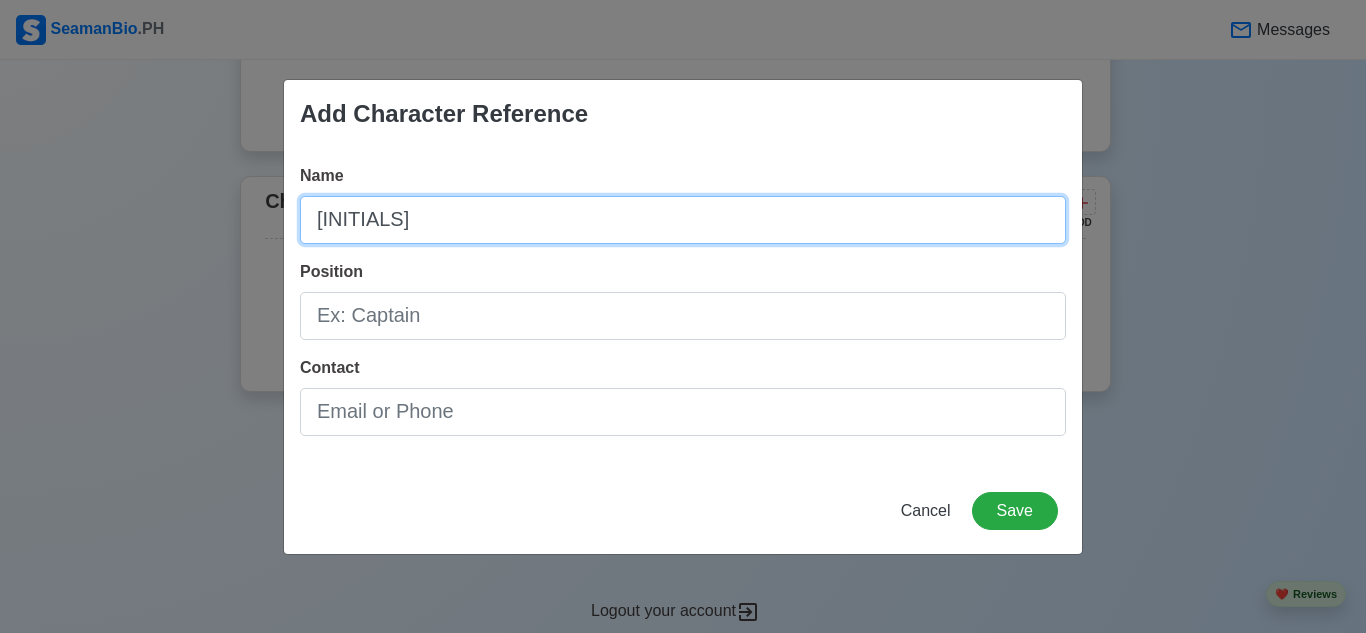 type on "A" 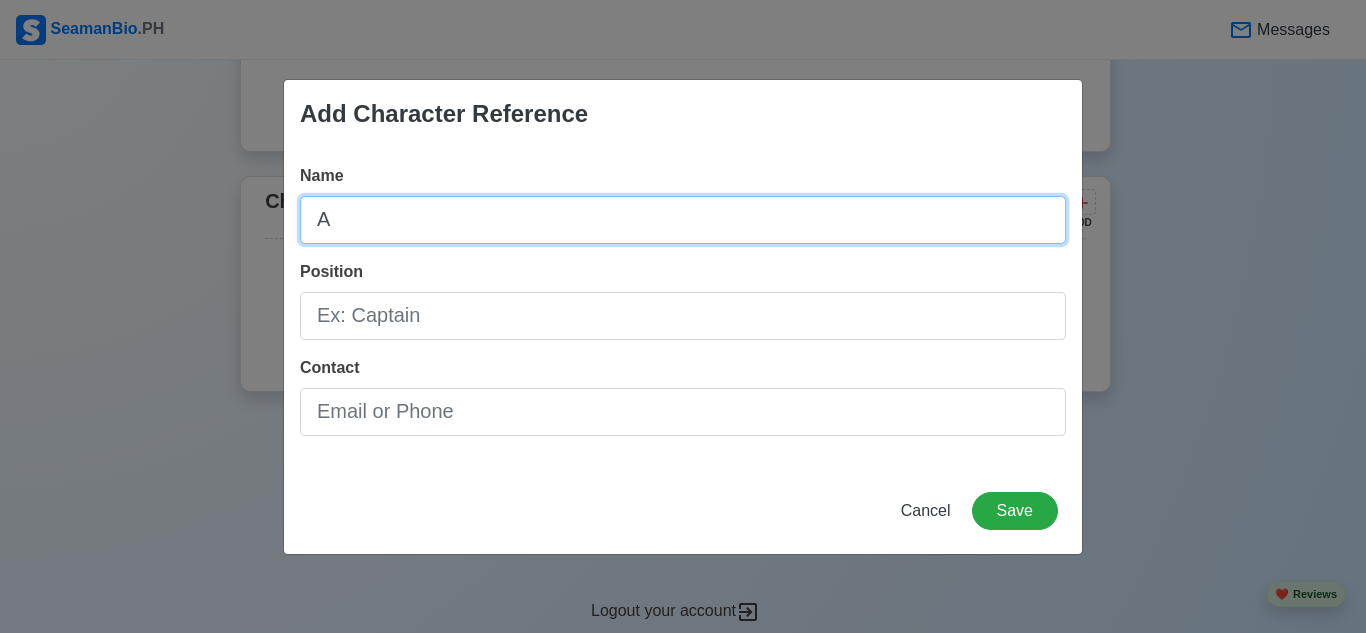 type 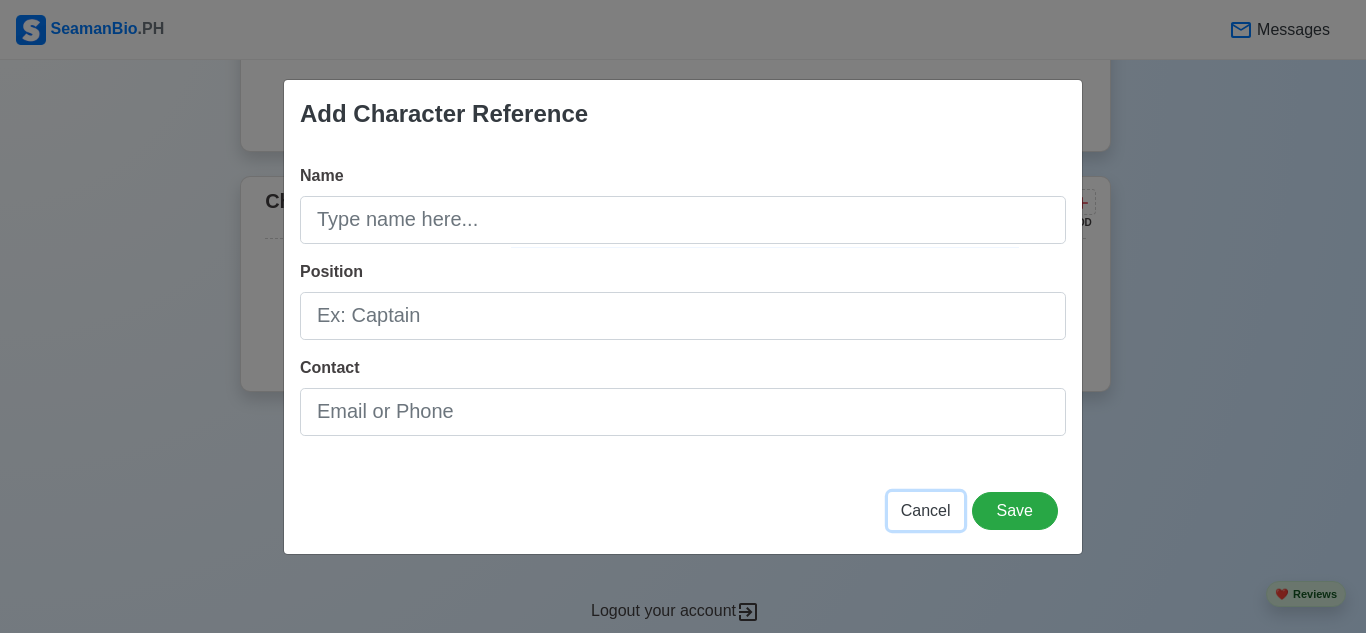 click on "Cancel" at bounding box center [926, 510] 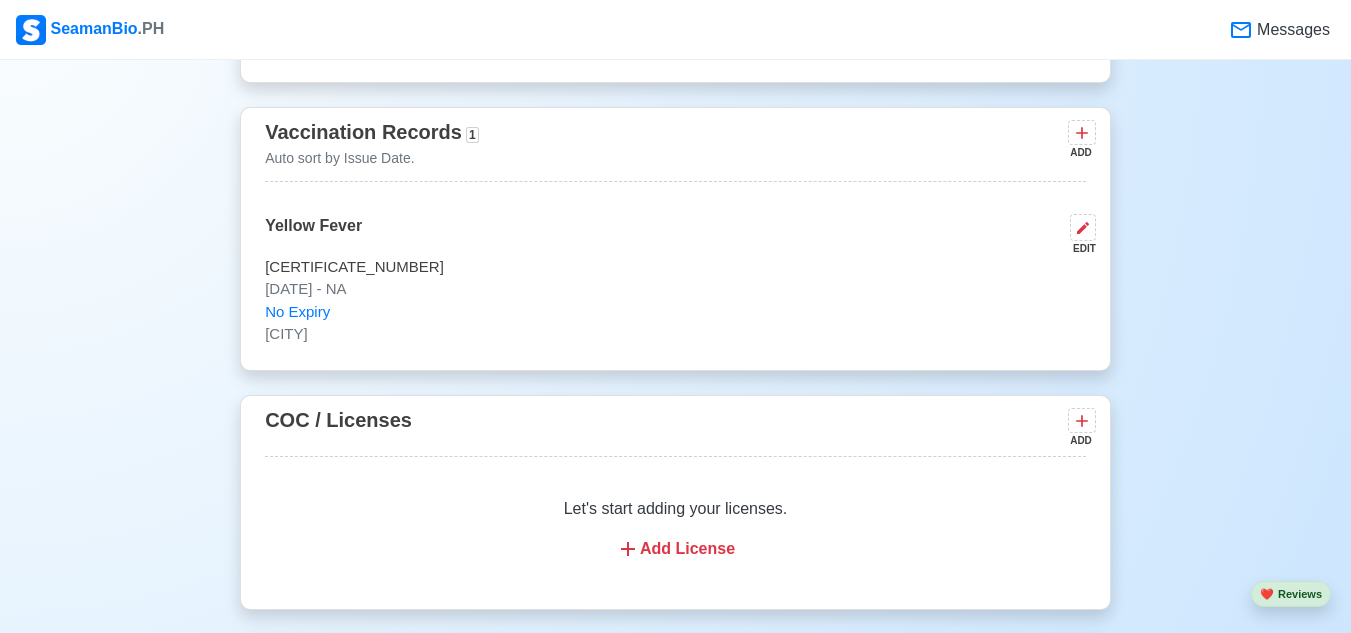 scroll, scrollTop: 2071, scrollLeft: 0, axis: vertical 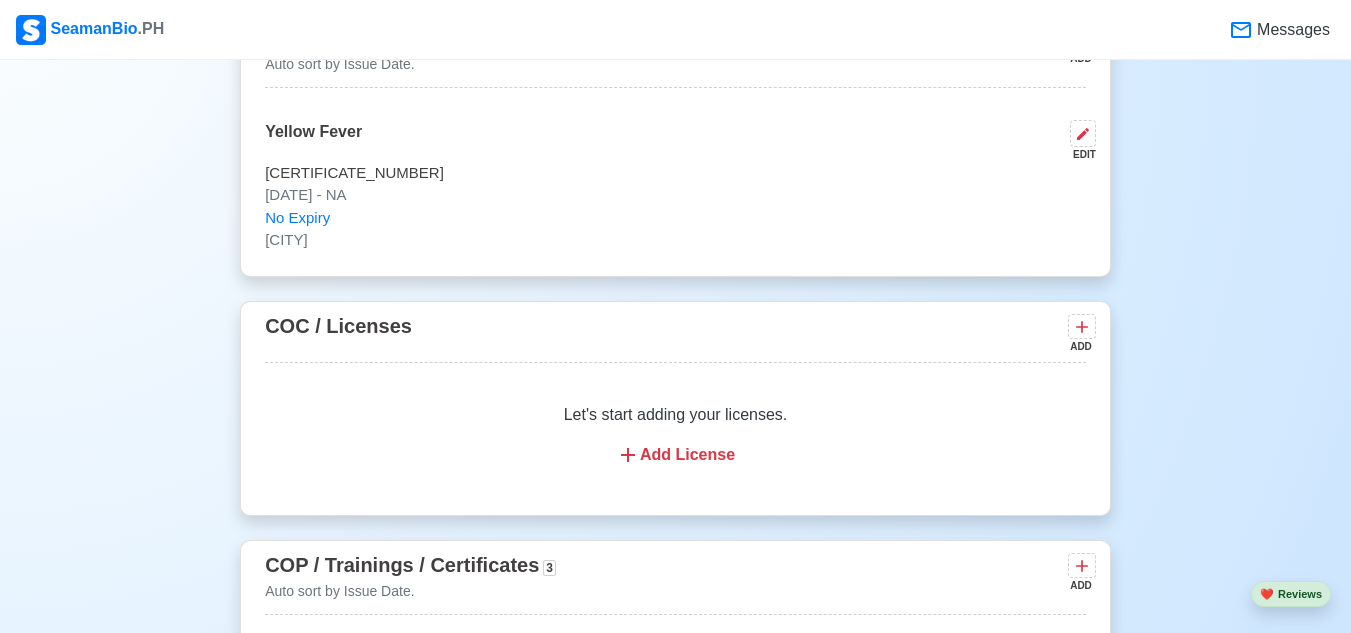 click on "Add License" at bounding box center [675, 455] 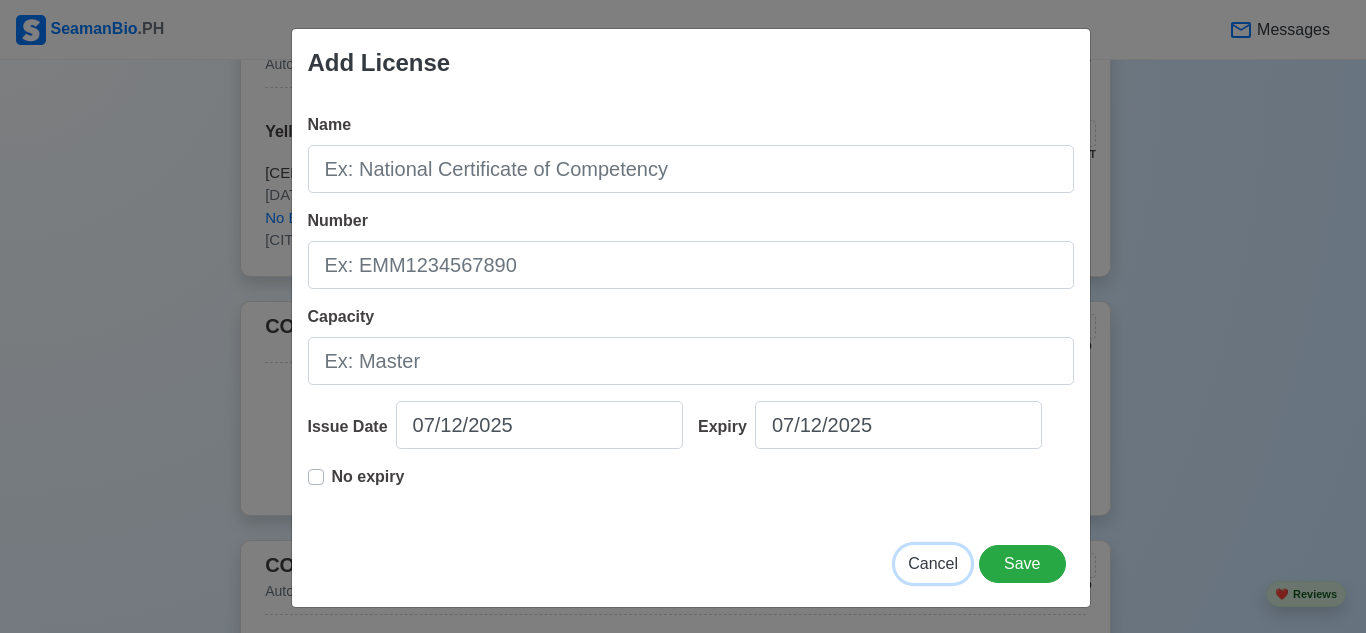 click on "Cancel" at bounding box center (933, 563) 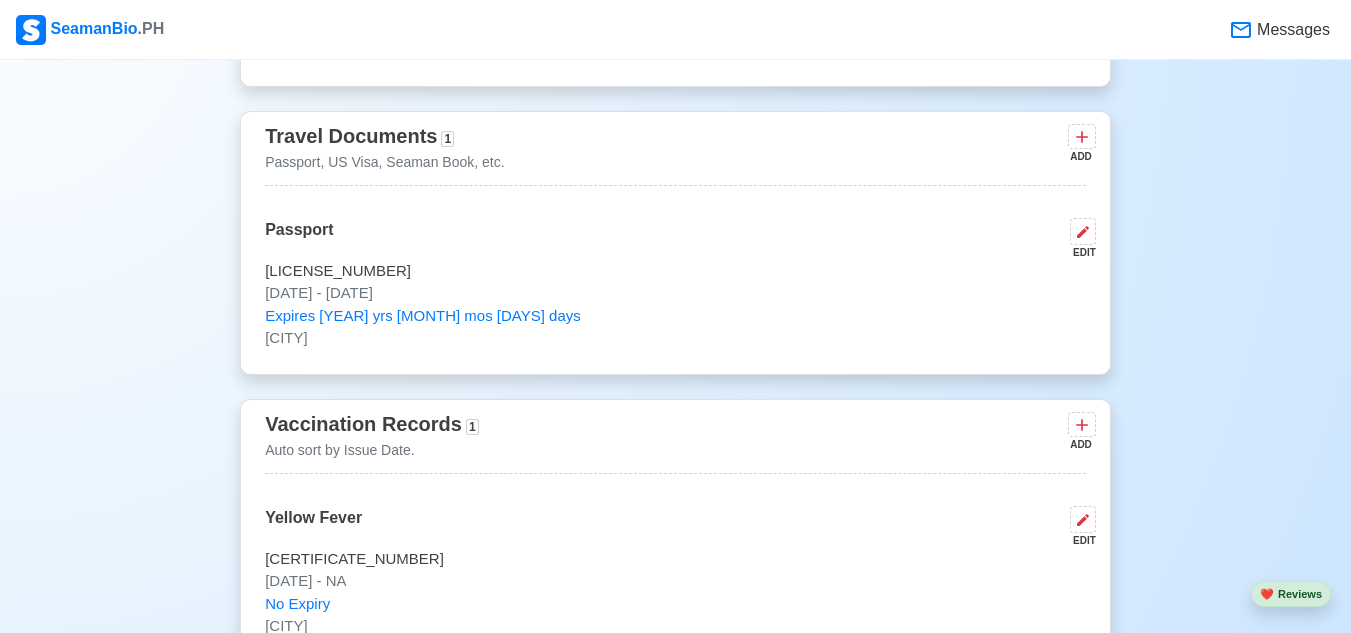 scroll, scrollTop: 1571, scrollLeft: 0, axis: vertical 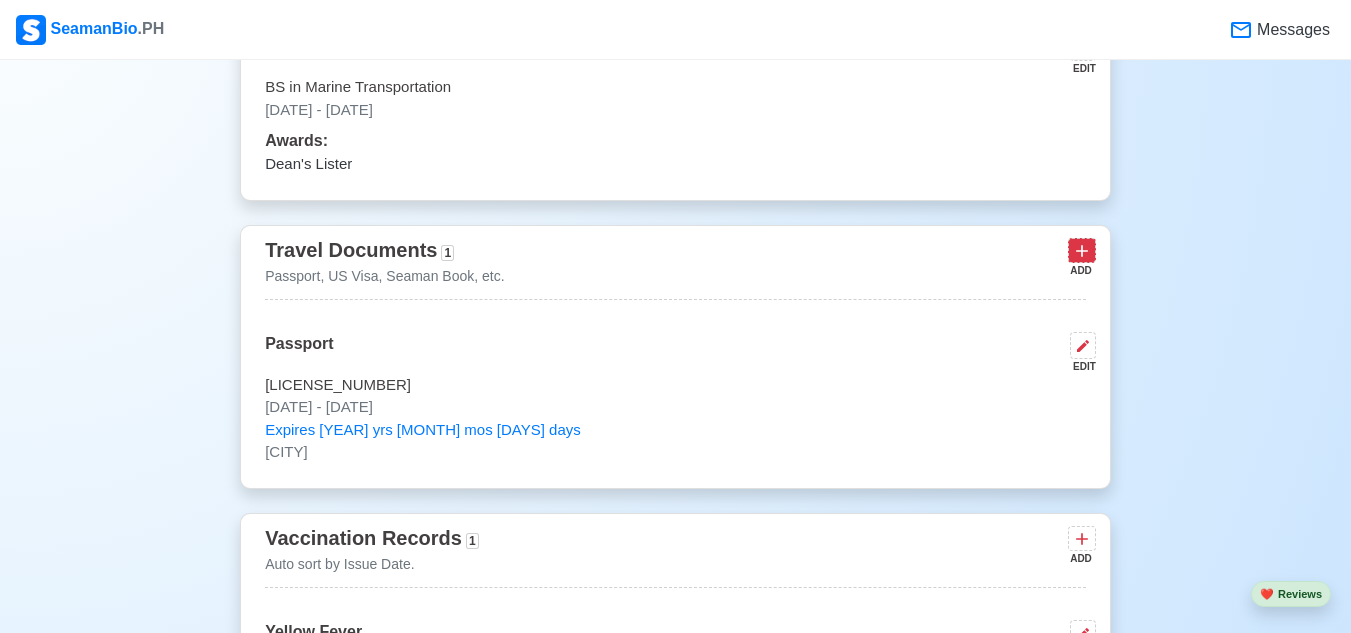 click 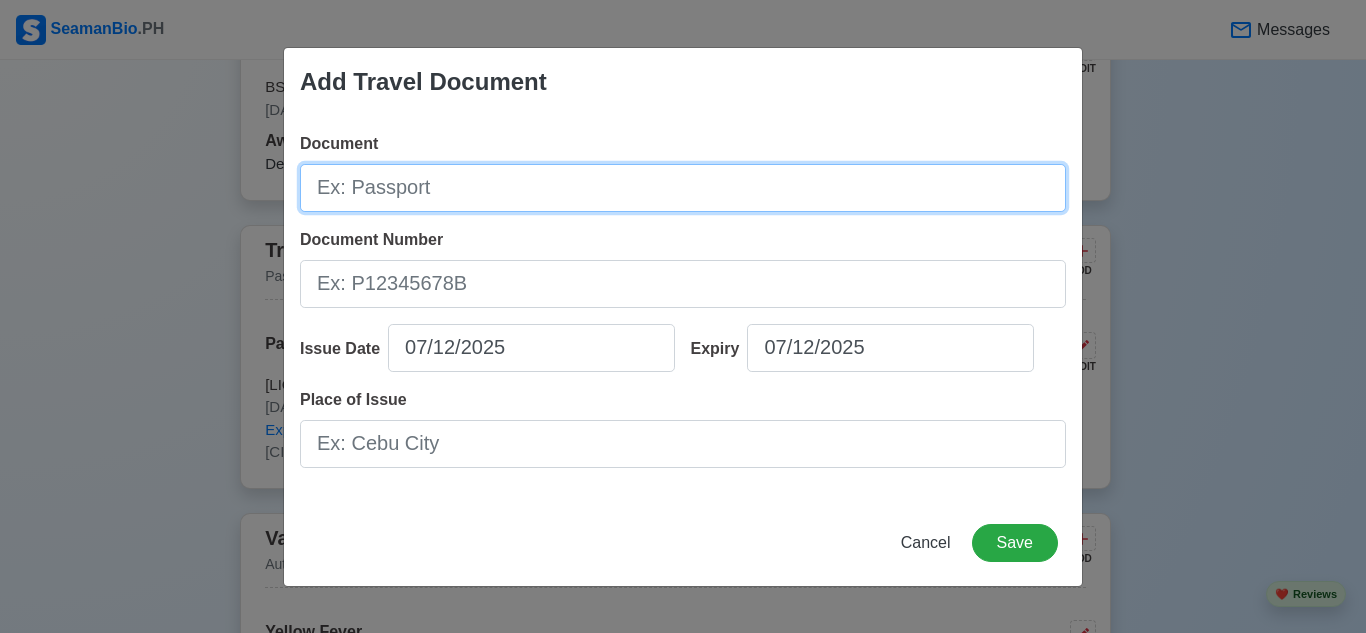 click on "Document" at bounding box center (683, 188) 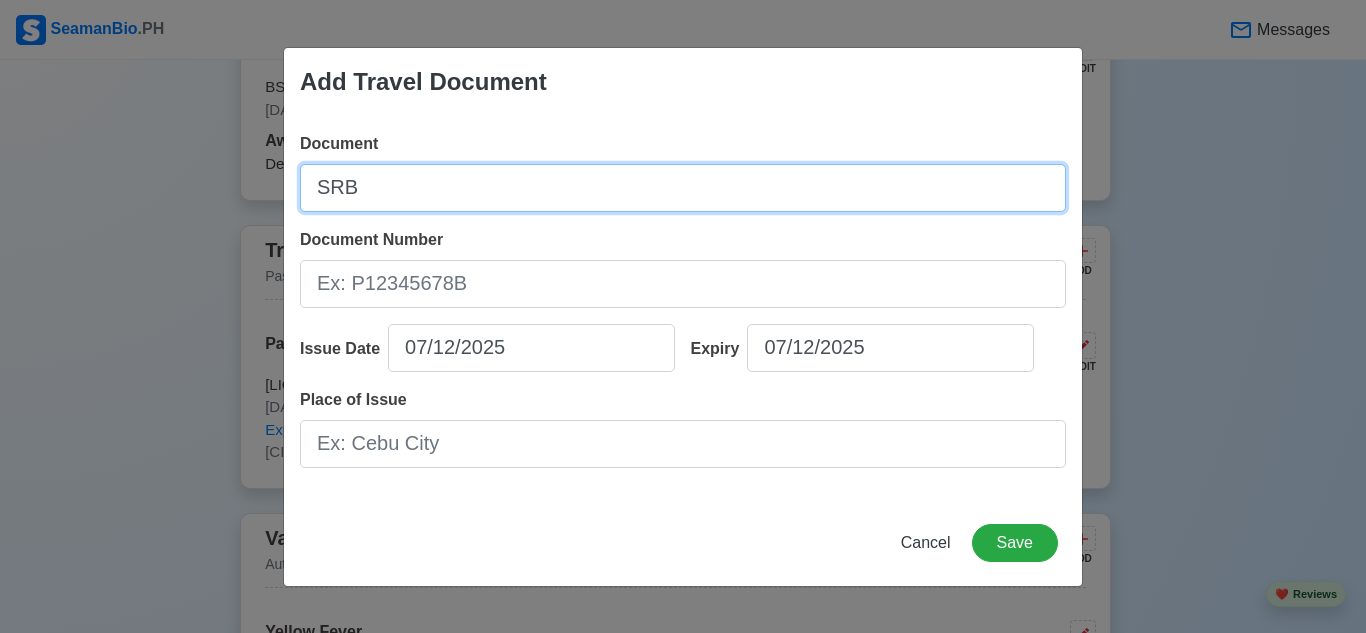 type on "SRB" 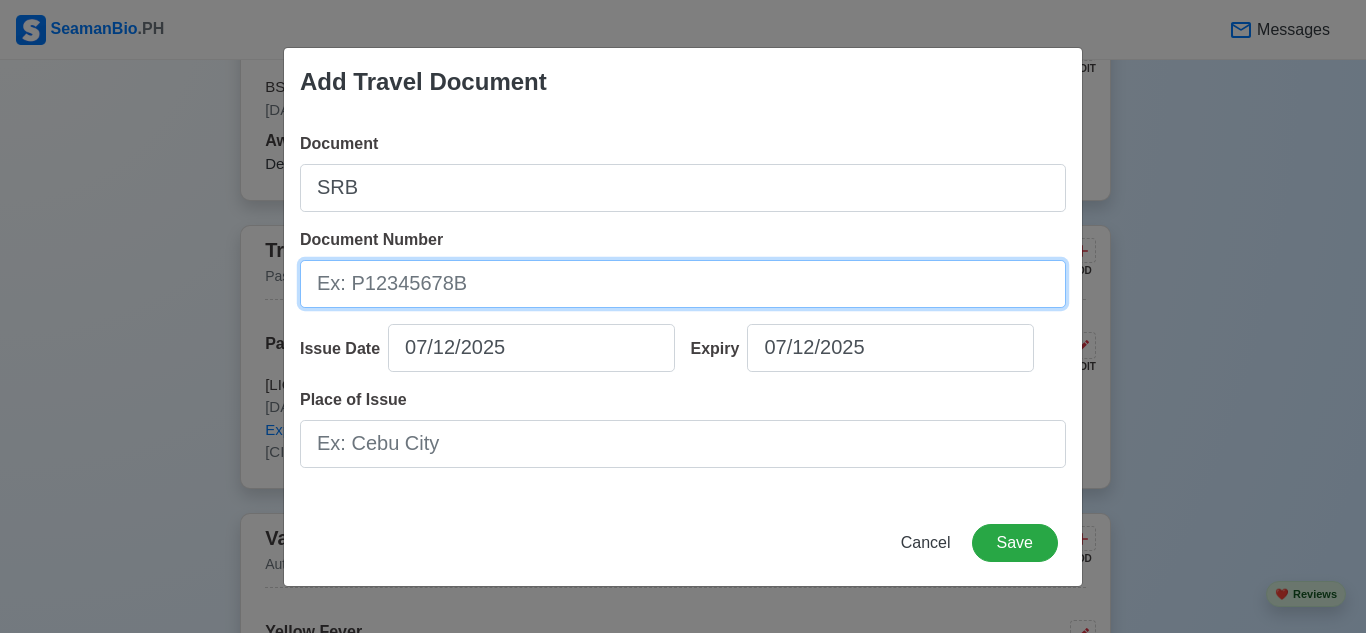 click on "Document Number" at bounding box center [683, 284] 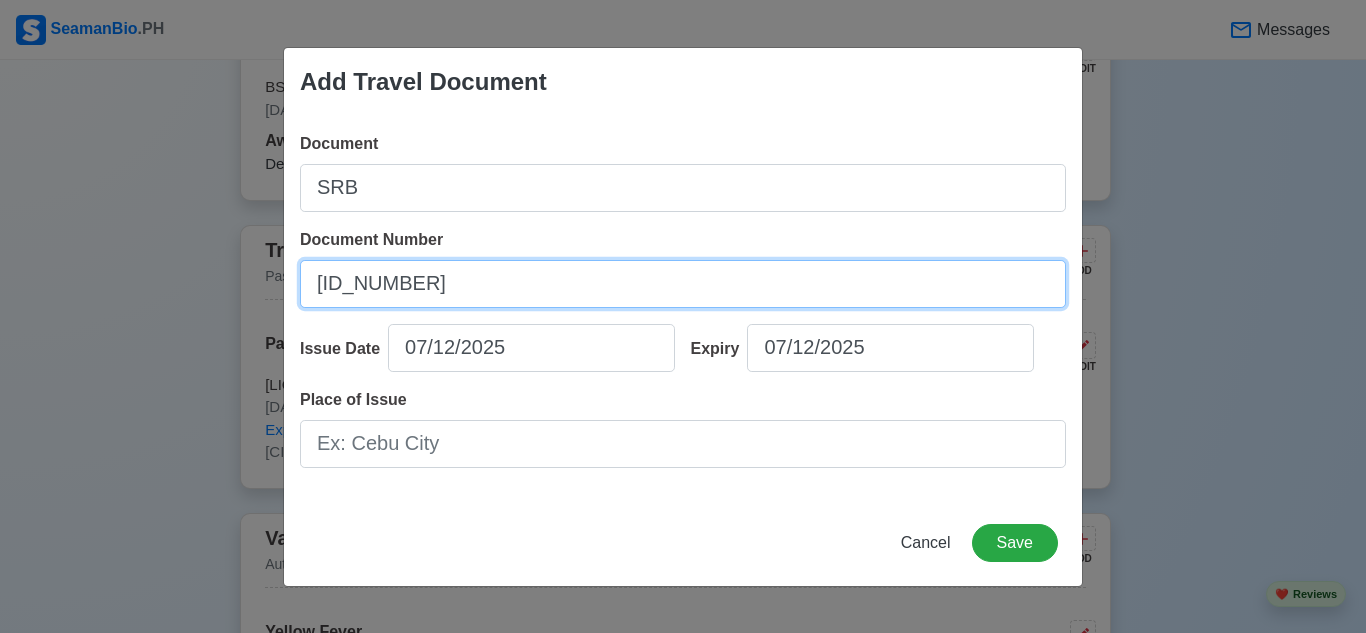 type on "[ID_NUMBER]" 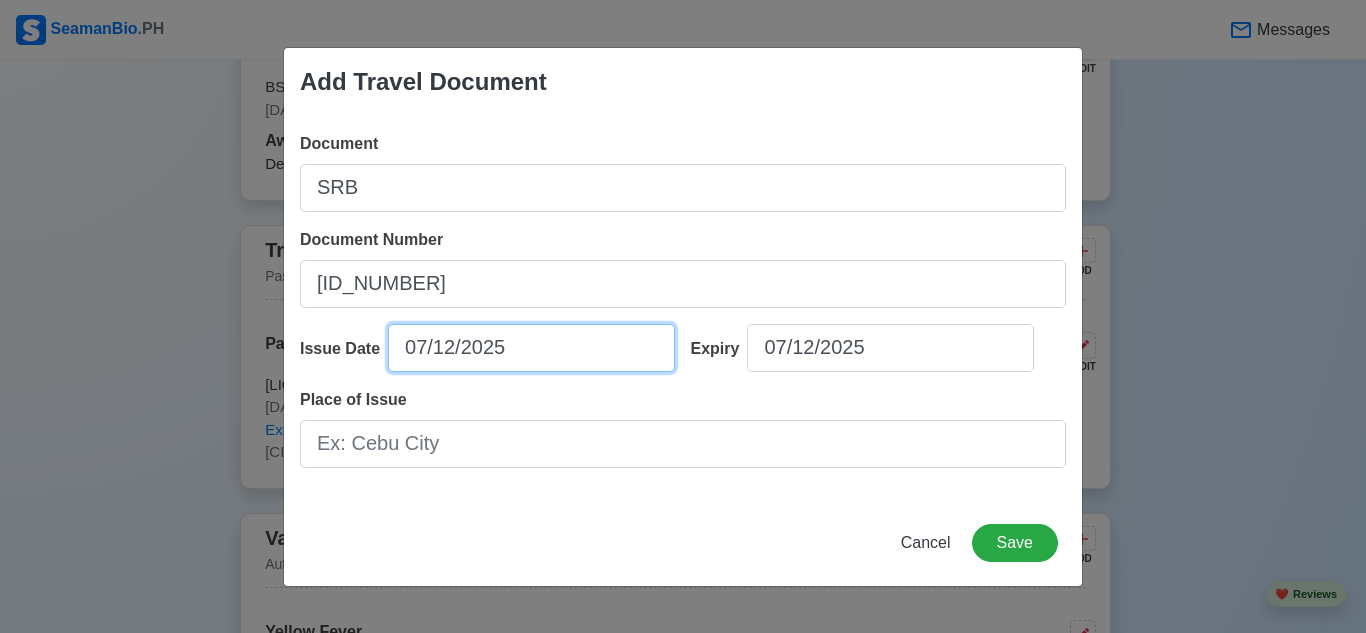 click on "07/12/2025" at bounding box center (531, 348) 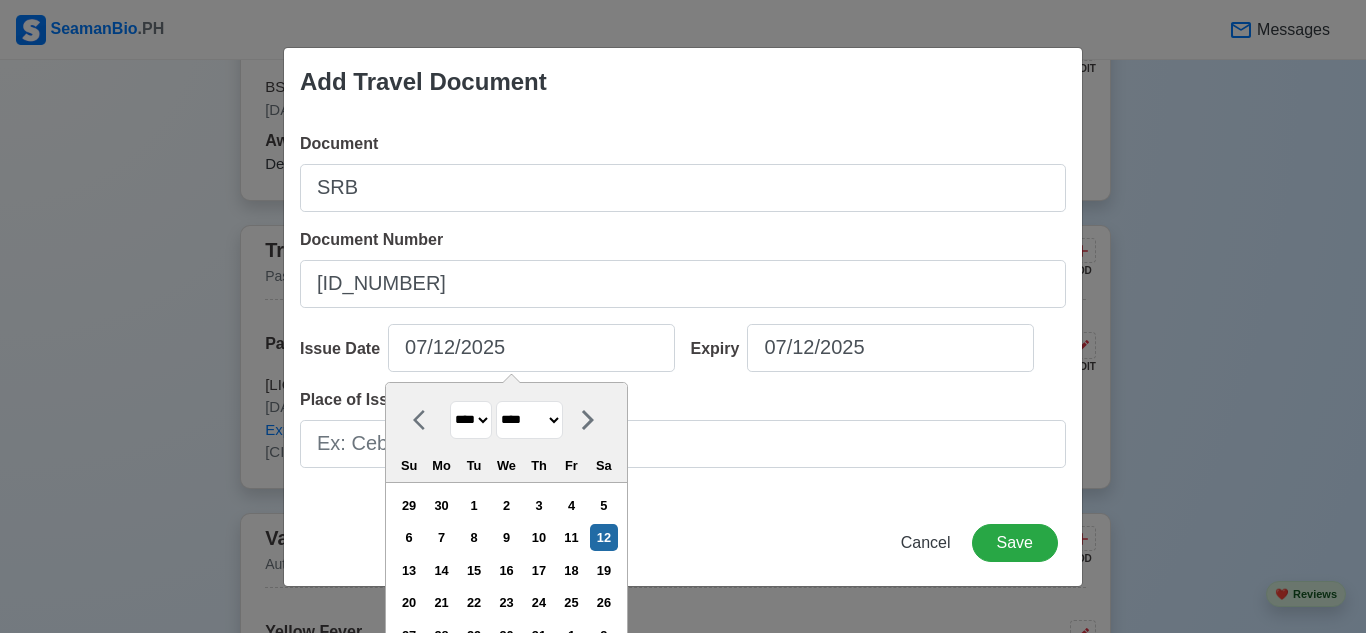click on "******* ******** ***** ***** *** **** **** ****** ********* ******* ******** ********" at bounding box center (529, 420) 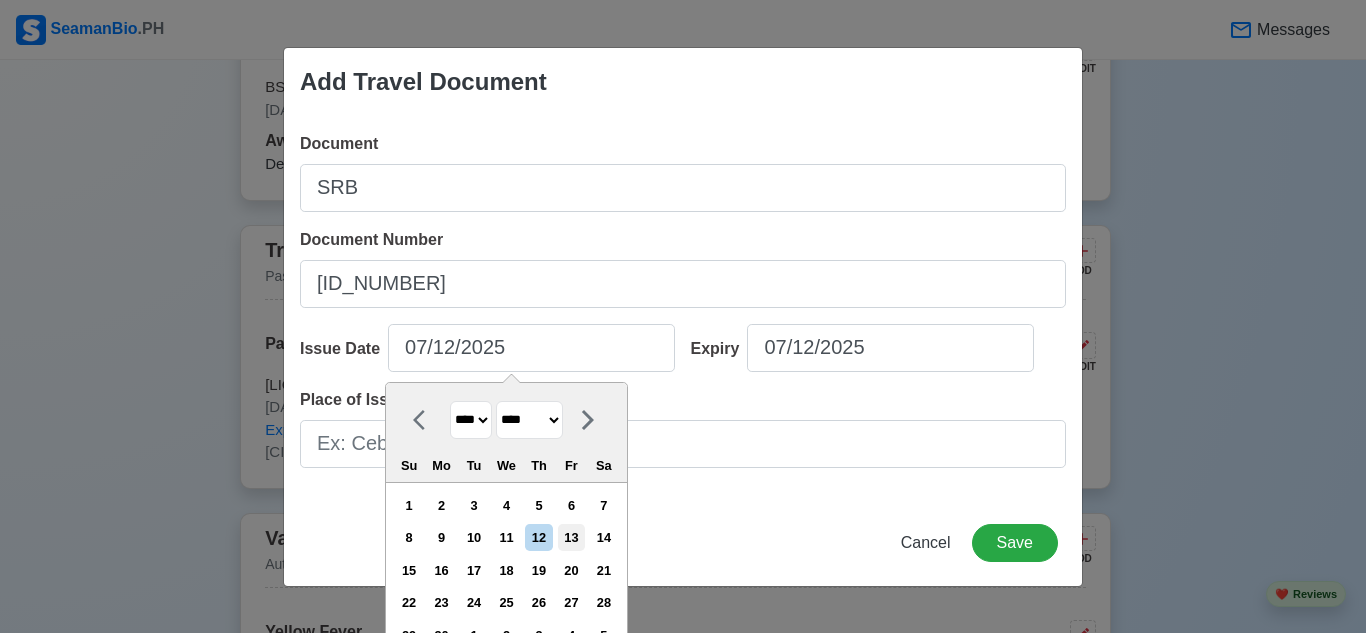 click on "13" at bounding box center (571, 537) 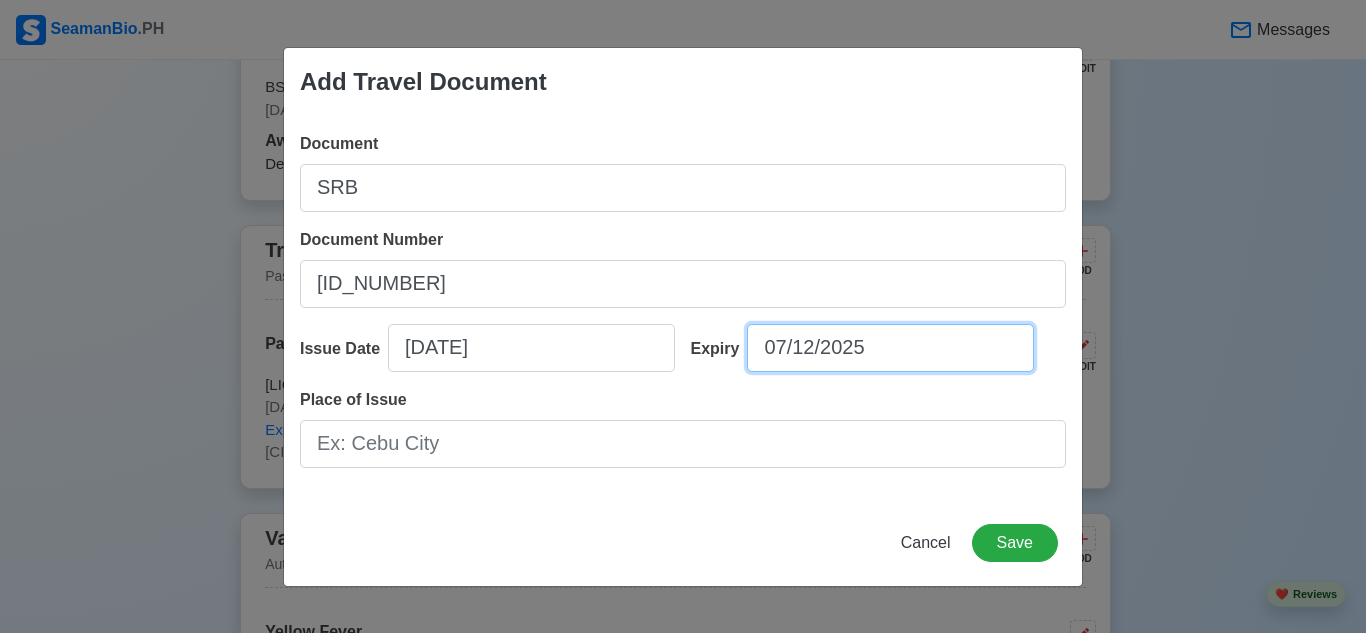 click on "07/12/2025" at bounding box center (890, 348) 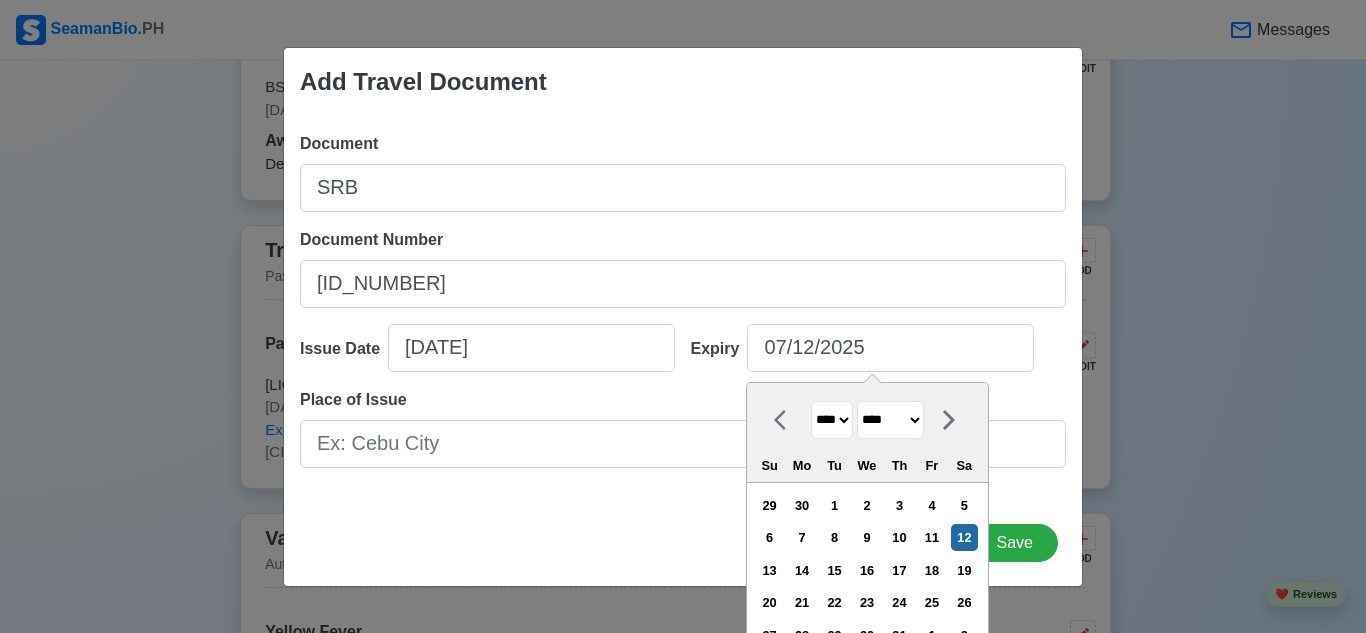 click on "******* ******** ***** ***** *** **** **** ****** ********* ******* ******** ********" at bounding box center (890, 420) 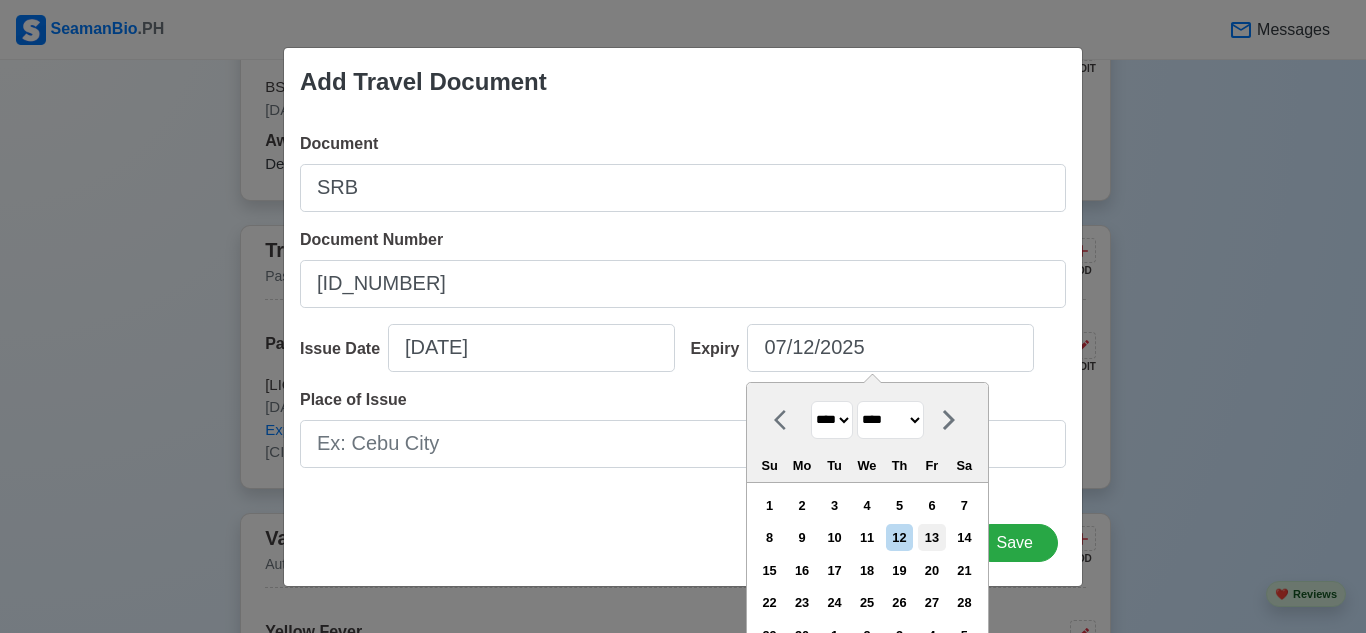 click on "13" at bounding box center [931, 537] 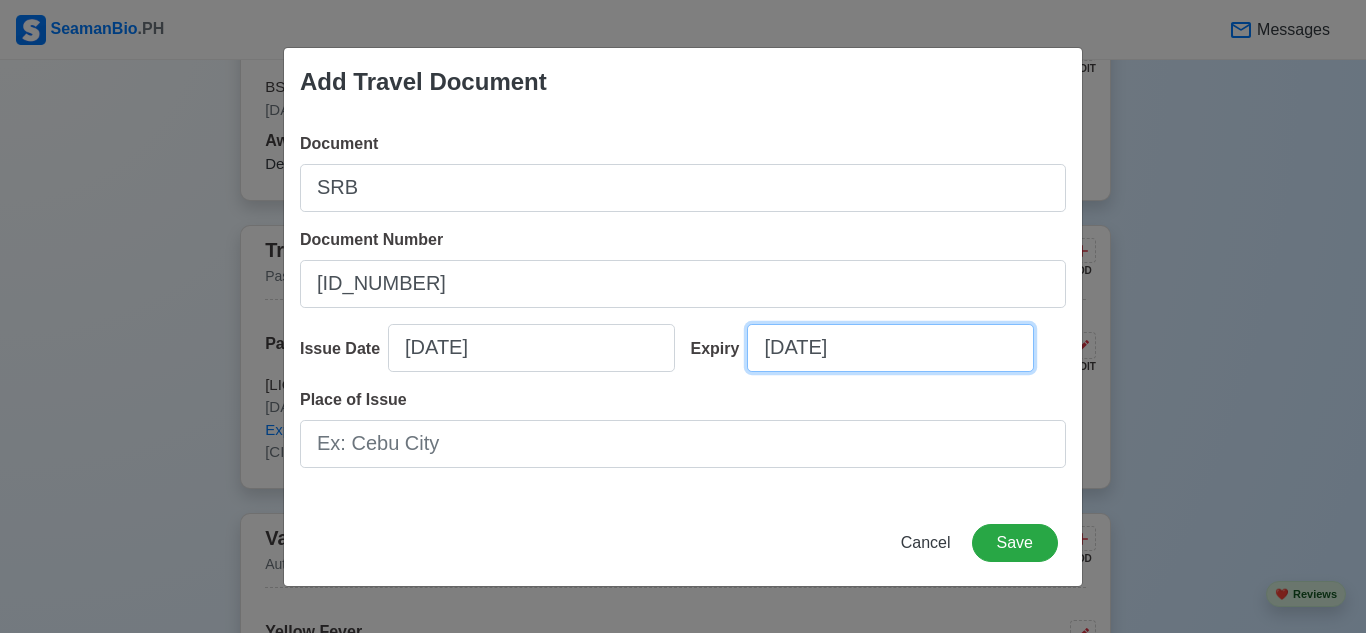 click on "[DATE]" at bounding box center [890, 348] 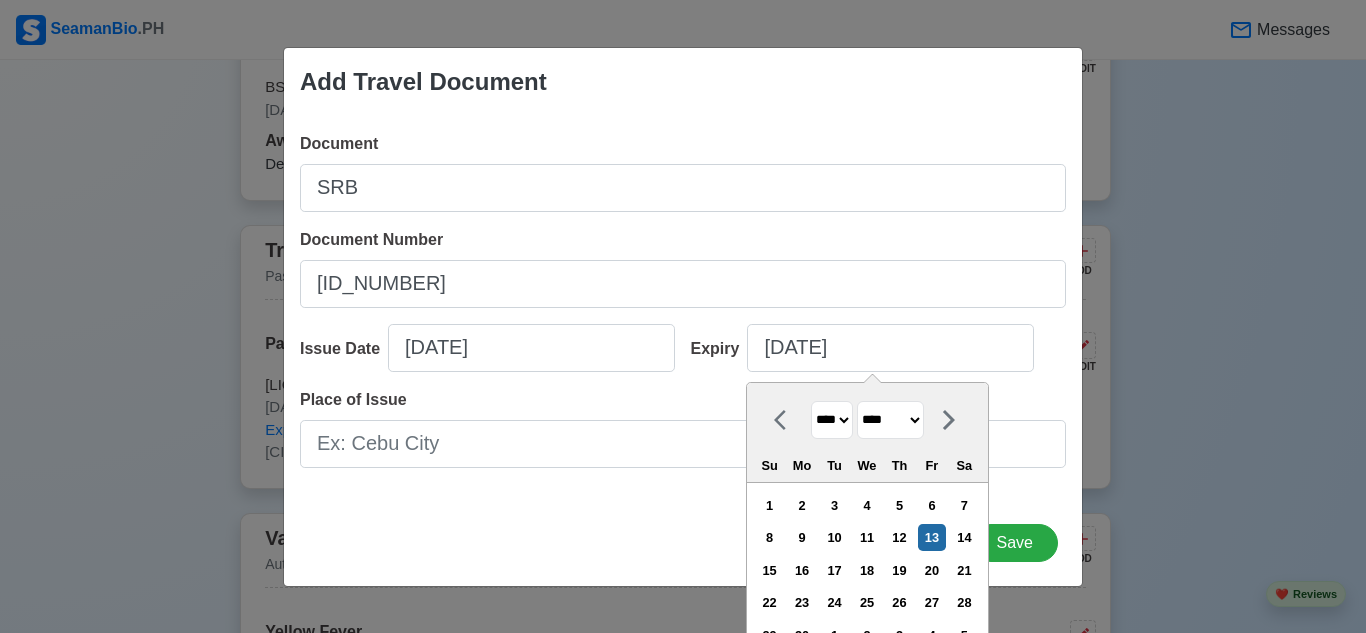 click on "**** **** **** **** **** **** **** **** **** **** **** **** **** **** **** **** **** **** **** **** **** **** **** **** **** **** **** **** **** **** **** **** **** **** **** **** **** **** **** **** **** **** **** **** **** **** **** **** **** **** **** **** **** **** **** **** **** **** **** **** **** **** **** **** **** **** **** **** **** **** **** **** **** **** **** **** **** **** **** **** **** **** **** **** **** **** **** **** **** **** **** **** **** **** **** **** **** **** **** **** **** **** **** **** **** **** **** **** **** **** **** **** **** **** **** **** **** **** **** **** ****" at bounding box center [832, 420] 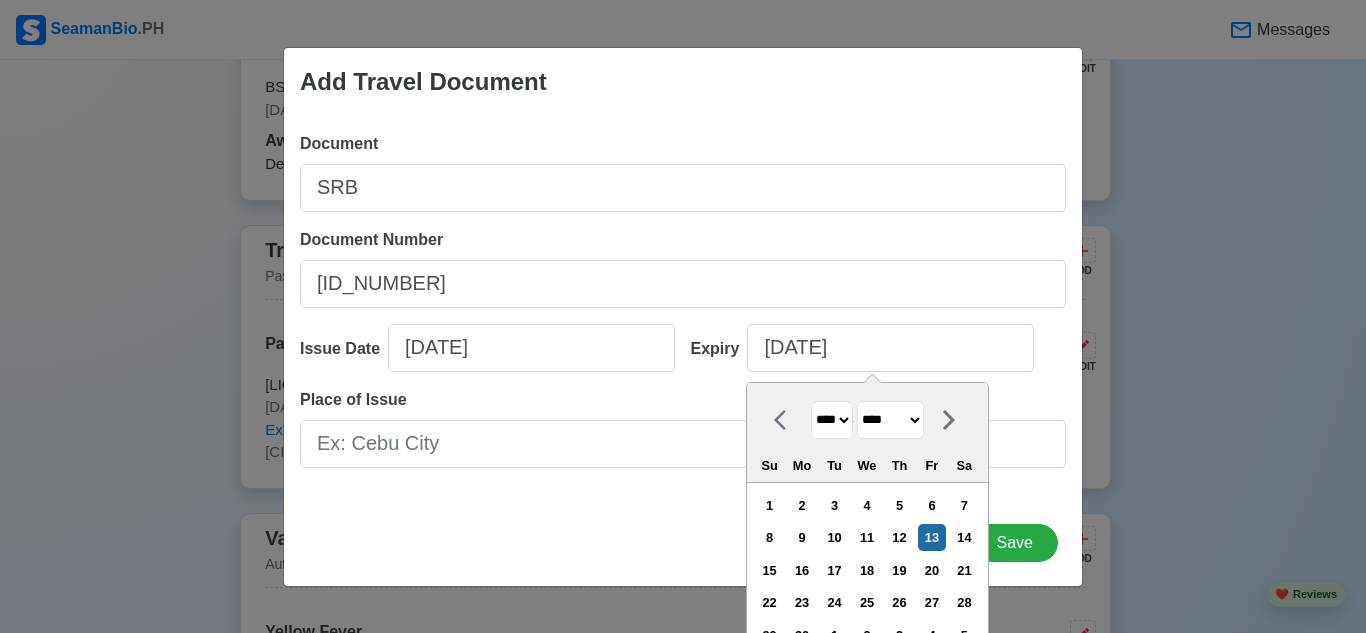 select on "****" 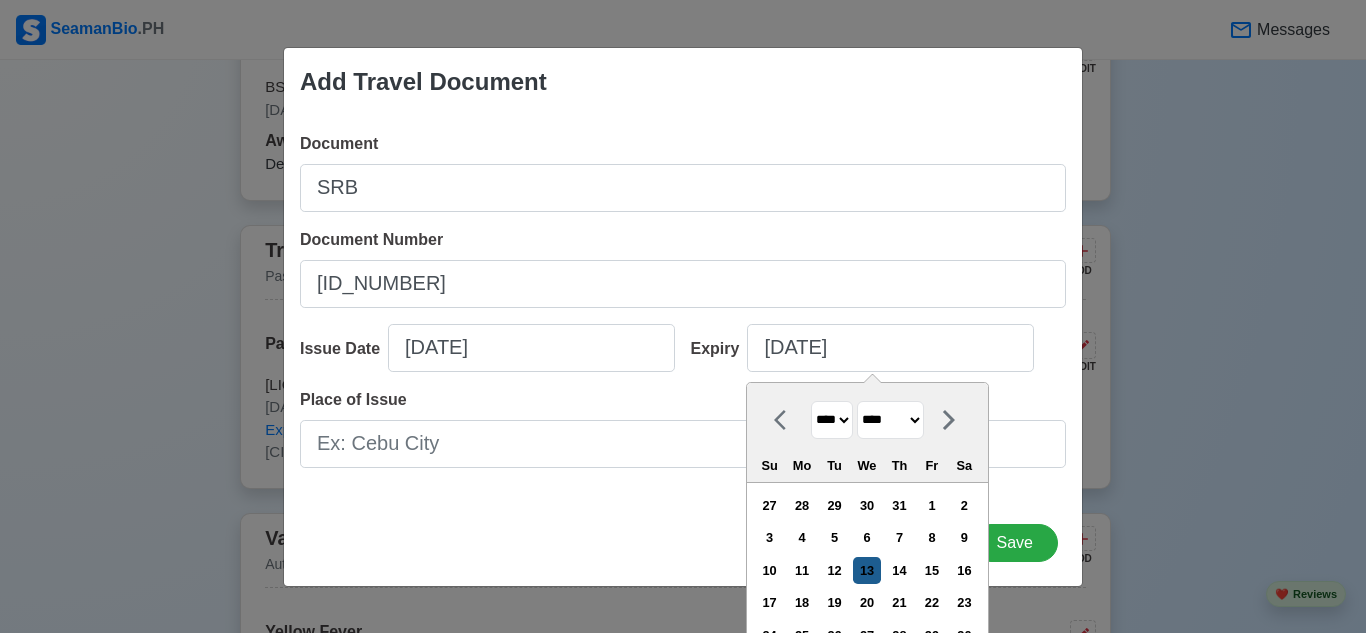 click on "13" at bounding box center [866, 570] 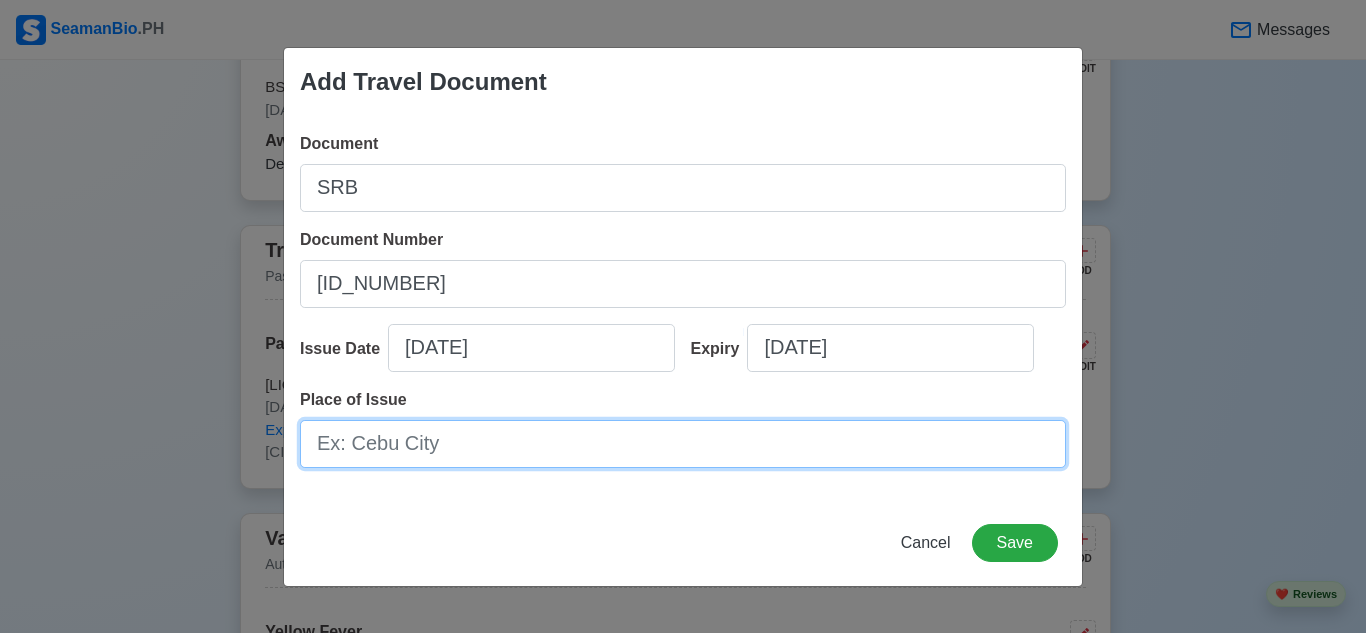 click on "Place of Issue" at bounding box center (683, 444) 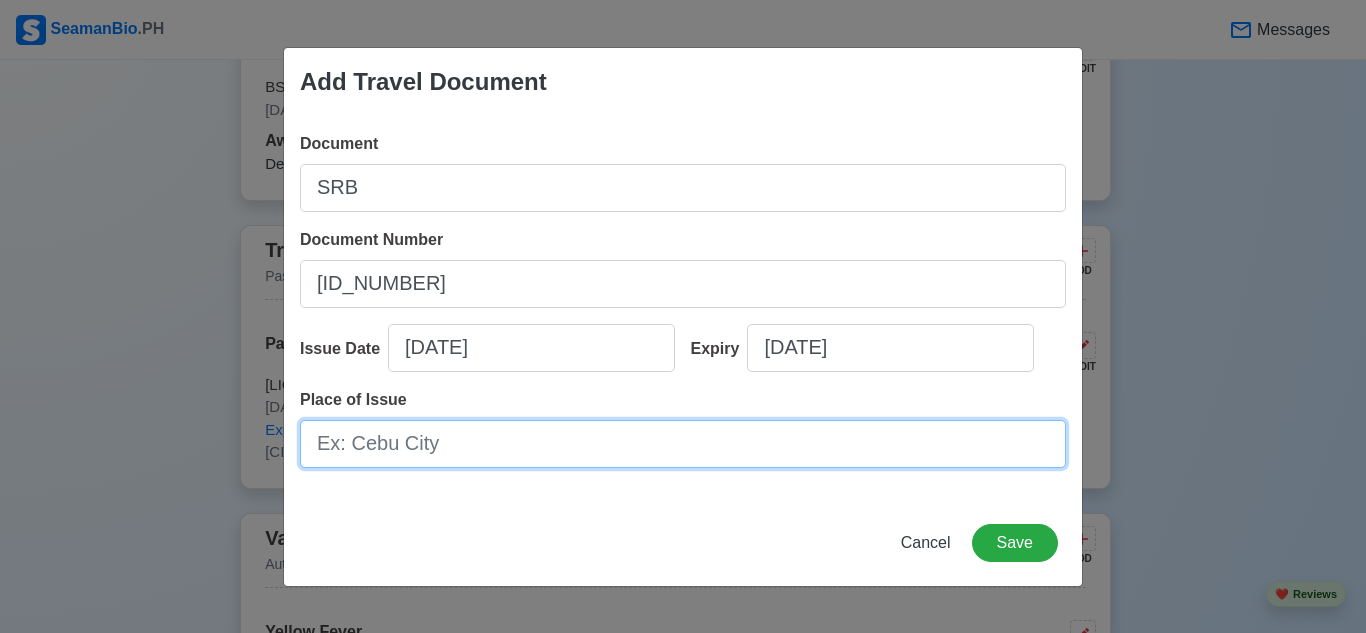 type on "[CITY]" 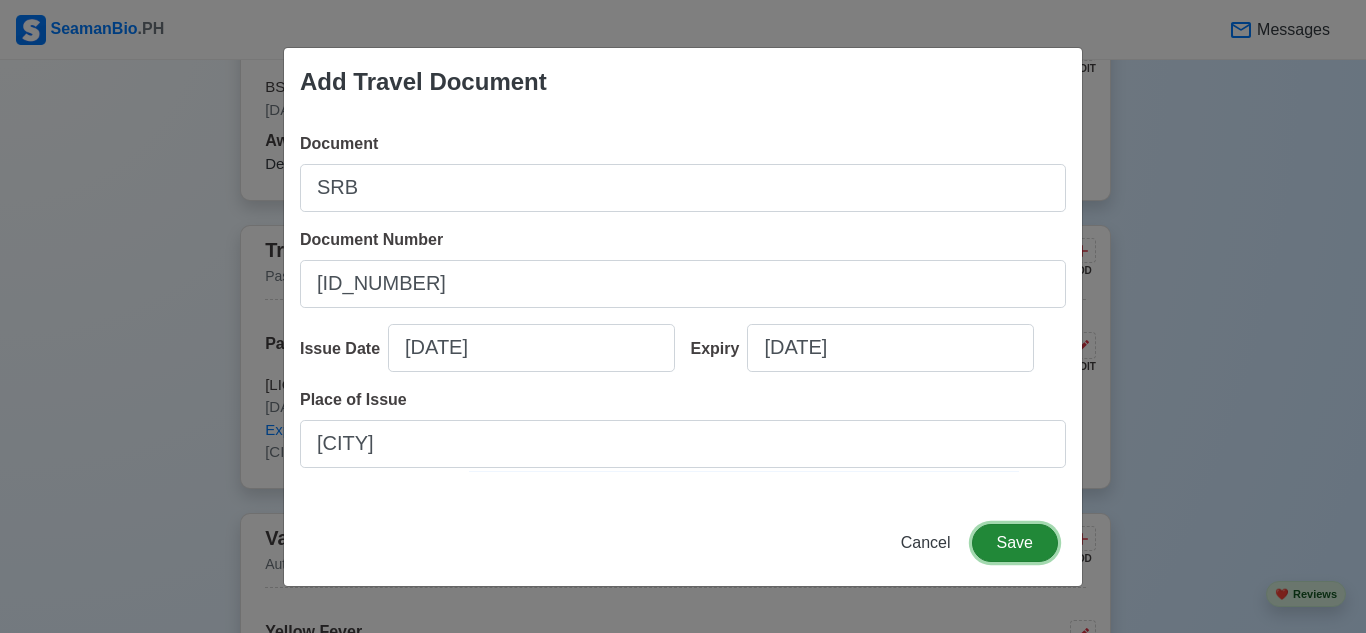 click on "Save" at bounding box center [1015, 543] 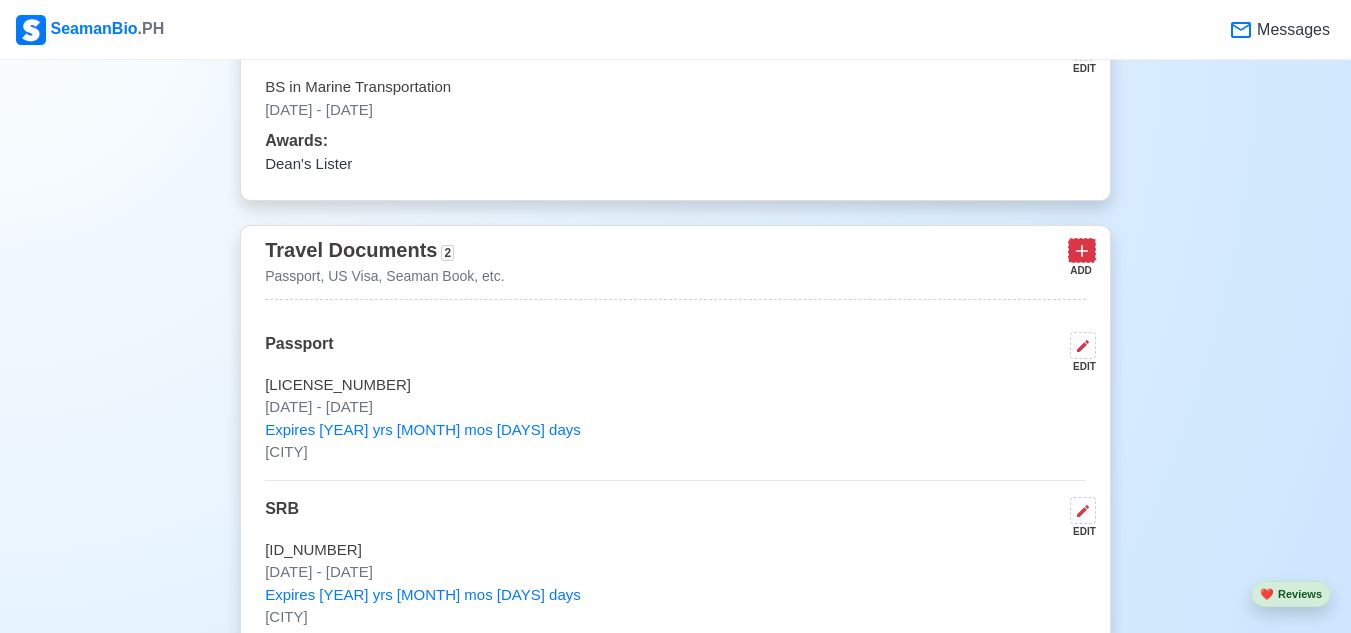 click 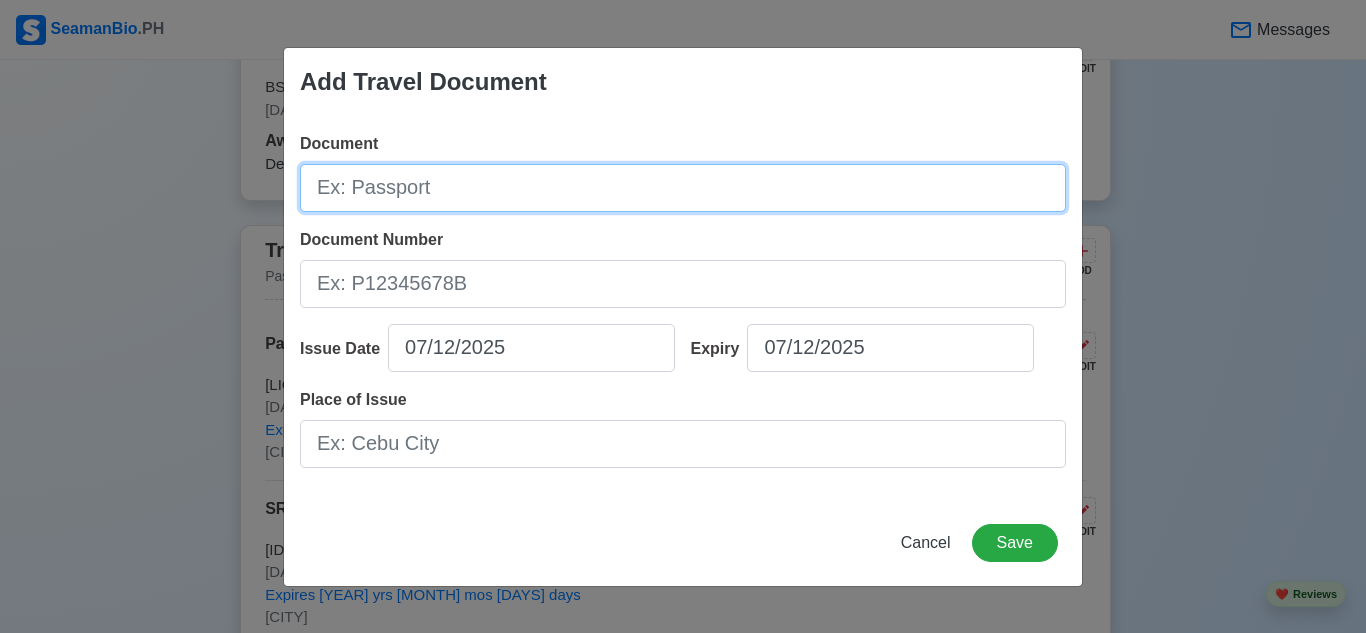 click on "Document" at bounding box center (683, 188) 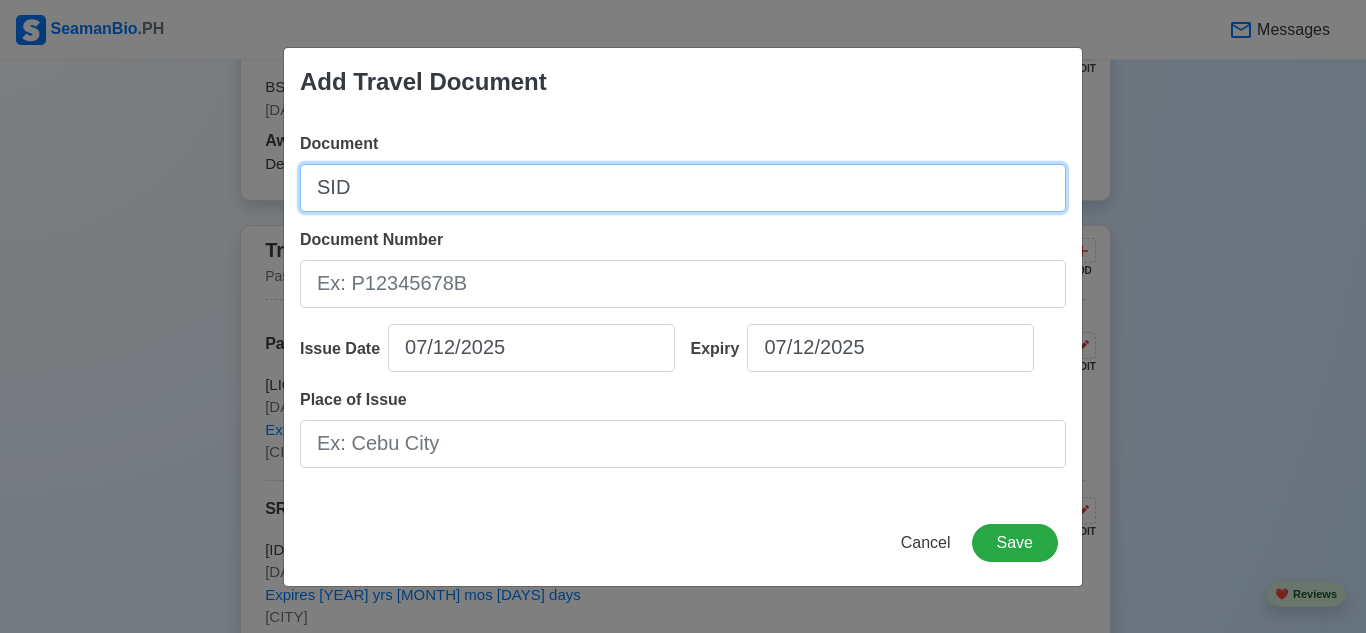 type on "SID" 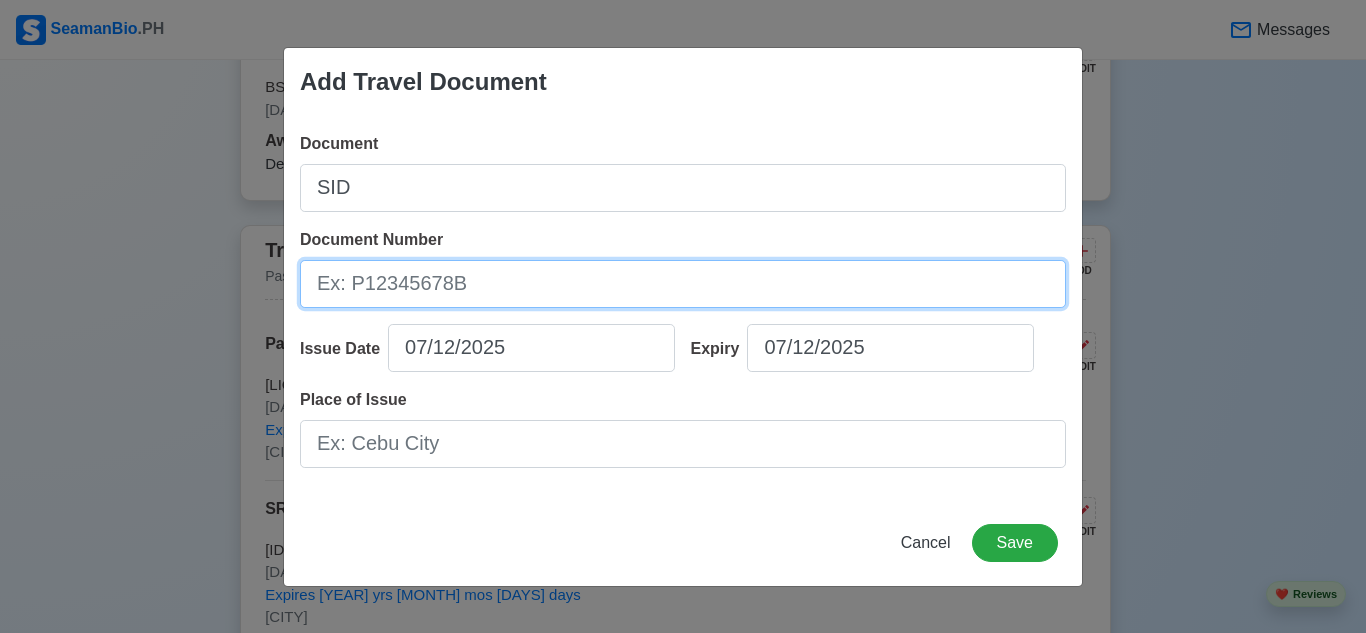 click on "Document Number" at bounding box center [683, 284] 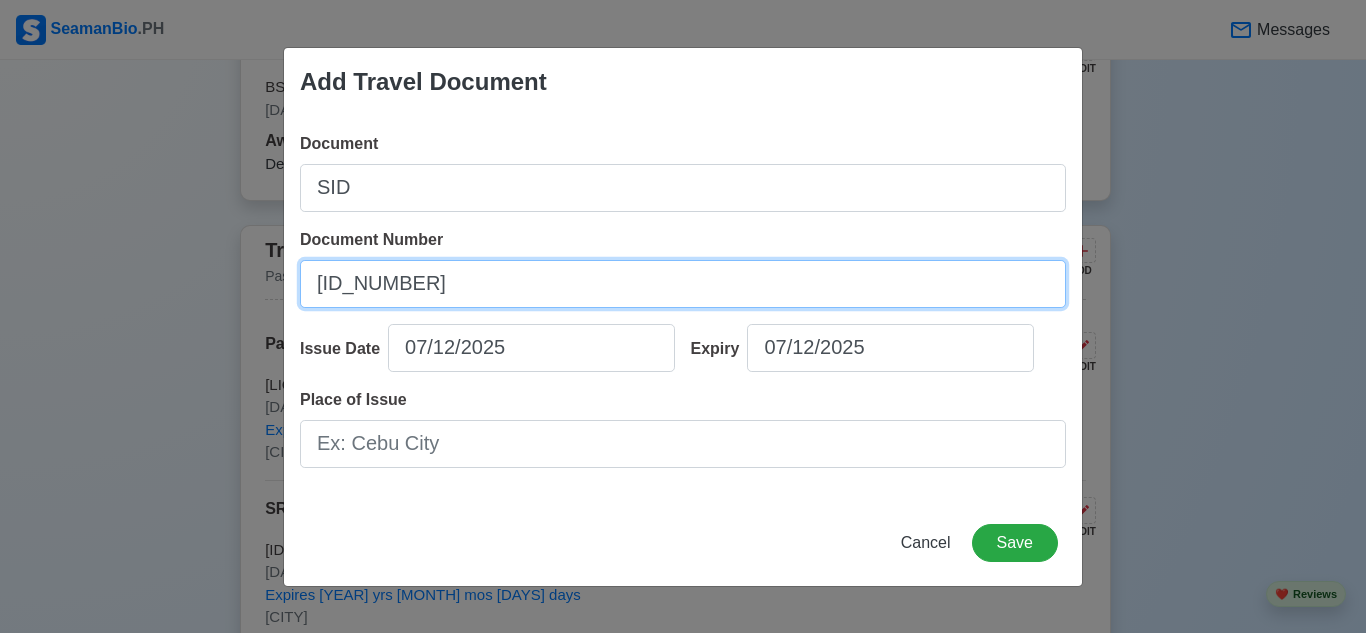 type on "[ID_NUMBER]" 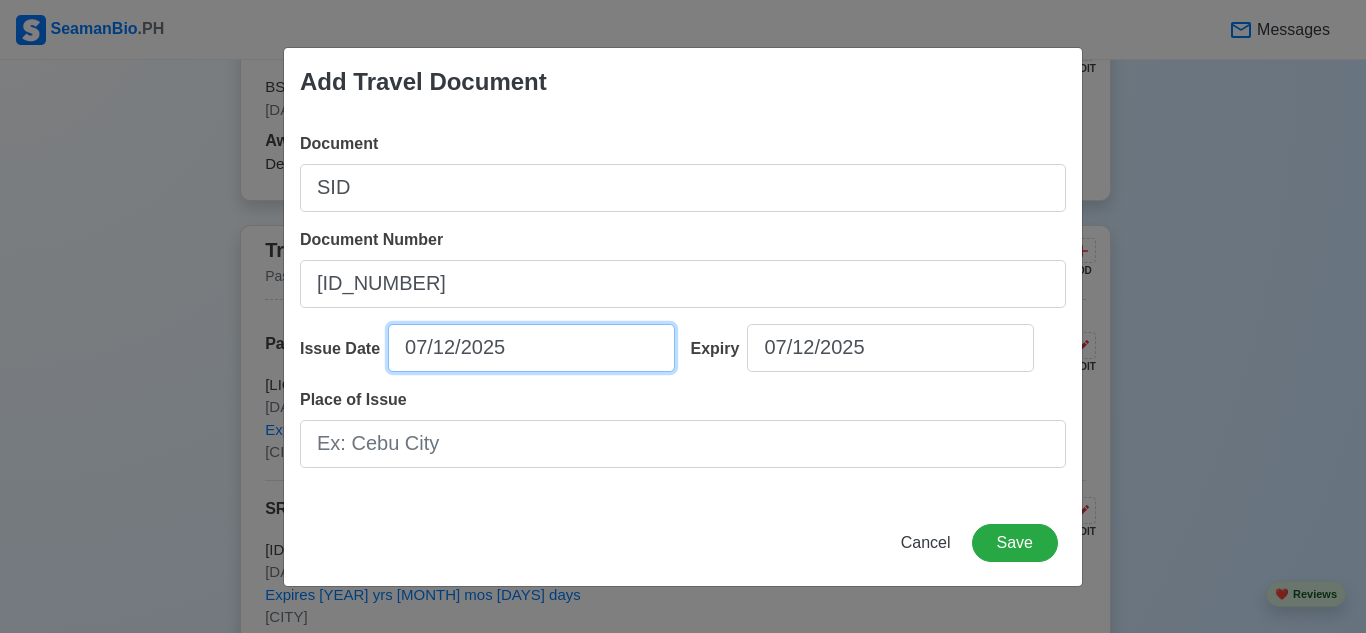 click on "07/12/2025" at bounding box center [531, 348] 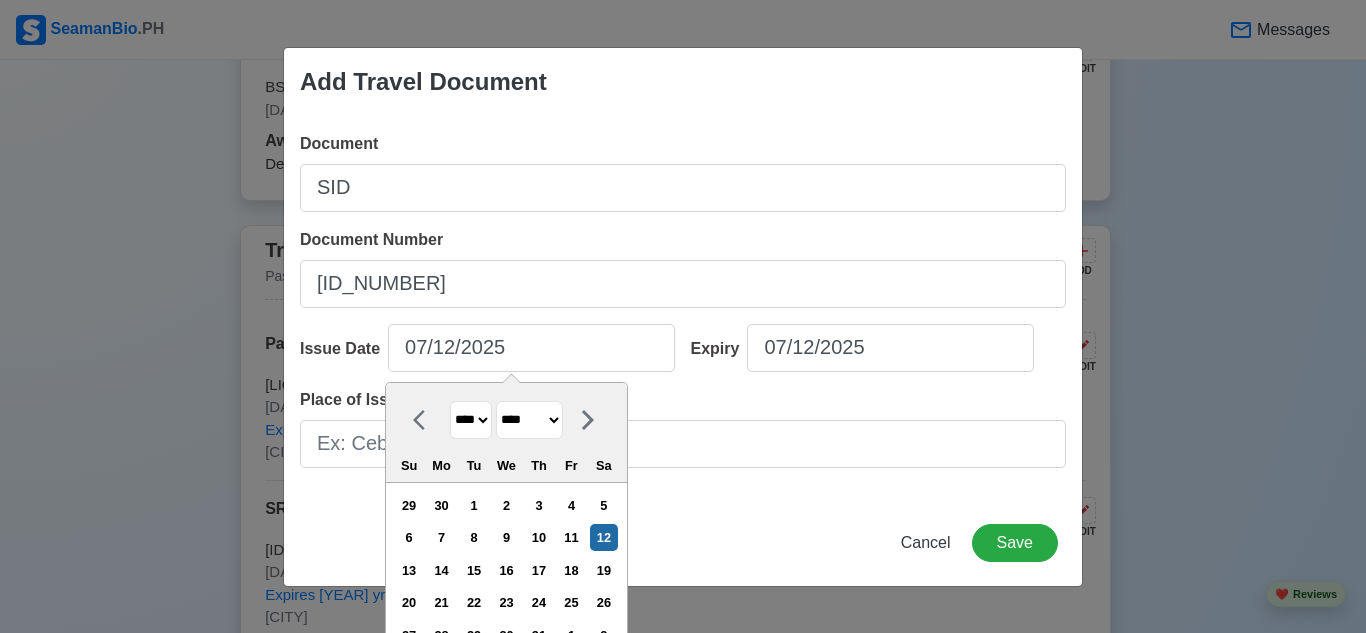 click on "******* ******** ***** ***** *** **** **** ****** ********* ******* ******** ********" at bounding box center (529, 420) 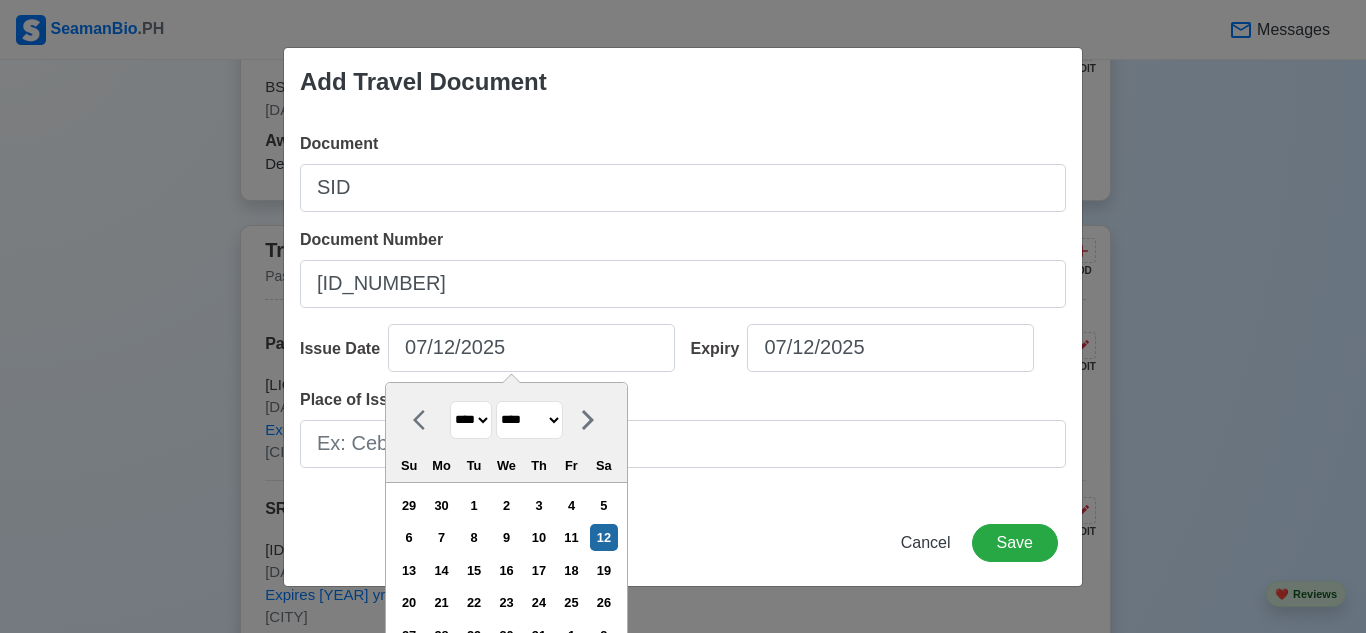 select on "****" 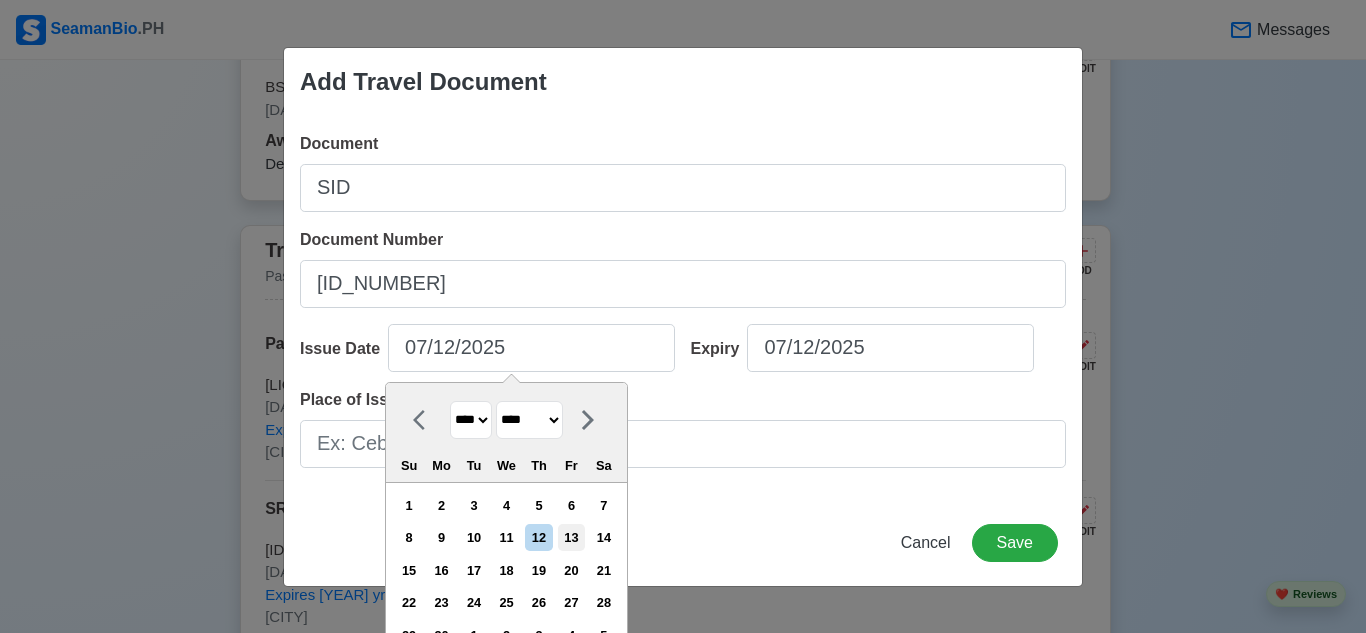 click on "13" at bounding box center [571, 537] 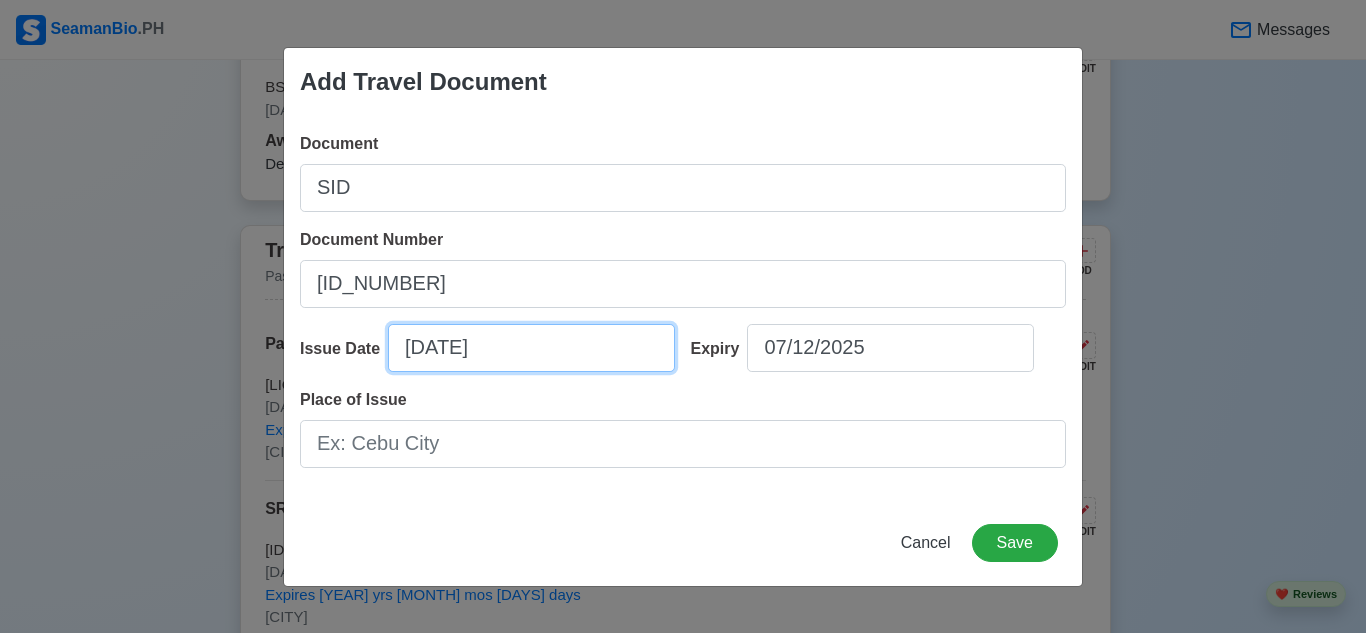 click on "[DATE]" at bounding box center [531, 348] 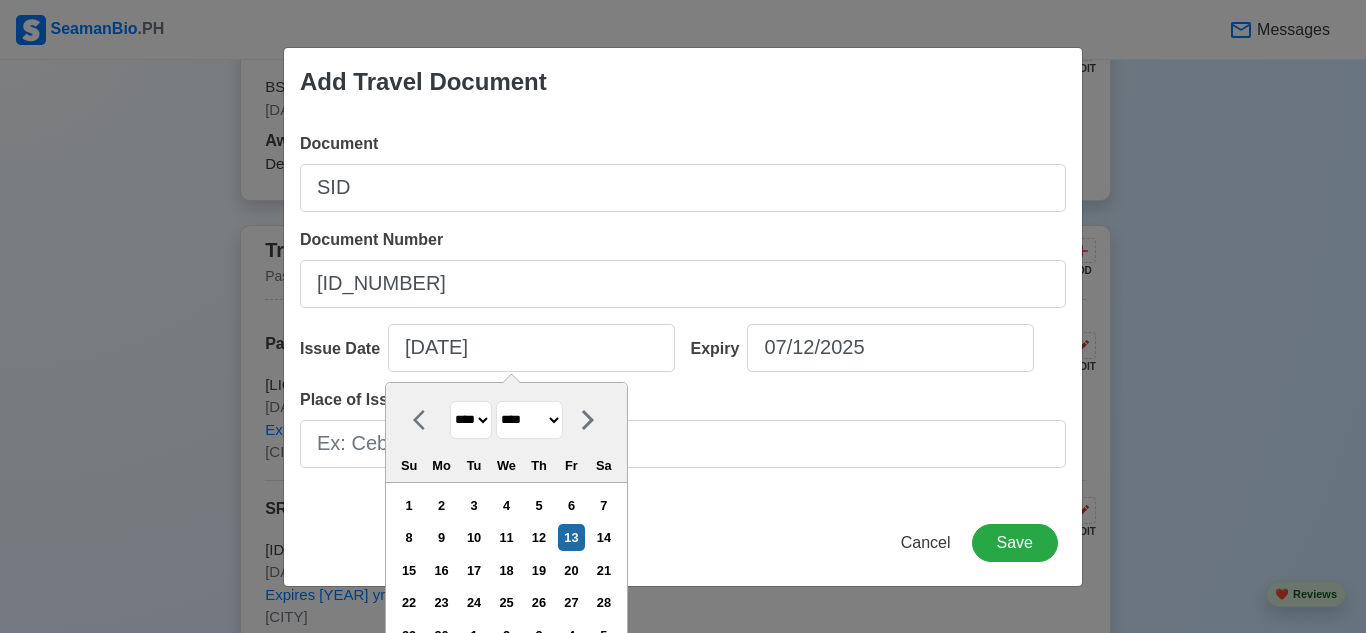 click on "**** **** **** **** **** **** **** **** **** **** **** **** **** **** **** **** **** **** **** **** **** **** **** **** **** **** **** **** **** **** **** **** **** **** **** **** **** **** **** **** **** **** **** **** **** **** **** **** **** **** **** **** **** **** **** **** **** **** **** **** **** **** **** **** **** **** **** **** **** **** **** **** **** **** **** **** **** **** **** **** **** **** **** **** **** **** **** **** **** **** **** **** **** **** **** **** **** **** **** **** **** **** **** **** **** ****" at bounding box center (471, 420) 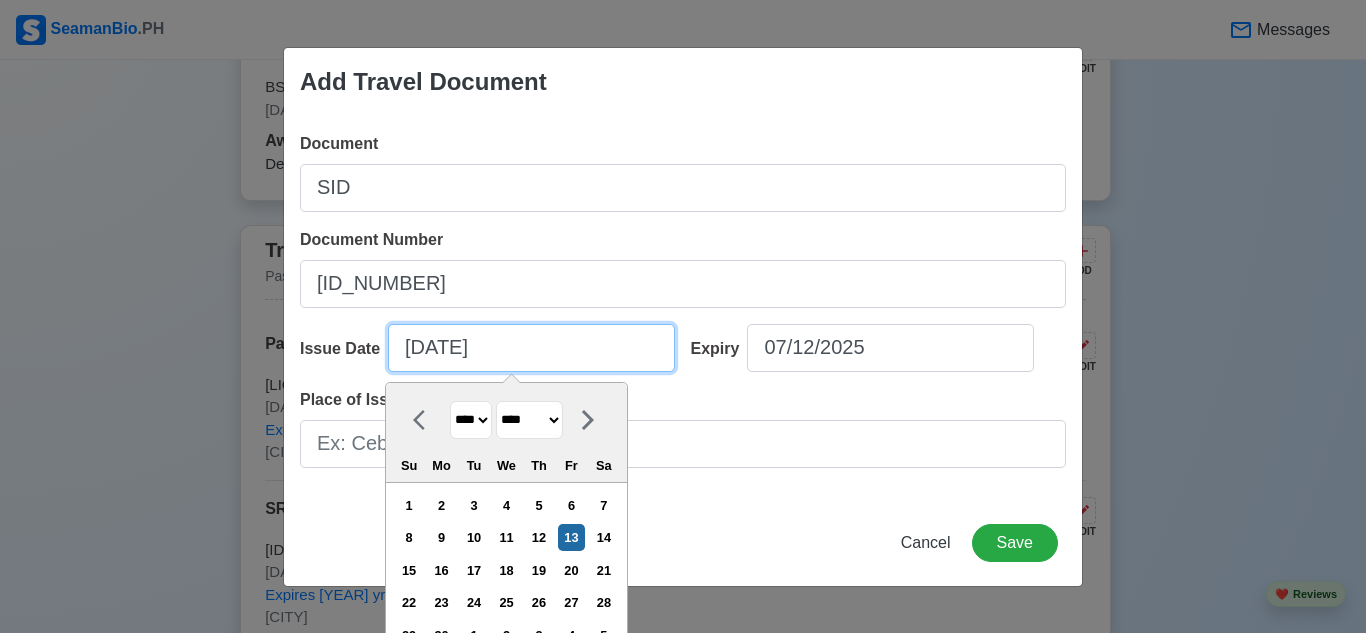 click on "[DATE]" at bounding box center (531, 348) 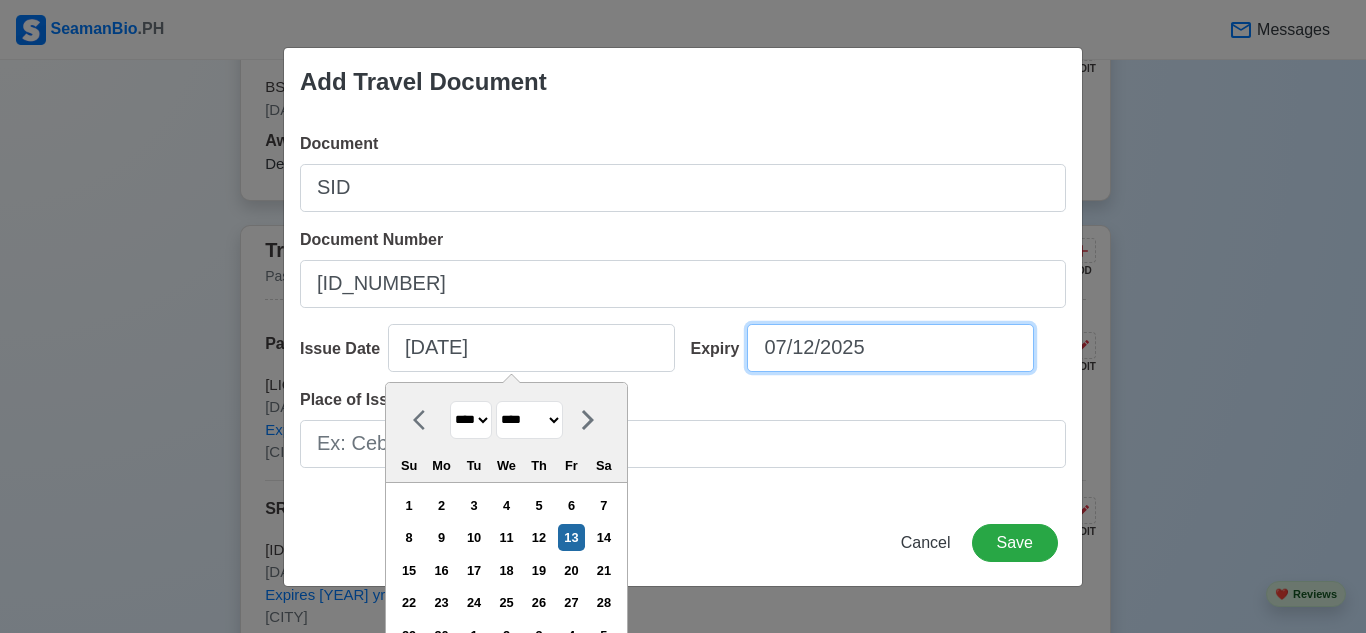 click on "07/12/2025" at bounding box center (890, 348) 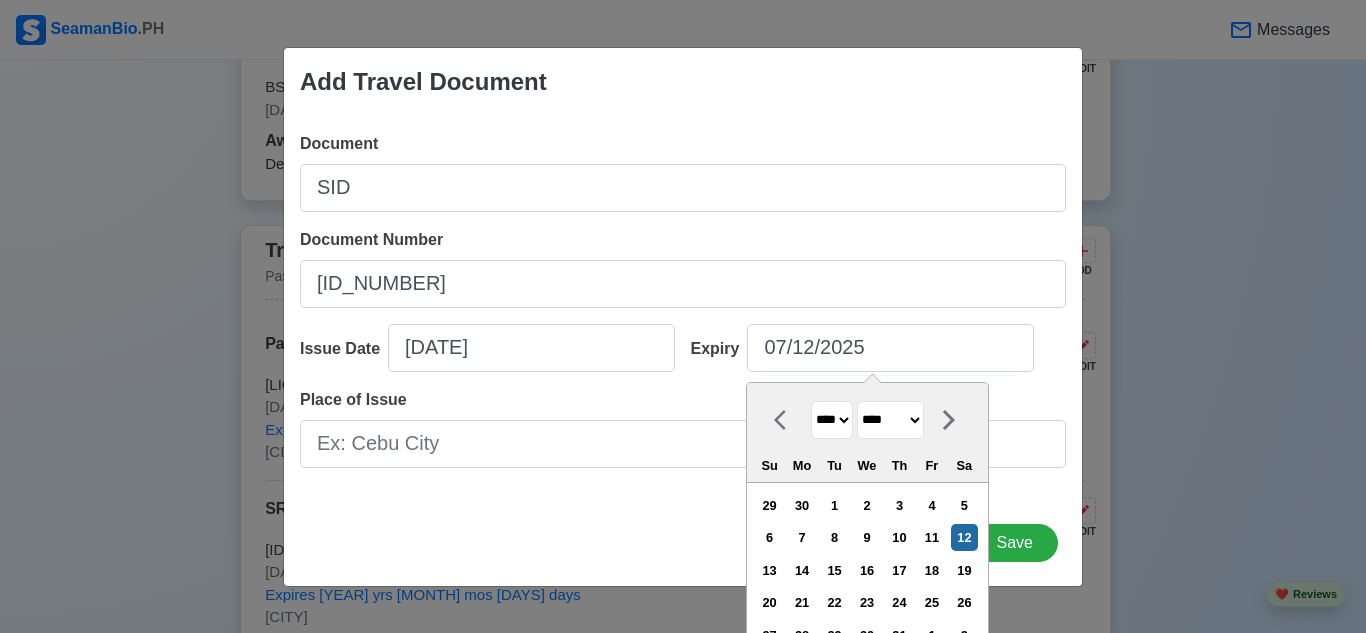 click on "******* ******** ***** ***** *** **** **** ****** ********* ******* ******** ********" at bounding box center (890, 420) 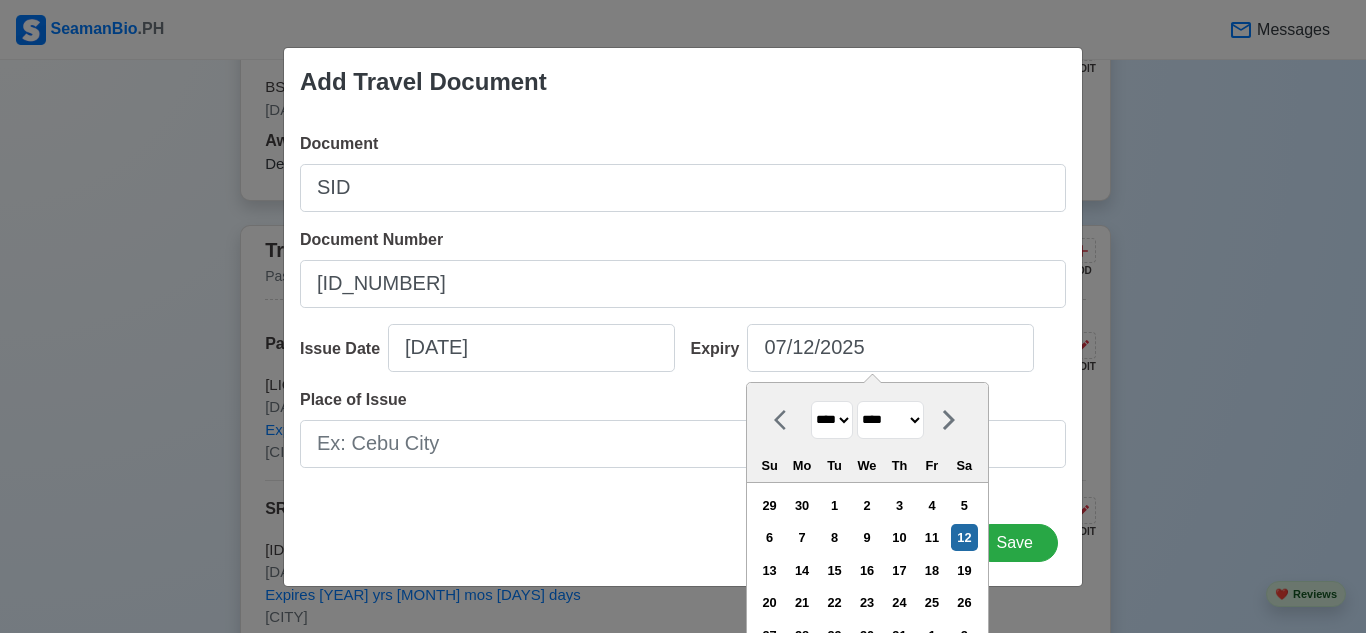 select on "****" 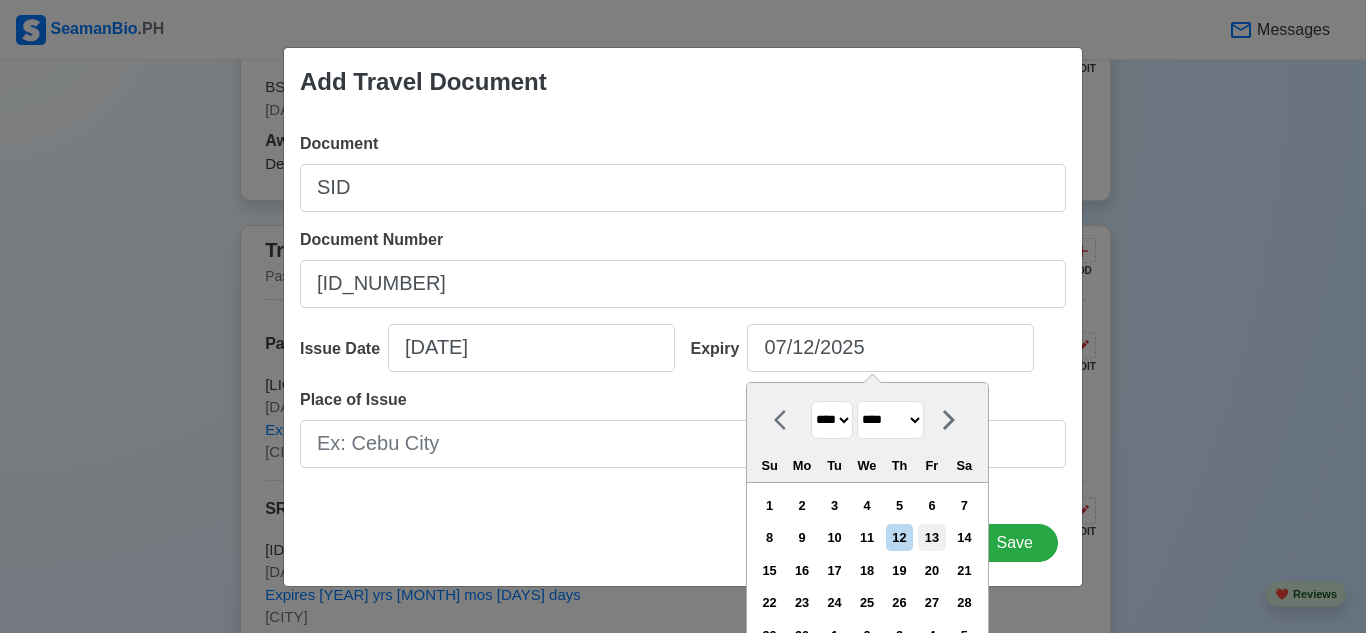 click on "13" at bounding box center (931, 537) 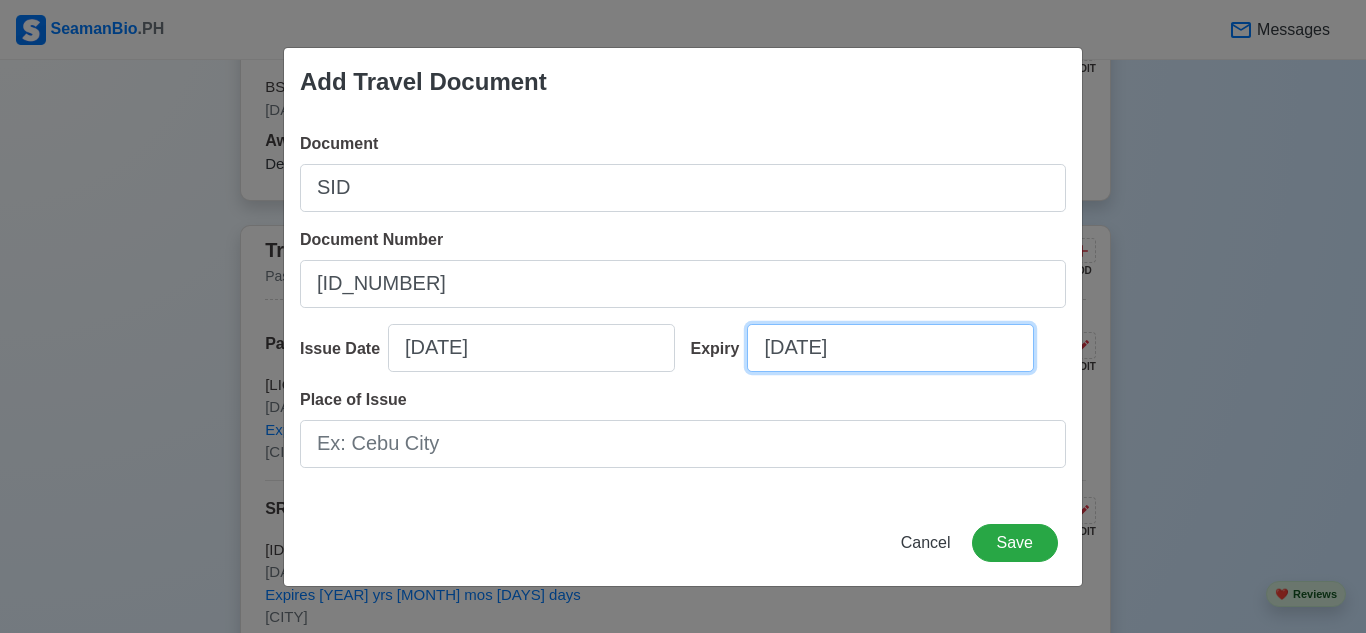 click on "[DATE]" at bounding box center (890, 348) 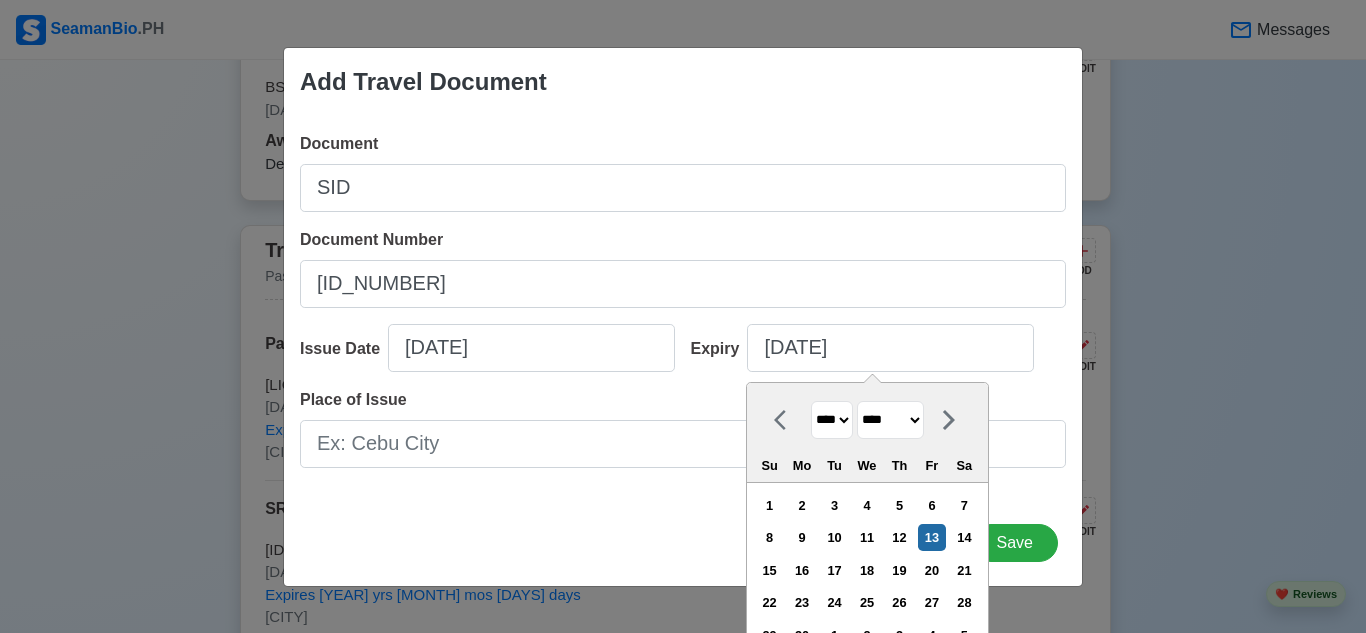 click on "**** **** **** **** **** **** **** **** **** **** **** **** **** **** **** **** **** **** **** **** **** **** **** **** **** **** **** **** **** **** **** **** **** **** **** **** **** **** **** **** **** **** **** **** **** **** **** **** **** **** **** **** **** **** **** **** **** **** **** **** **** **** **** **** **** **** **** **** **** **** **** **** **** **** **** **** **** **** **** **** **** **** **** **** **** **** **** **** **** **** **** **** **** **** **** **** **** **** **** **** **** **** **** **** **** **** **** **** **** **** **** **** **** **** **** **** **** **** **** **** ****" at bounding box center [832, 420] 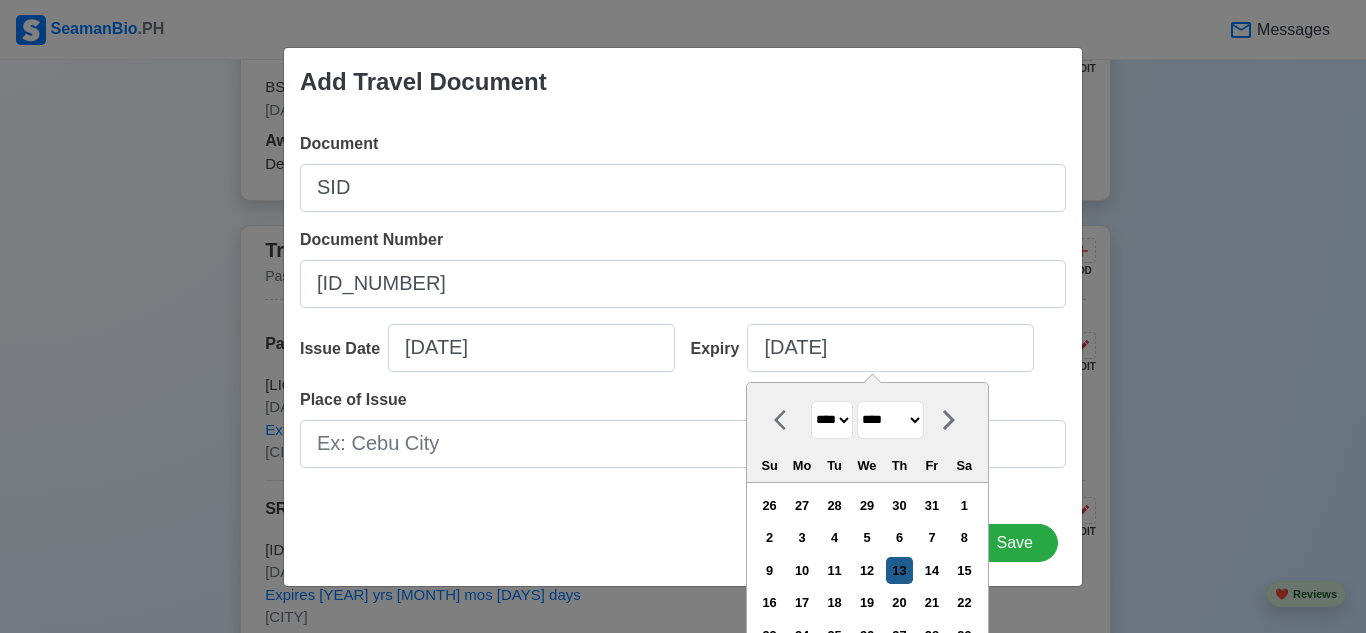 click on "13" at bounding box center (899, 570) 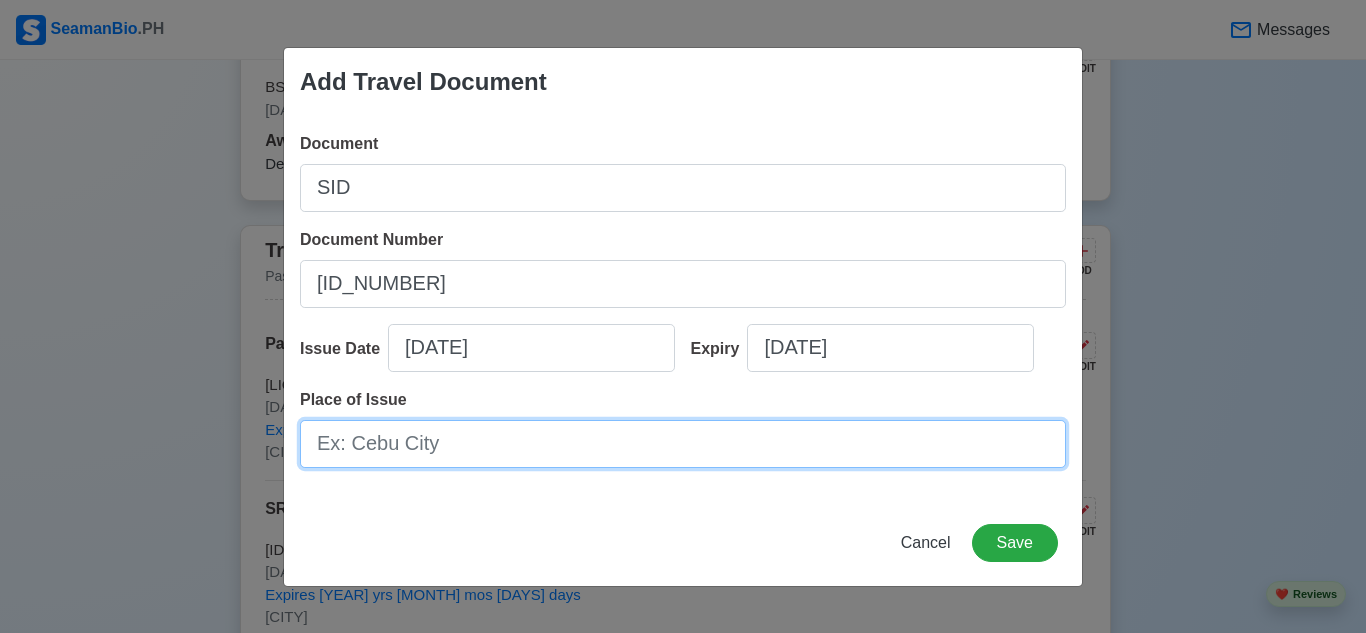 click on "Place of Issue" at bounding box center (683, 444) 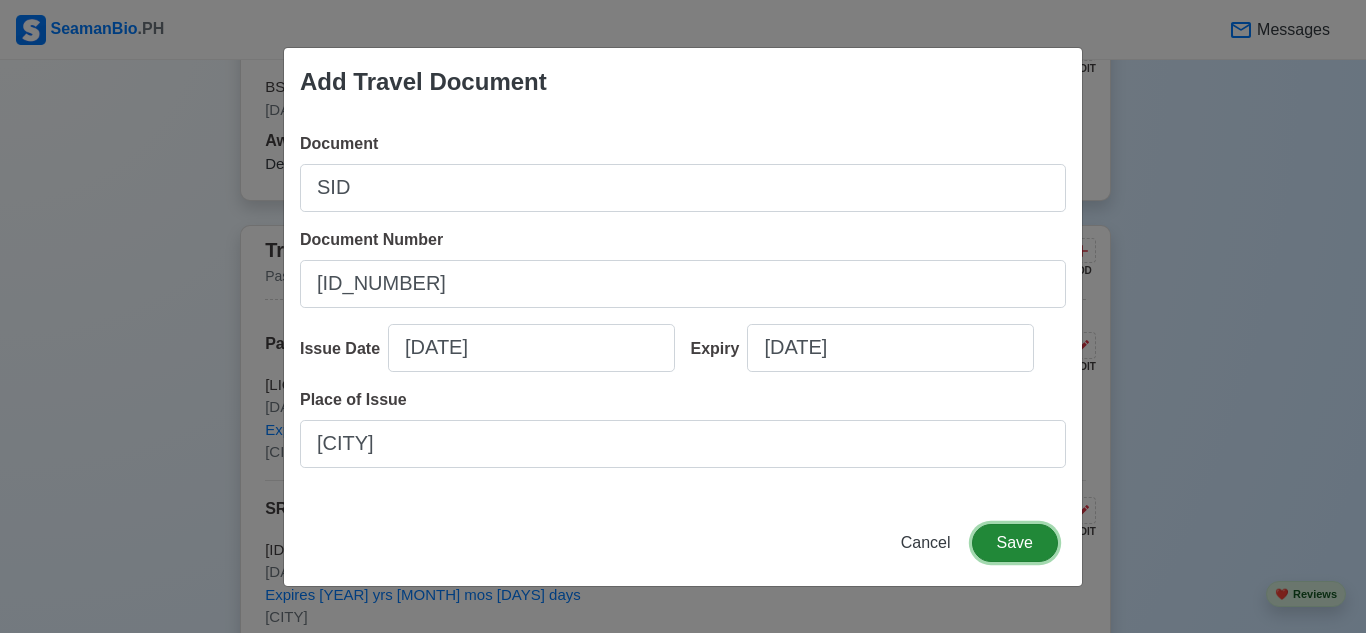 click on "Save" at bounding box center [1015, 543] 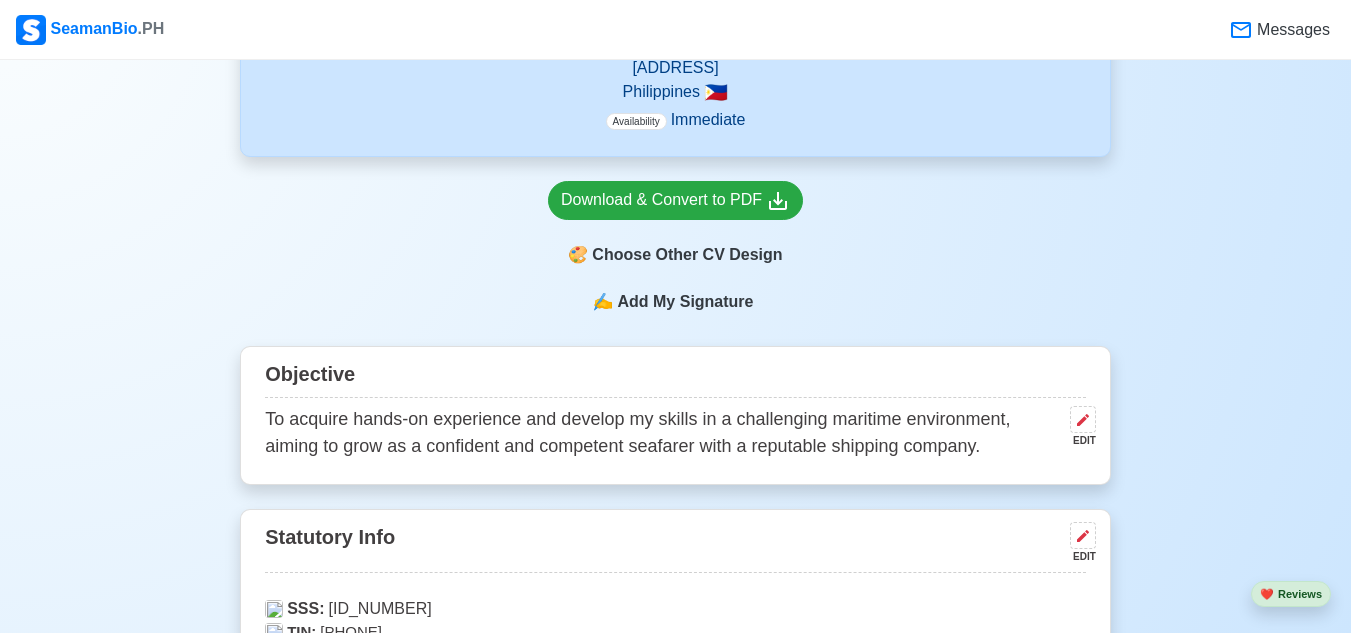 scroll, scrollTop: 771, scrollLeft: 0, axis: vertical 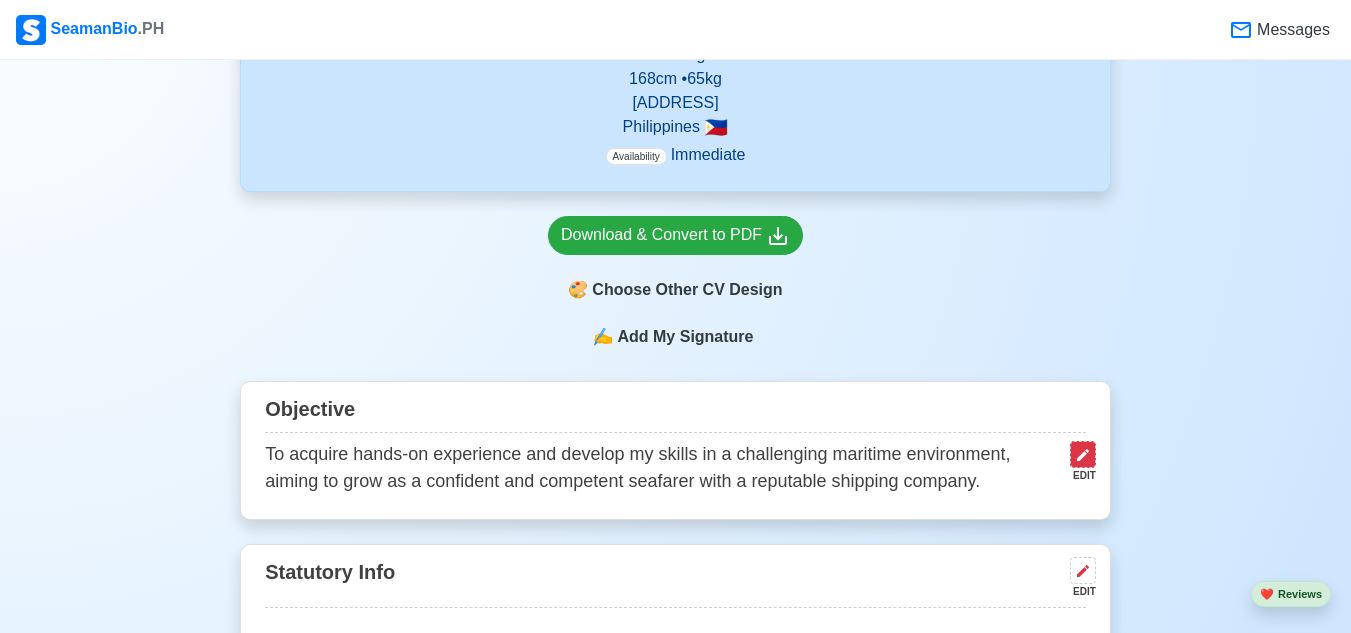click 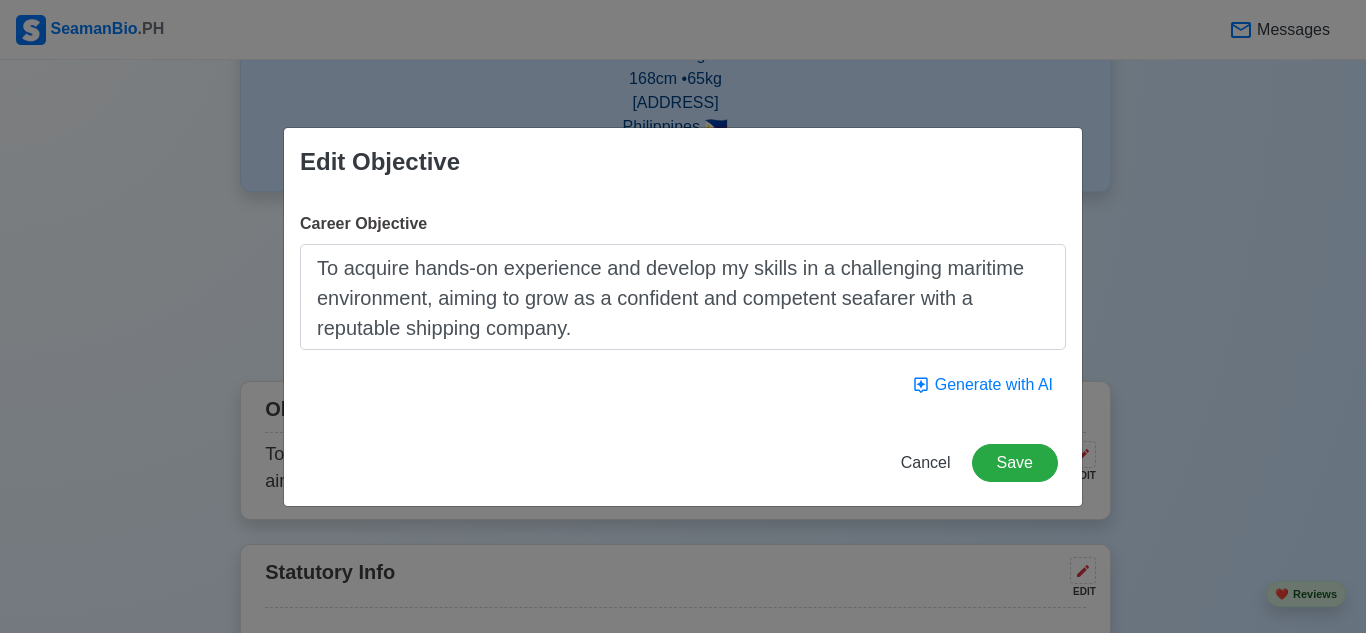 click on "To acquire hands-on experience and develop my skills in a challenging maritime environment, aiming to grow as a confident and competent seafarer with a reputable shipping company." at bounding box center (683, 297) 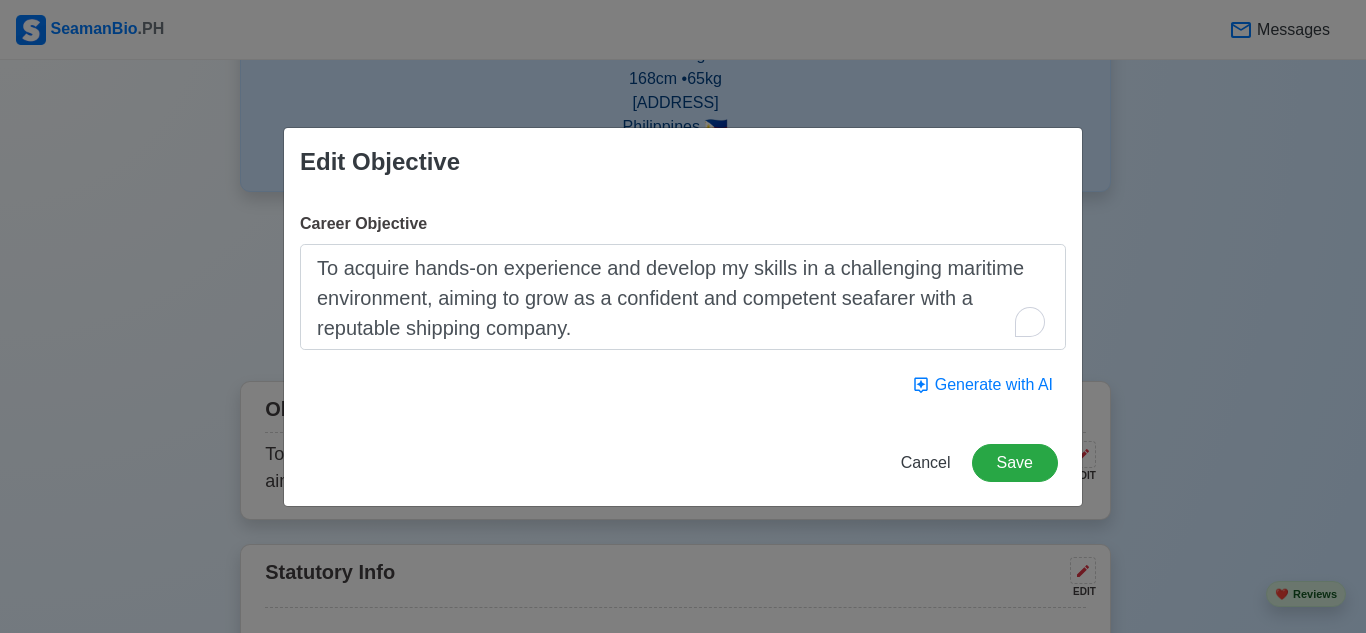 drag, startPoint x: 610, startPoint y: 319, endPoint x: 314, endPoint y: 266, distance: 300.7075 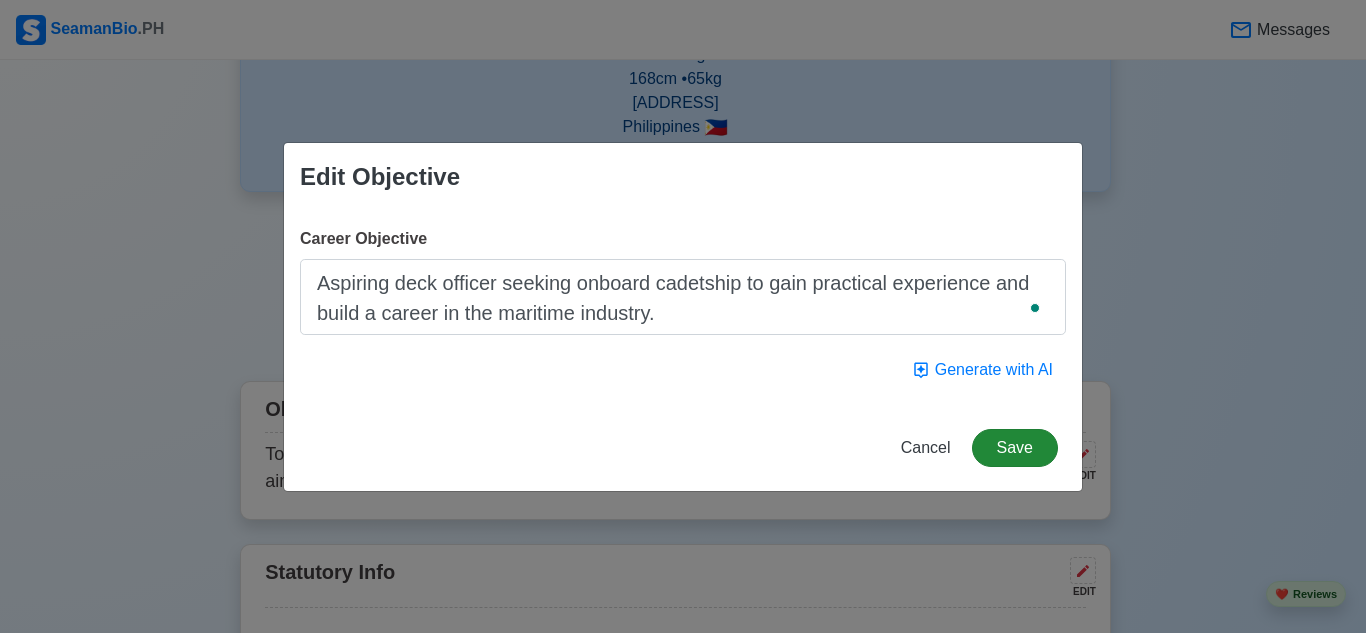 type on "Aspiring deck officer seeking onboard cadetship to gain practical experience and build a career in the maritime industry." 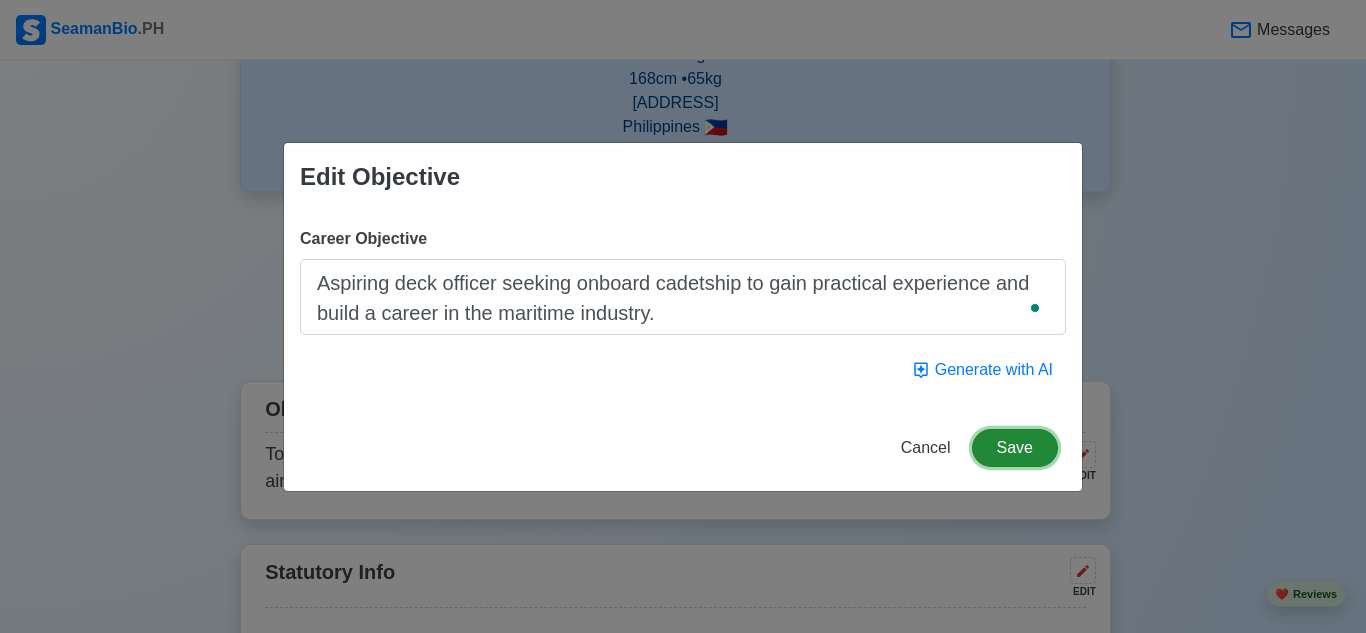 click on "Save" at bounding box center [1015, 448] 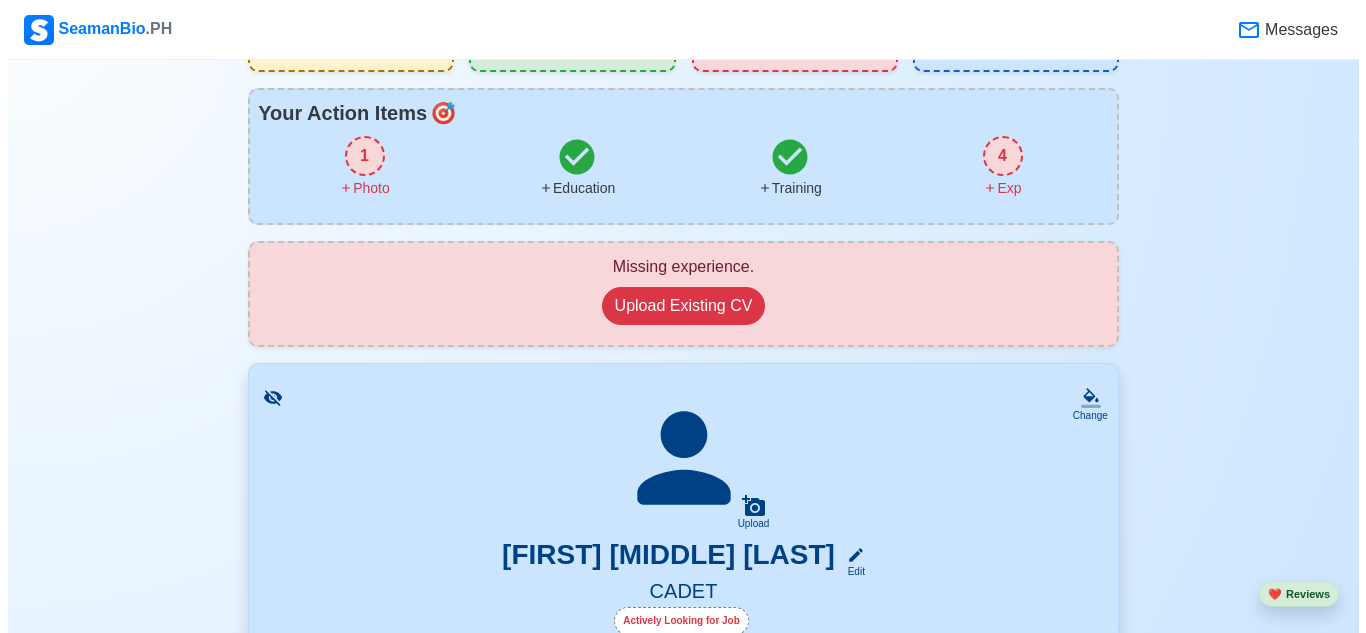 scroll, scrollTop: 0, scrollLeft: 0, axis: both 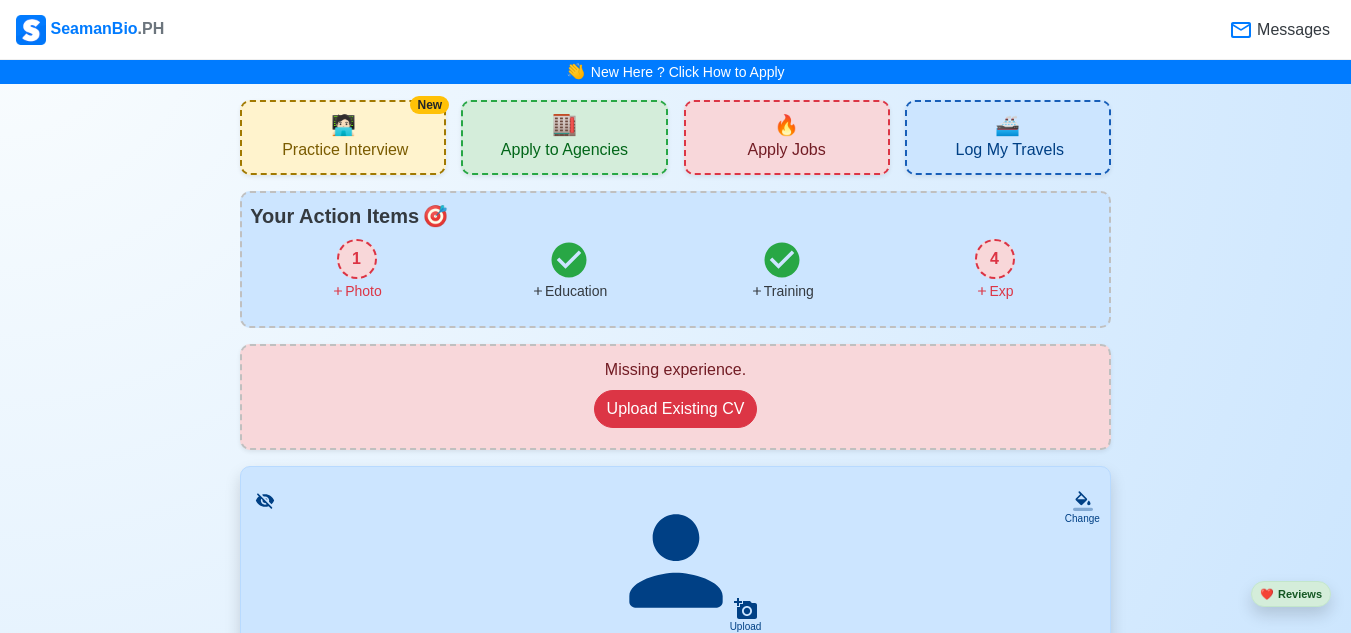 click on "1" at bounding box center (357, 259) 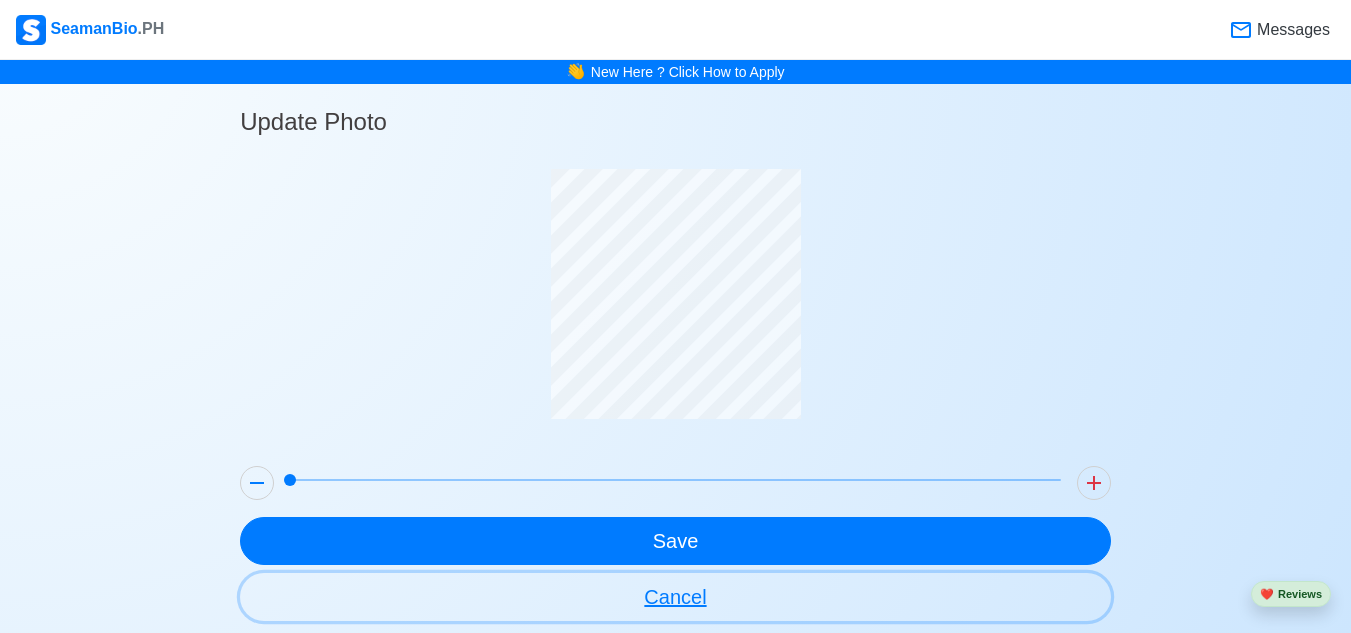 click on "Cancel" at bounding box center (675, 597) 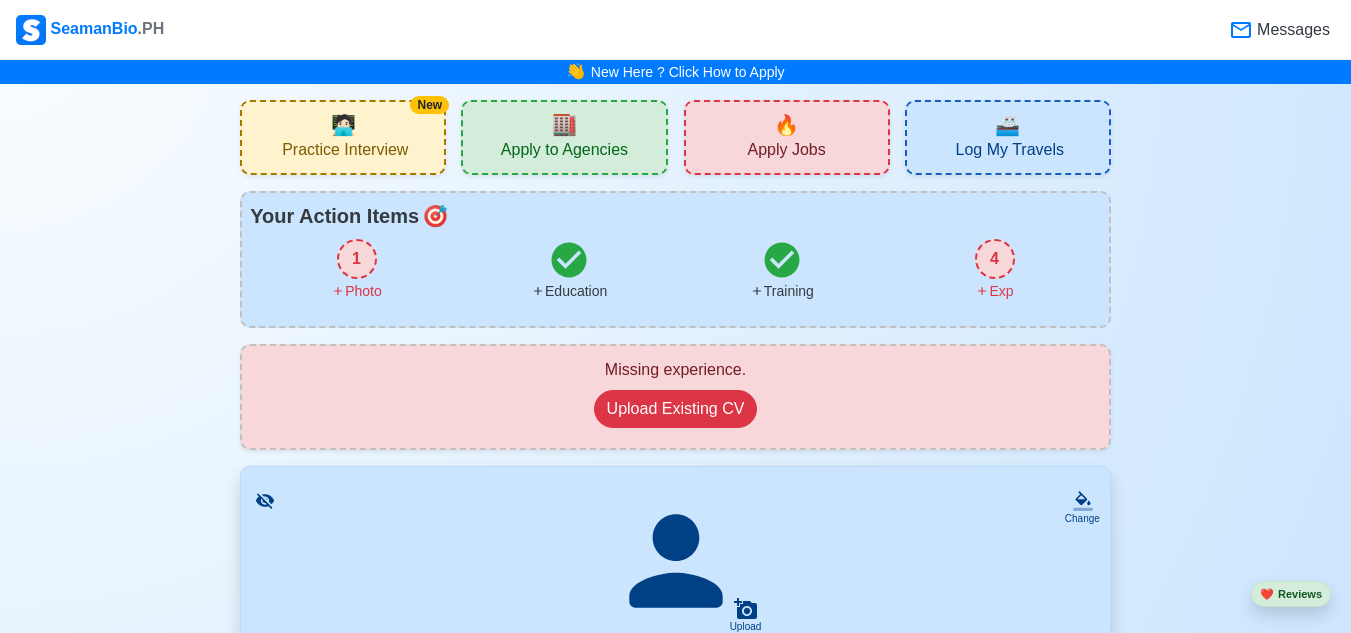 click on "1" at bounding box center [357, 259] 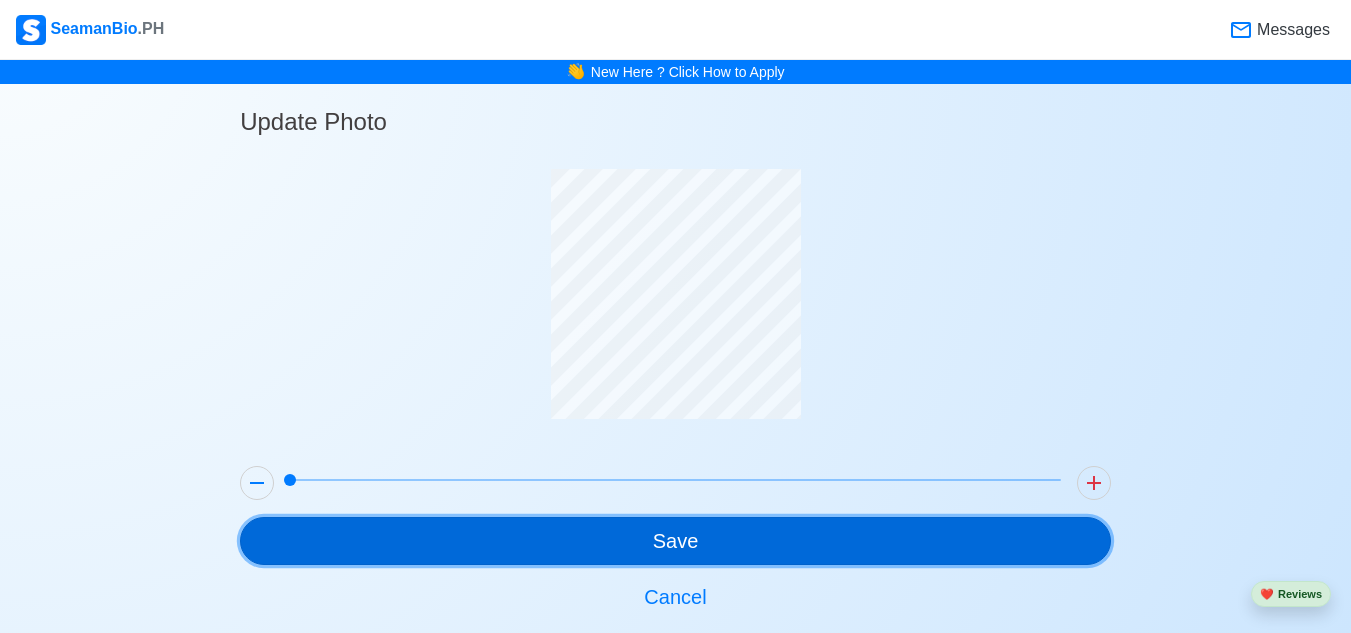 click on "Save" at bounding box center [675, 541] 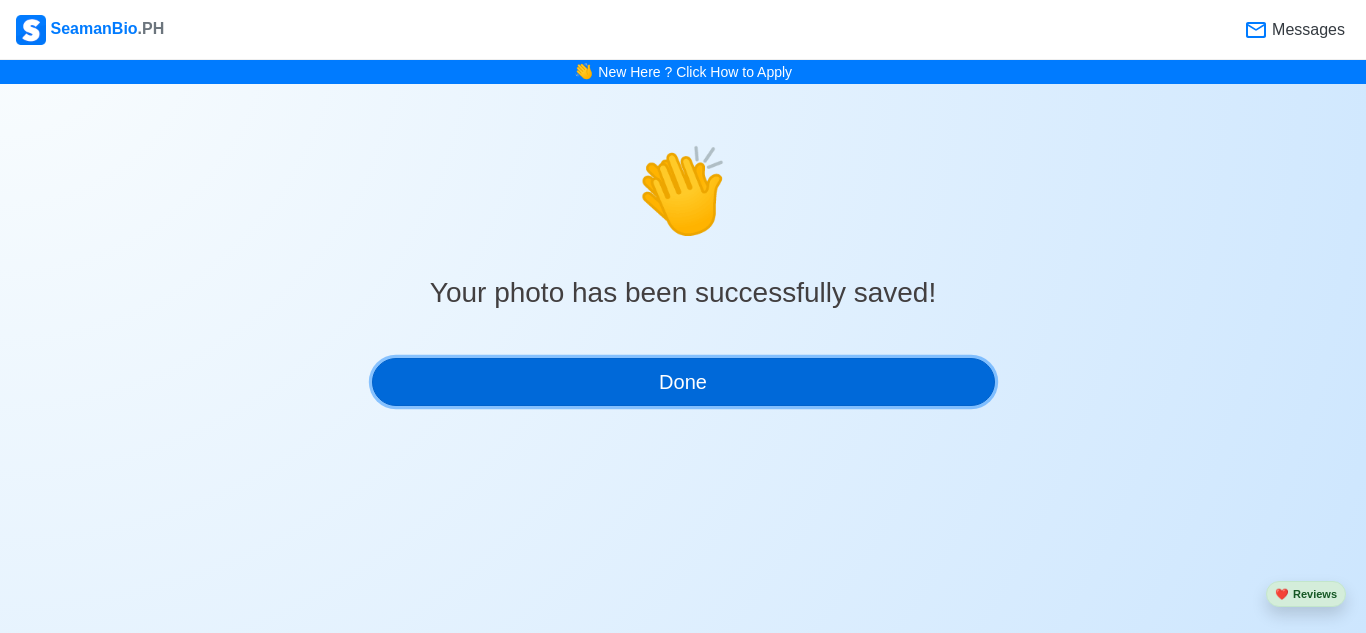 click on "Done" at bounding box center [683, 382] 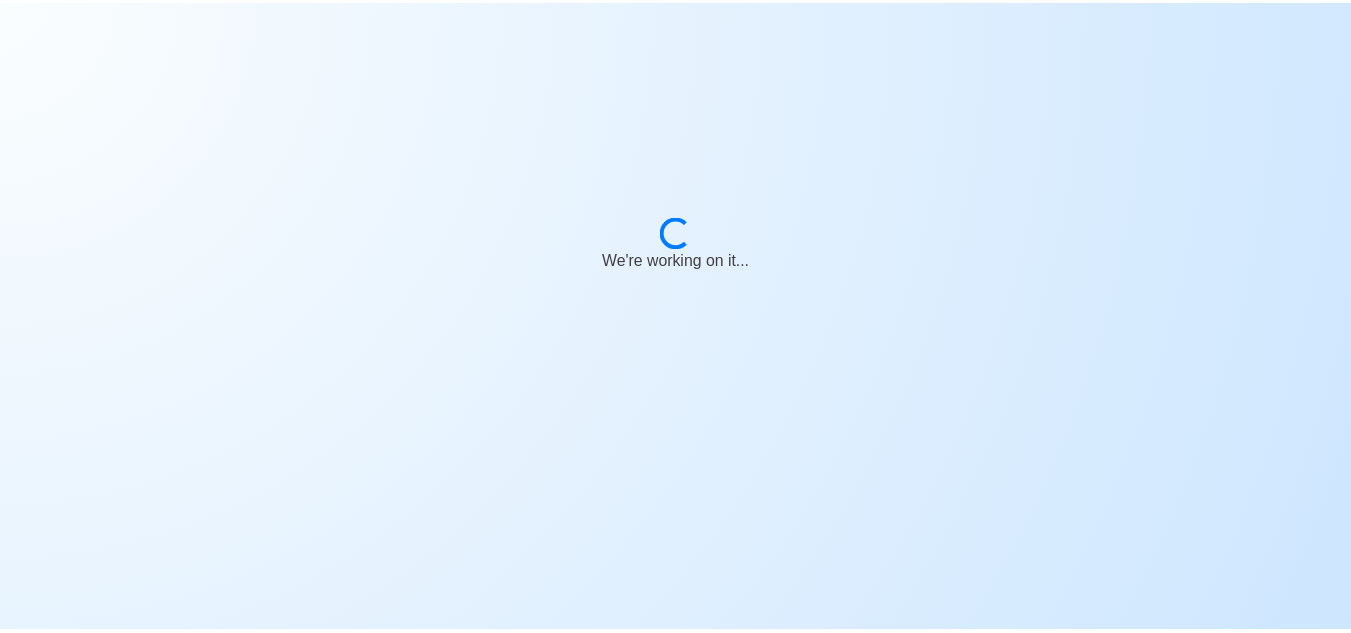 scroll, scrollTop: 0, scrollLeft: 0, axis: both 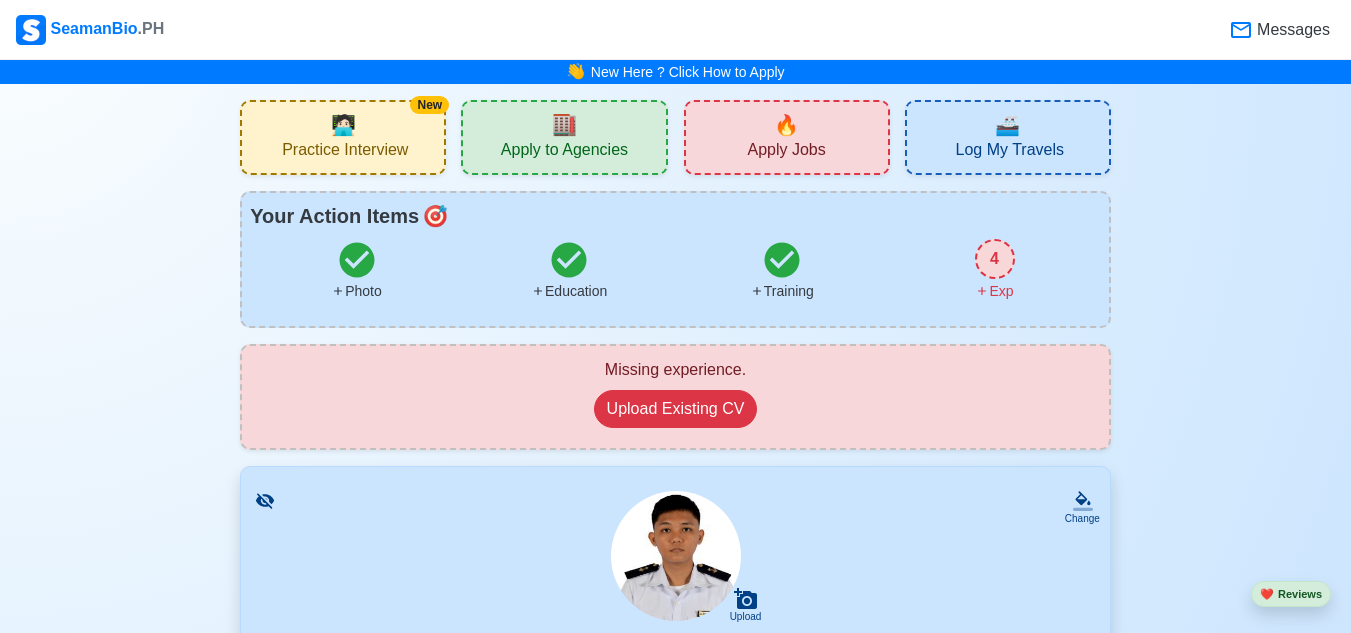 click on "4" at bounding box center (995, 259) 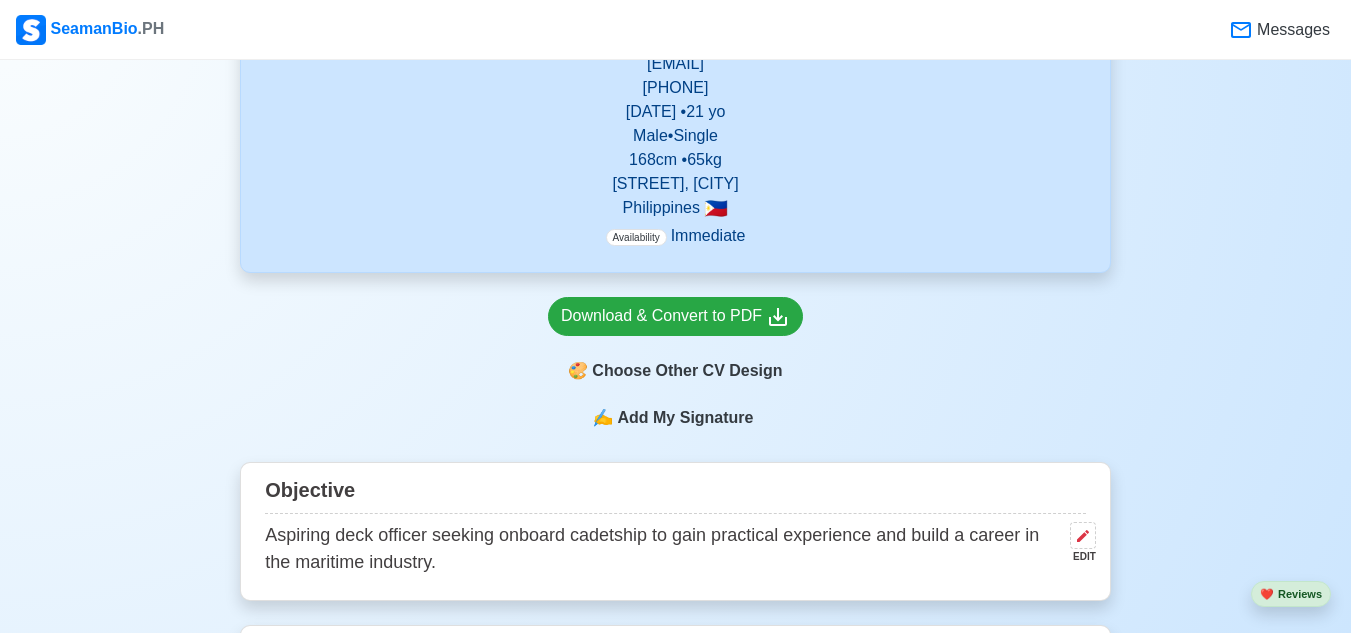 scroll, scrollTop: 473, scrollLeft: 0, axis: vertical 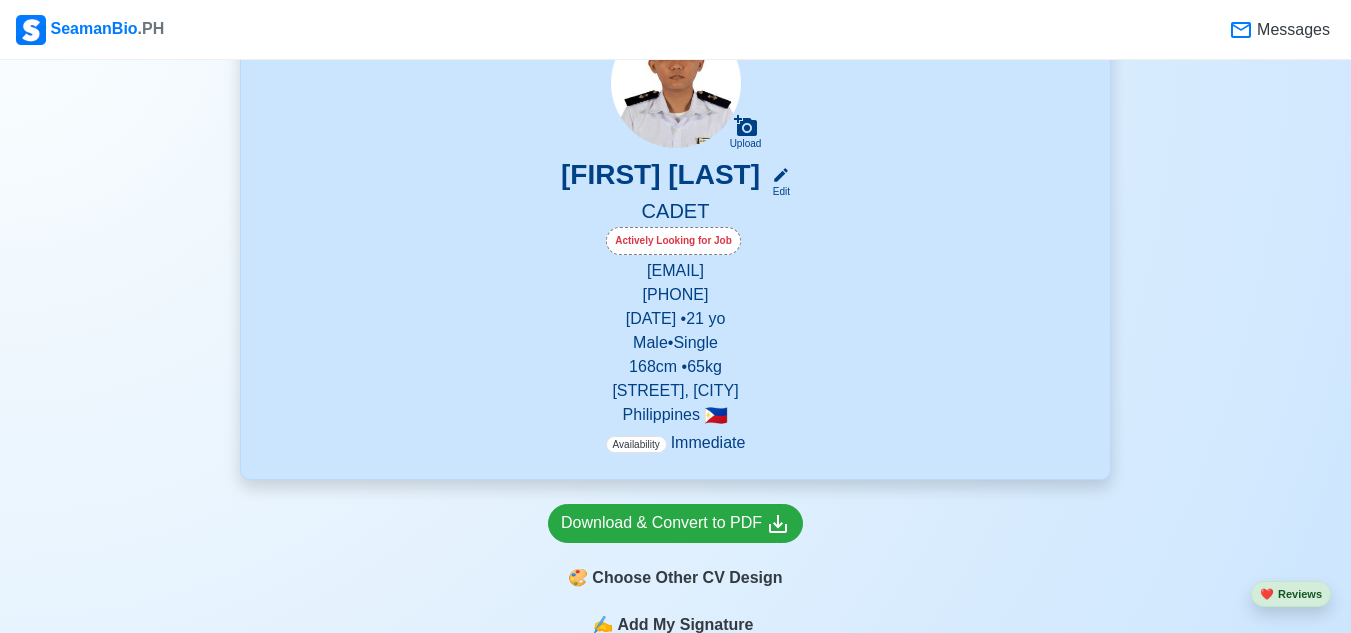 click on "Actively Looking for Job" at bounding box center [673, 241] 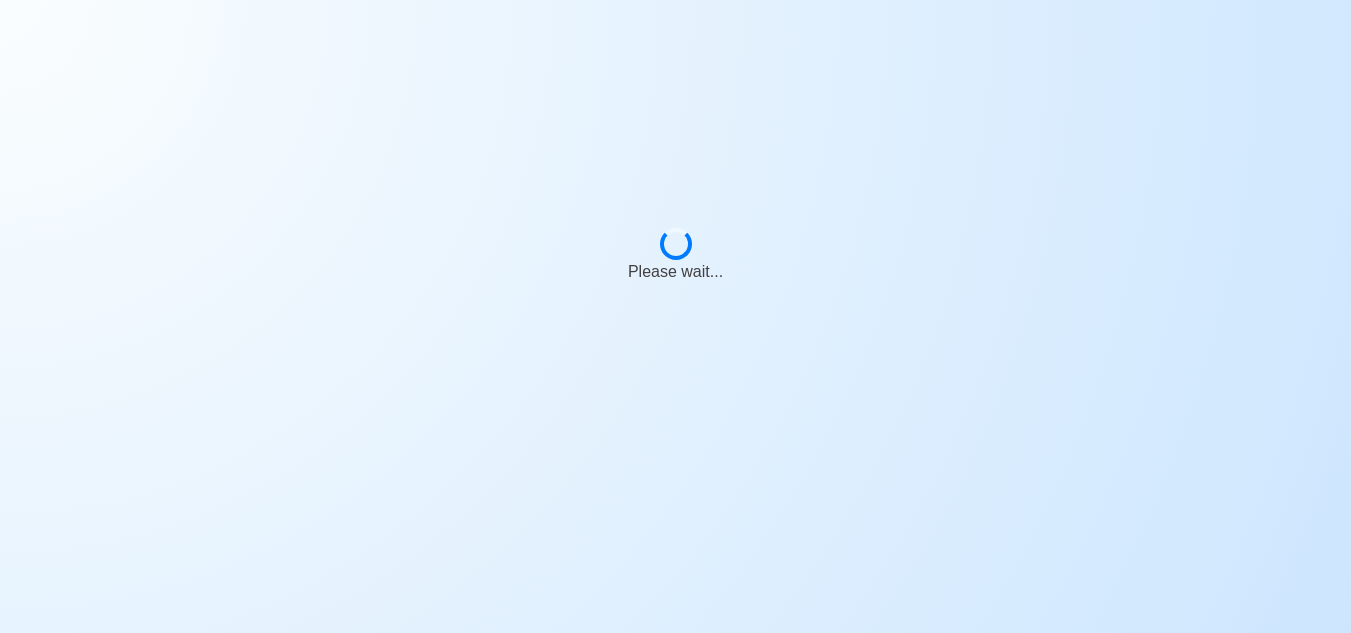 scroll, scrollTop: 0, scrollLeft: 0, axis: both 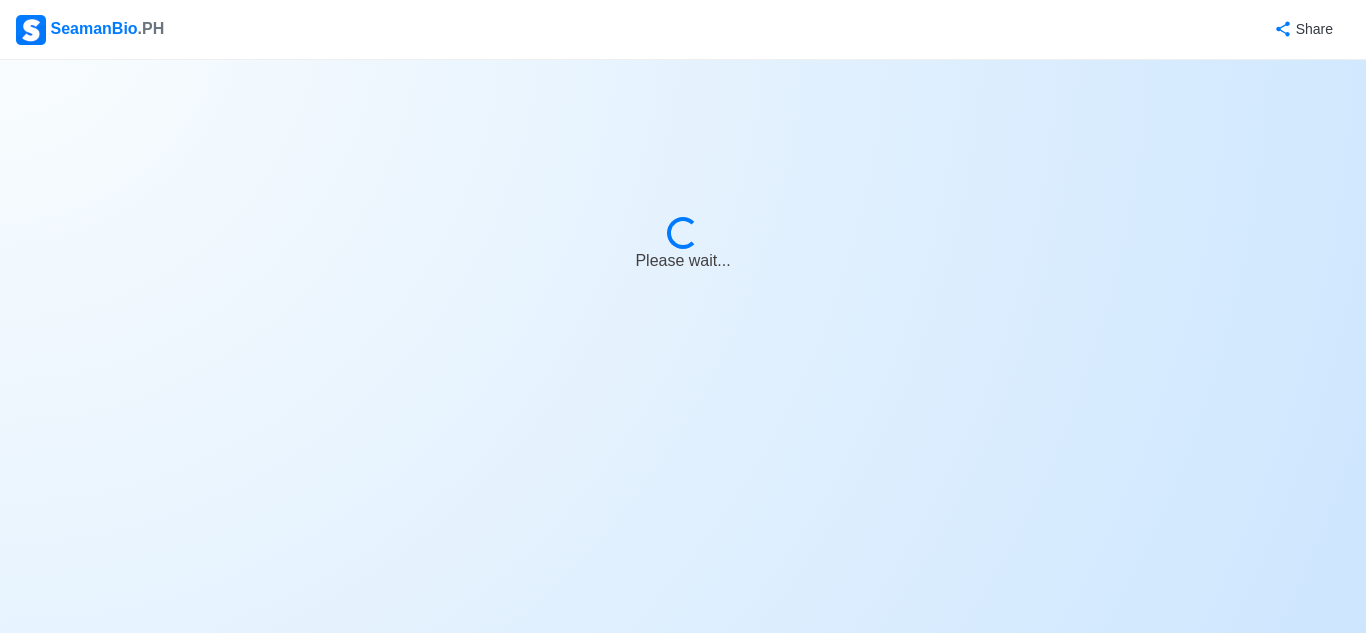 select on "Actively Looking for Job" 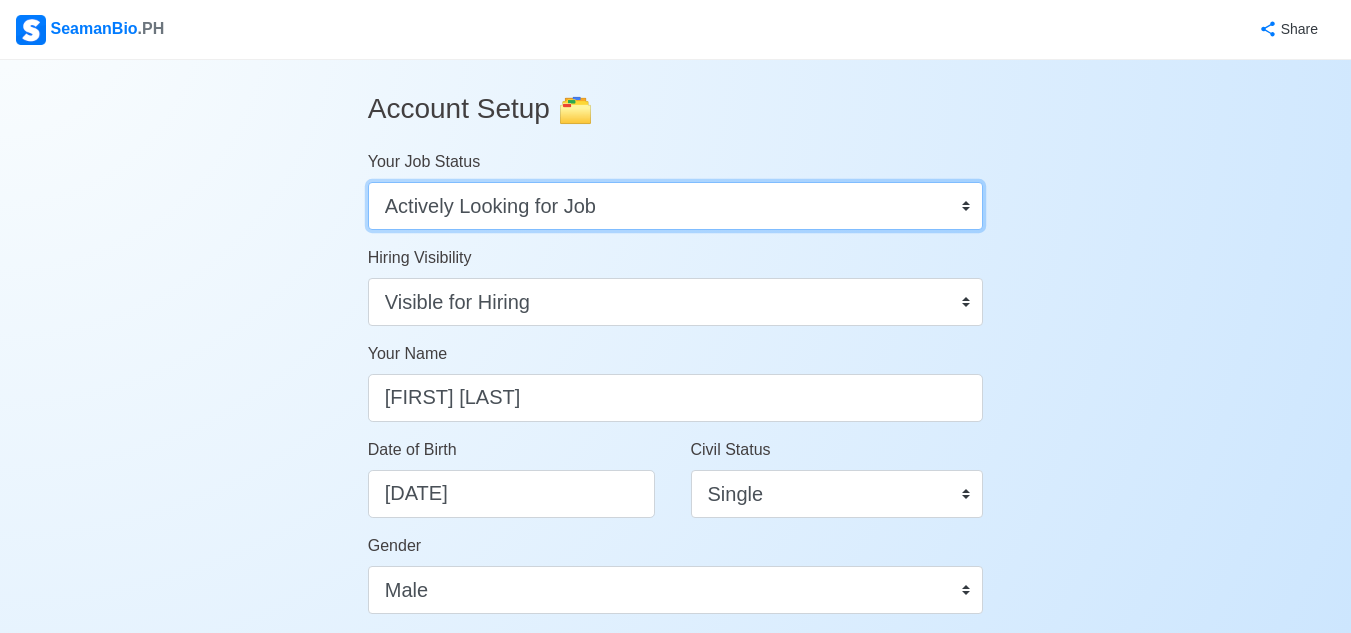 click on "Onboard Actively Looking for Job Not Looking for Job" at bounding box center [676, 206] 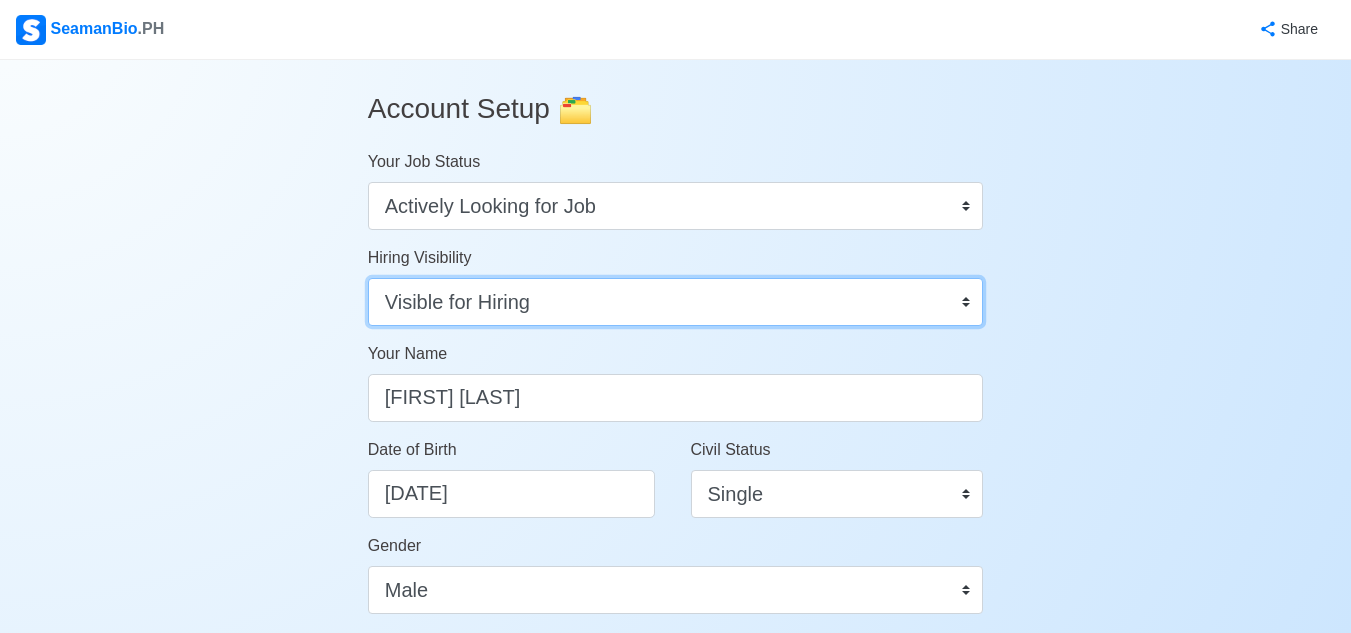 click on "Visible for Hiring Not Visible for Hiring" at bounding box center (676, 302) 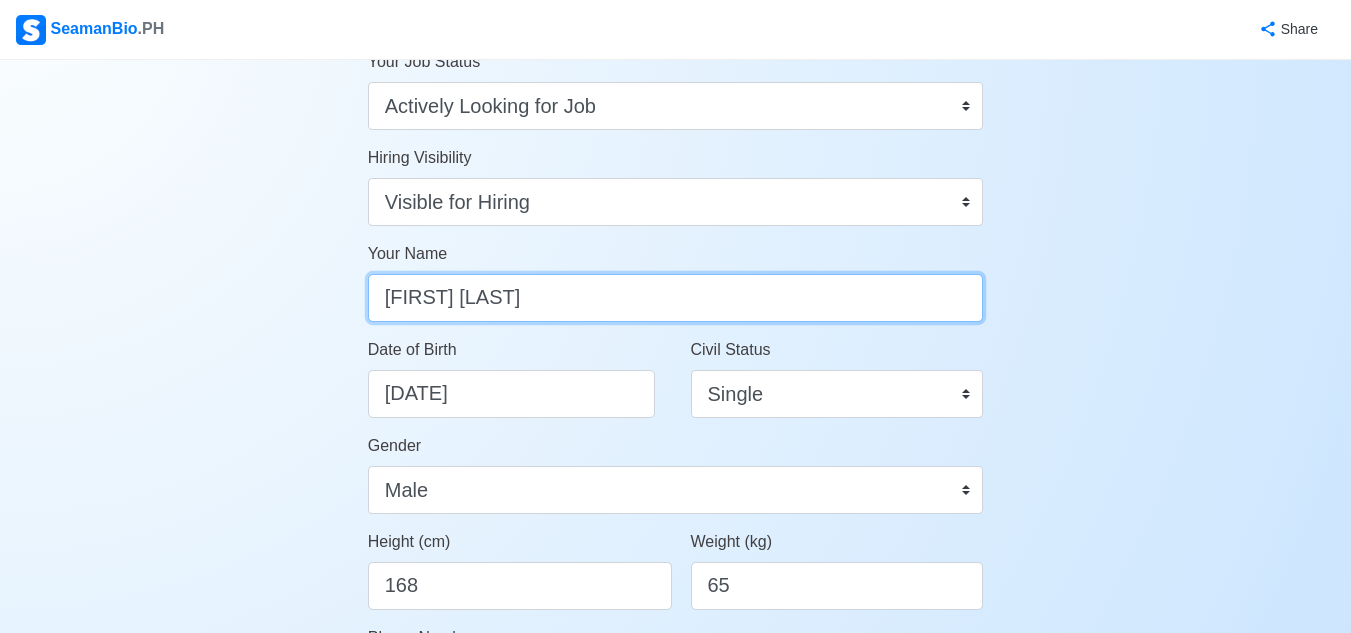 drag, startPoint x: 620, startPoint y: 305, endPoint x: 386, endPoint y: 304, distance: 234.00214 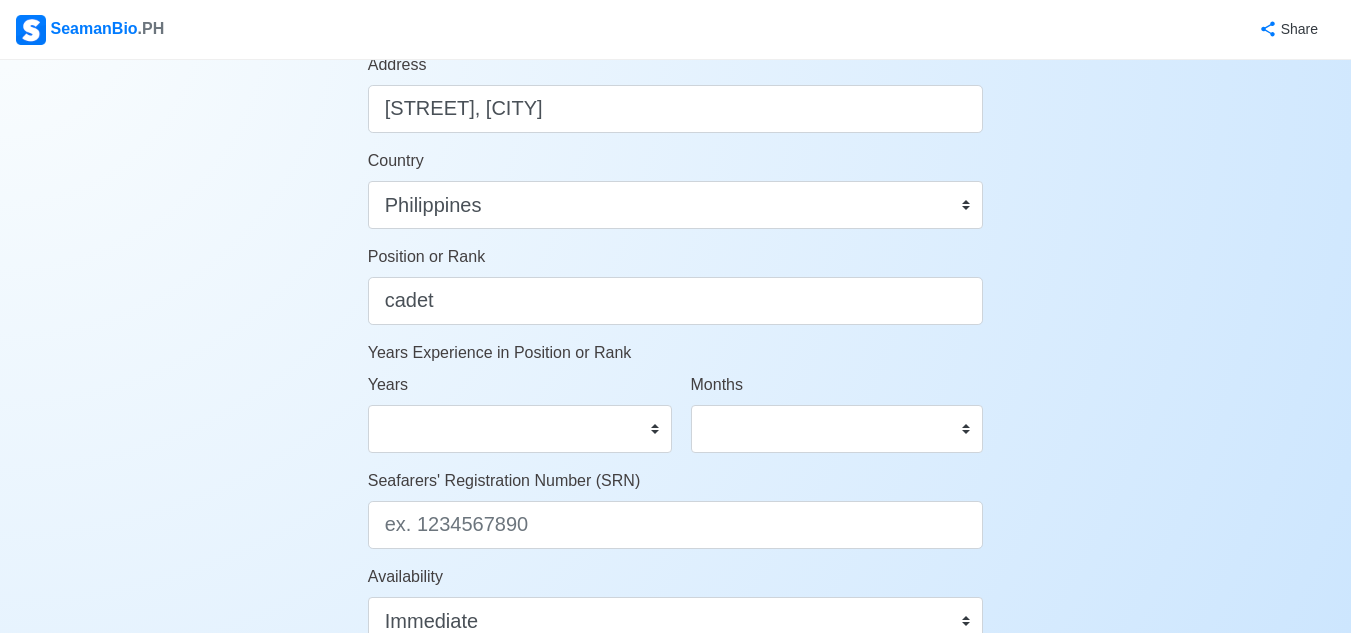 scroll, scrollTop: 900, scrollLeft: 0, axis: vertical 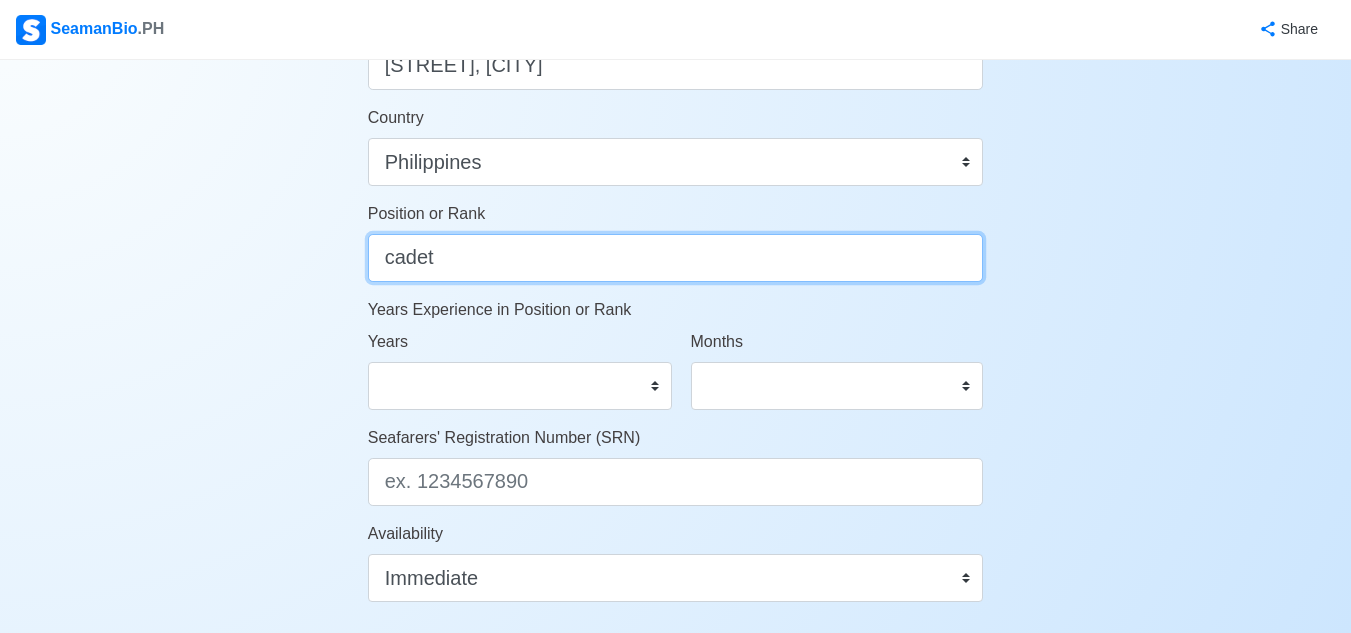 drag, startPoint x: 455, startPoint y: 265, endPoint x: 382, endPoint y: 261, distance: 73.109505 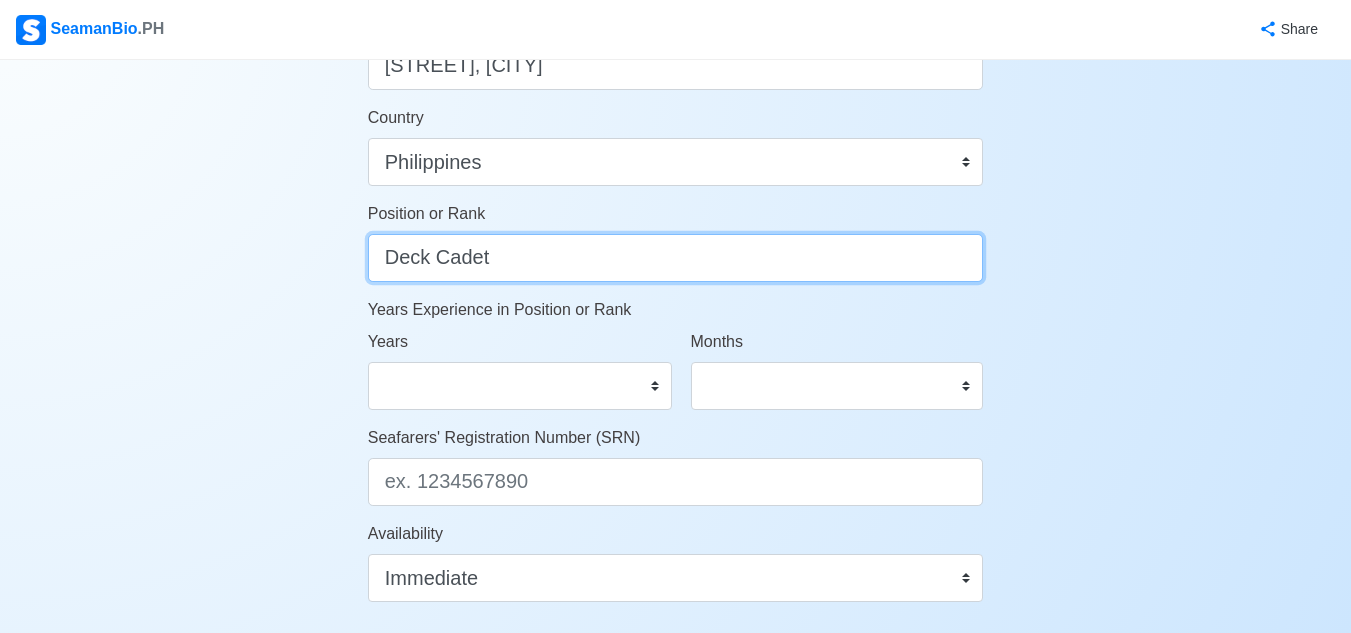 scroll, scrollTop: 1100, scrollLeft: 0, axis: vertical 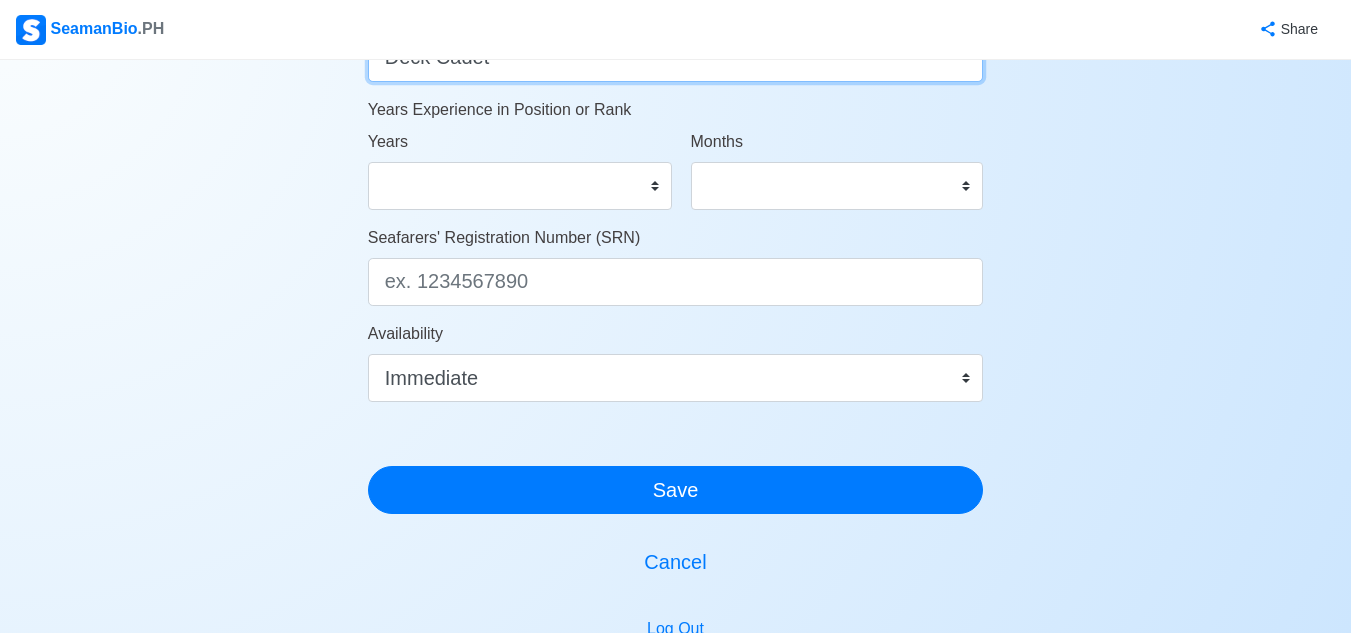 type on "Deck Cadet" 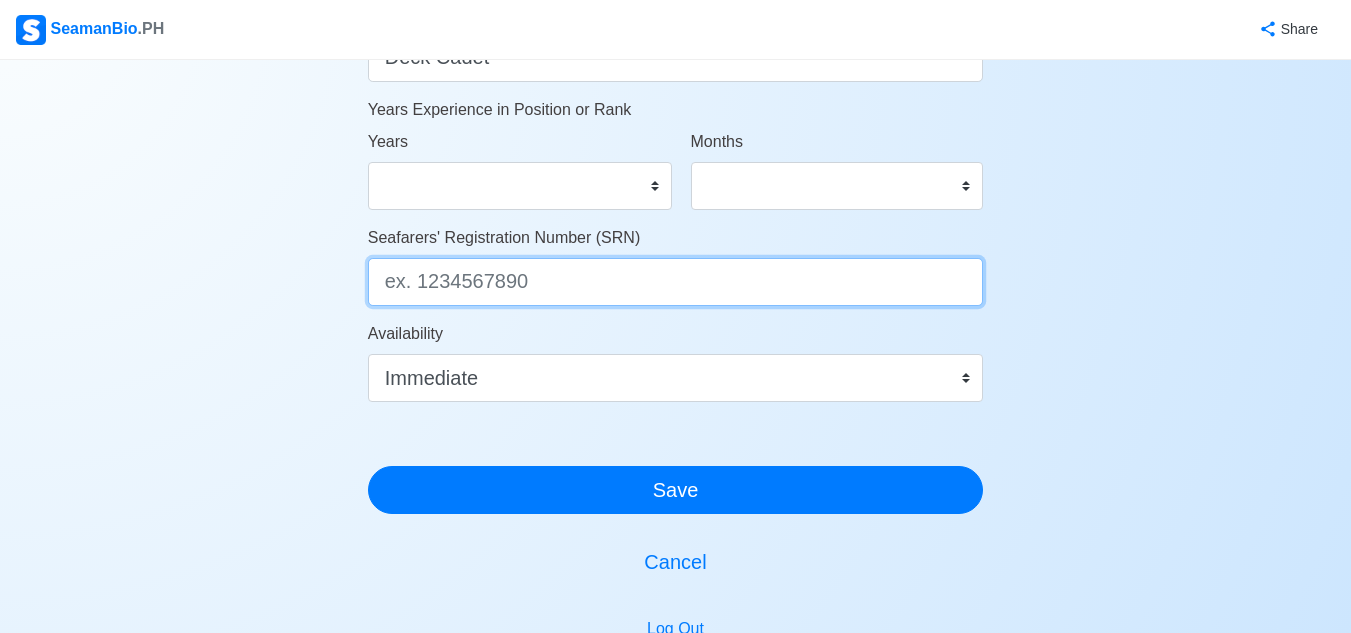 click on "Seafarers' Registration Number (SRN)" at bounding box center [676, 282] 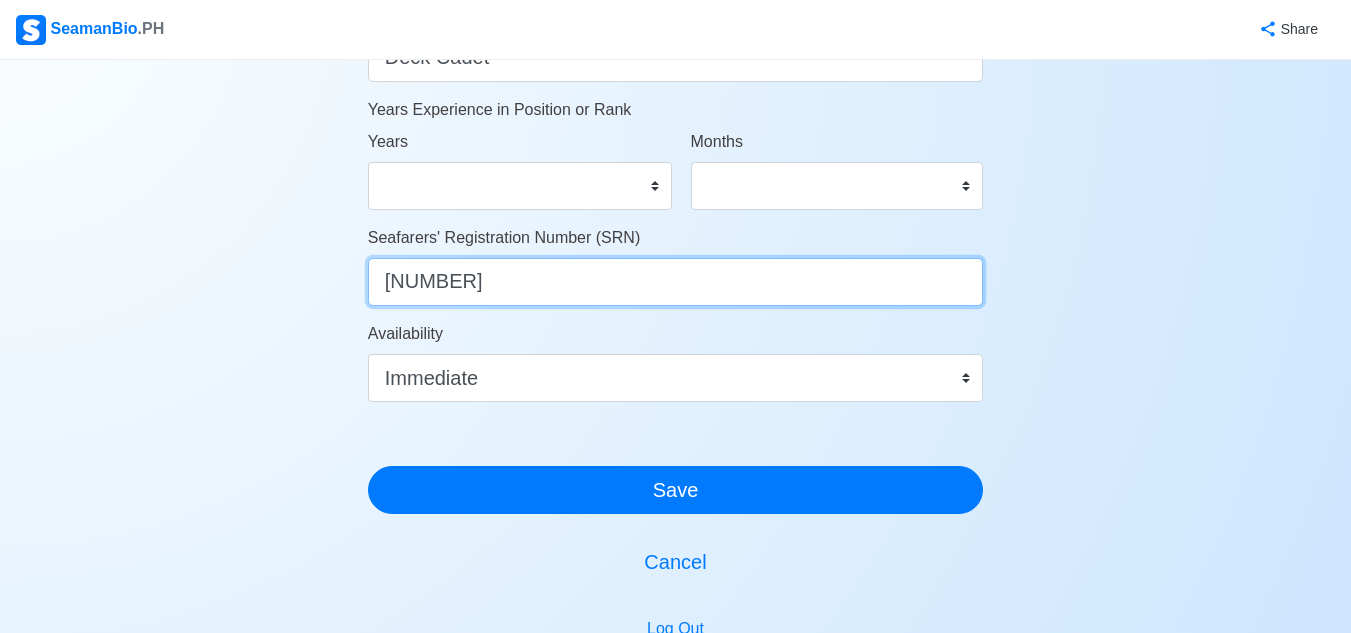 type on "0404010015" 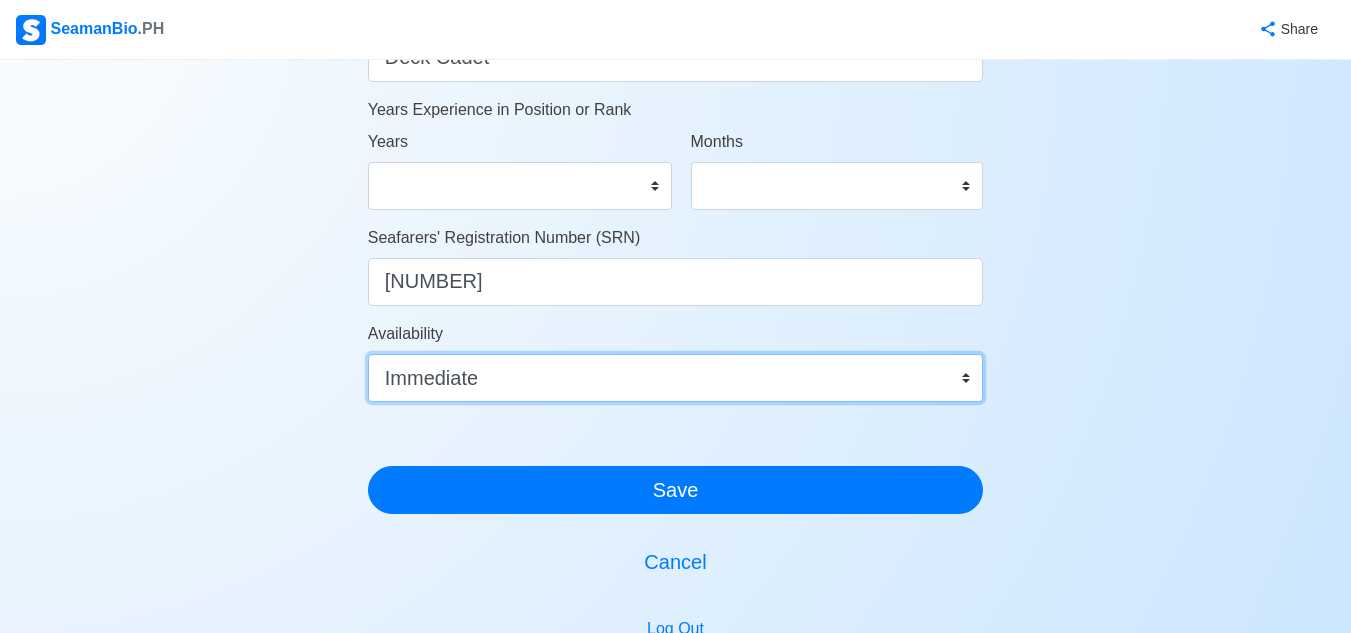 click on "Immediate Aug 2025  Sep 2025  Oct 2025  Nov 2025  Dec 2025  Jan 2026  Feb 2026  Mar 2026  Apr 2026" at bounding box center [676, 378] 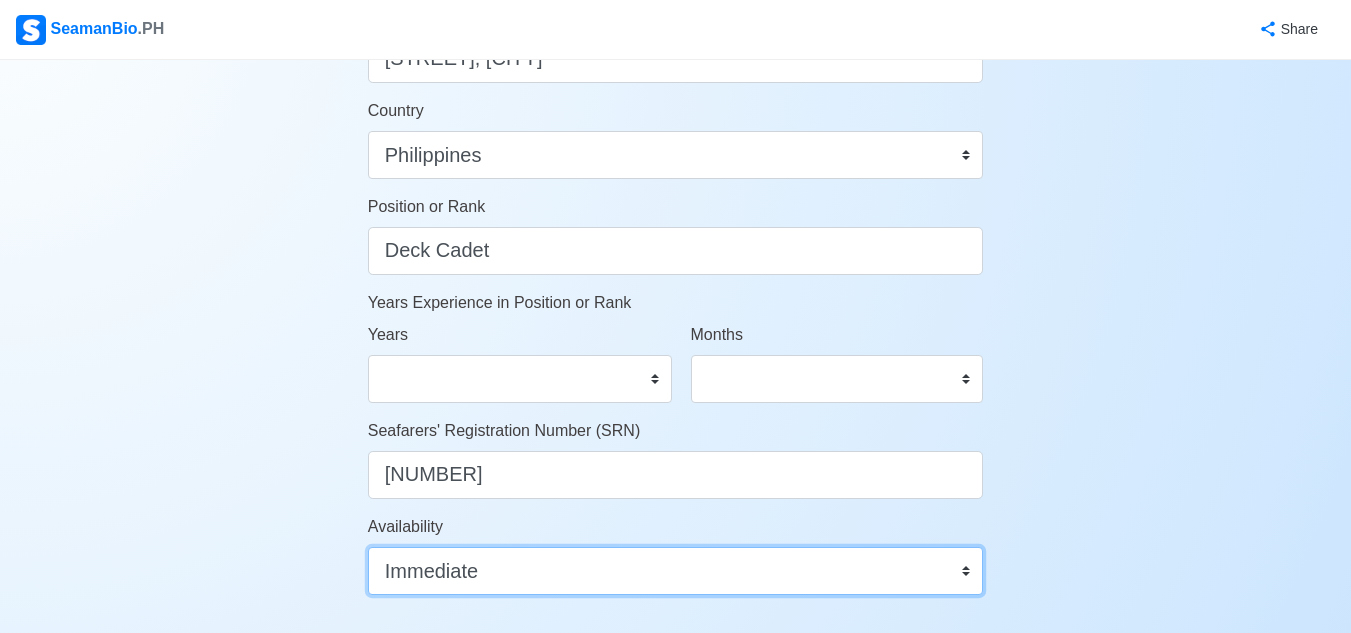 scroll, scrollTop: 1299, scrollLeft: 0, axis: vertical 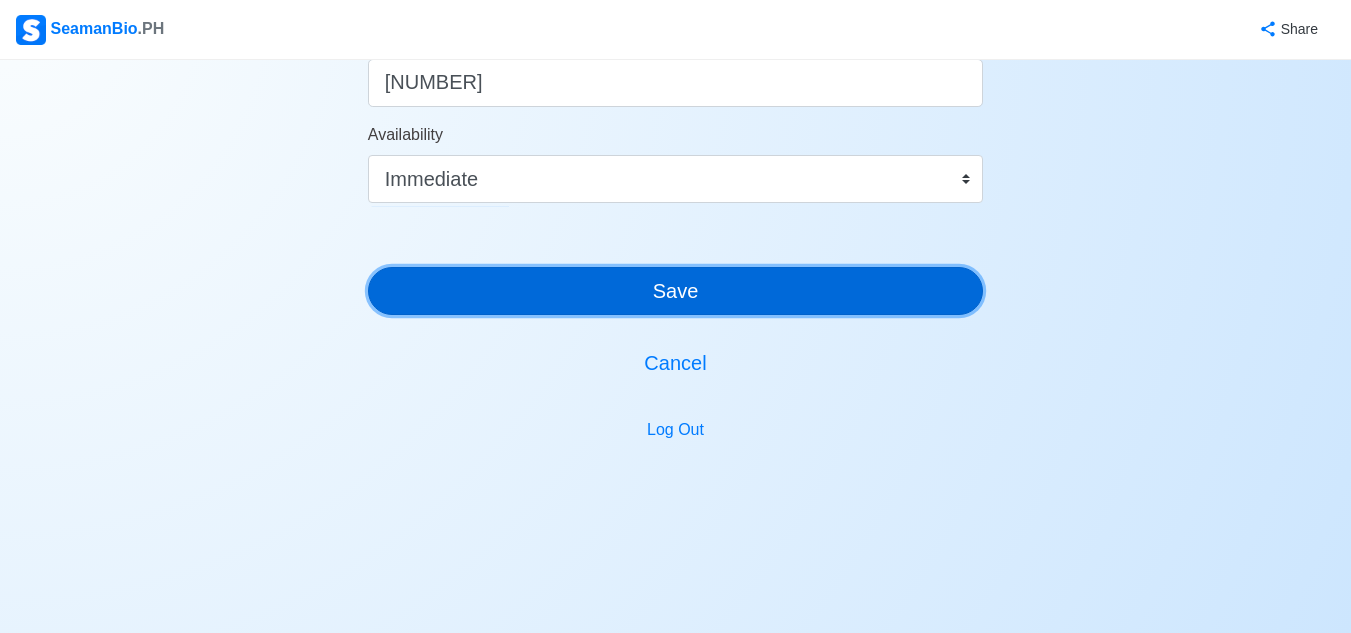 click on "Save" at bounding box center (676, 291) 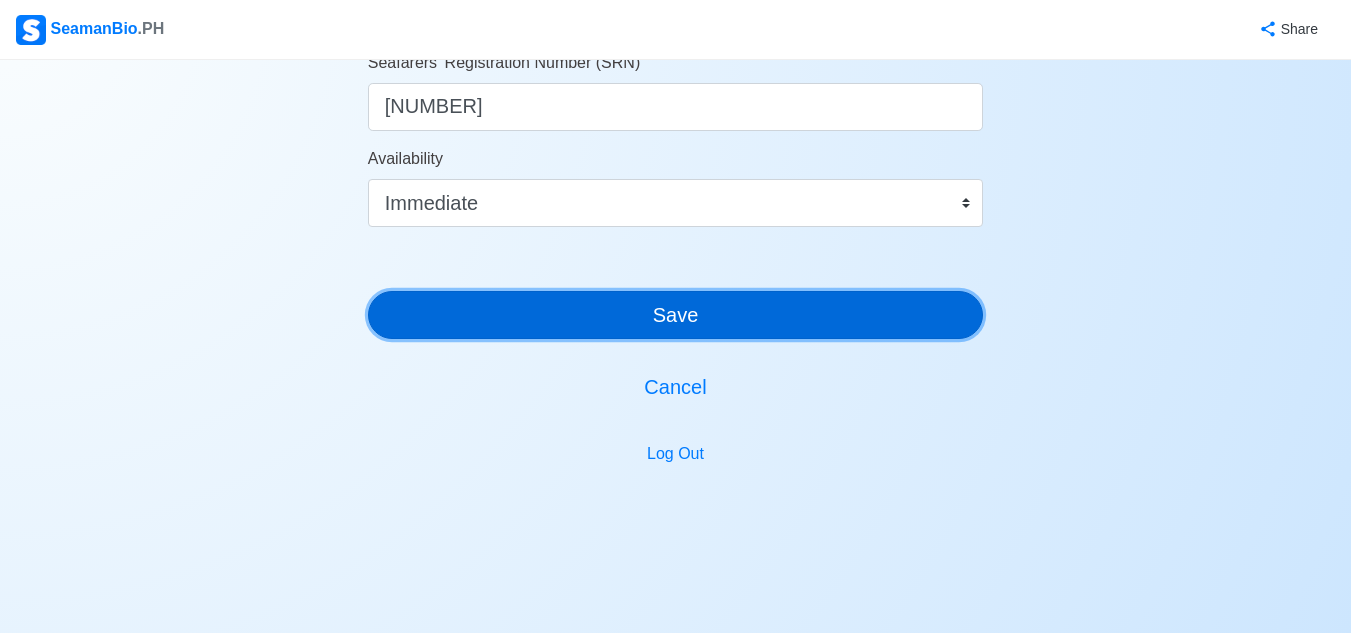 click on "Save" at bounding box center [676, 315] 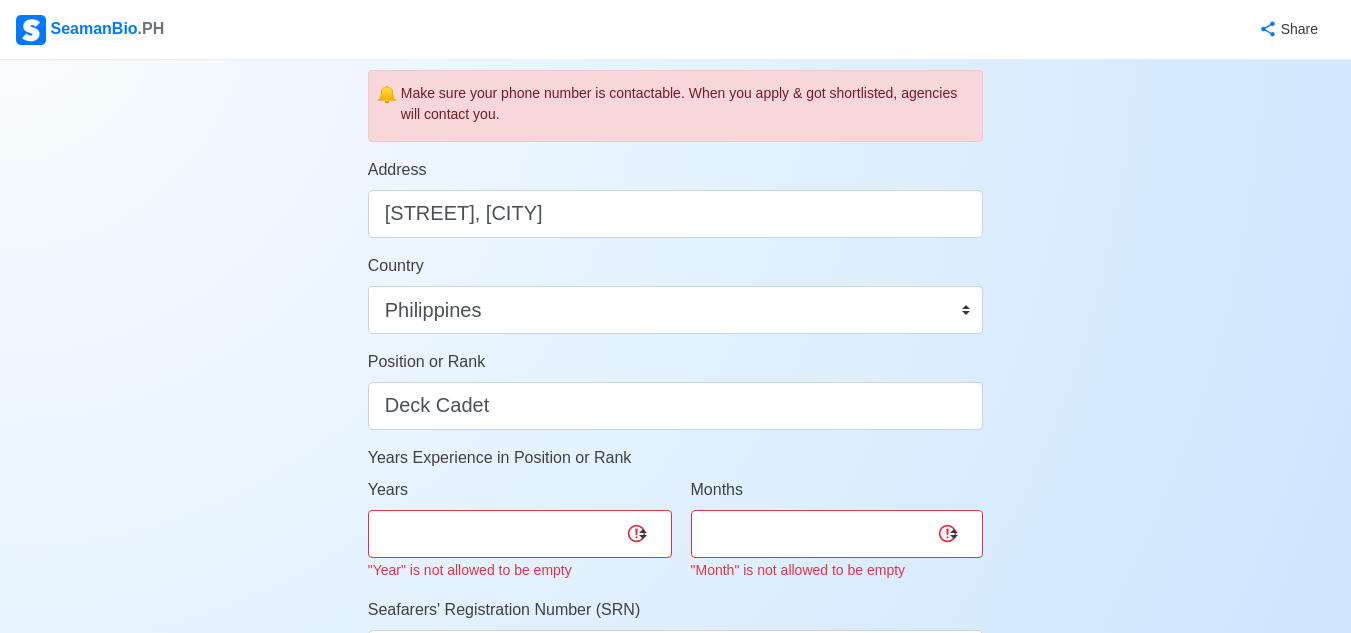 scroll, scrollTop: 899, scrollLeft: 0, axis: vertical 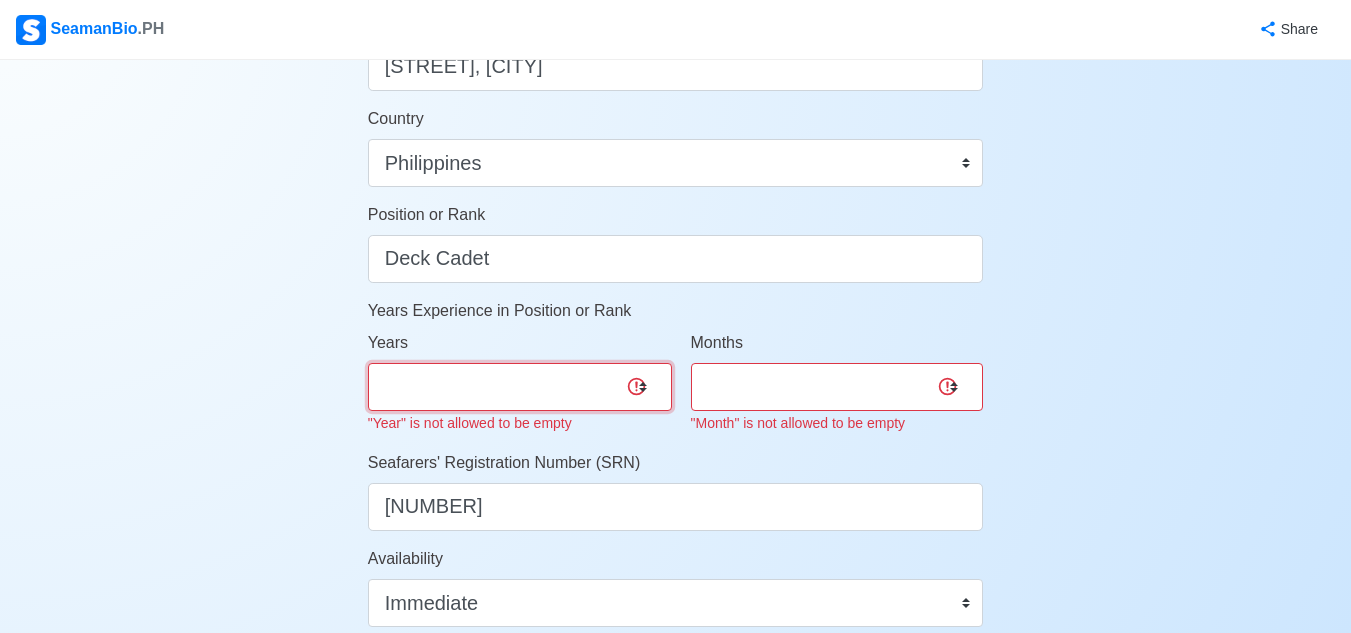 click on "0 1 2 3 4 5 6 7 8 9 10 11 12 13 14 15 16 17 18 19 20 21 22 23 24 25 26 27 28 29 30 31 32 33 34 35 36 37 38 39 40 41 42 43 44 45 46 47 48 49 50" at bounding box center [520, 387] 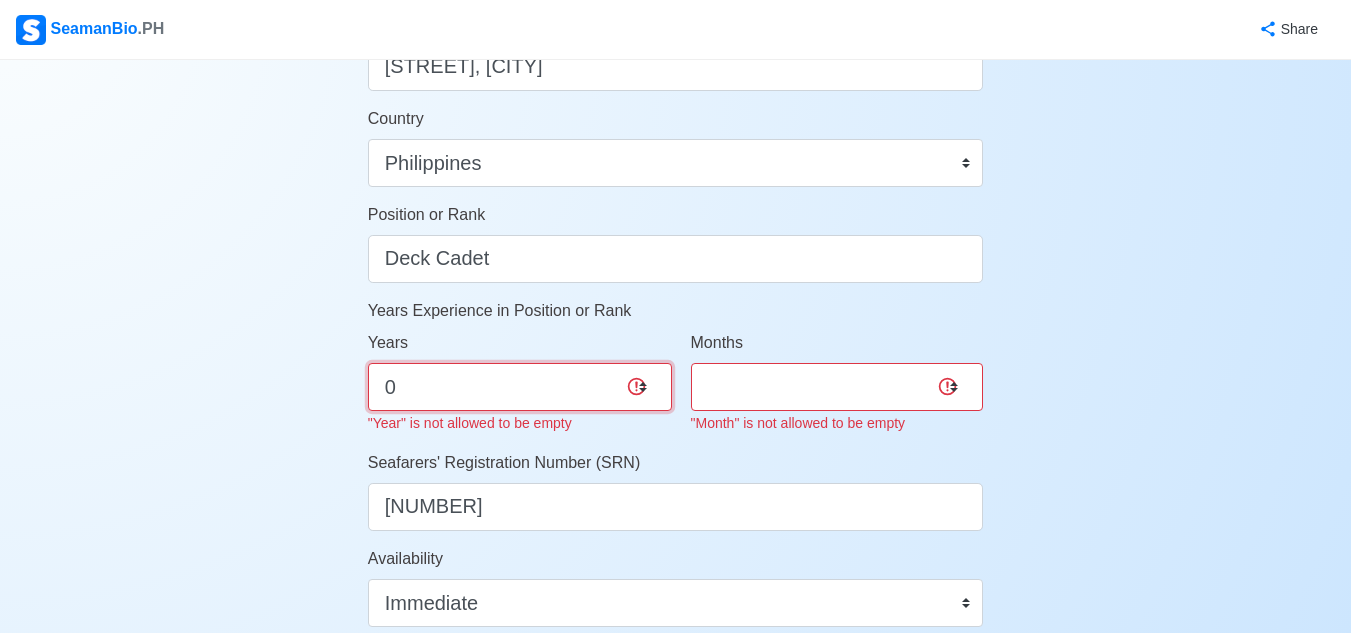 click on "0 1 2 3 4 5 6 7 8 9 10 11 12 13 14 15 16 17 18 19 20 21 22 23 24 25 26 27 28 29 30 31 32 33 34 35 36 37 38 39 40 41 42 43 44 45 46 47 48 49 50" at bounding box center [520, 387] 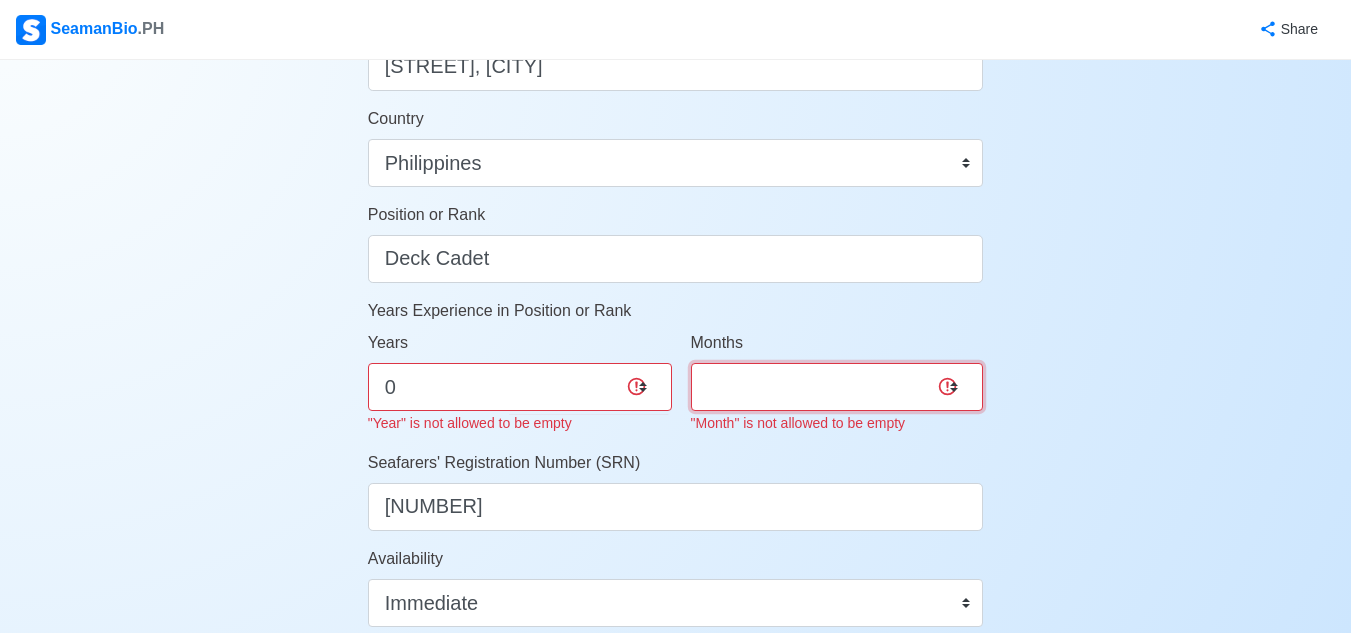 click on "0 1 2 3 4 5 6 7 8 9 10 11" at bounding box center [837, 387] 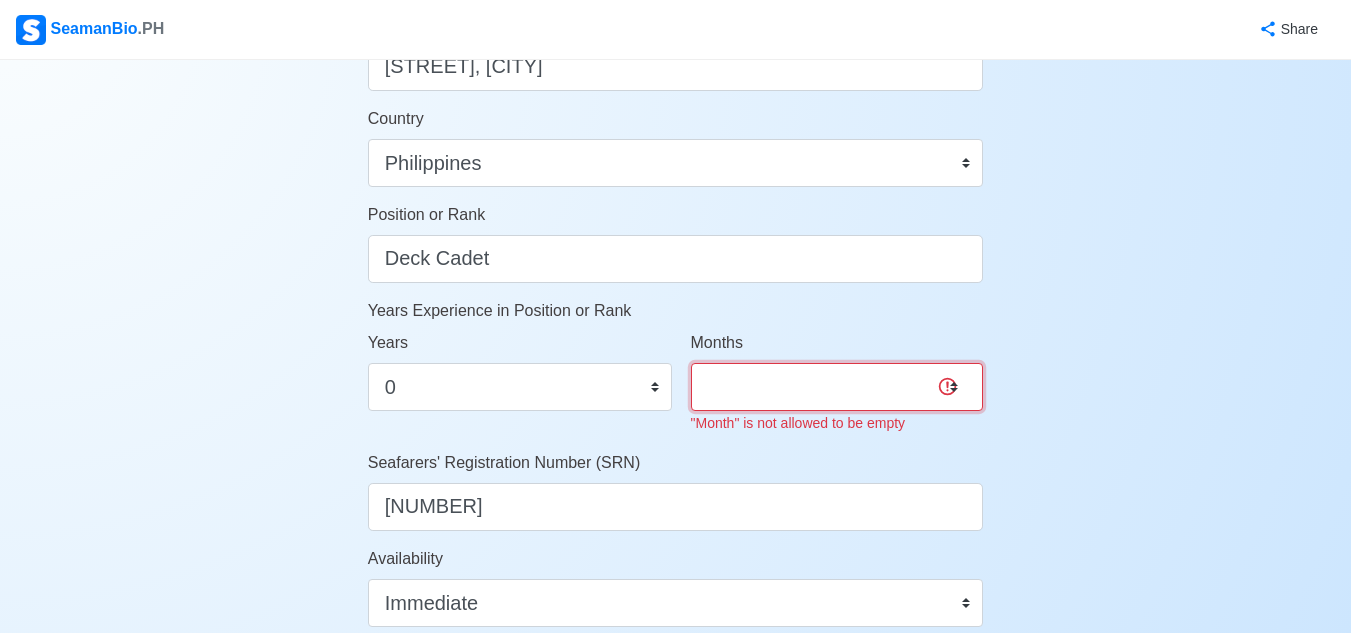 select on "0" 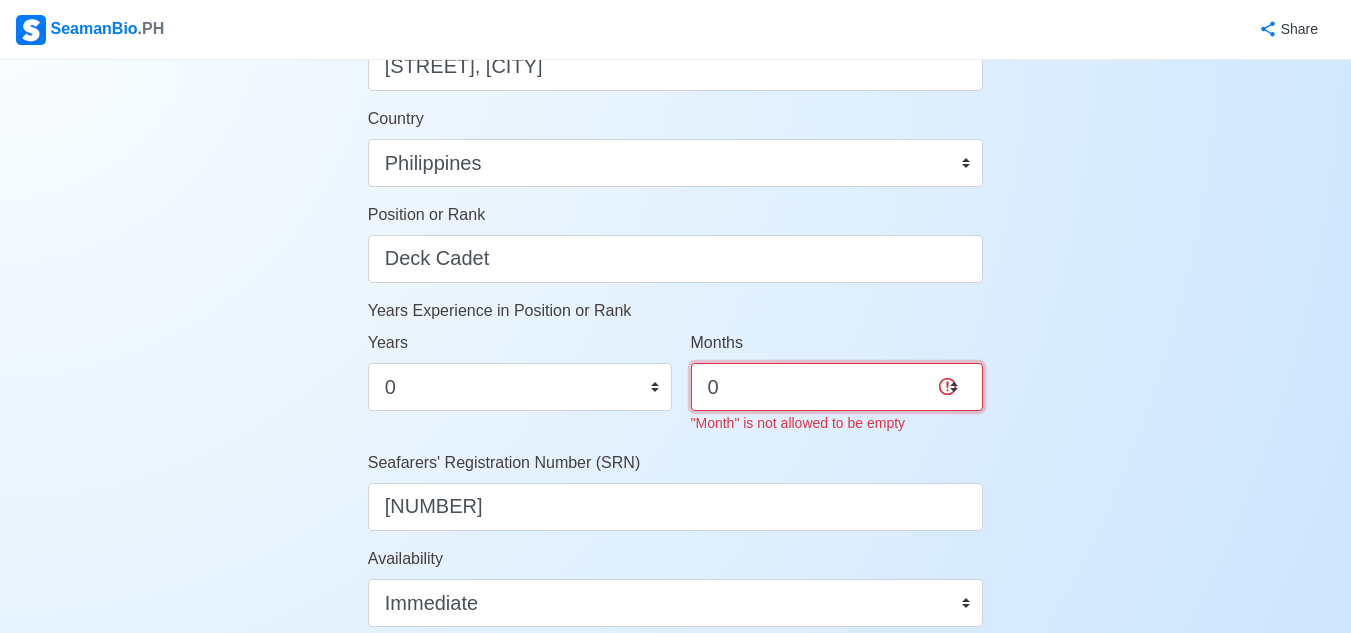 click on "0 1 2 3 4 5 6 7 8 9 10 11" at bounding box center [837, 387] 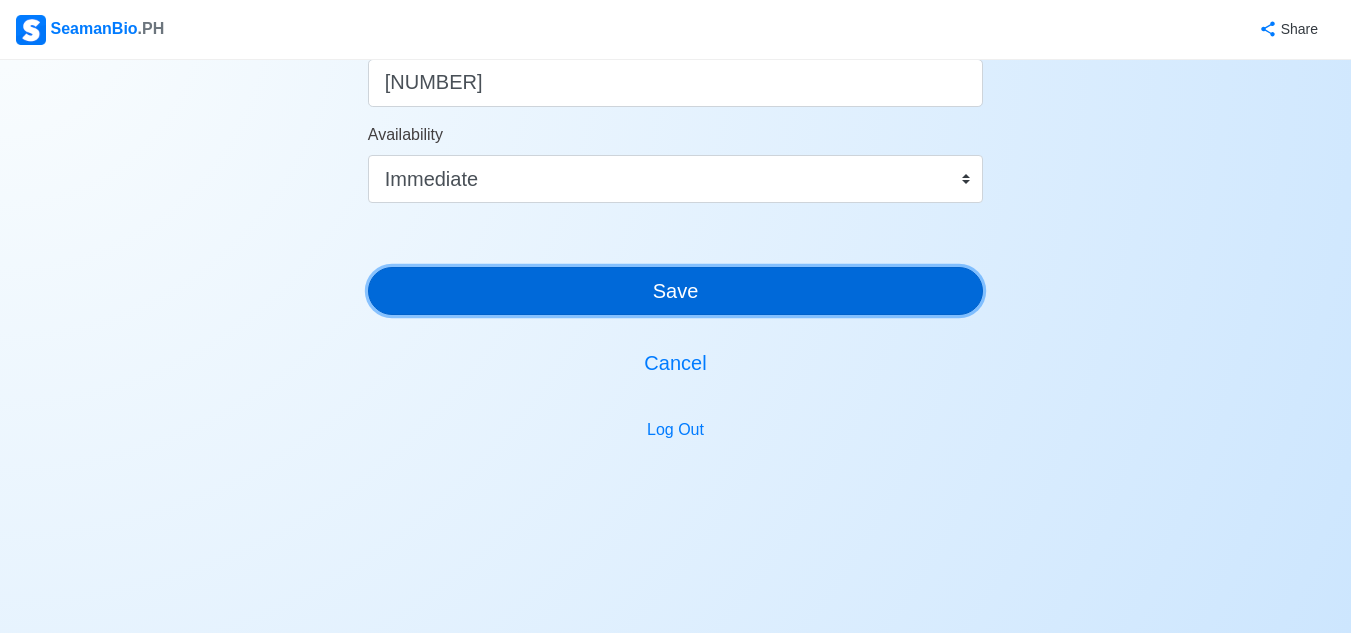 click on "Save" at bounding box center [676, 291] 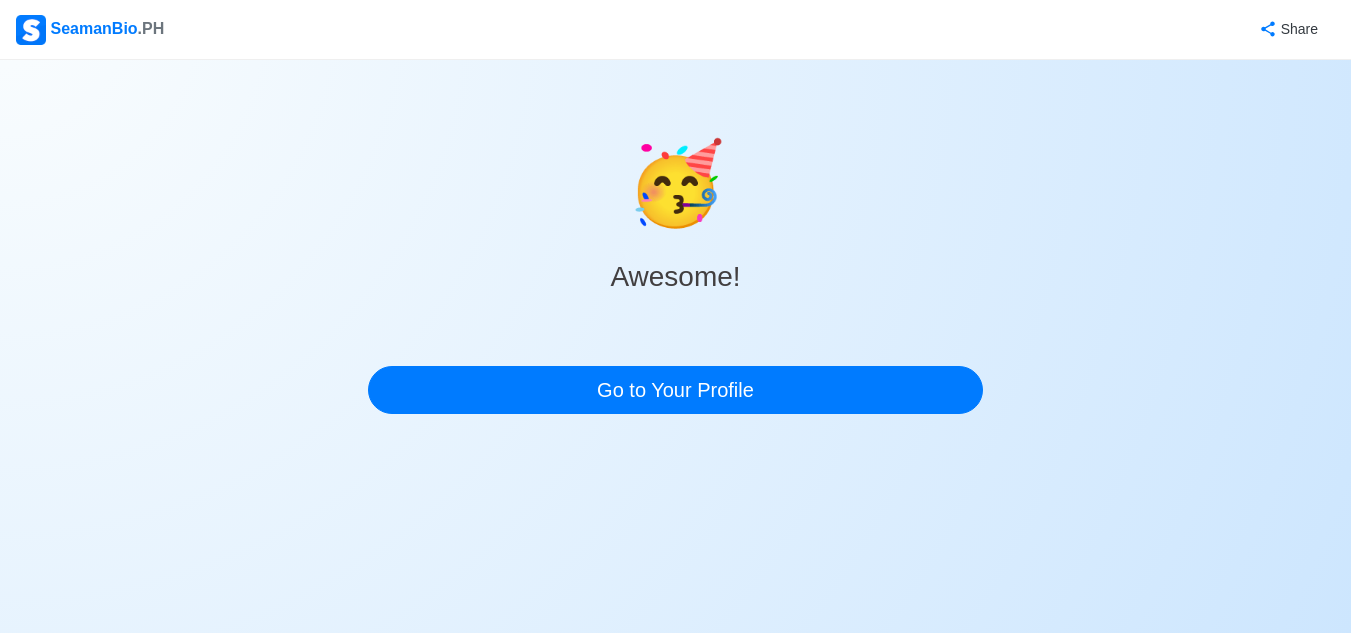 scroll, scrollTop: 0, scrollLeft: 0, axis: both 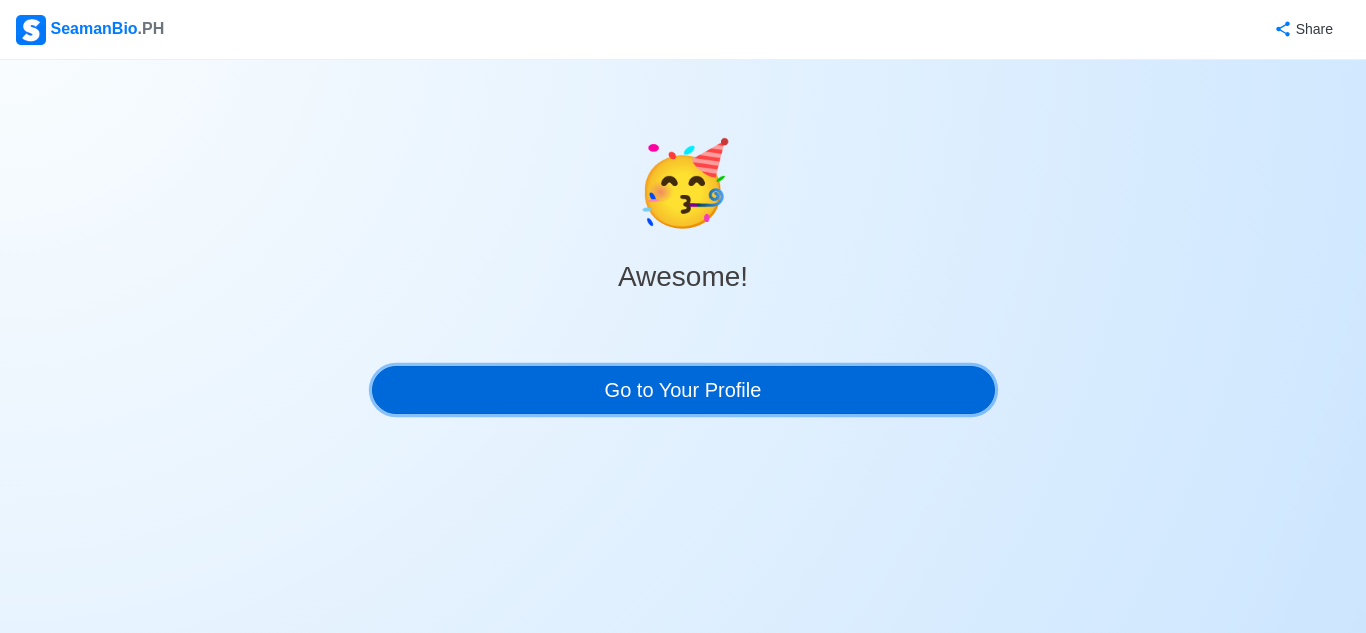 click on "Go to Your Profile" at bounding box center (683, 390) 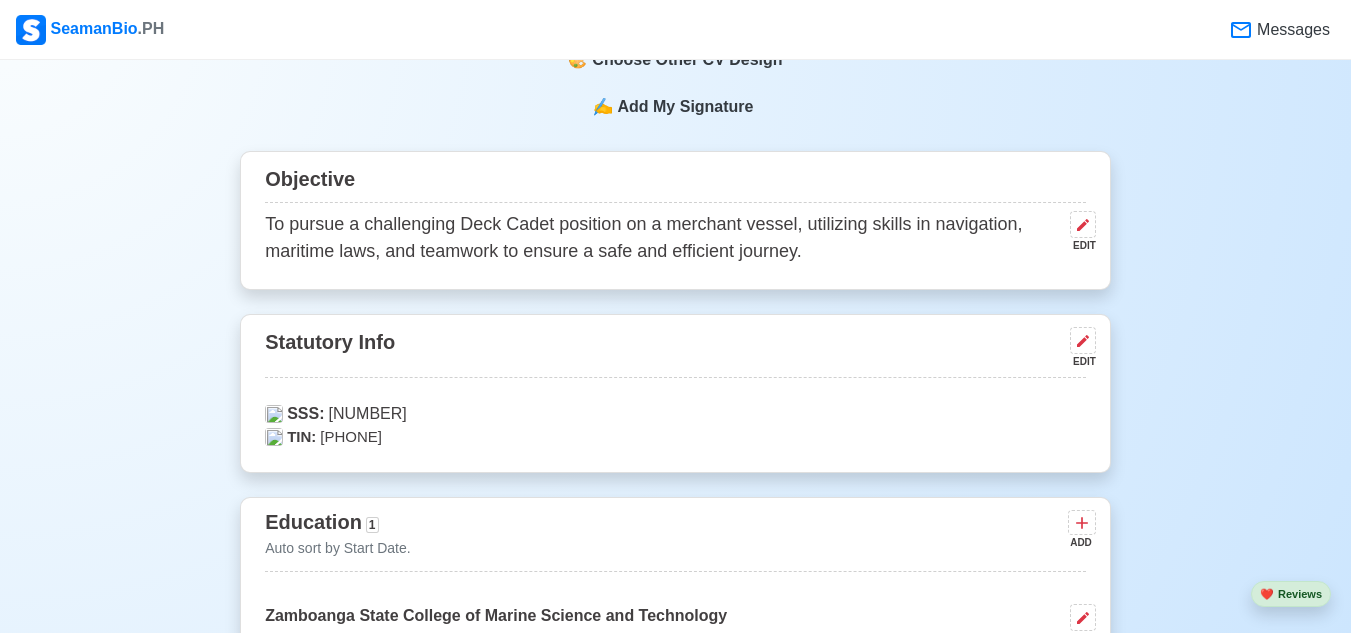 scroll, scrollTop: 815, scrollLeft: 0, axis: vertical 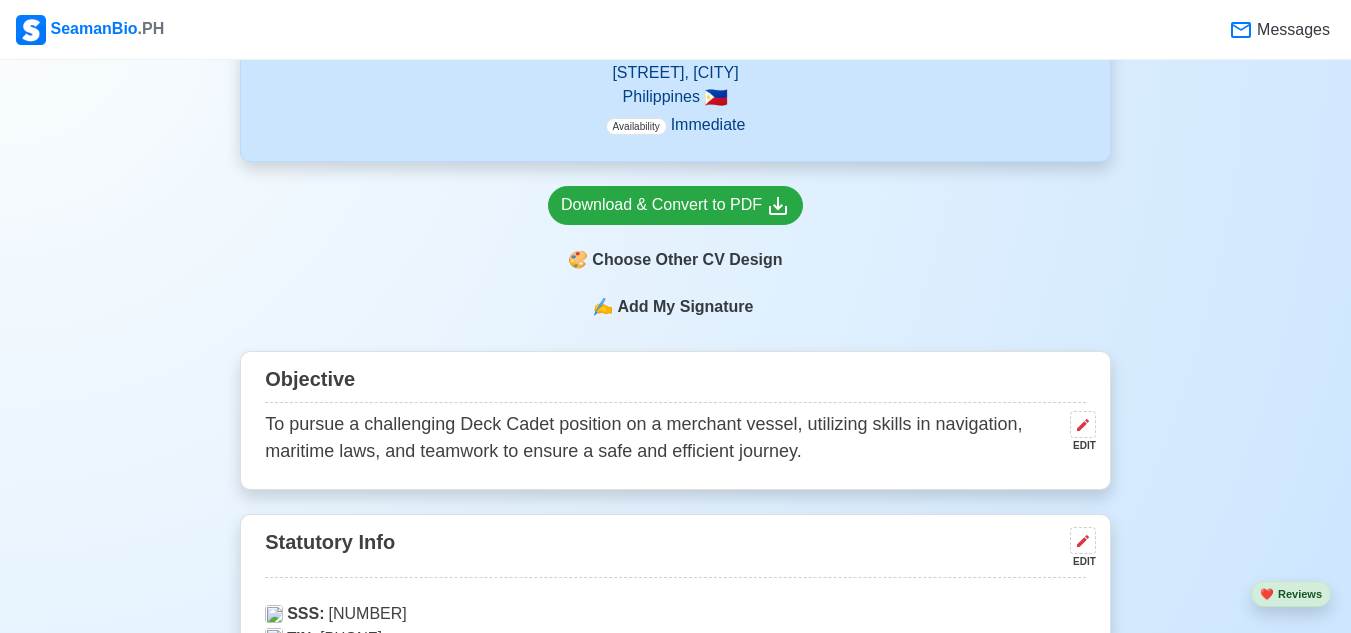 click on "Add My Signature" at bounding box center [685, 307] 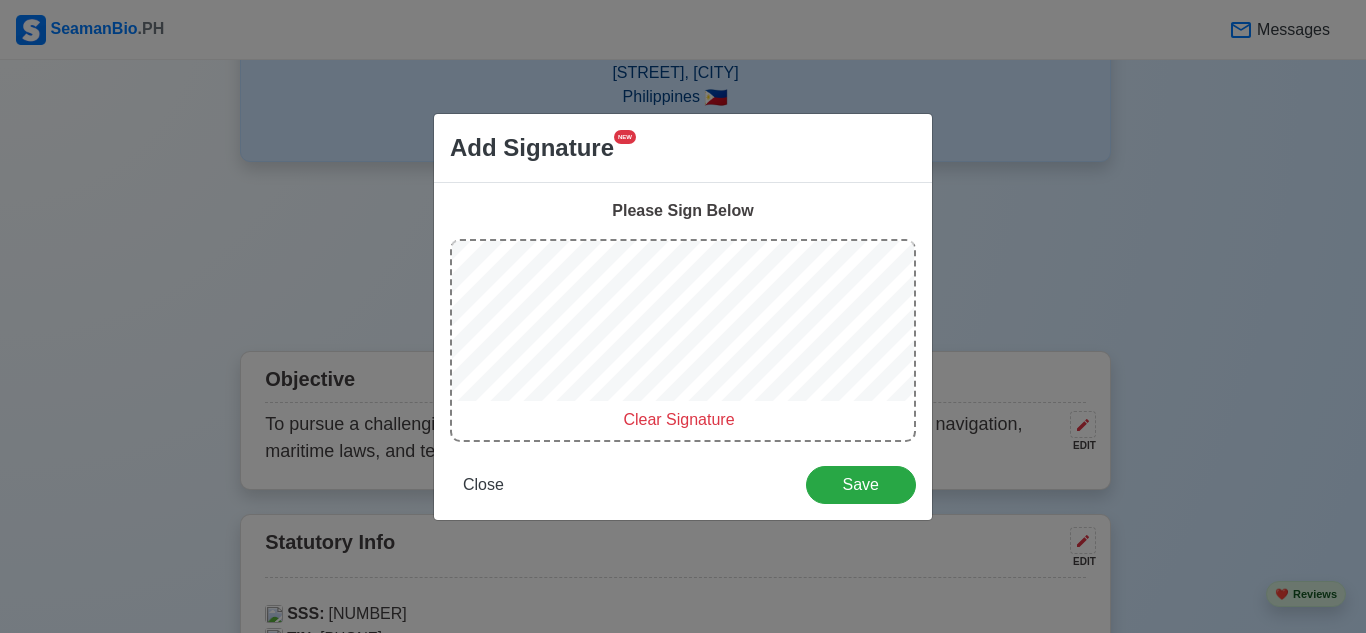 click on "Clear Signature" at bounding box center [678, 419] 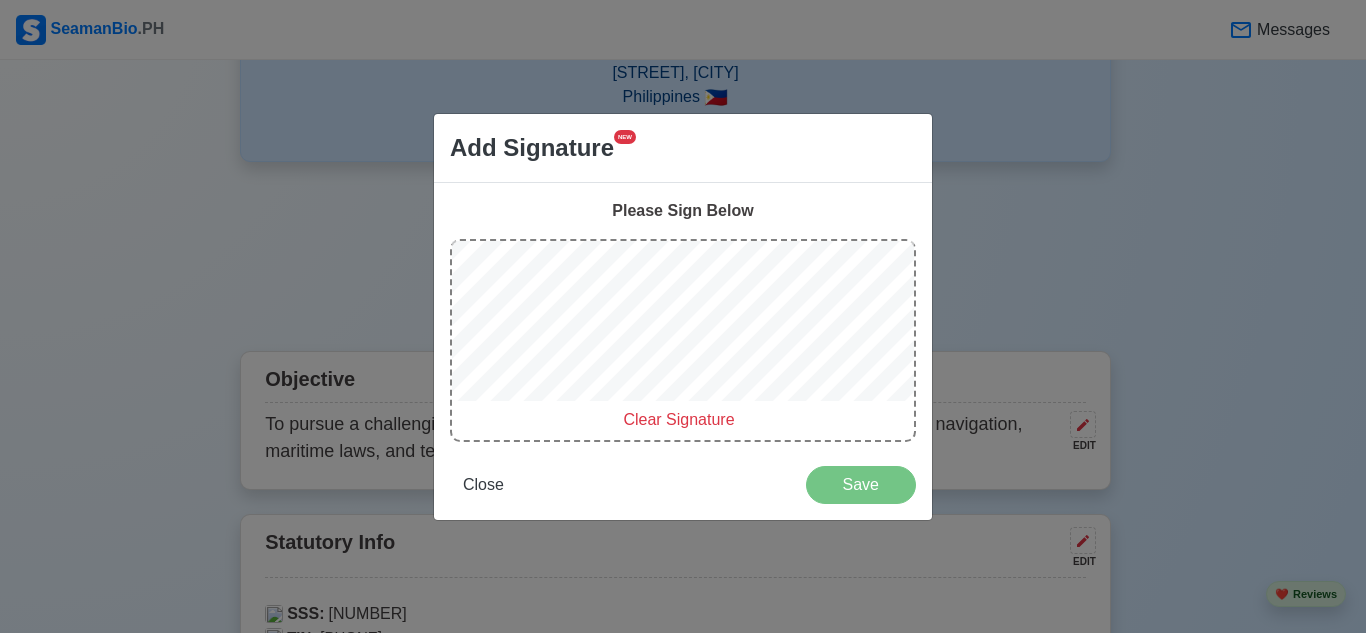 click on "Clear Signature" at bounding box center (678, 419) 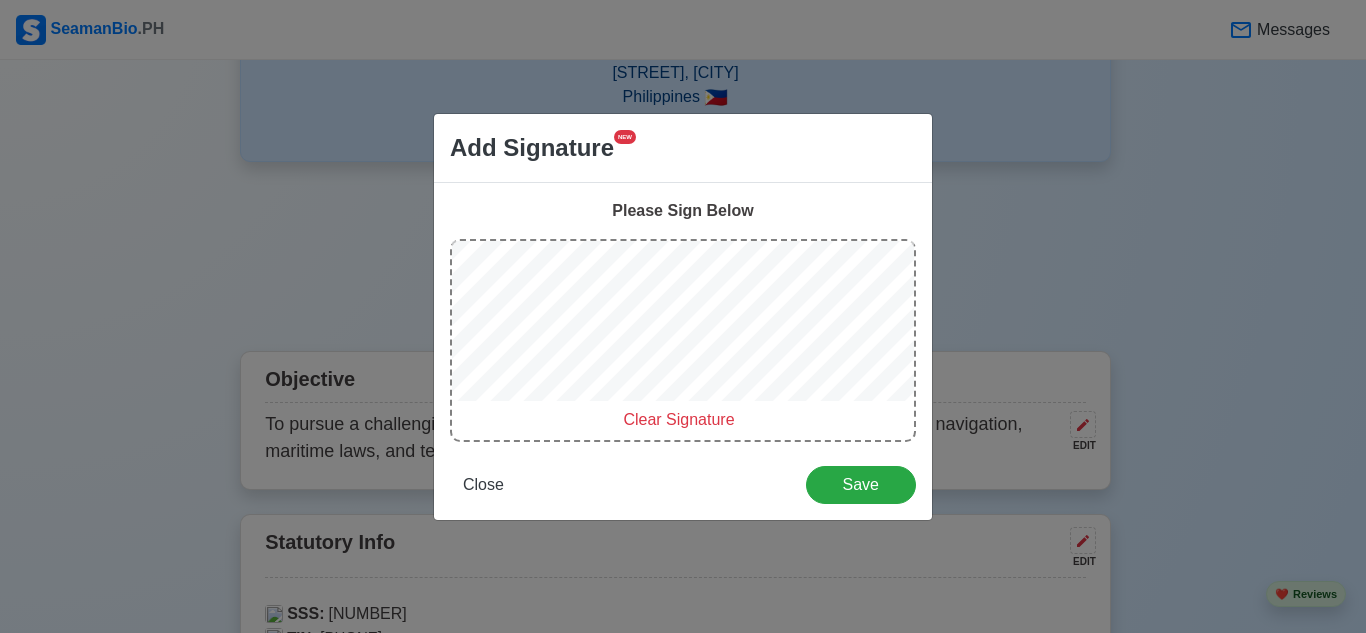 click on "Clear Signature" at bounding box center (678, 419) 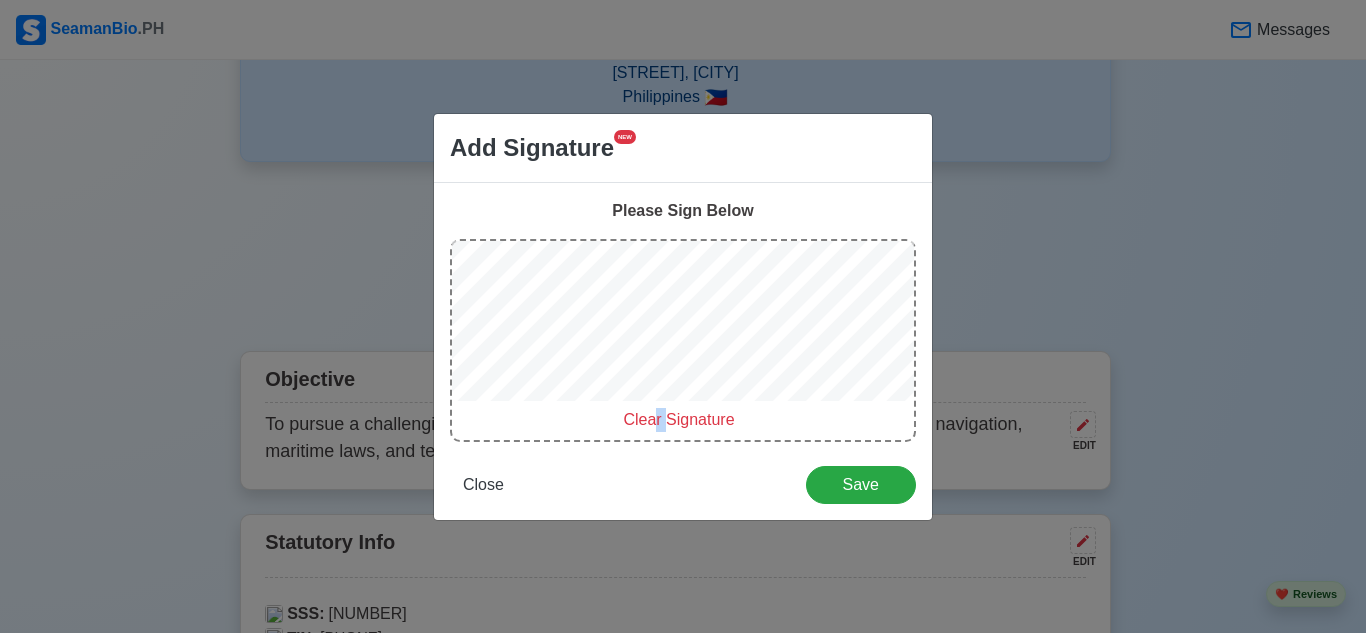 click on "Clear Signature" at bounding box center (678, 419) 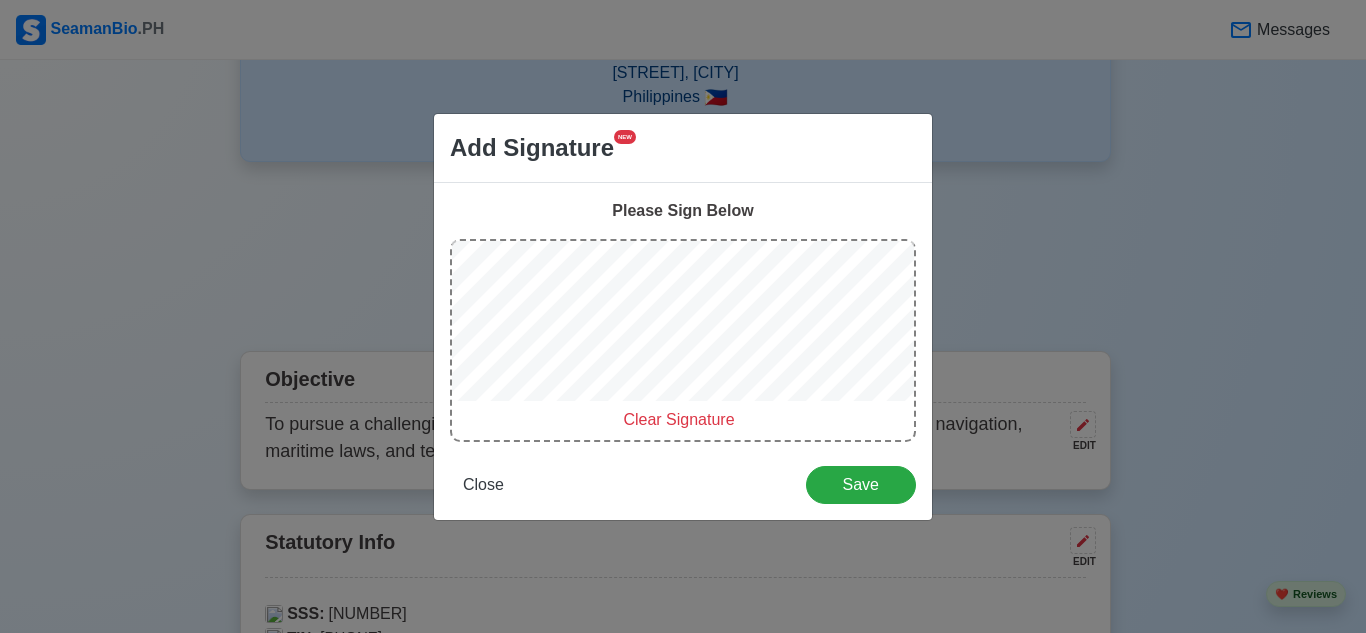 click on "Clear Signature" at bounding box center (678, 419) 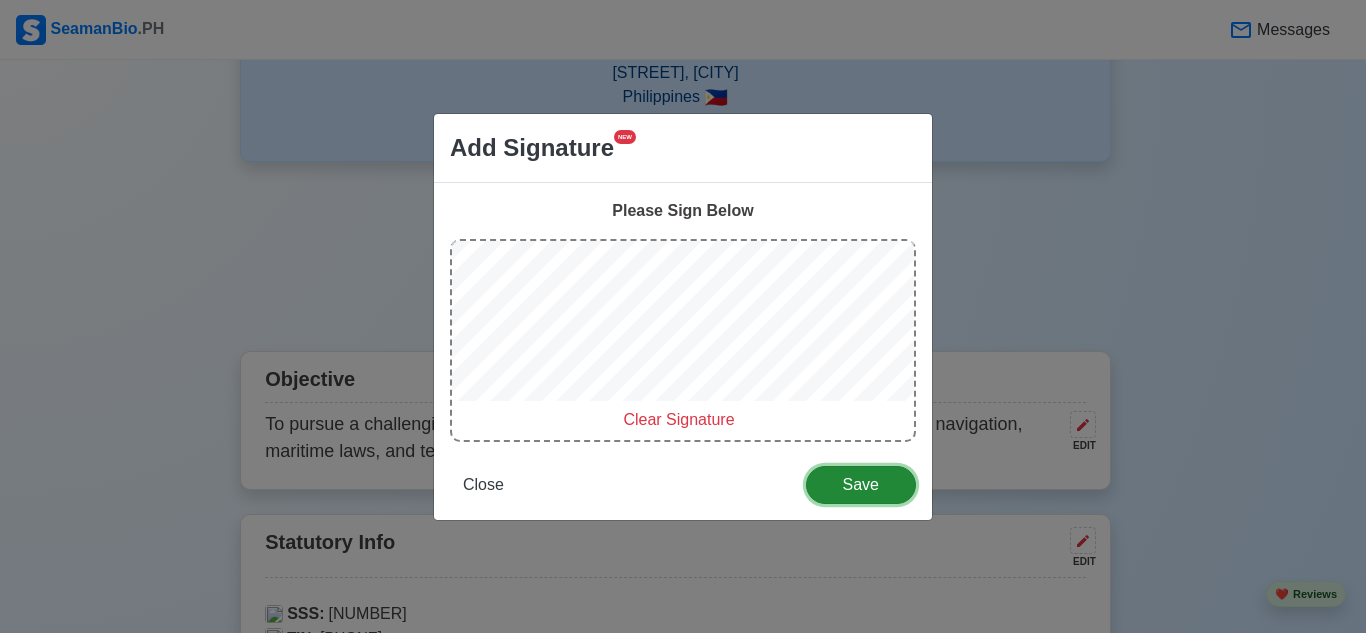 click on "Save" at bounding box center [861, 484] 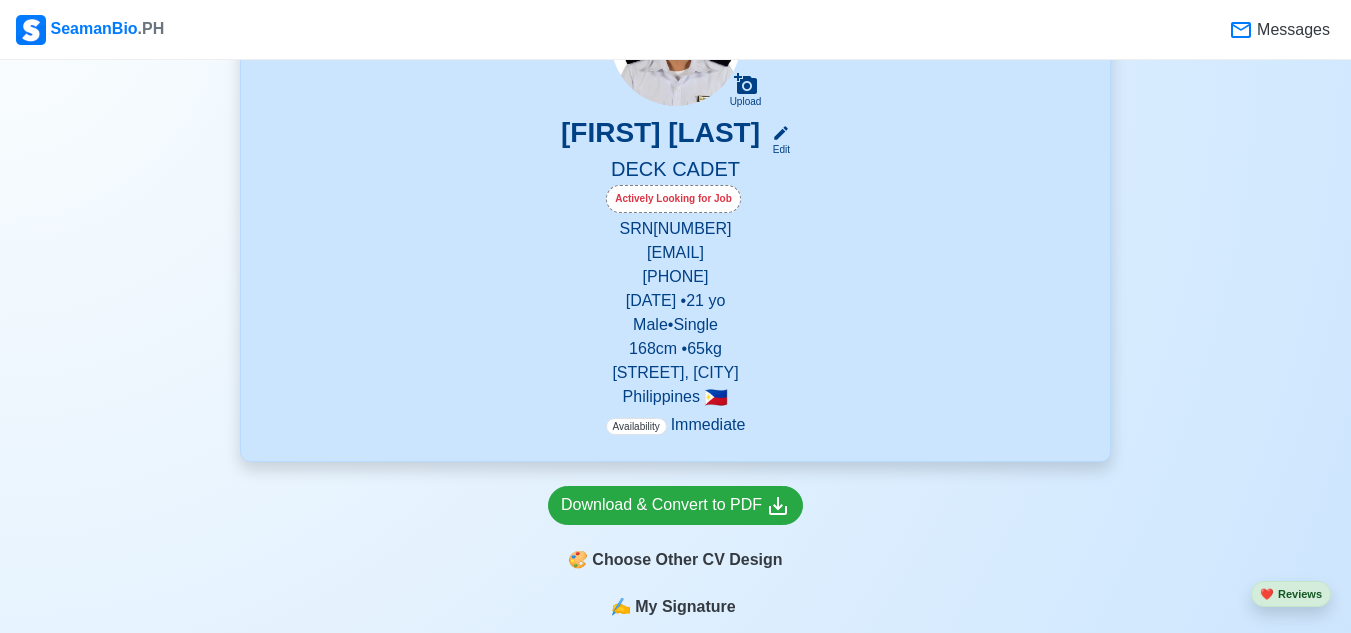 scroll, scrollTop: 715, scrollLeft: 0, axis: vertical 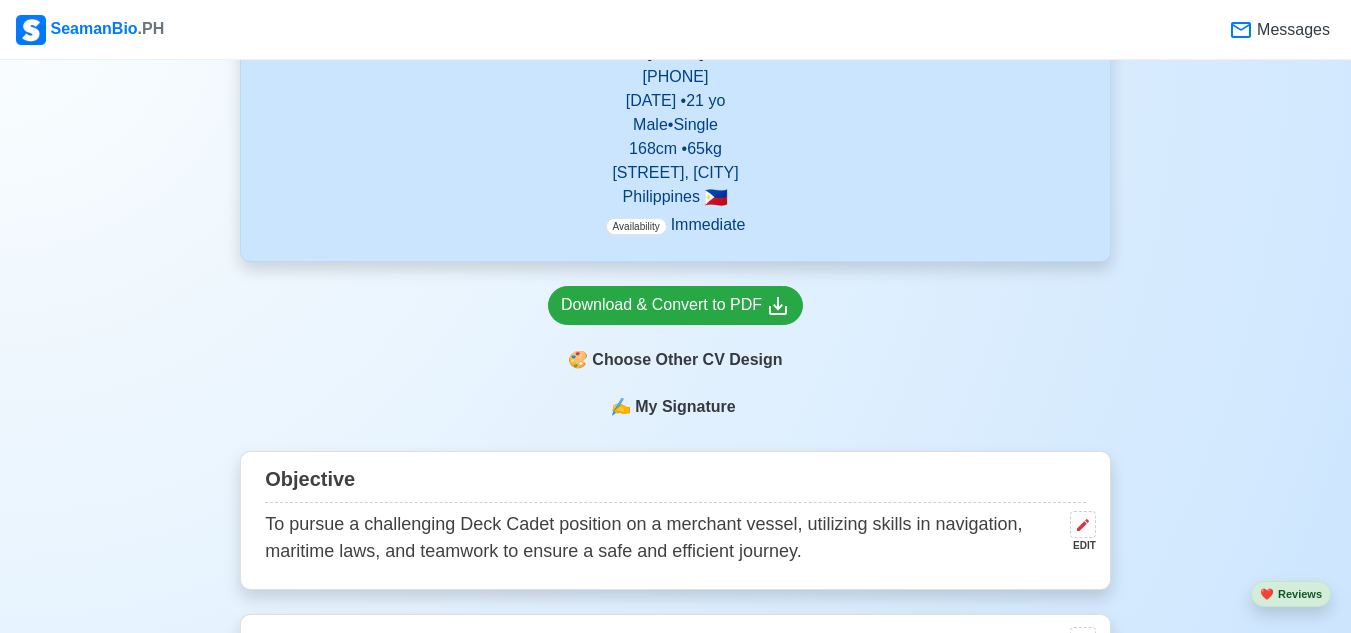 click on "My Signature" at bounding box center [685, 407] 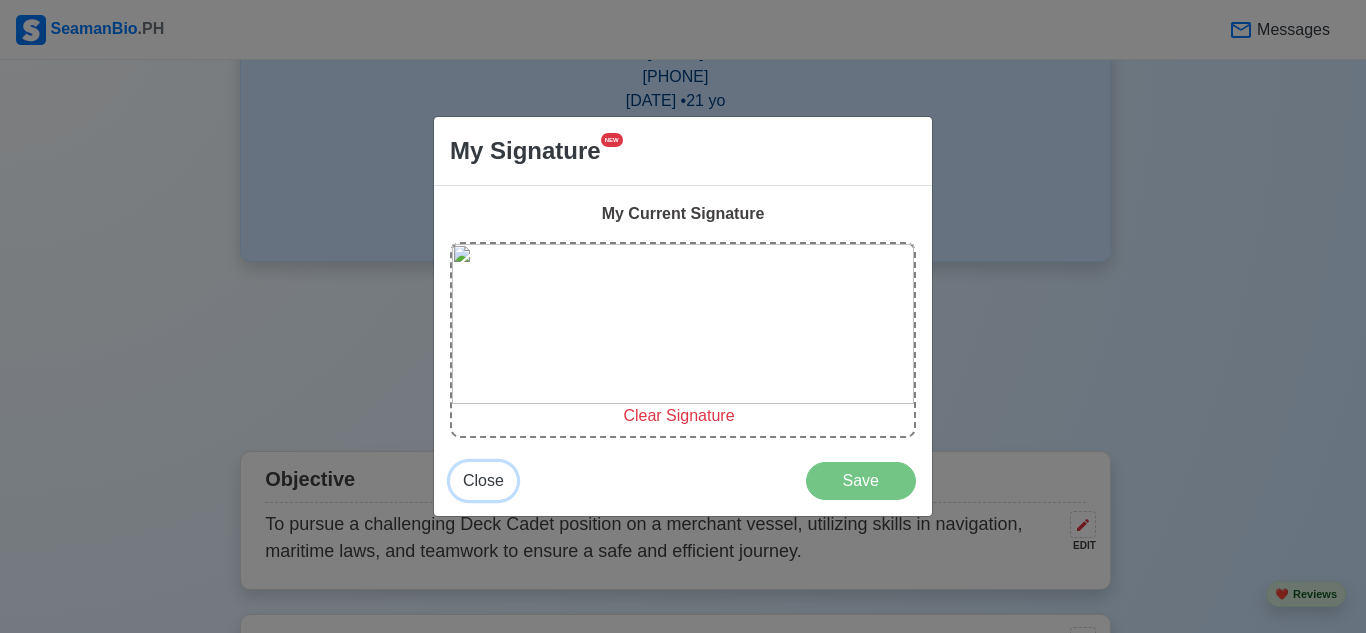 click on "Close" at bounding box center [483, 480] 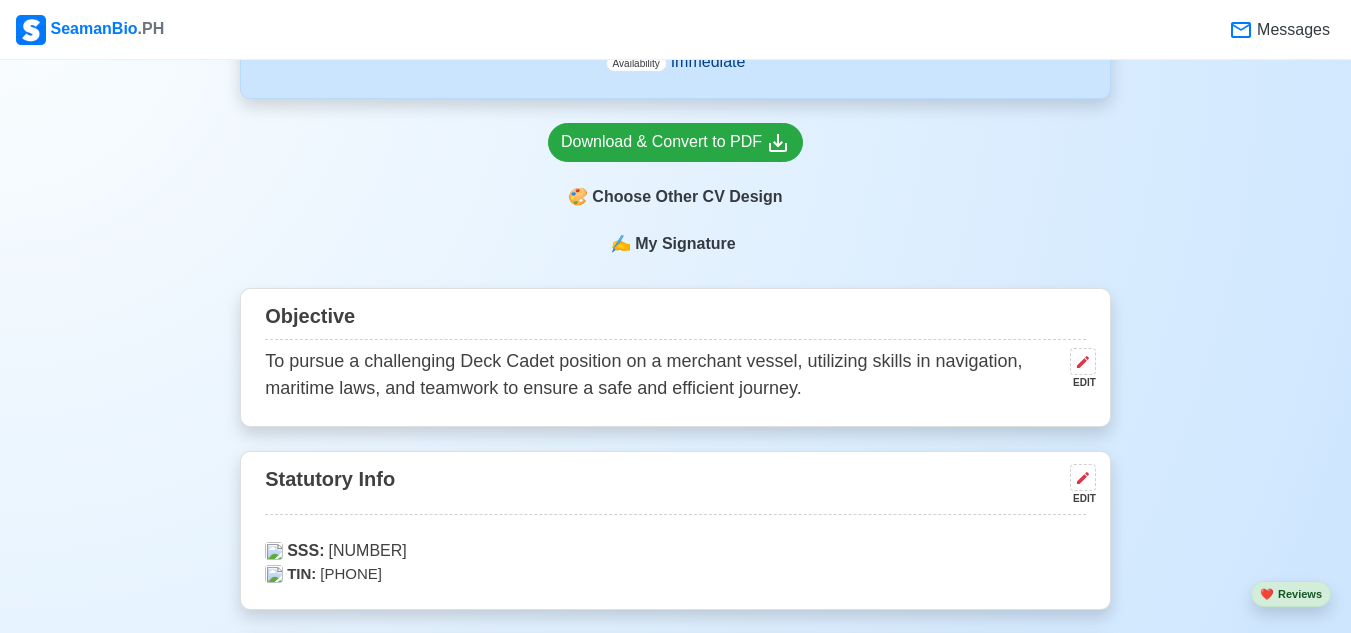 scroll, scrollTop: 615, scrollLeft: 0, axis: vertical 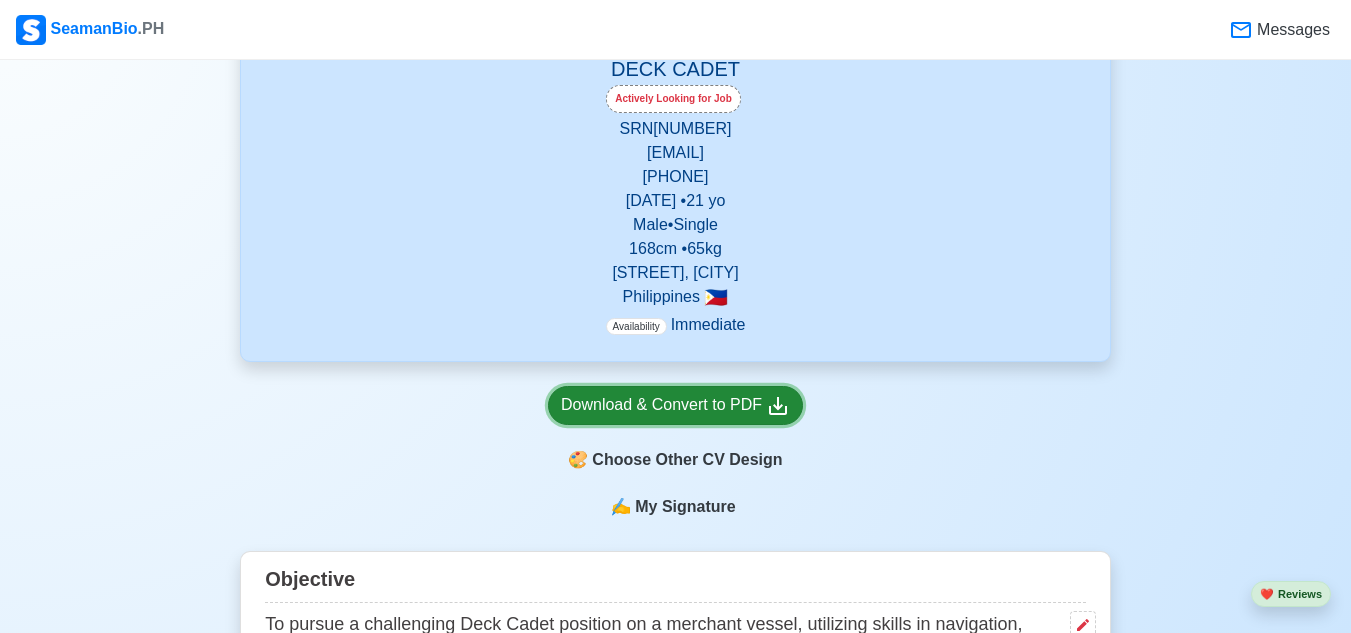 click on "Download & Convert to PDF" at bounding box center (675, 405) 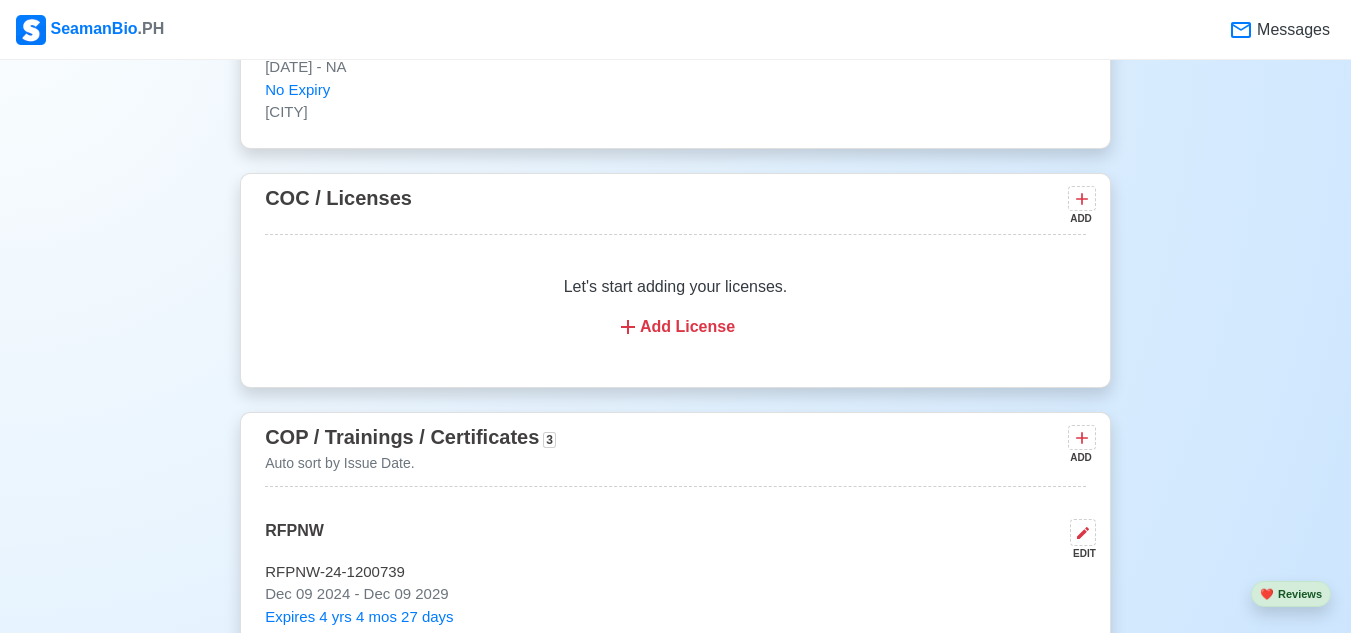scroll, scrollTop: 0, scrollLeft: 0, axis: both 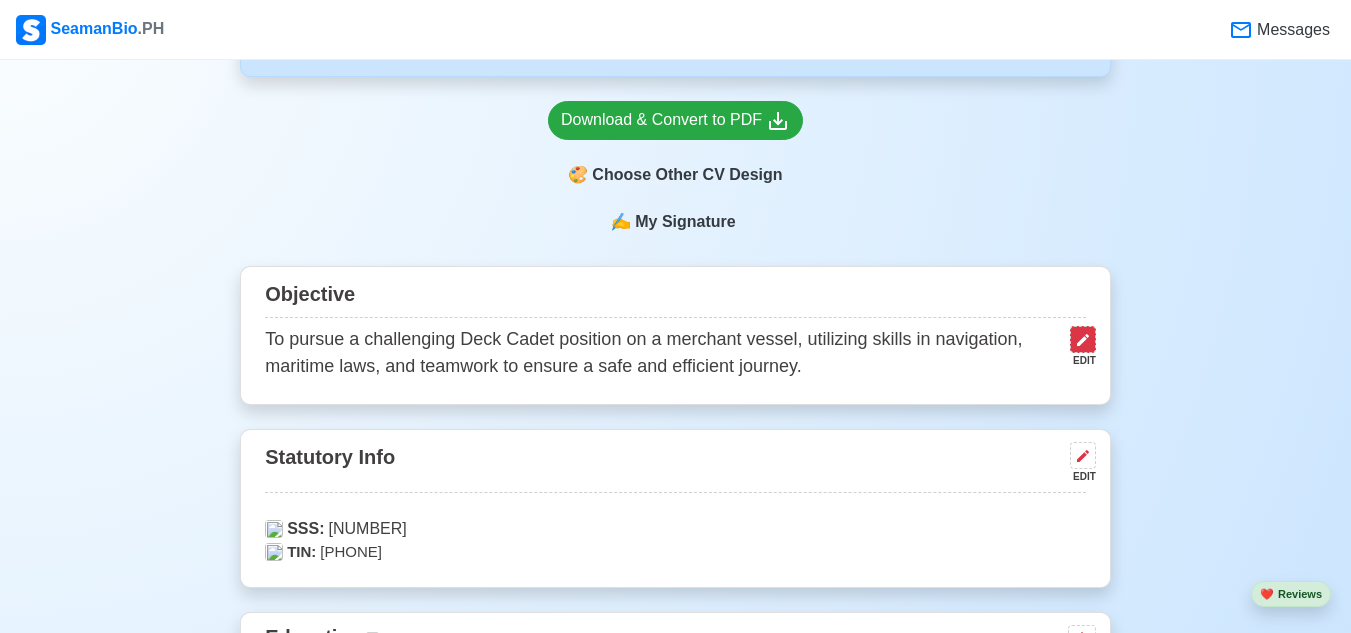 click 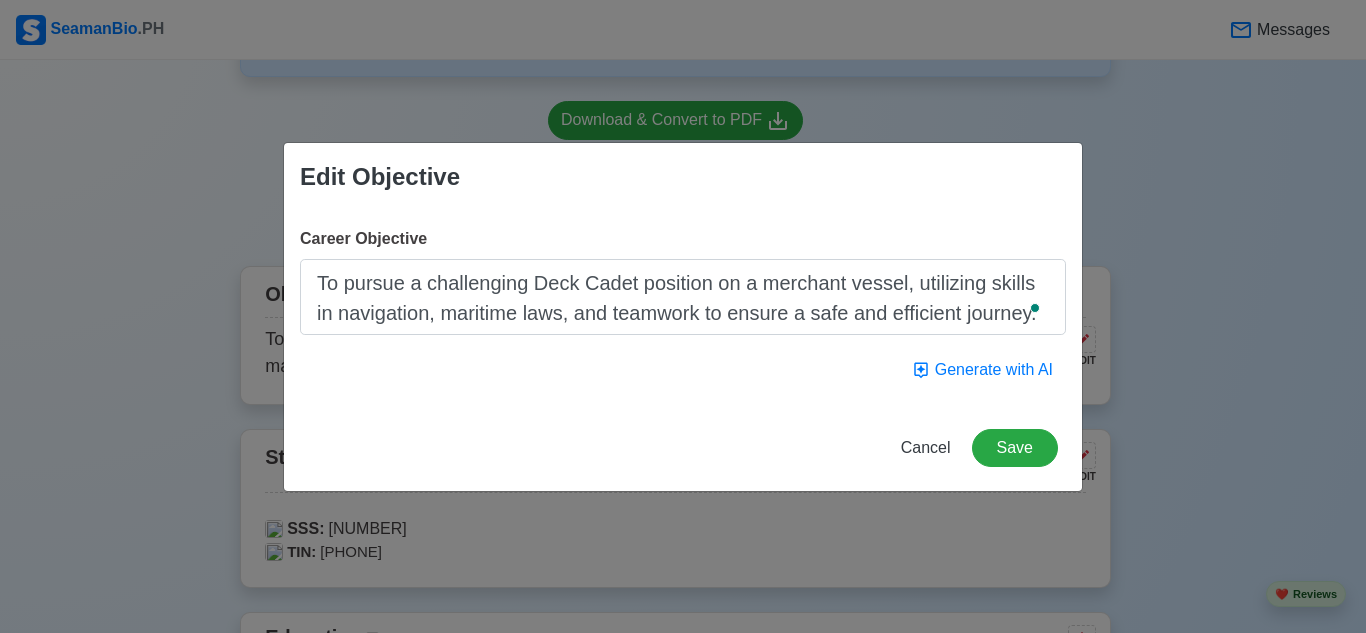 click on "To pursue a challenging Deck Cadet position on a merchant vessel, utilizing skills in navigation, maritime laws, and teamwork to ensure a safe and efficient journey." at bounding box center (683, 297) 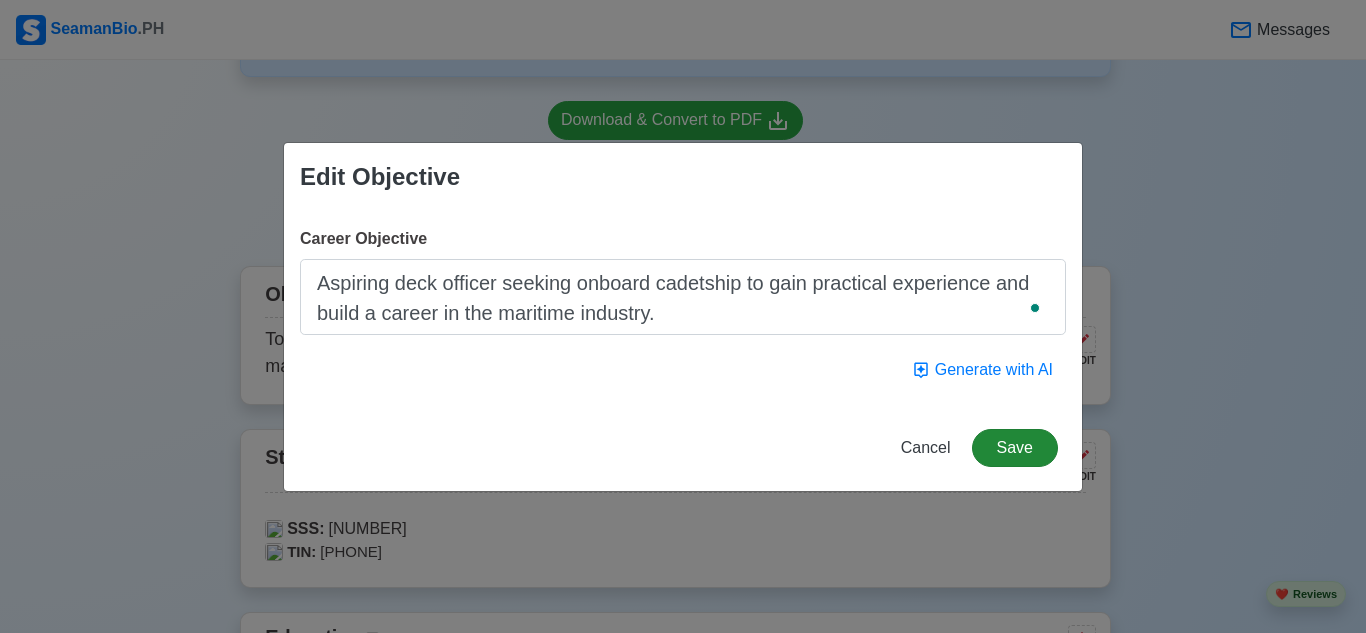 type on "Aspiring deck officer seeking onboard cadetship to gain practical experience and build a career in the maritime industry." 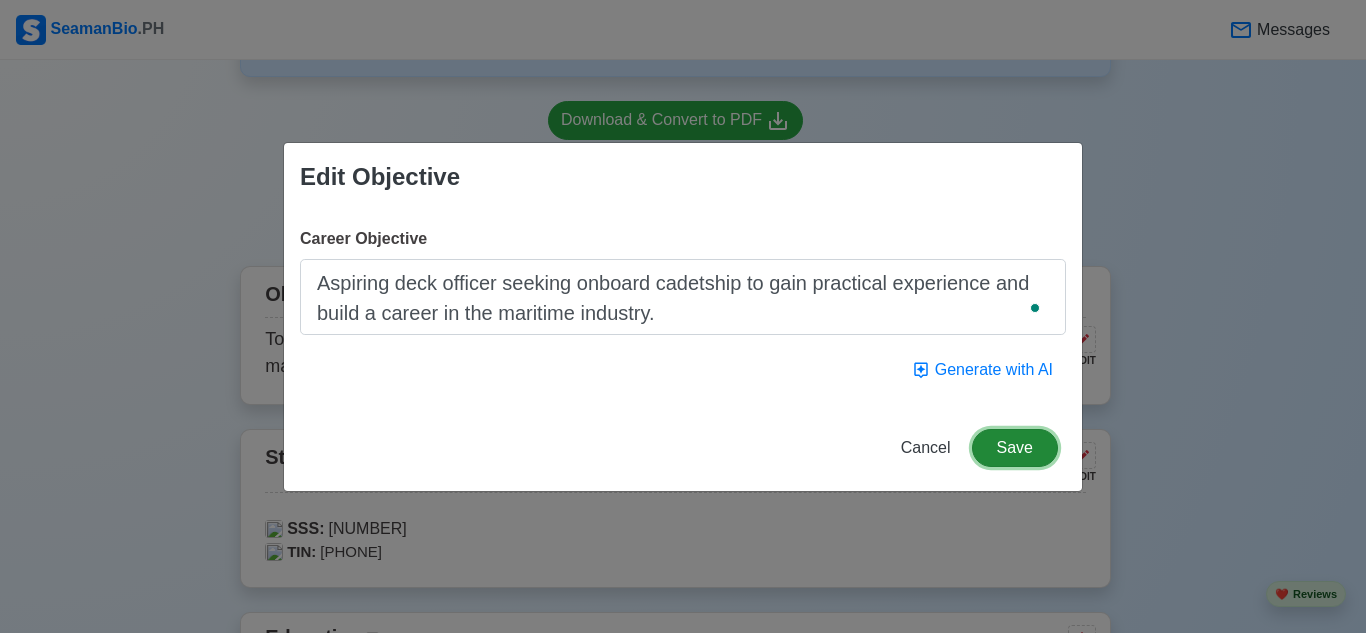 click on "Save" at bounding box center (1015, 448) 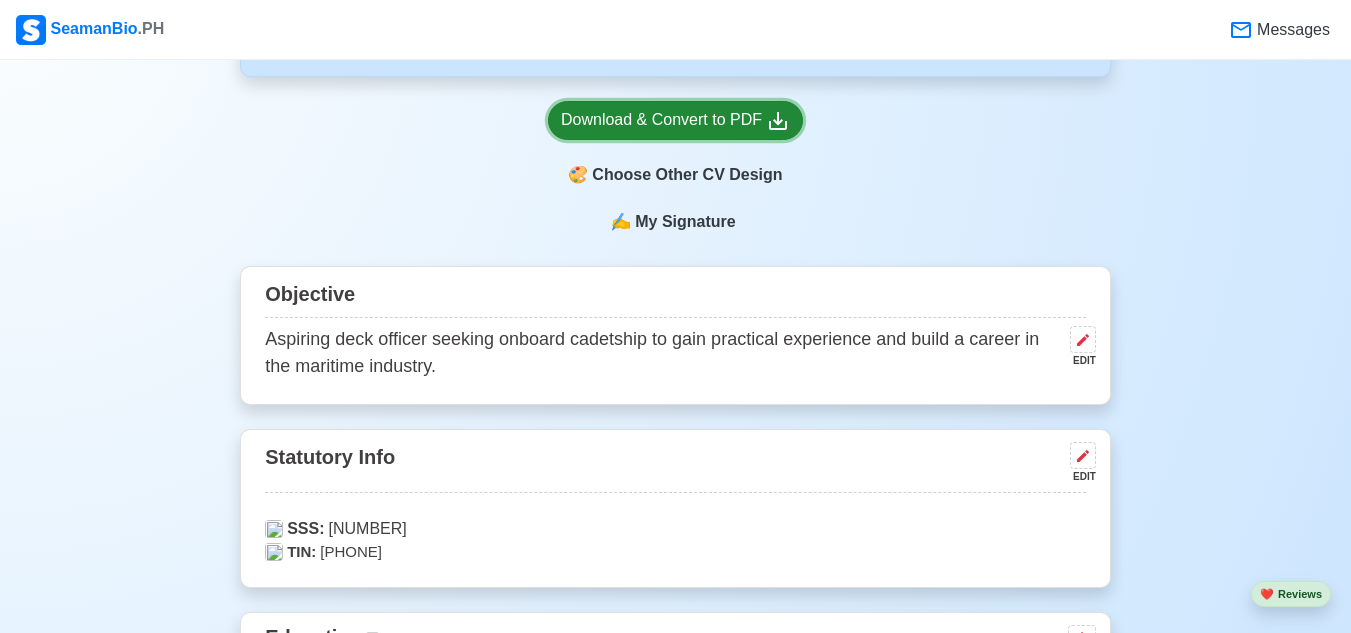 click on "Download & Convert to PDF" at bounding box center [675, 120] 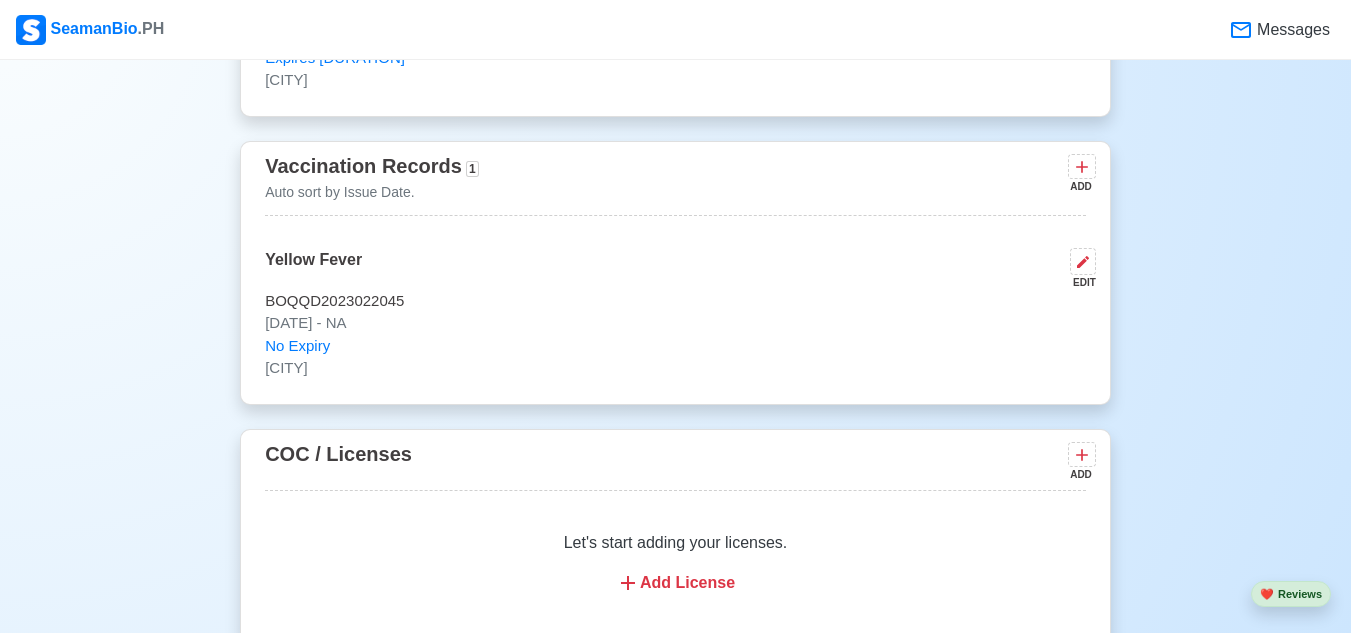 scroll, scrollTop: 2300, scrollLeft: 0, axis: vertical 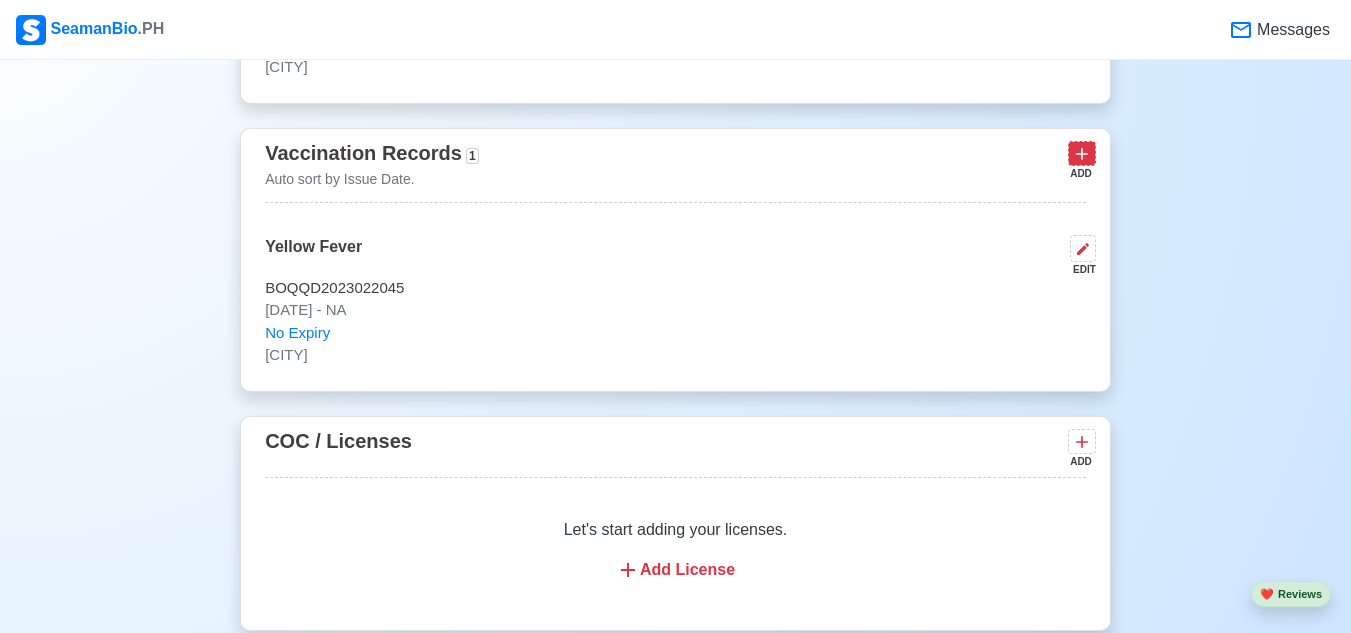 click 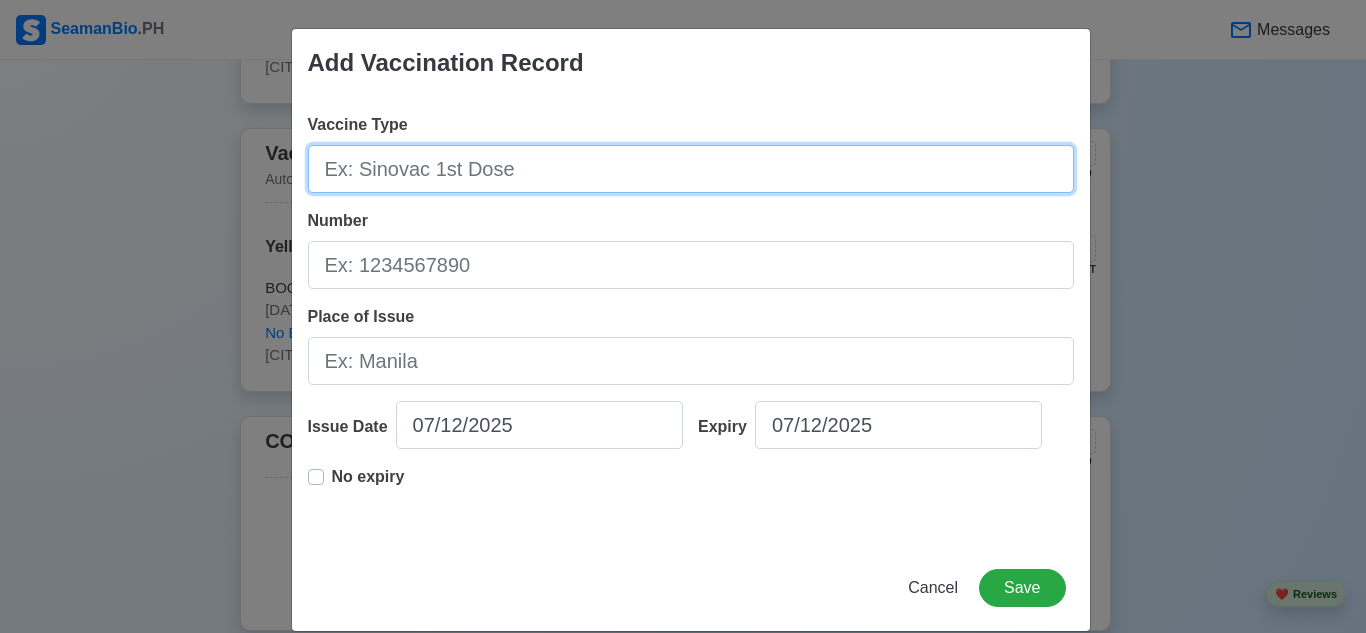 click on "Vaccine Type" at bounding box center (691, 169) 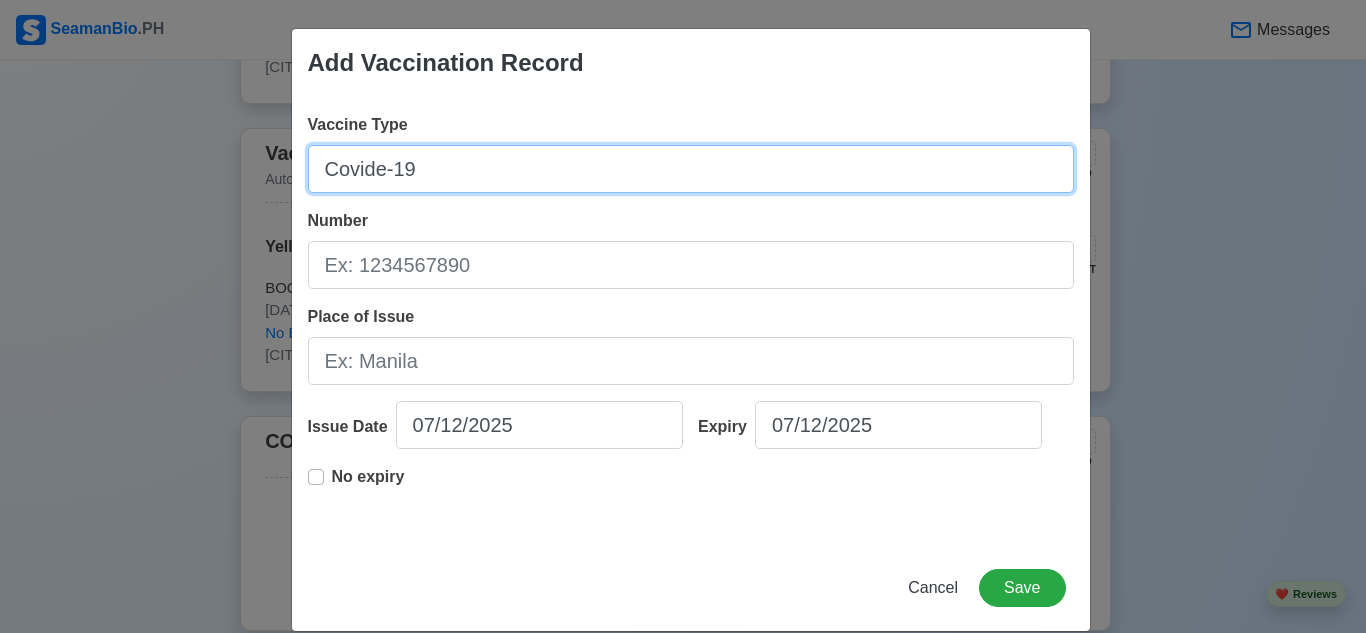 click on "Covide-19" at bounding box center (691, 169) 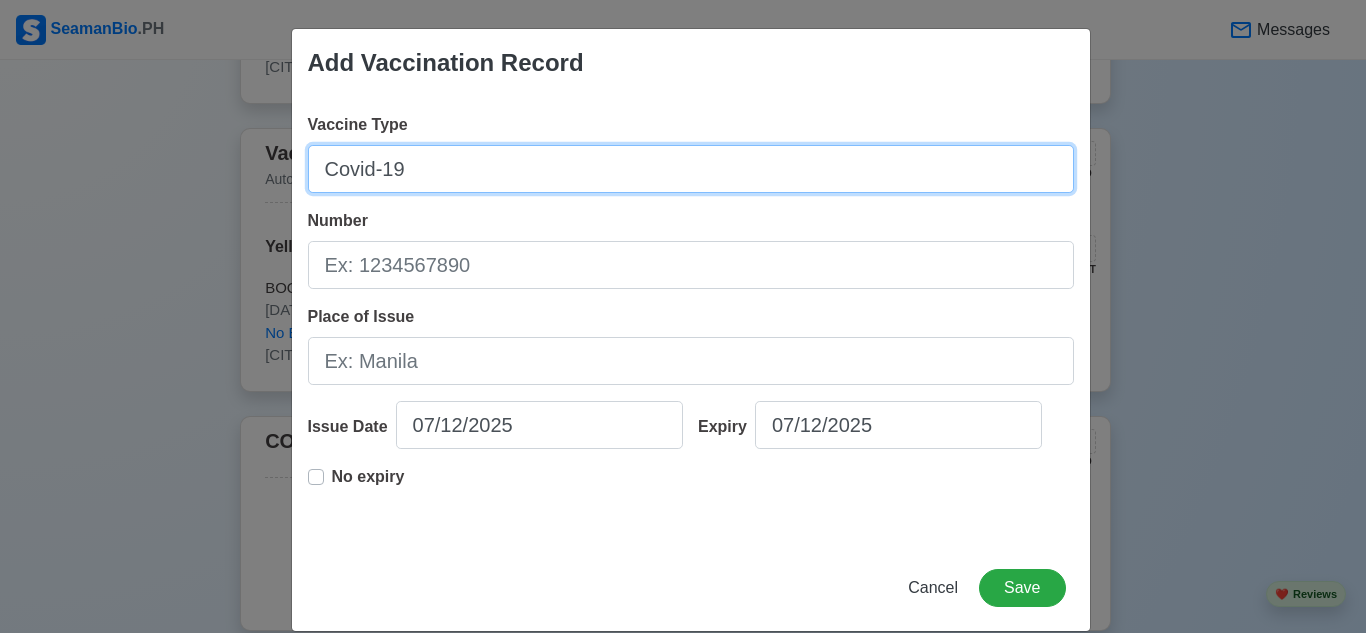 click on "Covid-19" at bounding box center [691, 169] 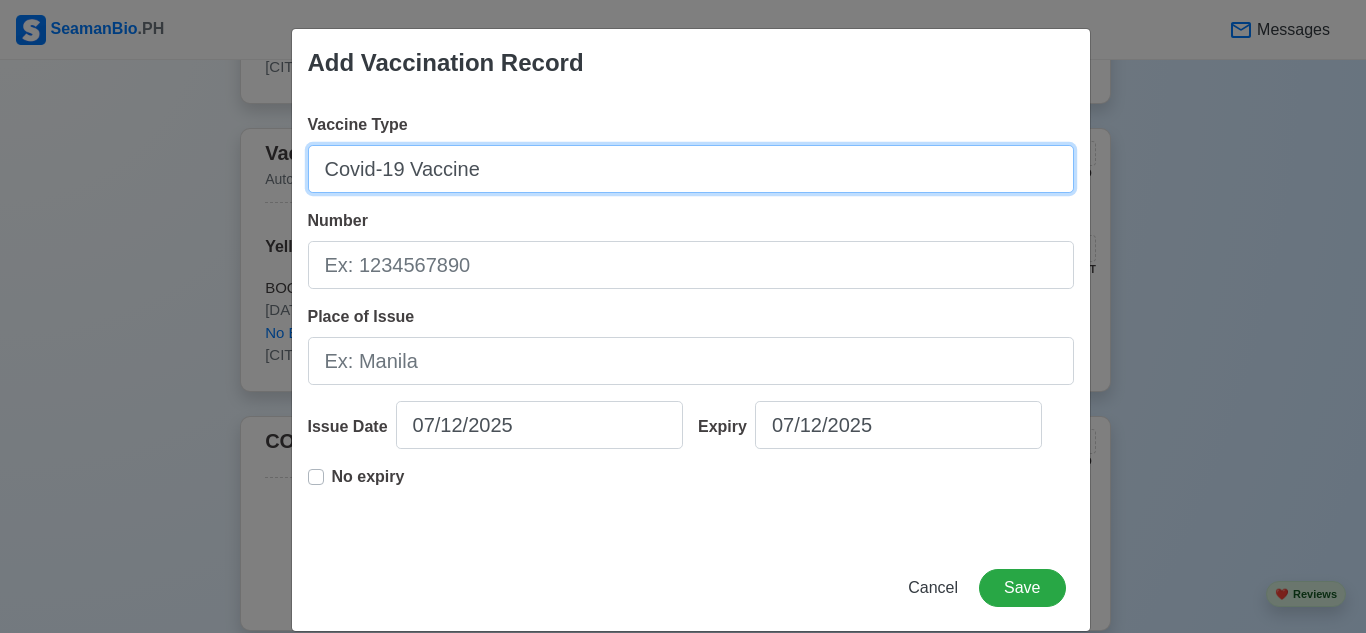 type on "Covid-19 Vaccine" 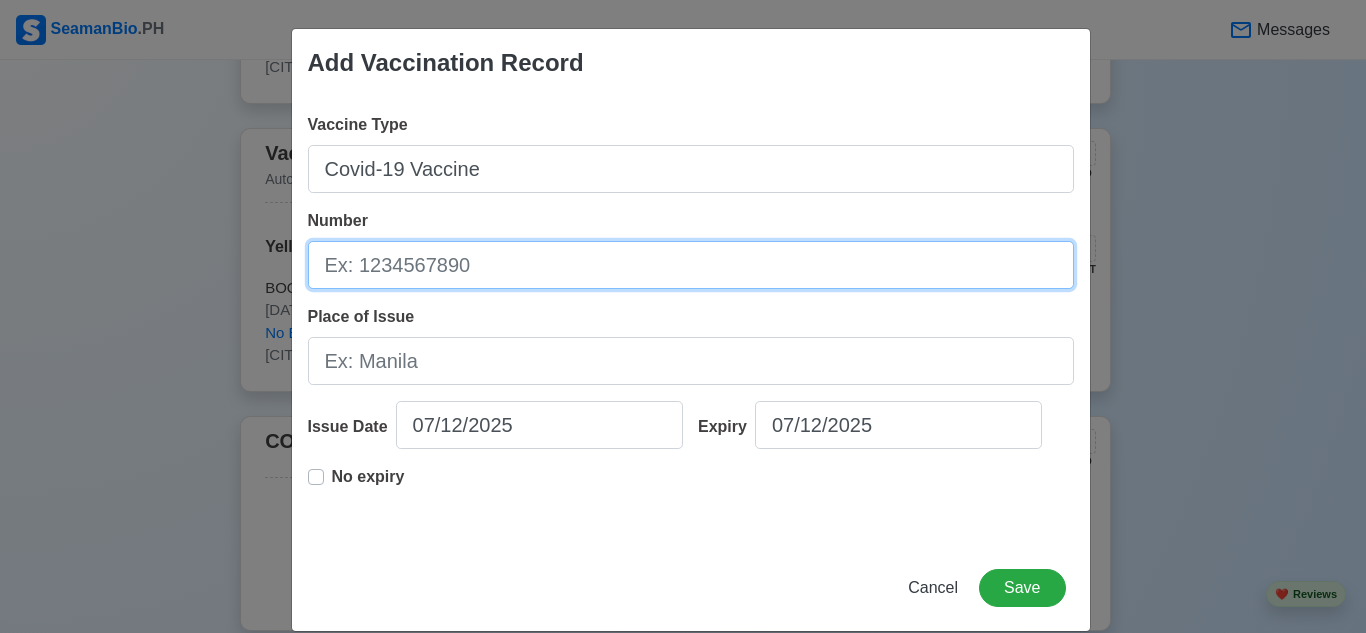 click on "Number" at bounding box center [691, 265] 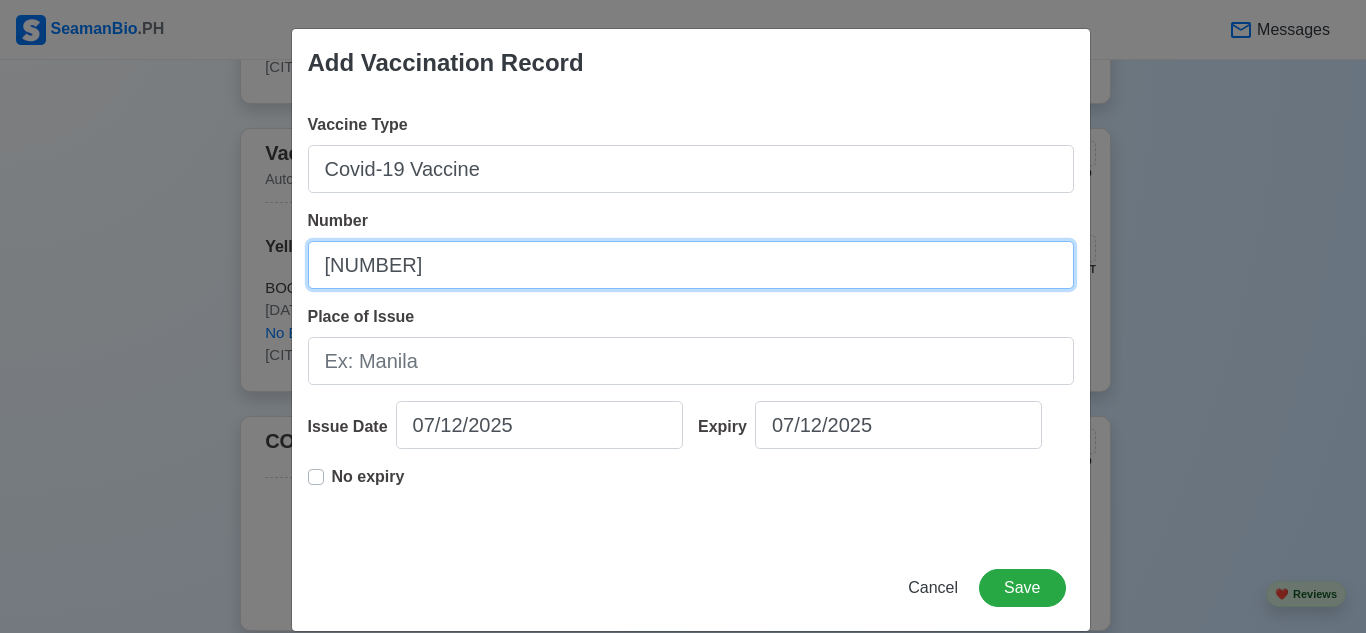 type on "CAL-034-179" 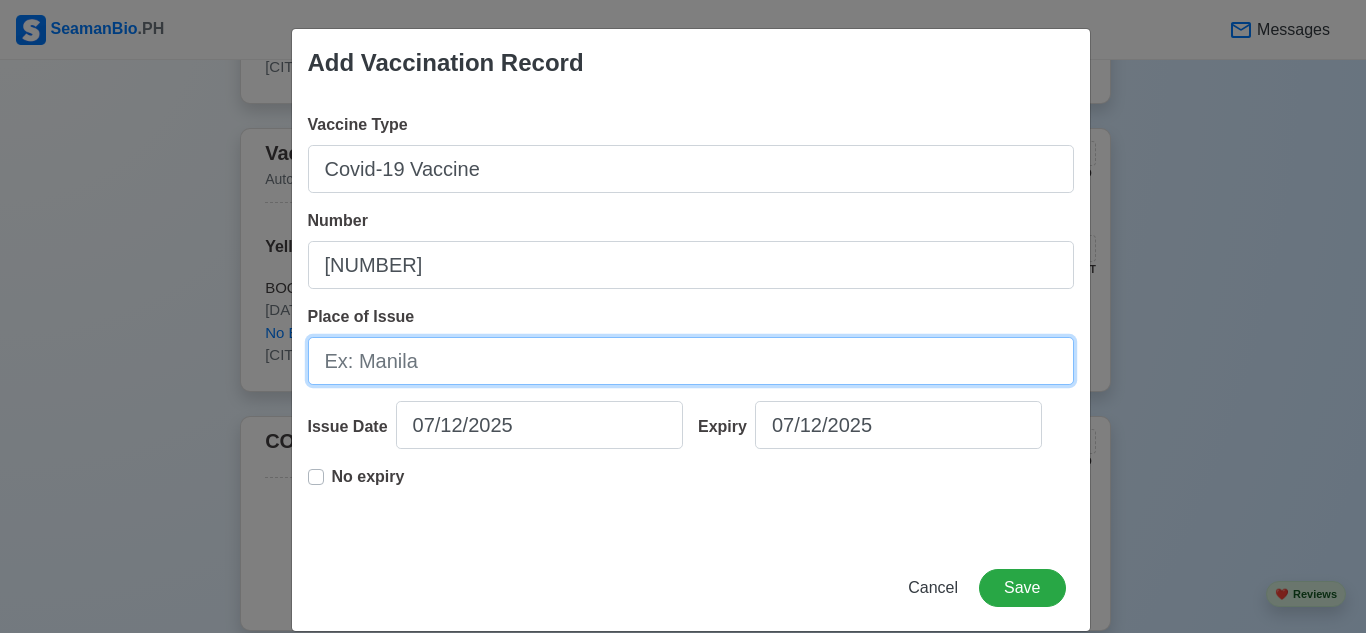 click on "Place of Issue" at bounding box center (691, 361) 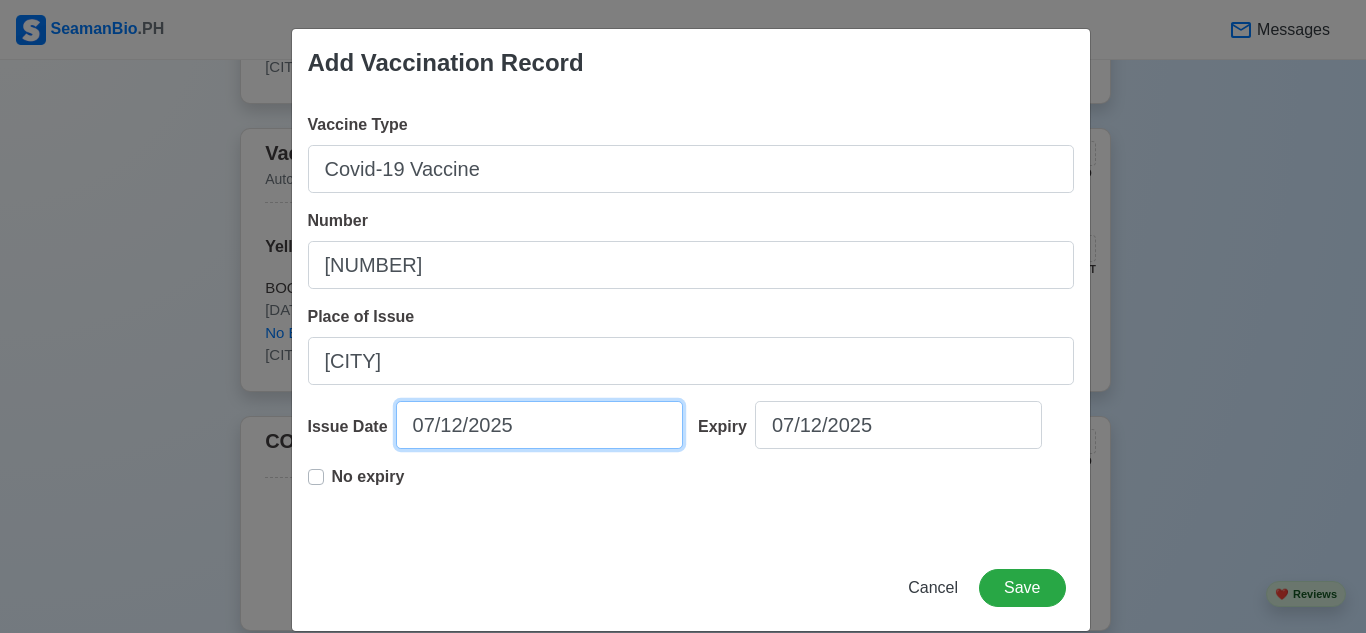 click on "07/12/2025" at bounding box center (539, 425) 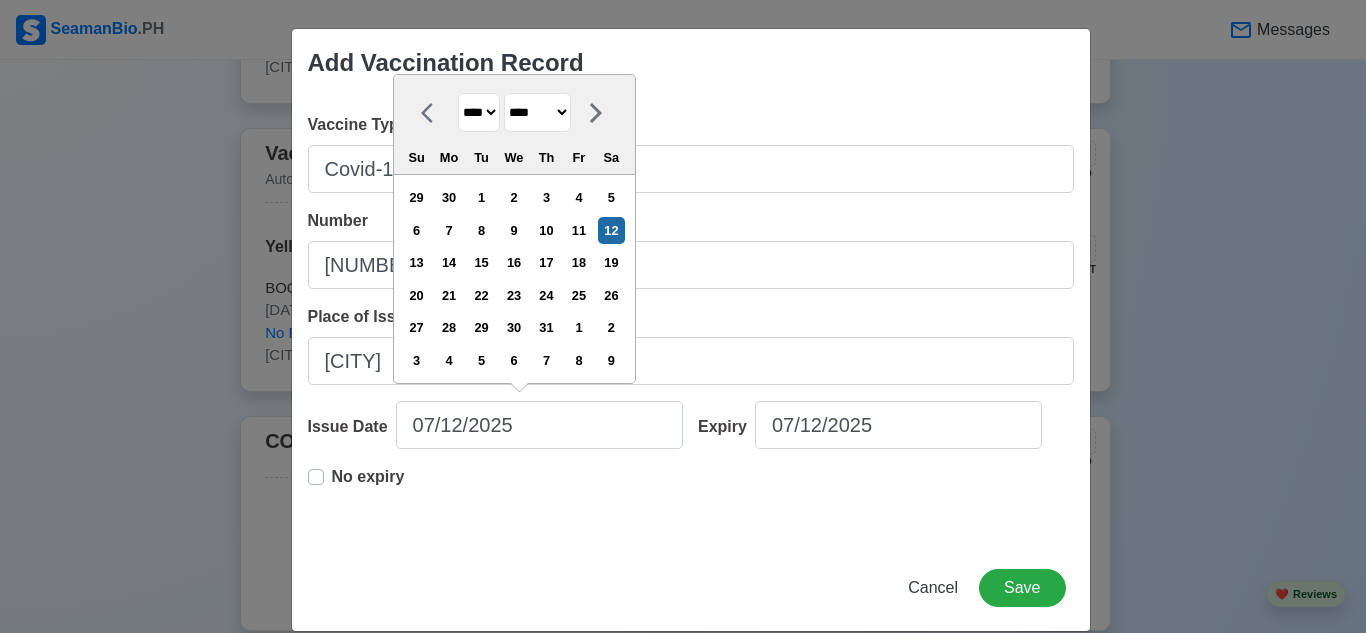 click on "******* ******** ***** ***** *** **** **** ****** ********* ******* ******** ********" at bounding box center (537, 112) 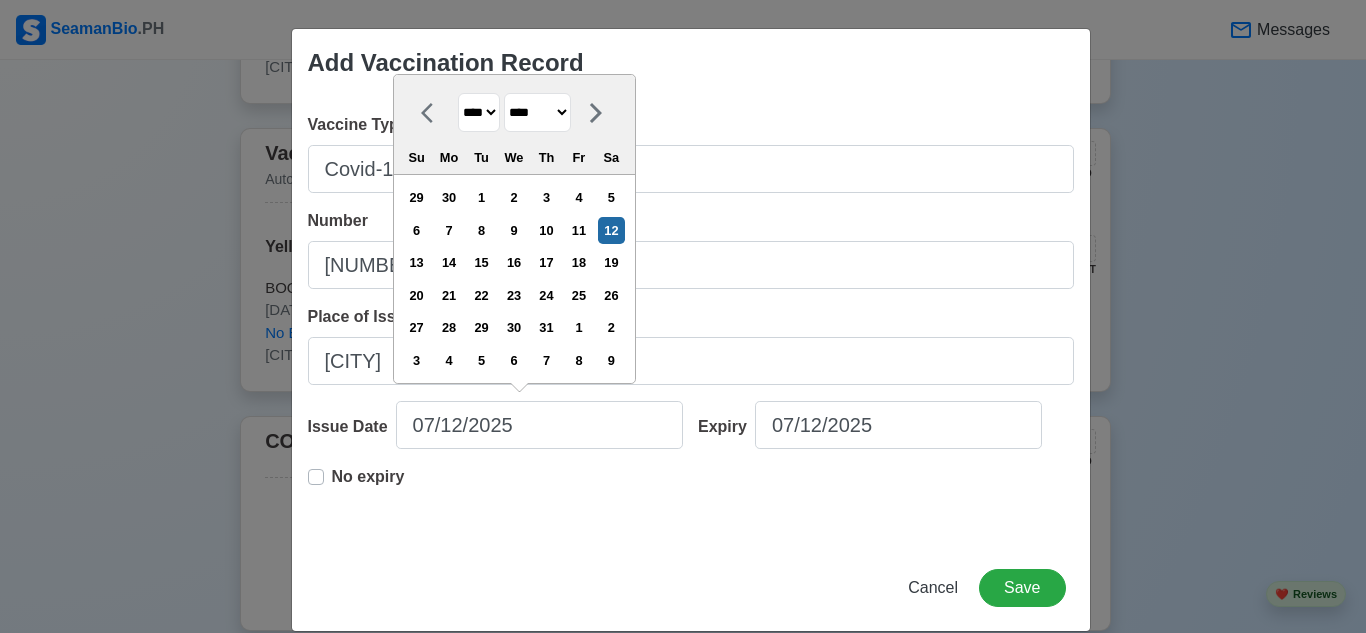 select on "********" 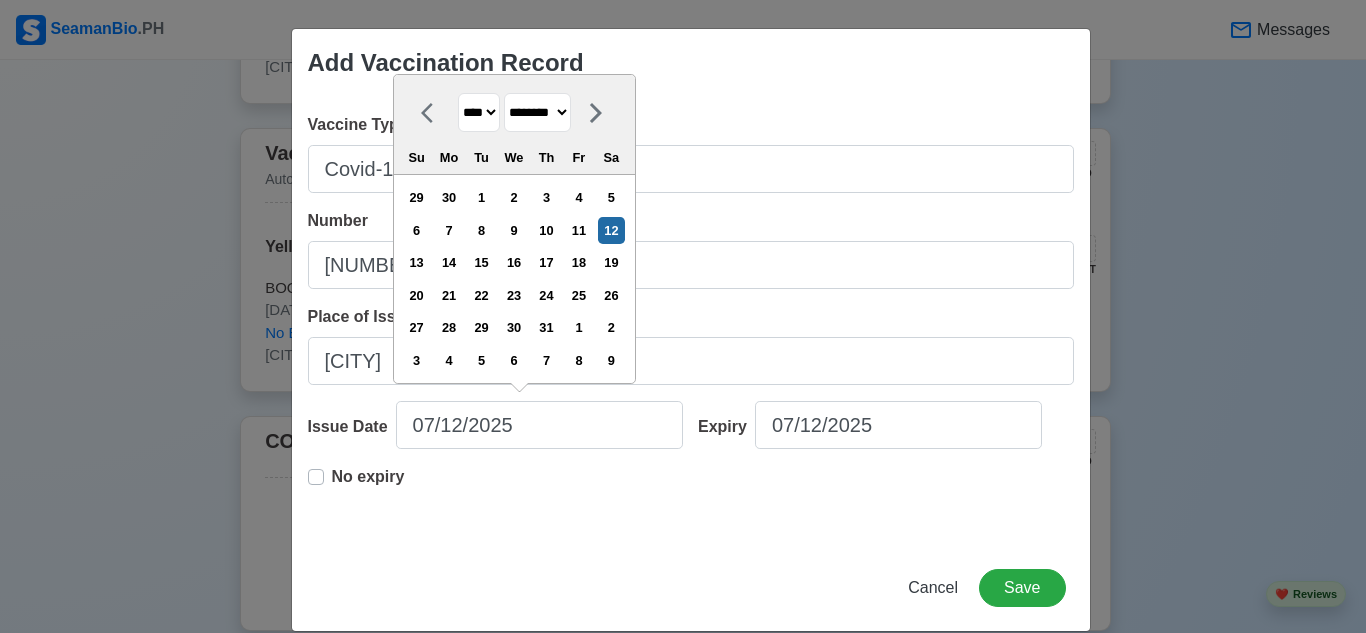 click on "******* ******** ***** ***** *** **** **** ****** ********* ******* ******** ********" at bounding box center [537, 112] 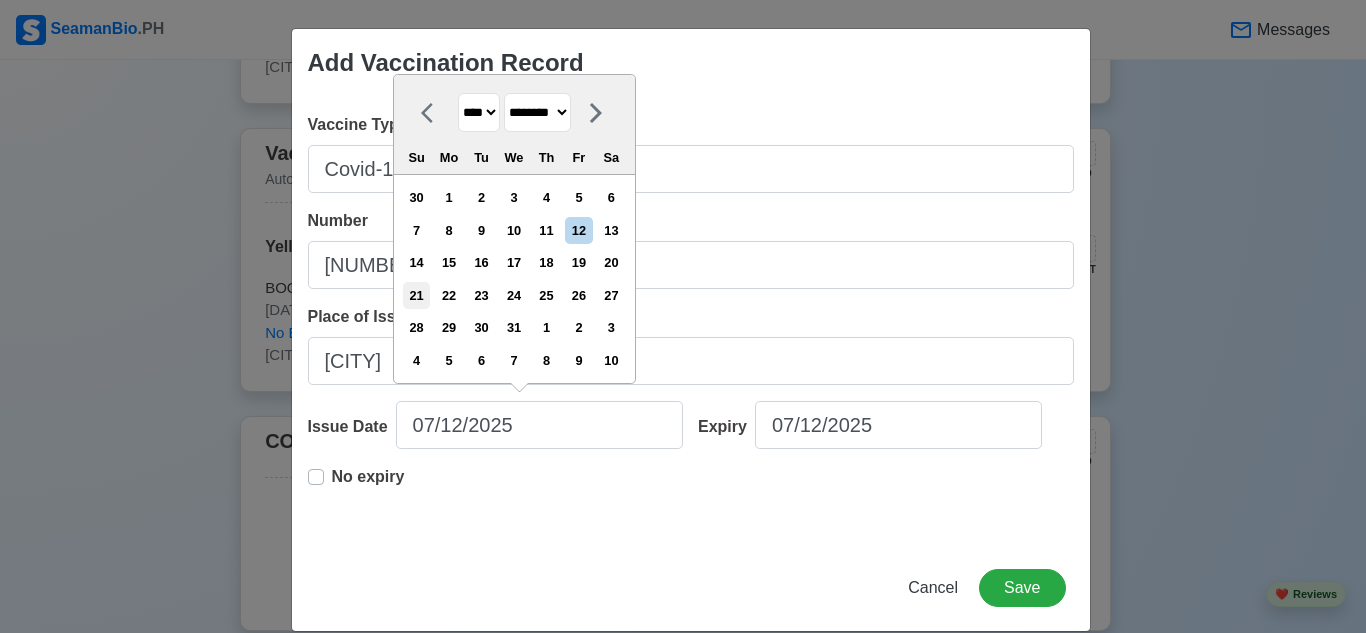 click on "21" at bounding box center (416, 295) 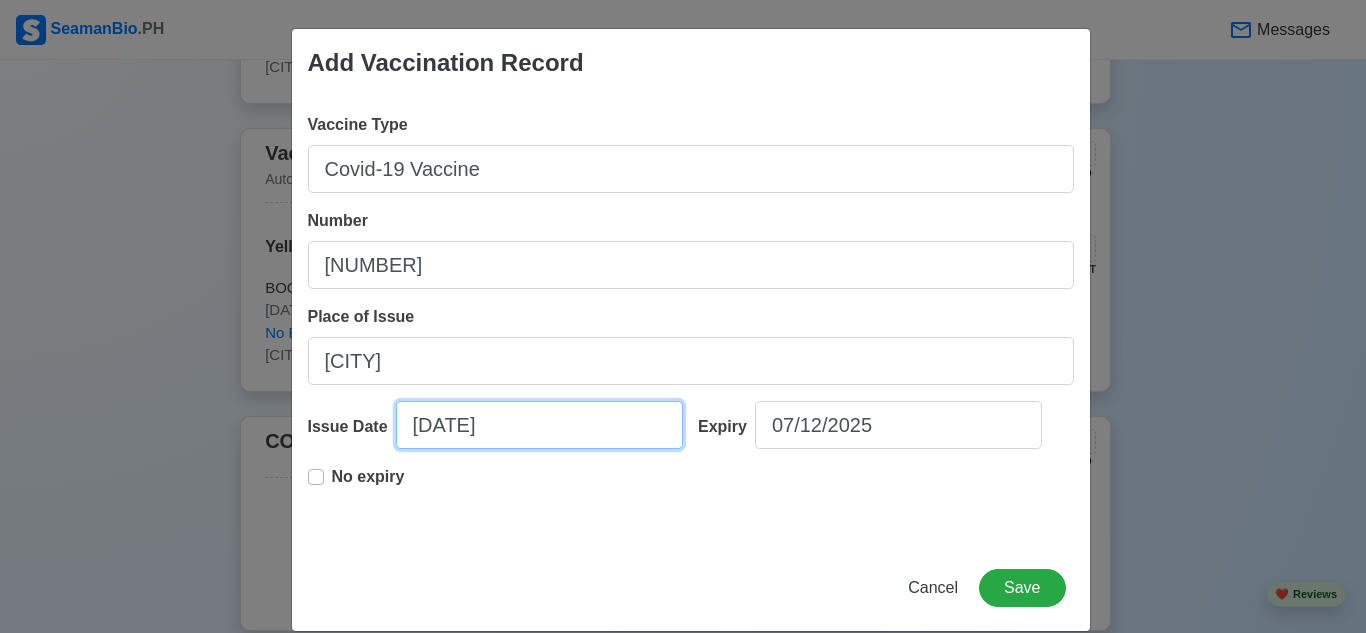 click on "12/21/2025" at bounding box center [539, 425] 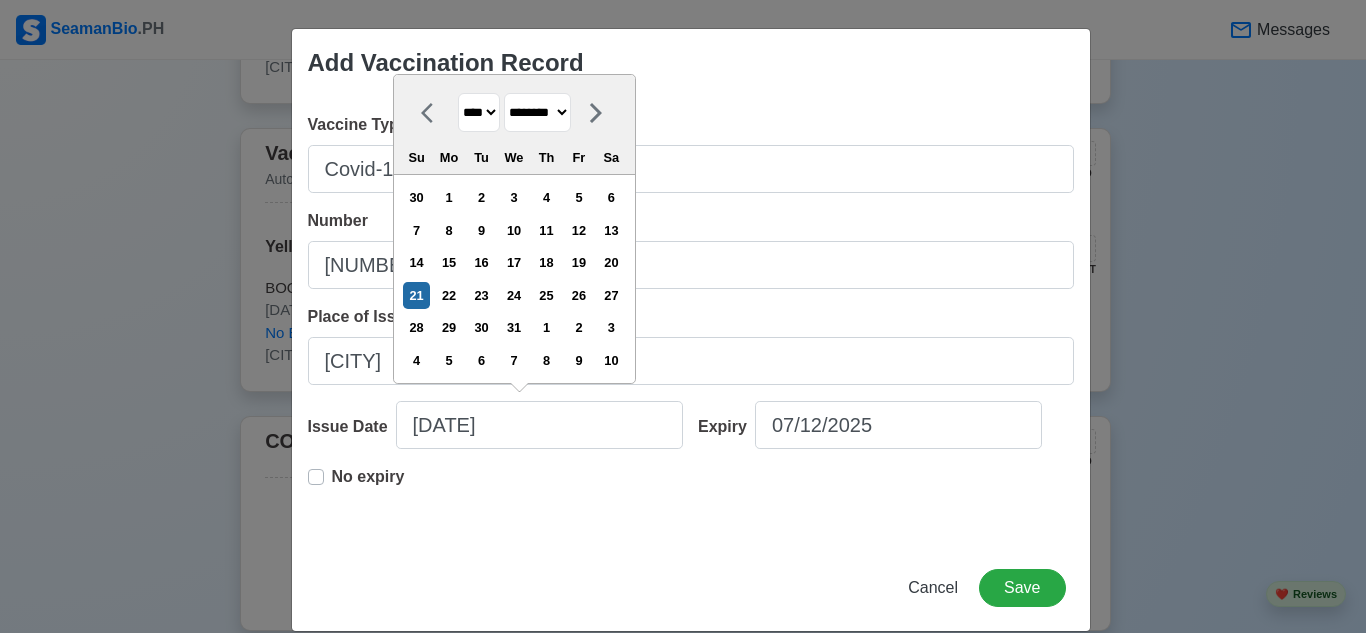 click on "**** **** **** **** **** **** **** **** **** **** **** **** **** **** **** **** **** **** **** **** **** **** **** **** **** **** **** **** **** **** **** **** **** **** **** **** **** **** **** **** **** **** **** **** **** **** **** **** **** **** **** **** **** **** **** **** **** **** **** **** **** **** **** **** **** **** **** **** **** **** **** **** **** **** **** **** **** **** **** **** **** **** **** **** **** **** **** **** **** **** **** **** **** **** **** **** **** **** **** **** **** **** **** **** **** ****" at bounding box center [479, 112] 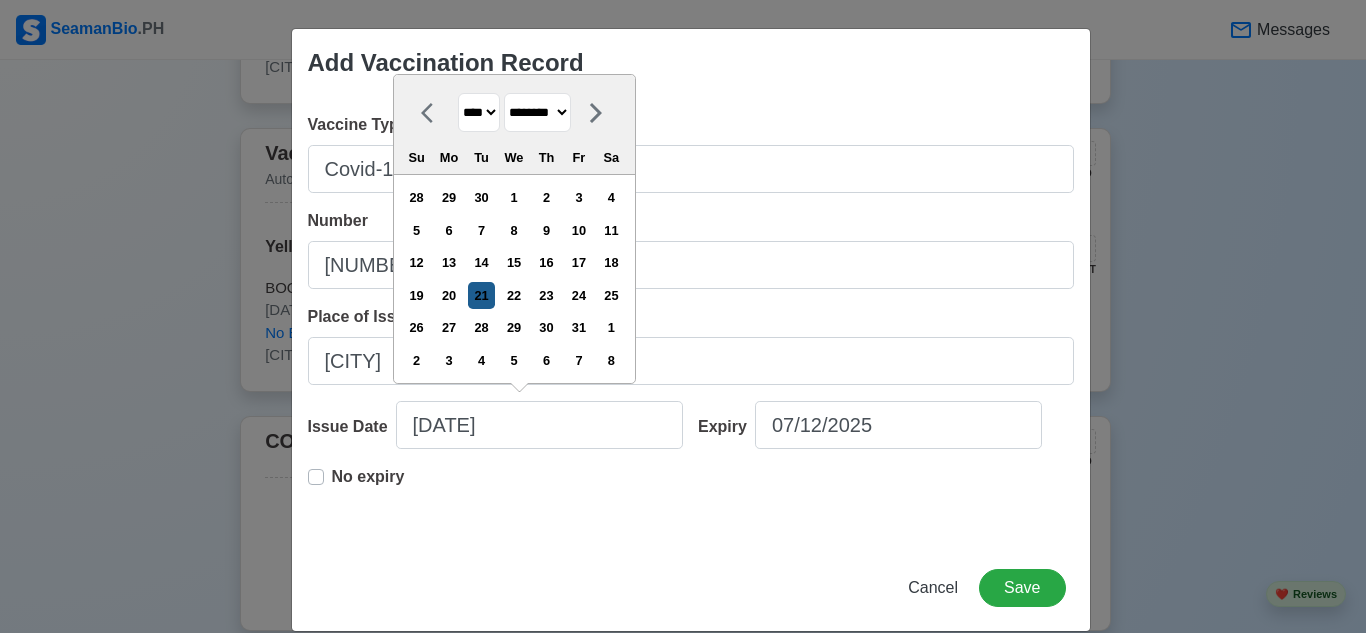 click on "21" at bounding box center (481, 295) 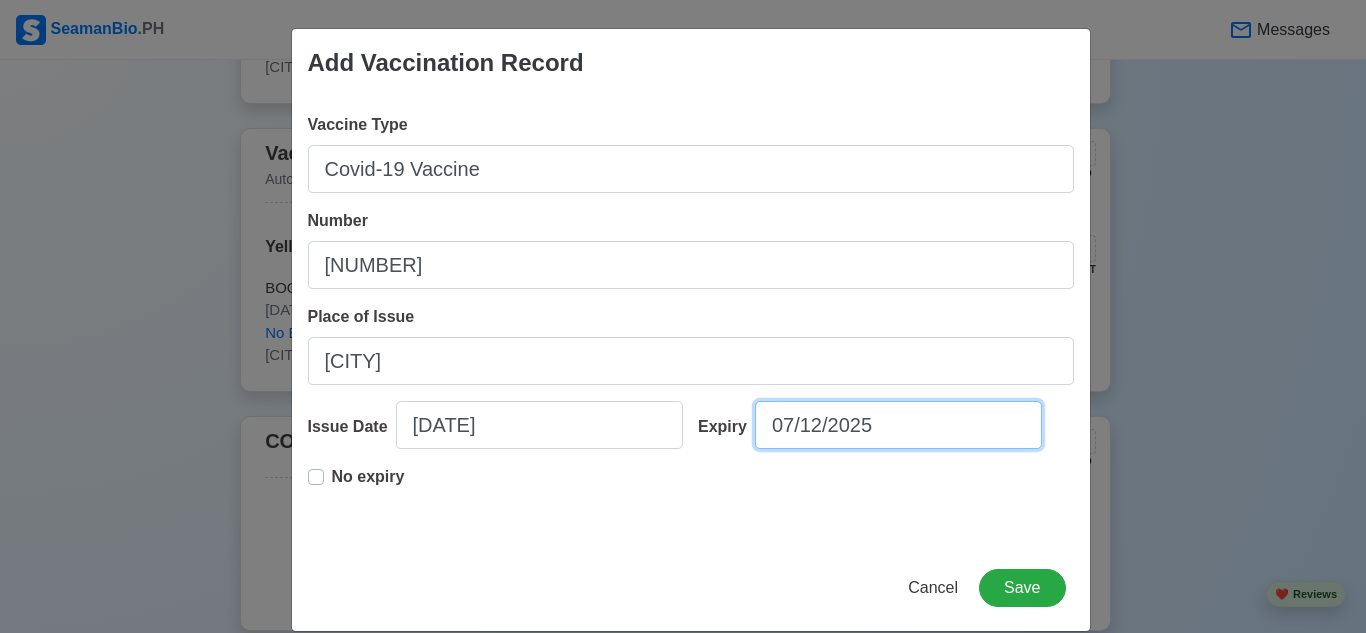click on "07/12/2025" at bounding box center (898, 425) 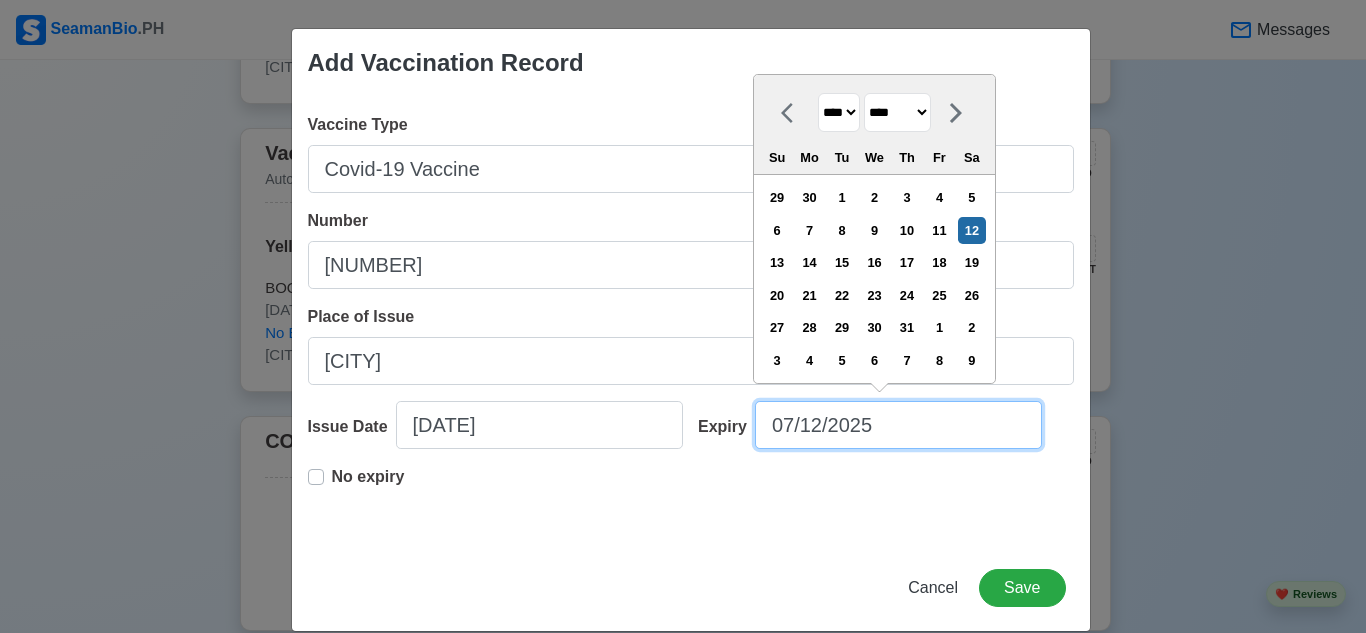click on "07/12/2025" at bounding box center (898, 425) 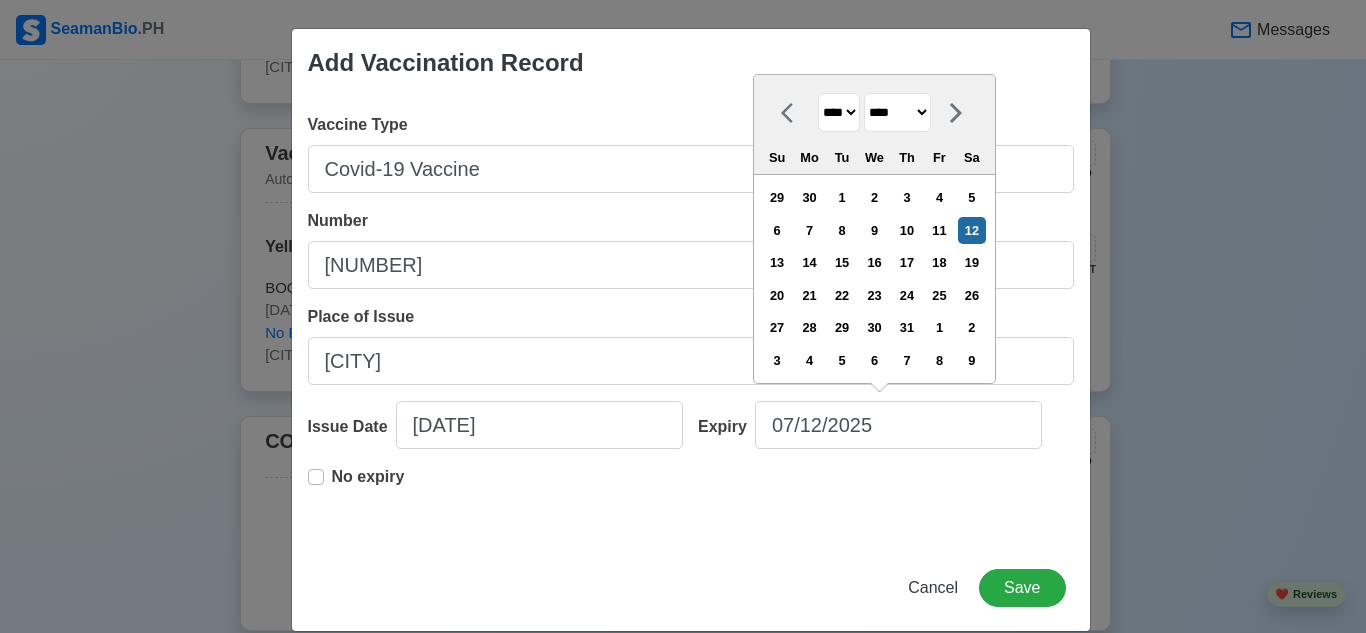 click on "**** **** **** **** **** **** **** **** **** **** **** **** **** **** **** **** **** **** **** **** **** **** **** **** **** **** **** **** **** **** **** **** **** **** **** **** **** **** **** **** **** **** **** **** **** **** **** **** **** **** **** **** **** **** **** **** **** **** **** **** **** **** **** **** **** **** **** **** **** **** **** **** **** **** **** **** **** **** **** **** **** **** **** **** **** **** **** **** **** **** **** **** **** **** **** **** **** **** **** **** **** **** **** **** **** **** **** **** **** **** **** **** **** **** **** **** **** **** **** **** ****" at bounding box center [839, 112] 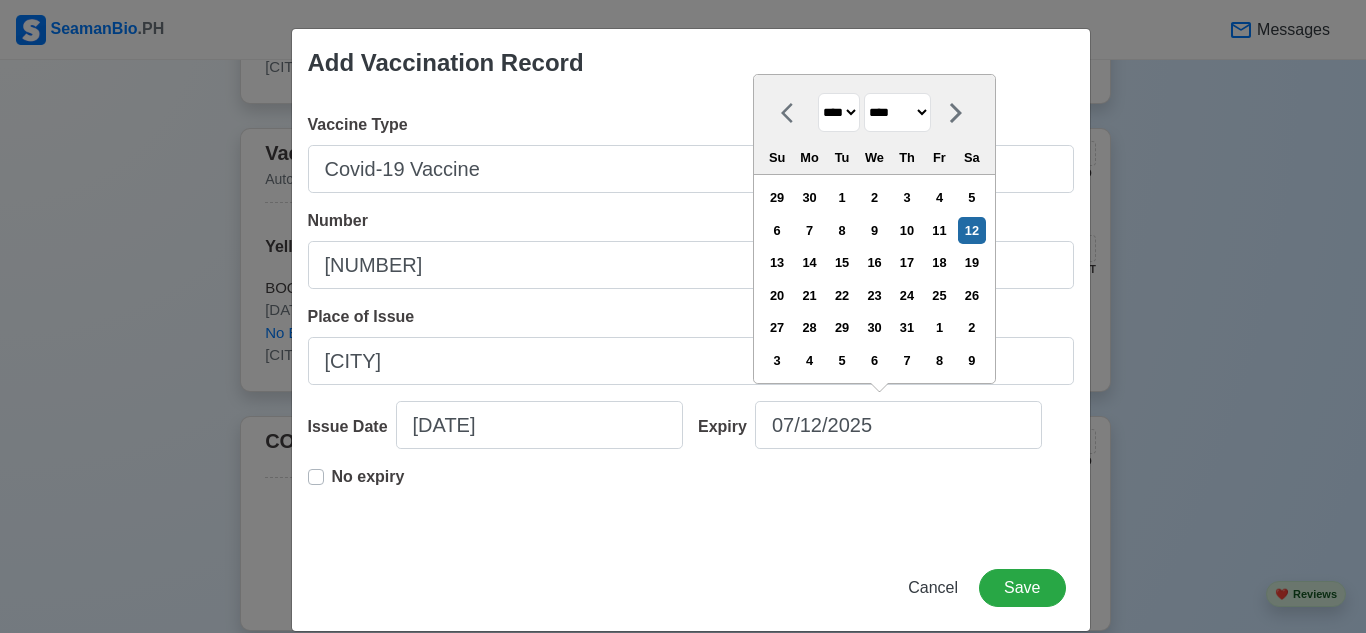 select on "****" 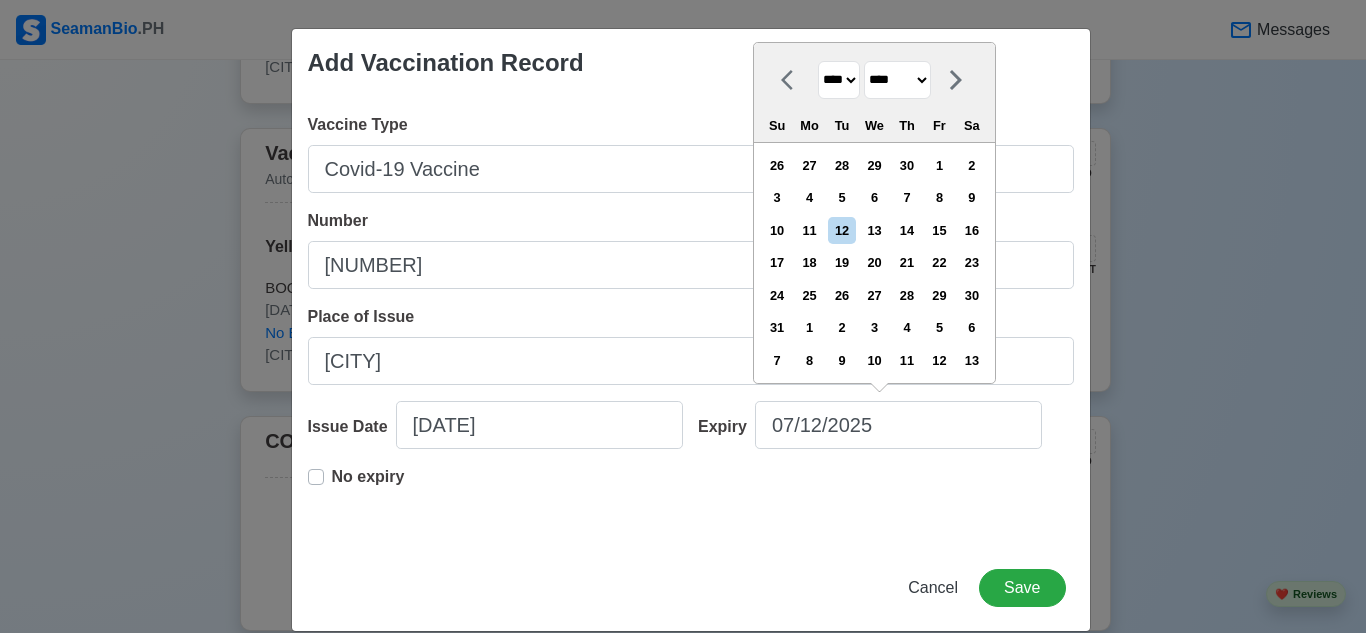 click on "******* ******** ***** ***** *** **** **** ****** ********* ******* ******** ********" at bounding box center (897, 80) 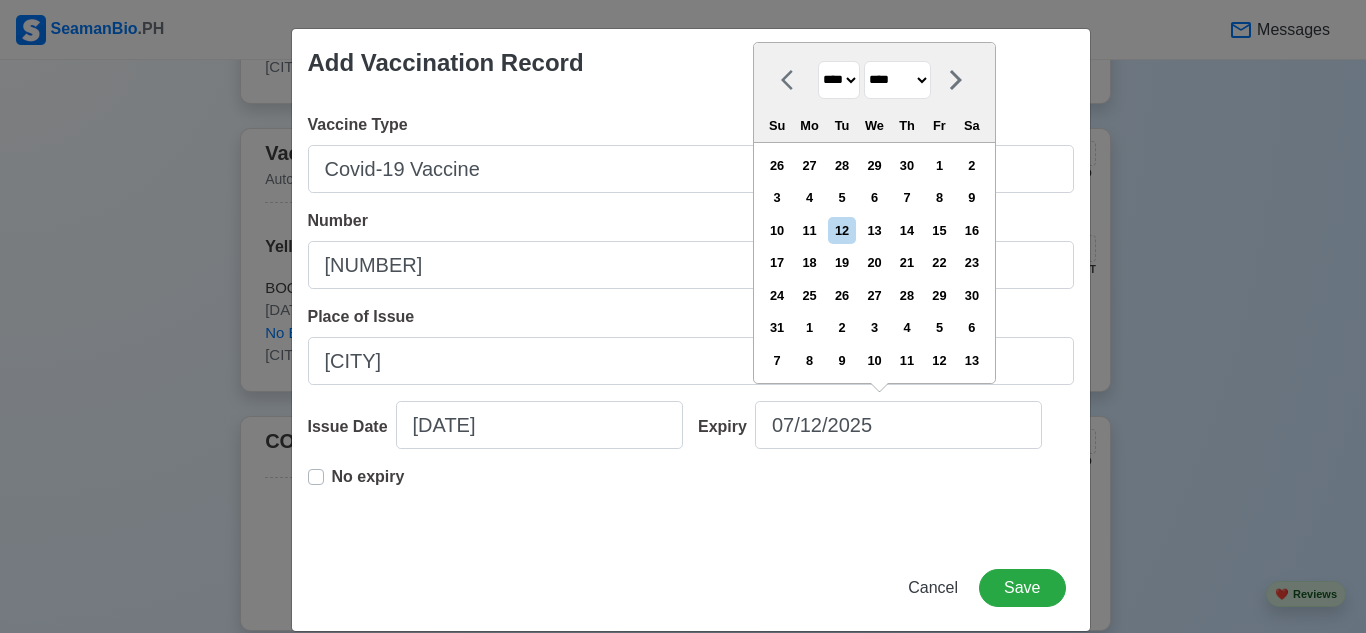select on "********" 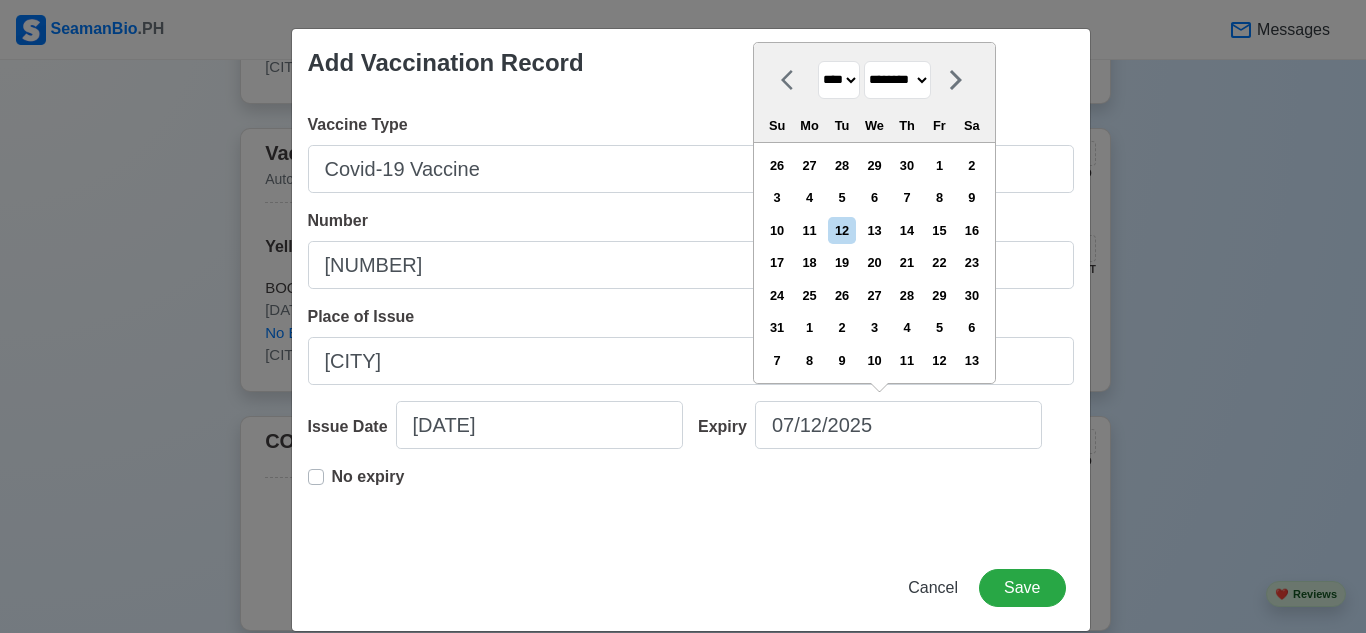 click on "******* ******** ***** ***** *** **** **** ****** ********* ******* ******** ********" at bounding box center [897, 80] 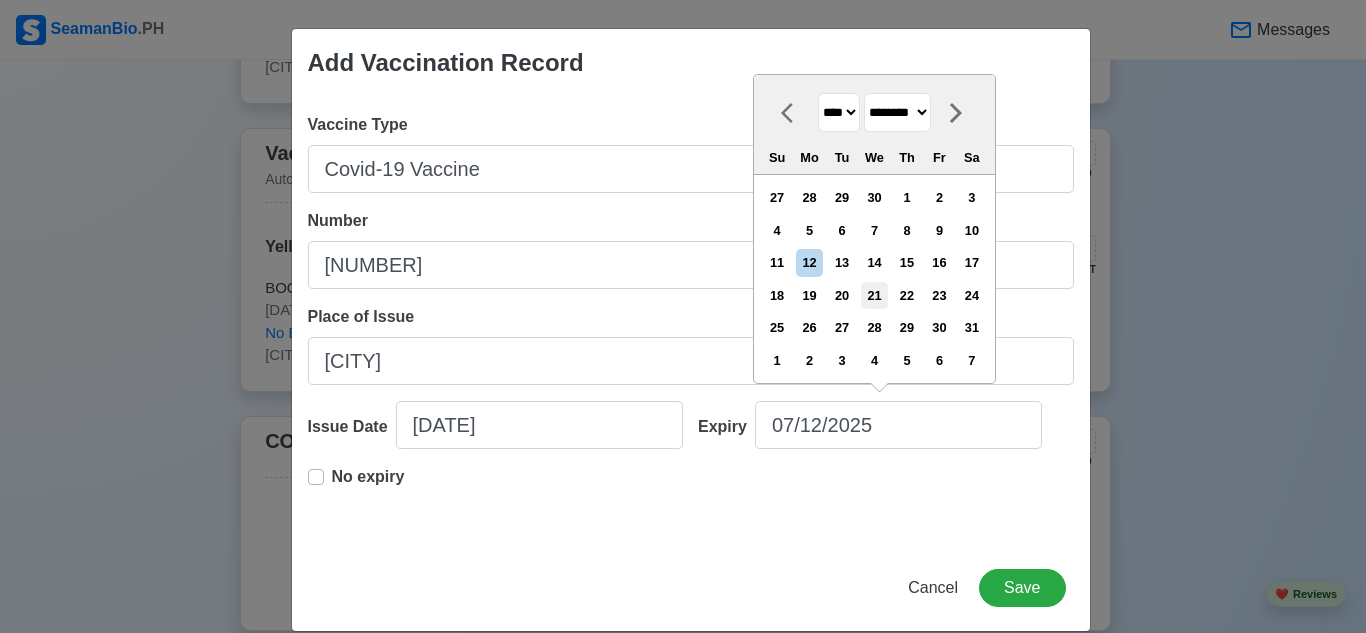 click on "21" at bounding box center (874, 295) 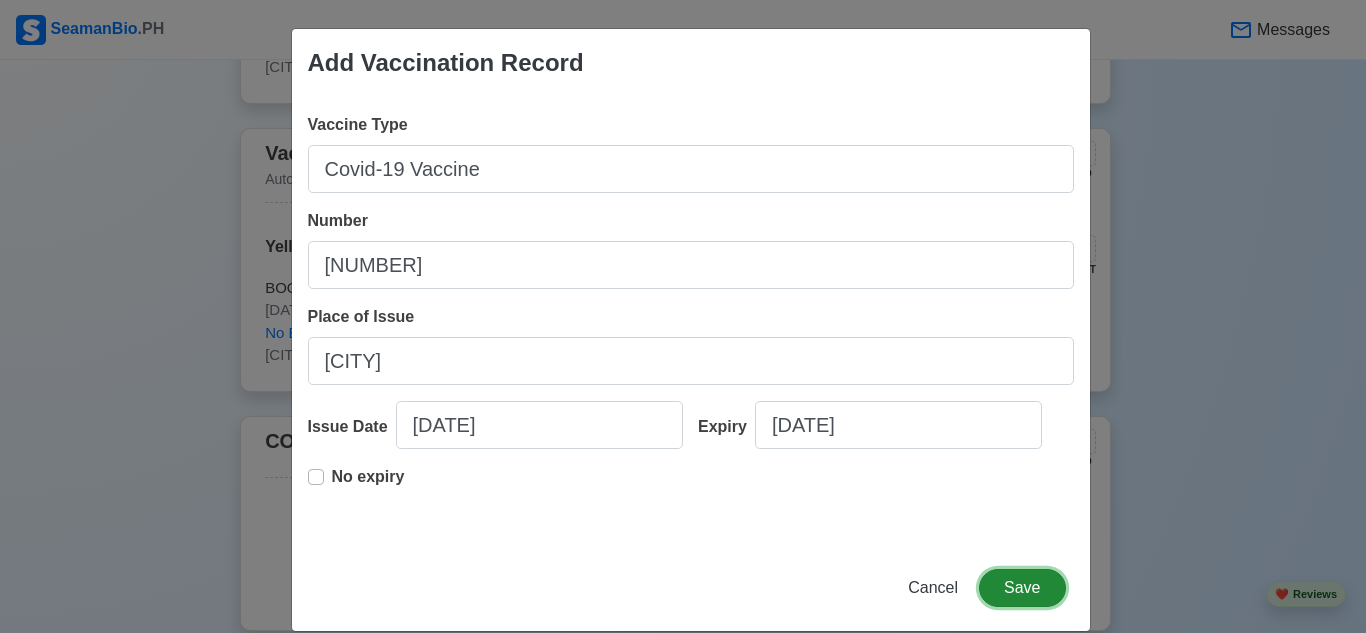 click on "Save" at bounding box center (1022, 588) 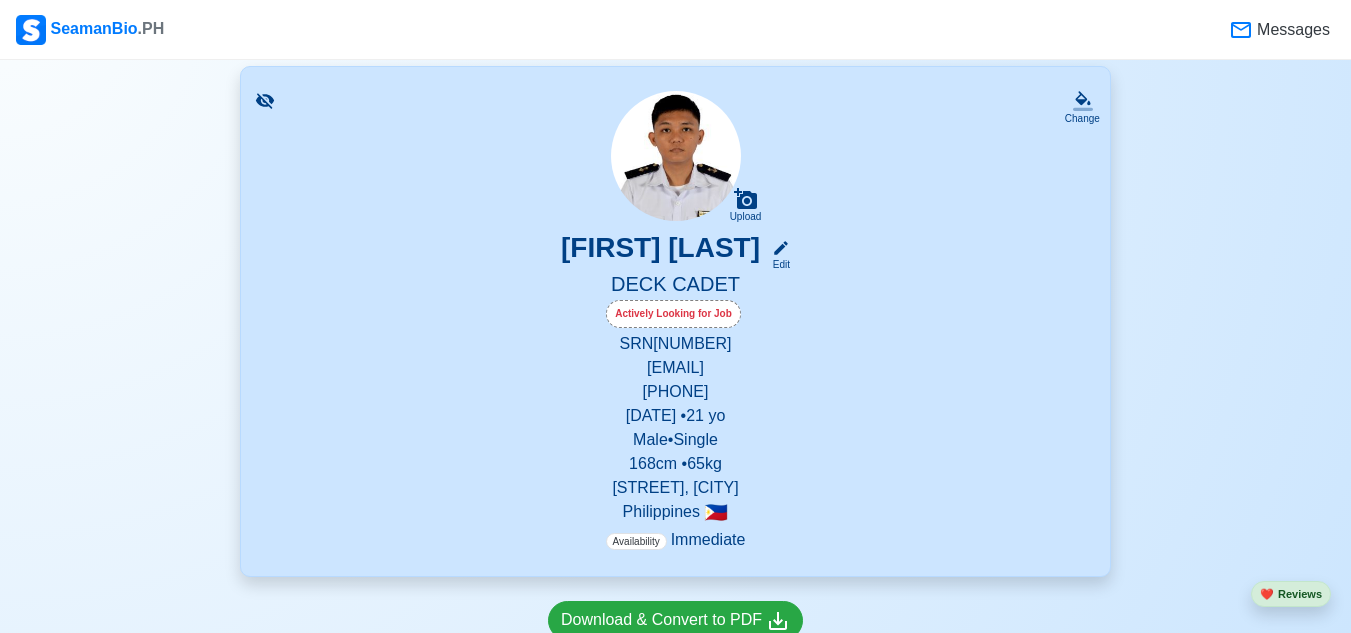 scroll, scrollTop: 500, scrollLeft: 0, axis: vertical 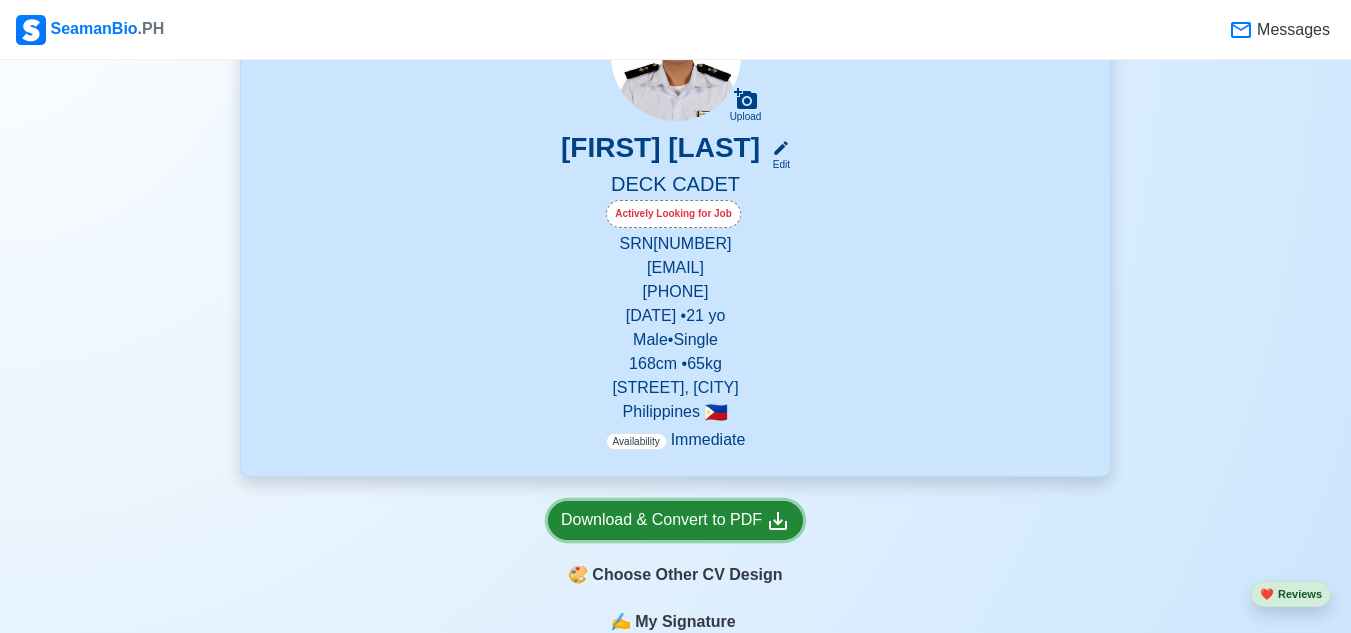 click on "Download & Convert to PDF" at bounding box center [675, 520] 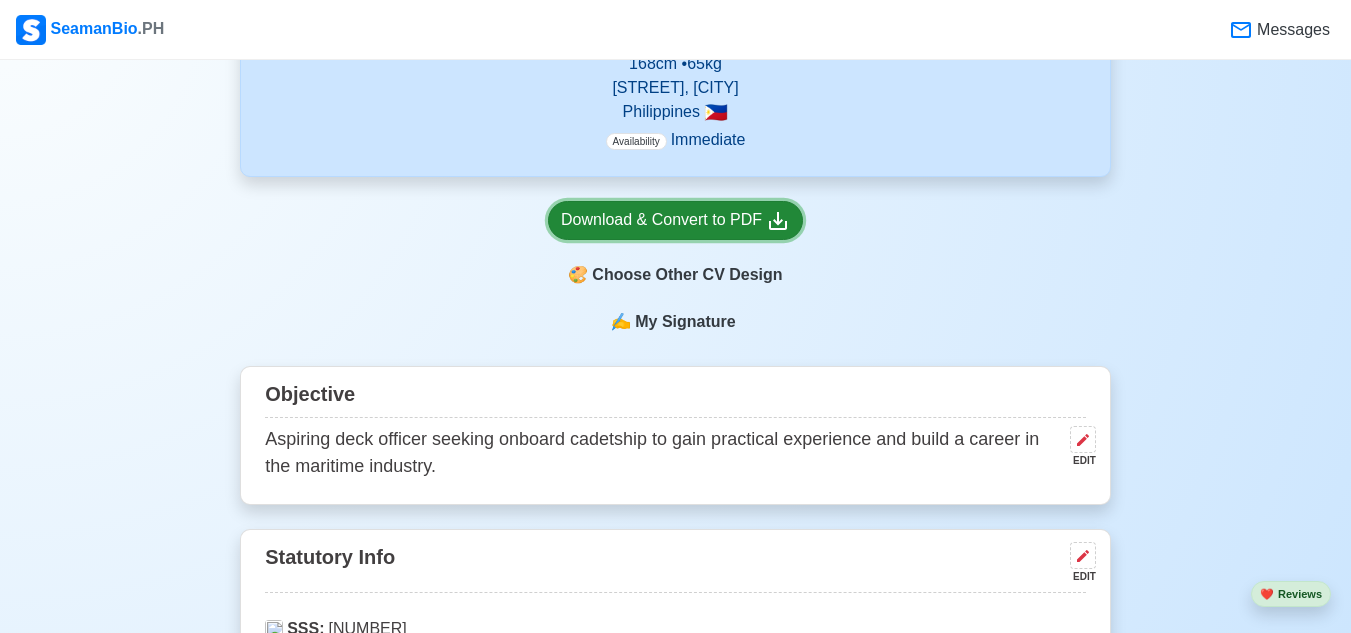 scroll, scrollTop: 900, scrollLeft: 0, axis: vertical 